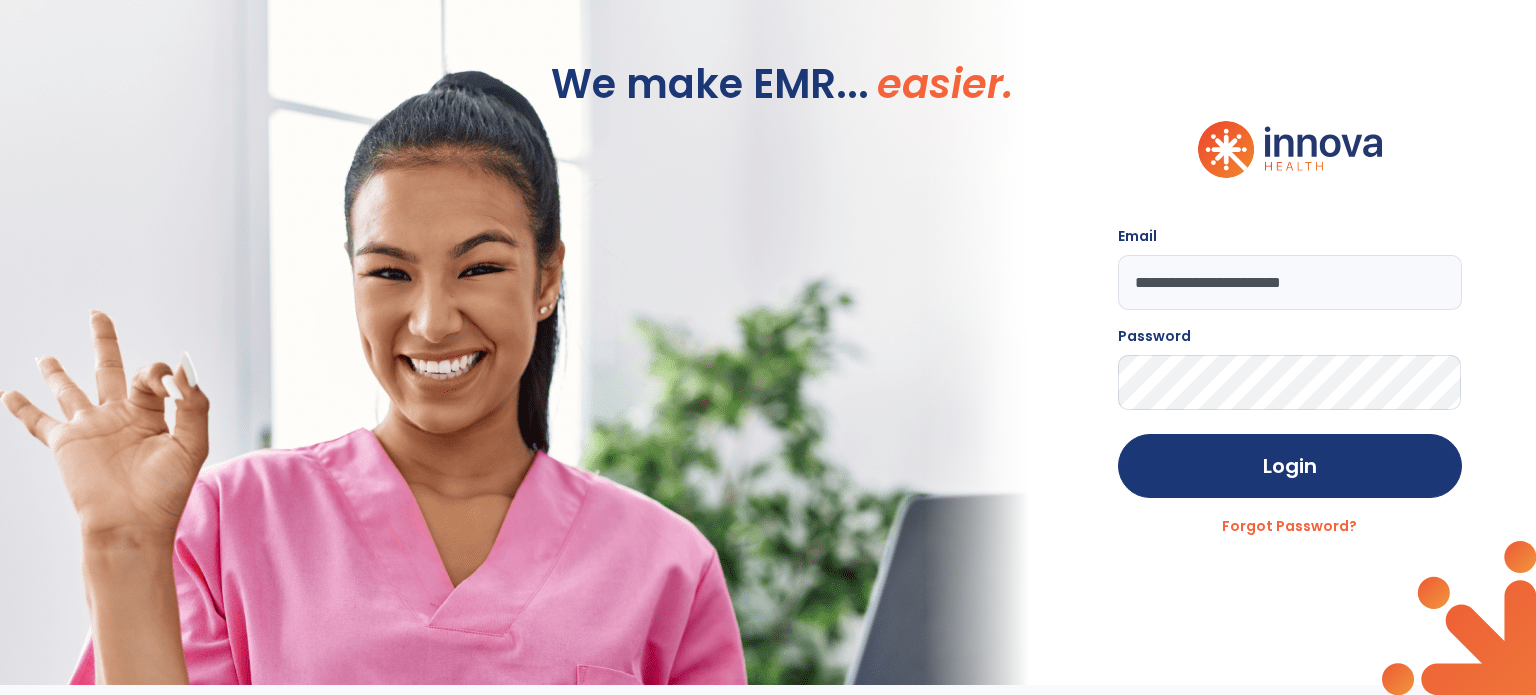 scroll, scrollTop: 0, scrollLeft: 0, axis: both 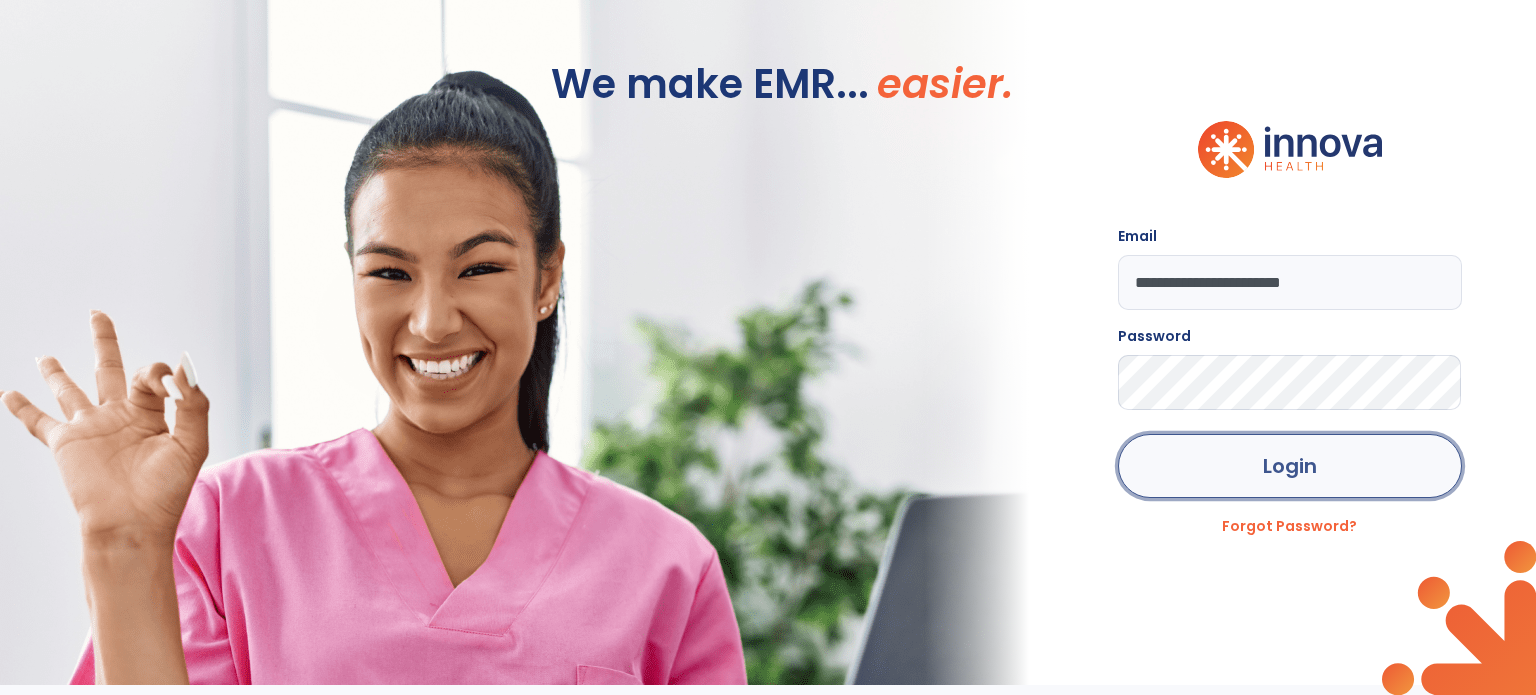 click on "Login" 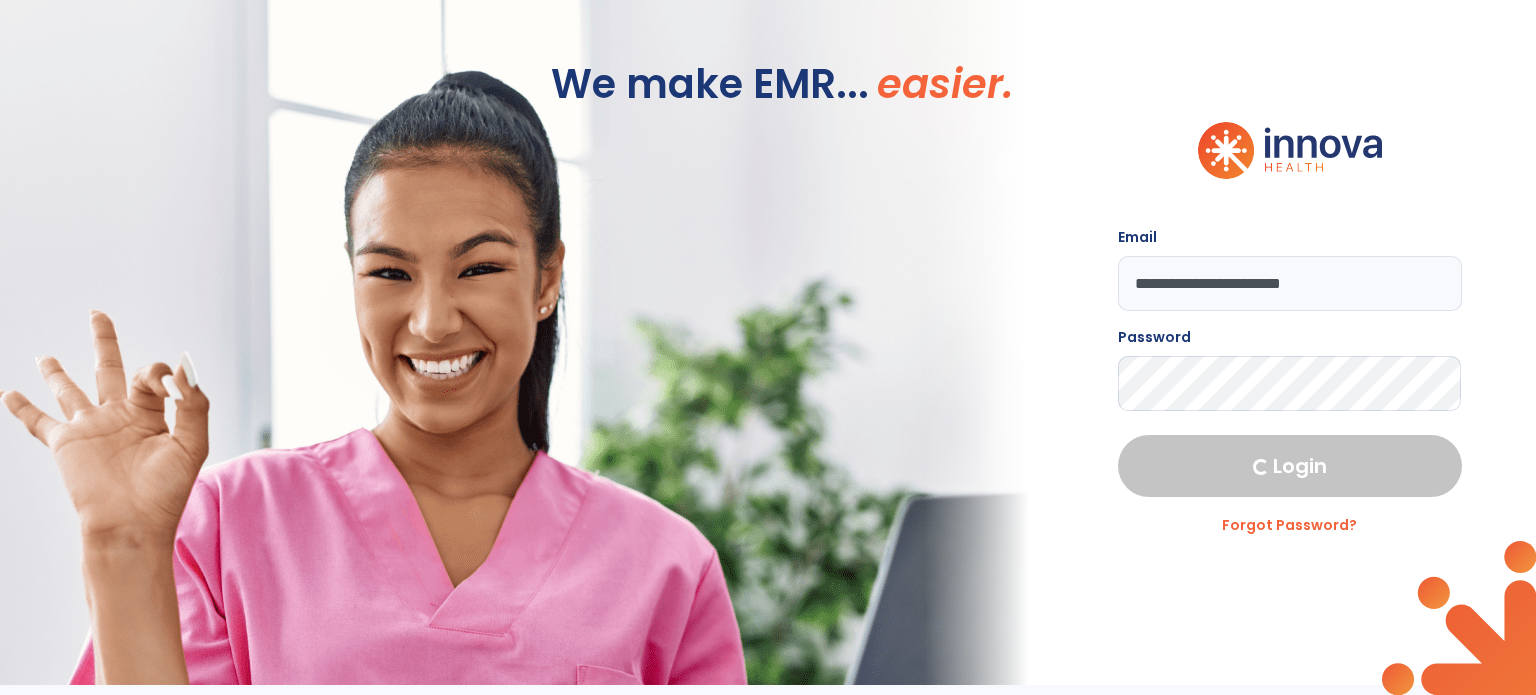 select on "****" 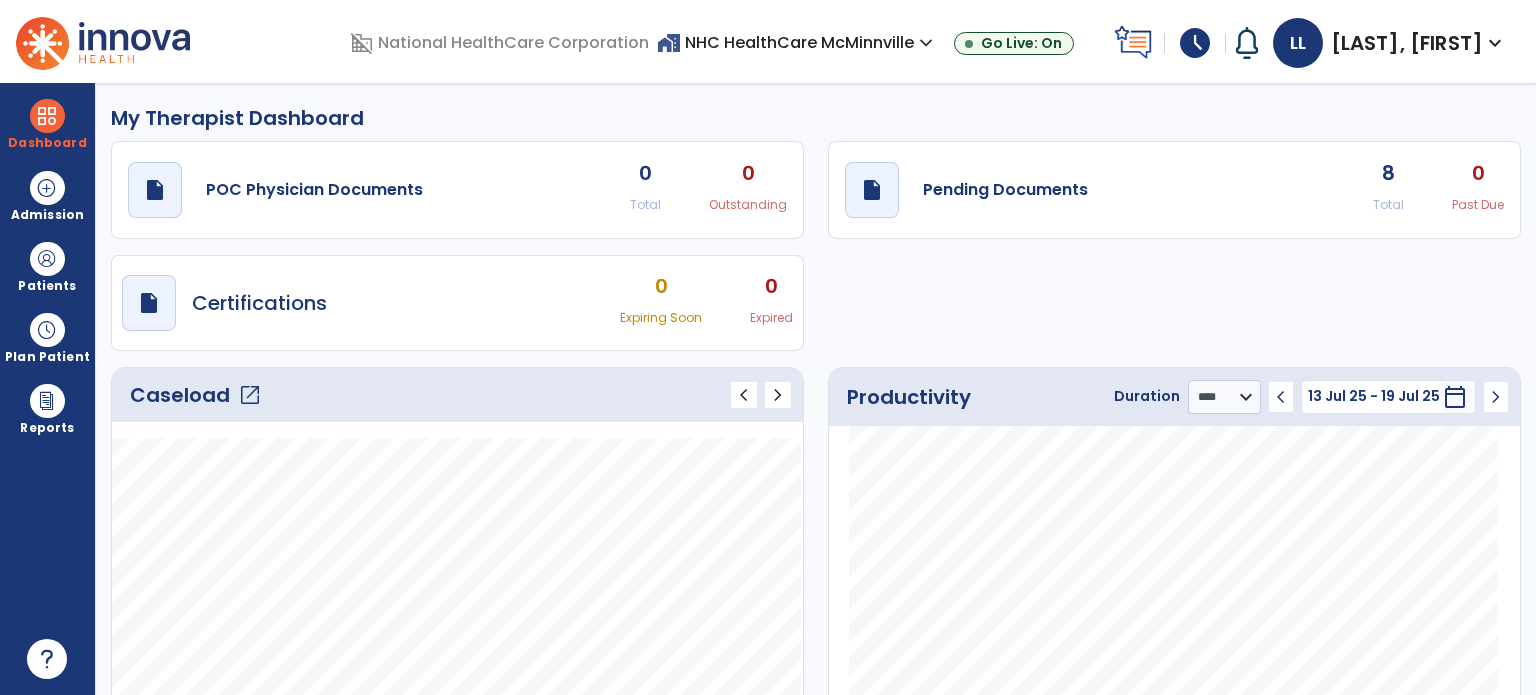 click on "Caseload   open_in_new" 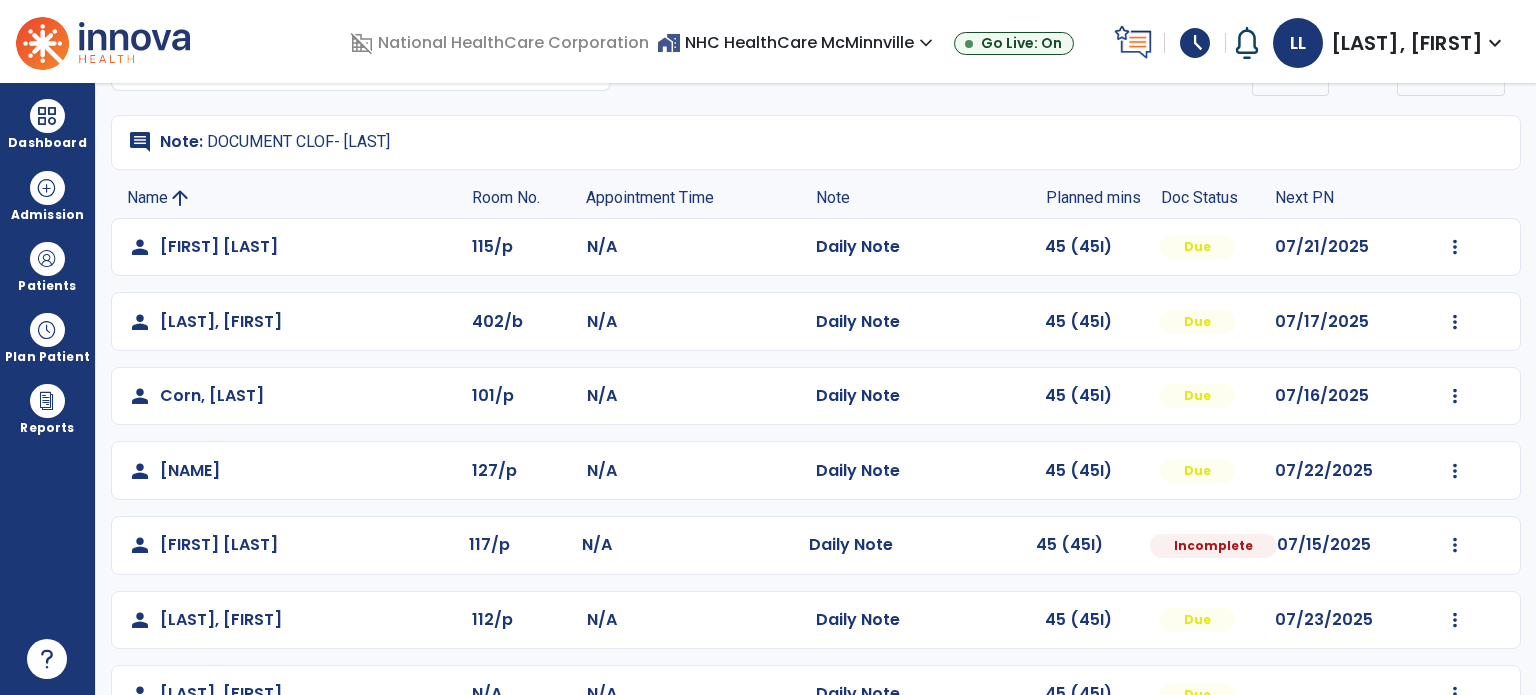scroll, scrollTop: 240, scrollLeft: 0, axis: vertical 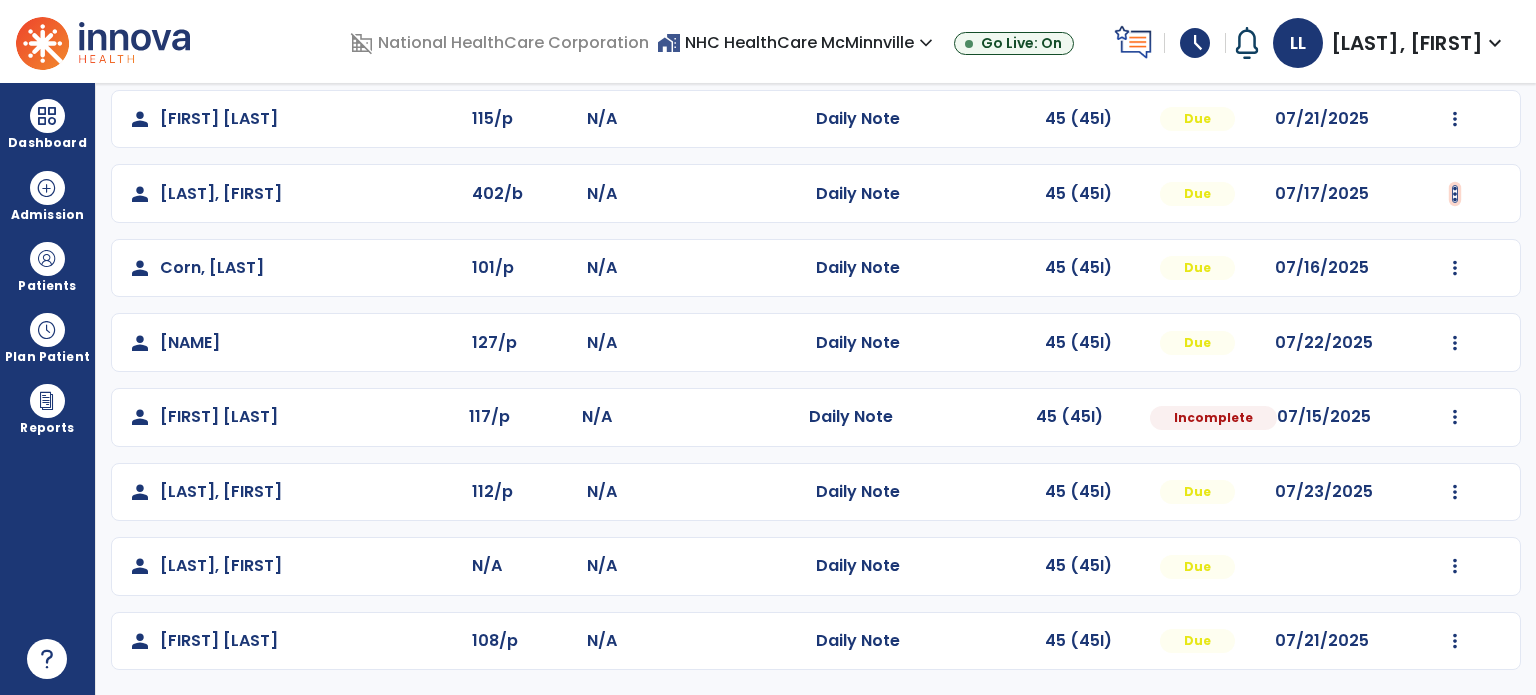 click at bounding box center [1455, 119] 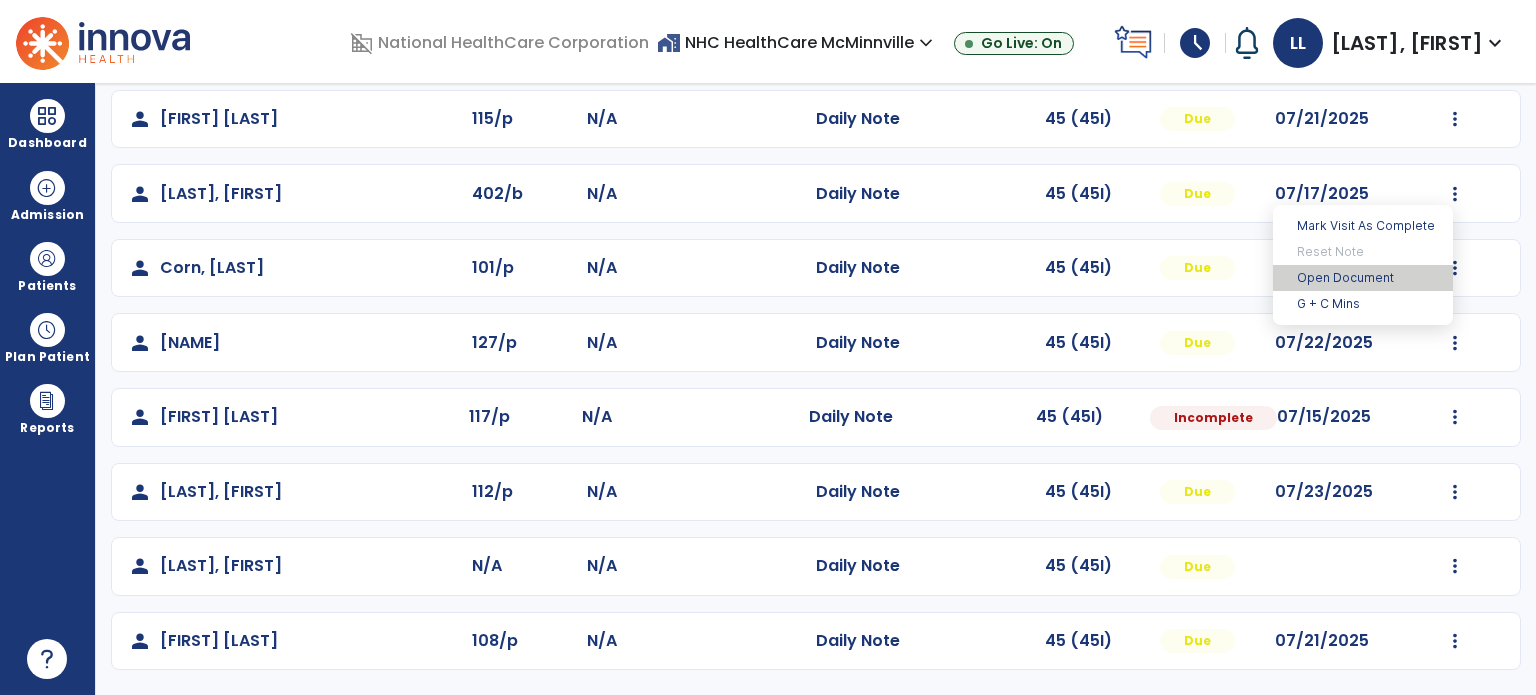 click on "Open Document" at bounding box center [1363, 278] 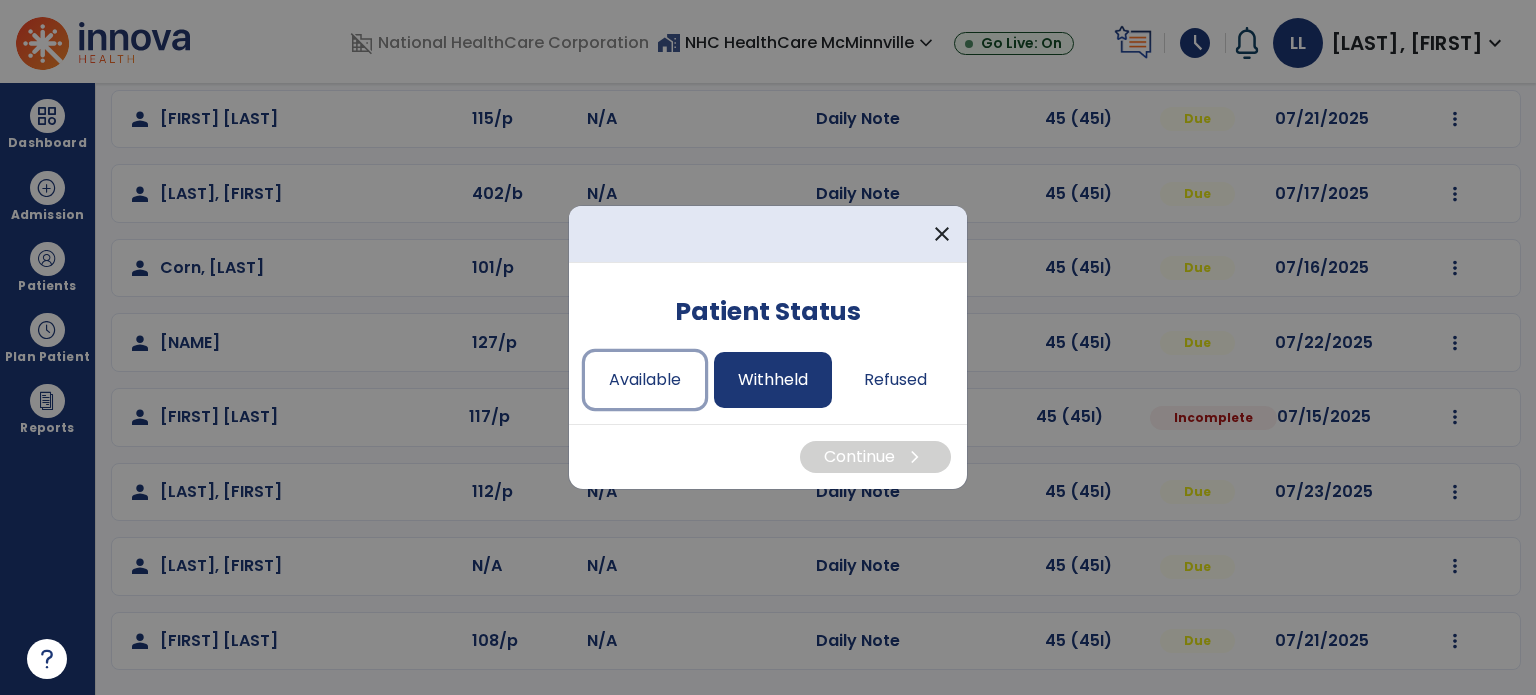 drag, startPoint x: 689, startPoint y: 386, endPoint x: 713, endPoint y: 394, distance: 25.298222 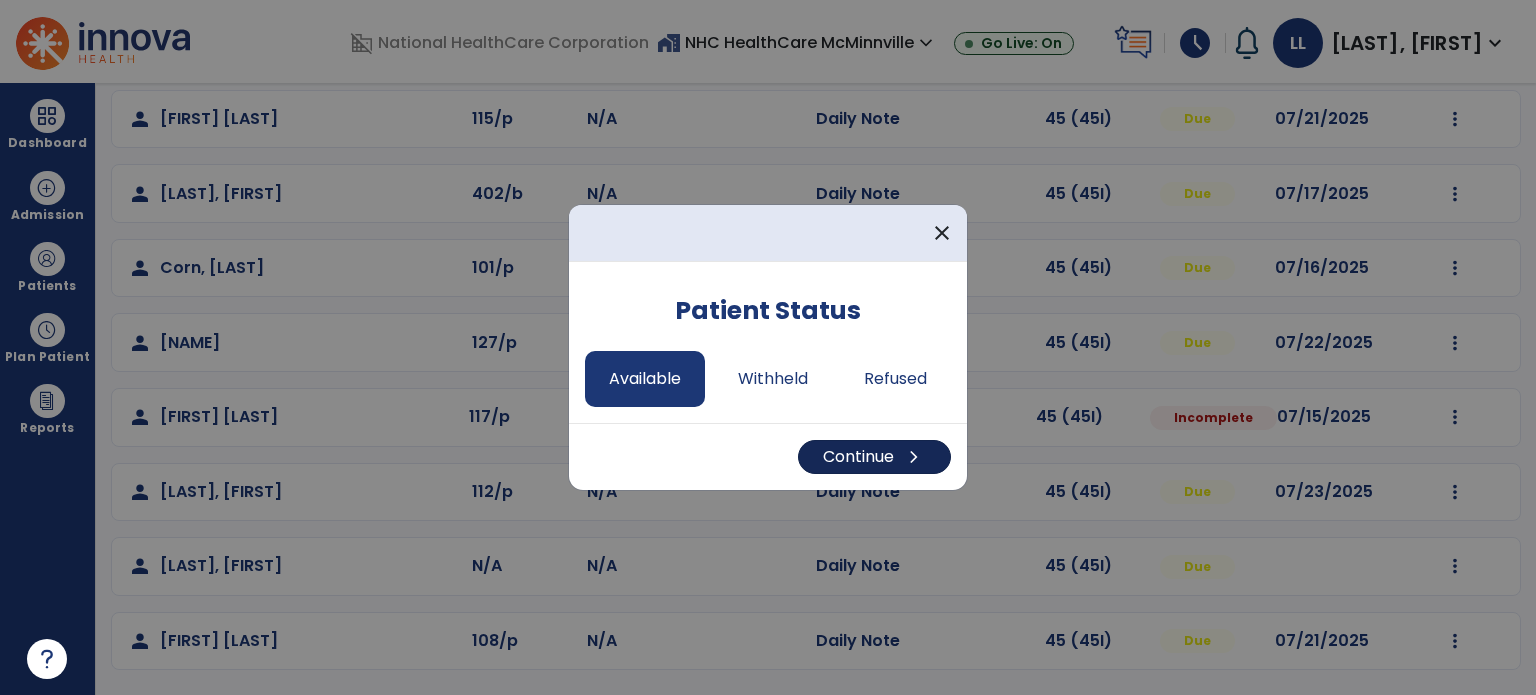 click on "Continue   chevron_right" at bounding box center [768, 456] 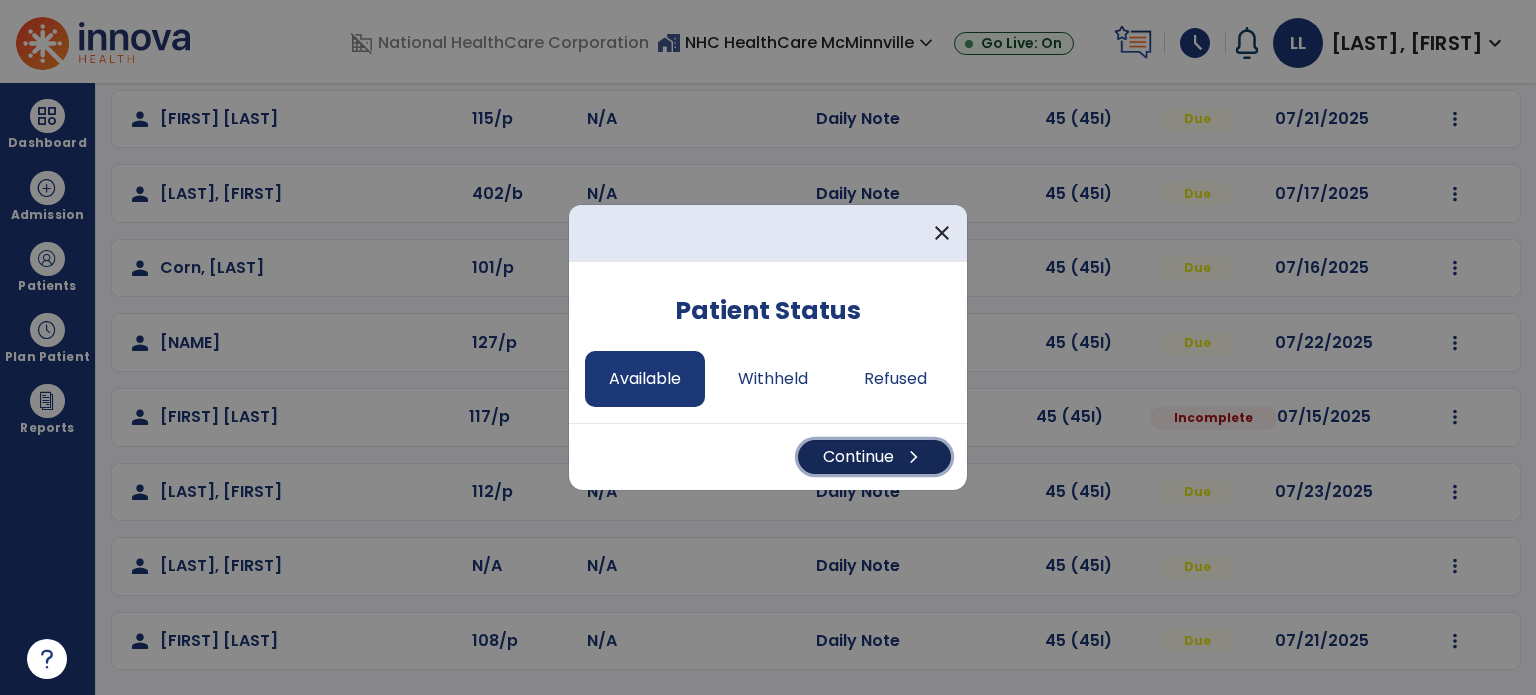 click on "Continue   chevron_right" at bounding box center [874, 457] 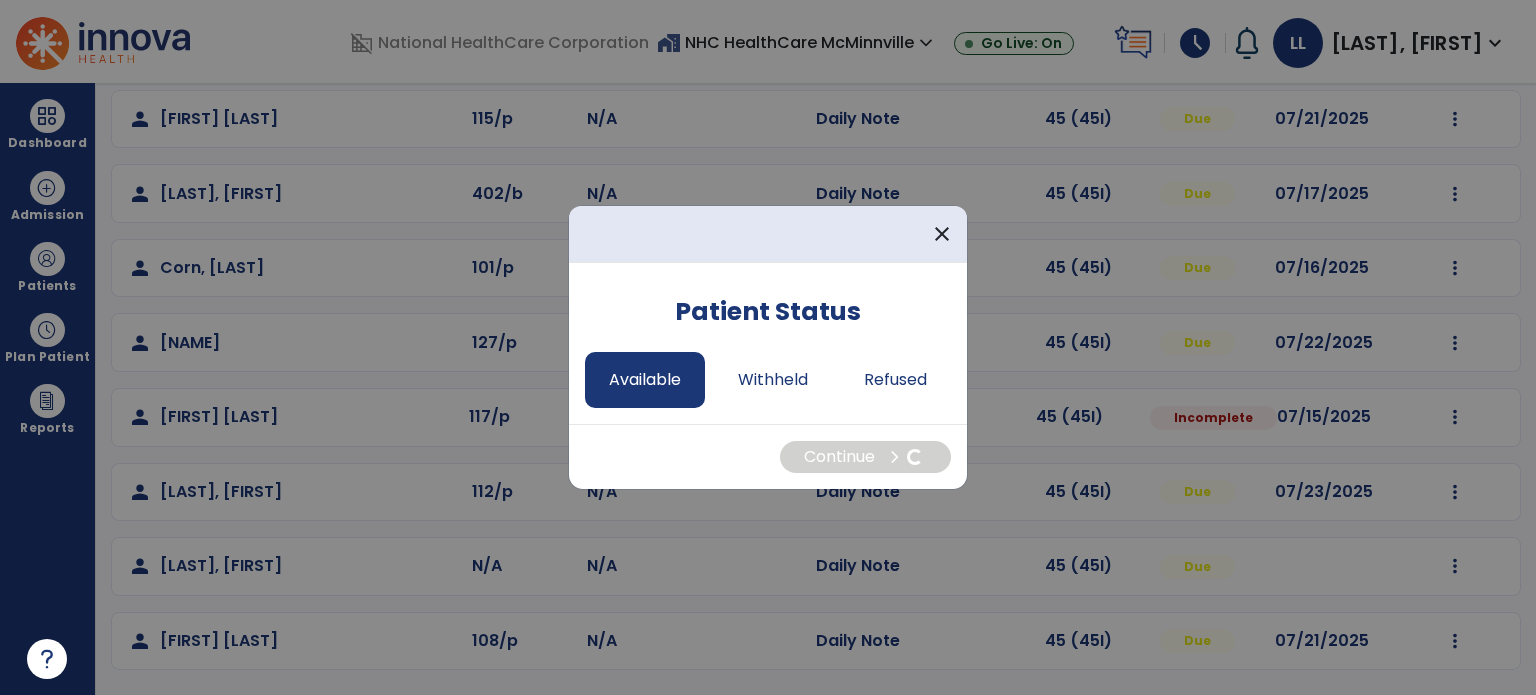 select on "*" 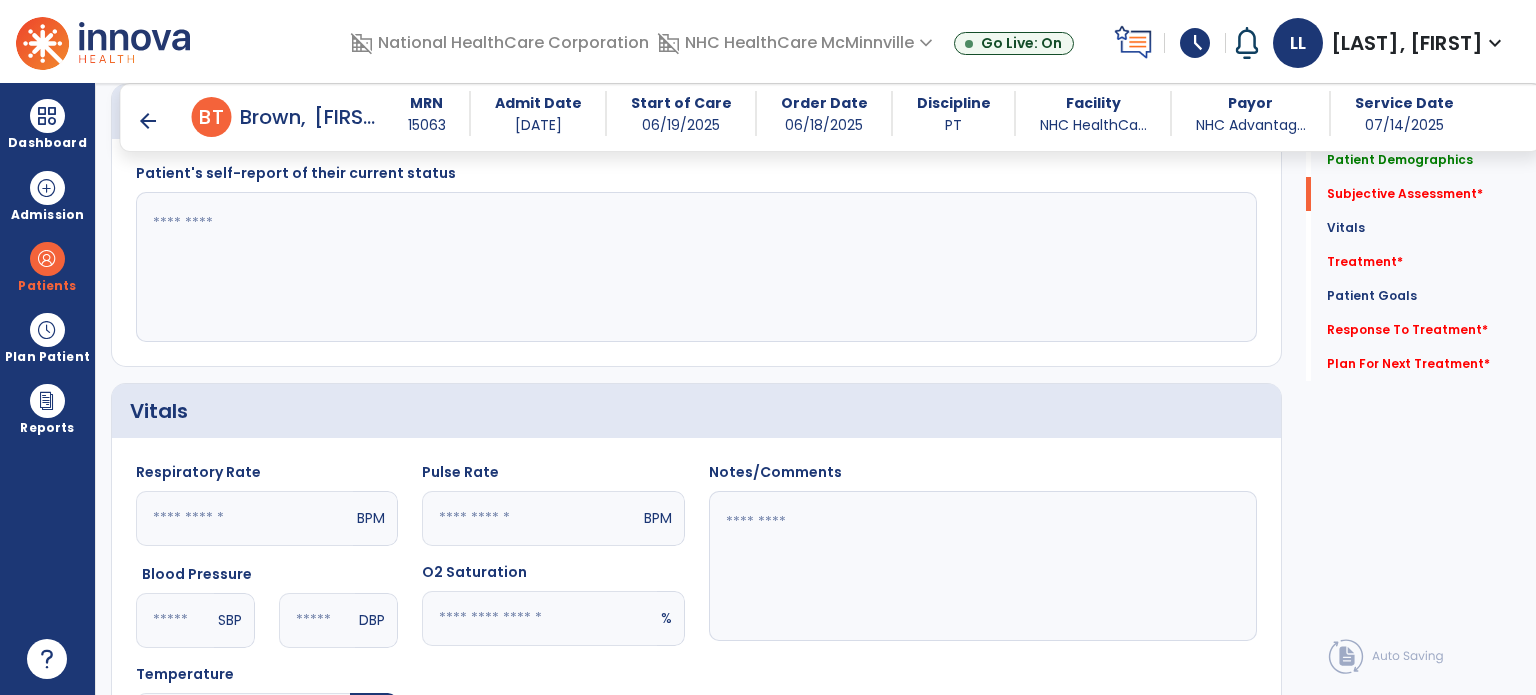scroll, scrollTop: 240, scrollLeft: 0, axis: vertical 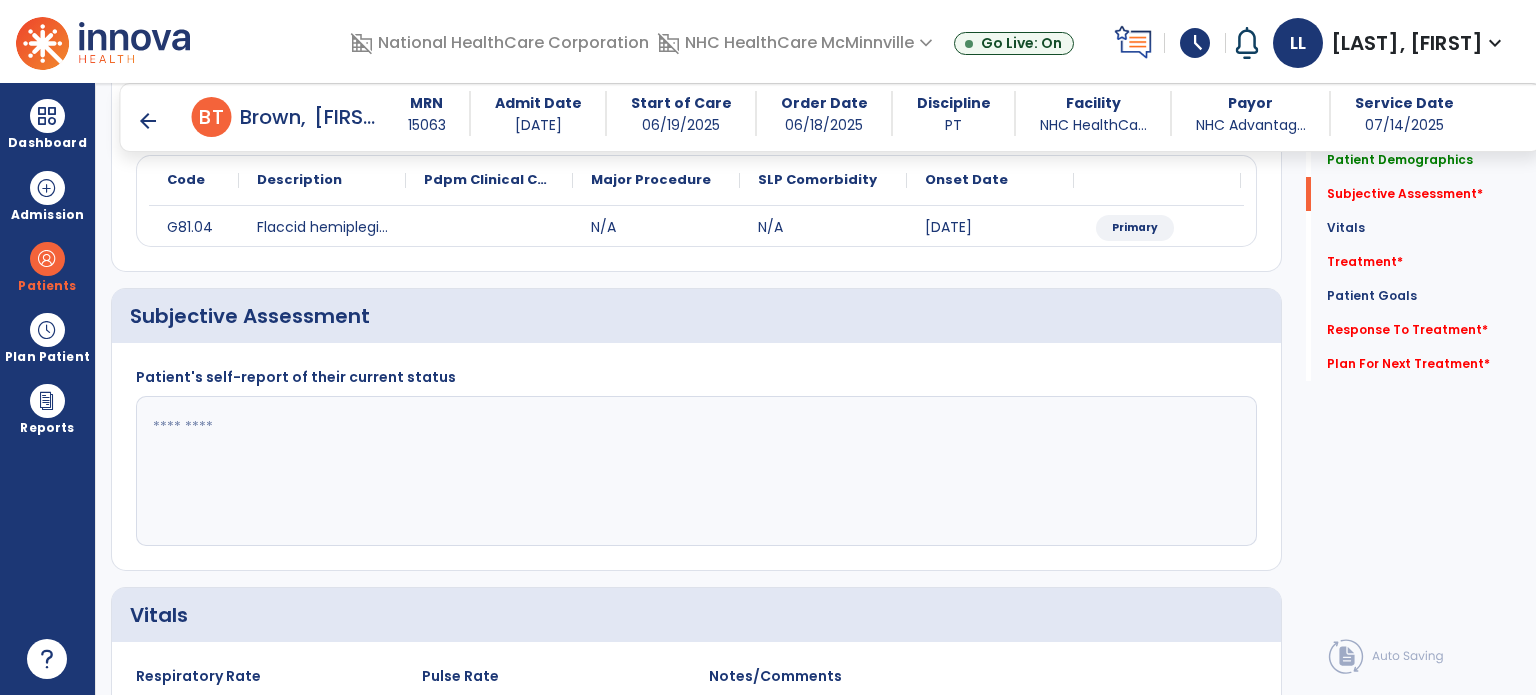 click 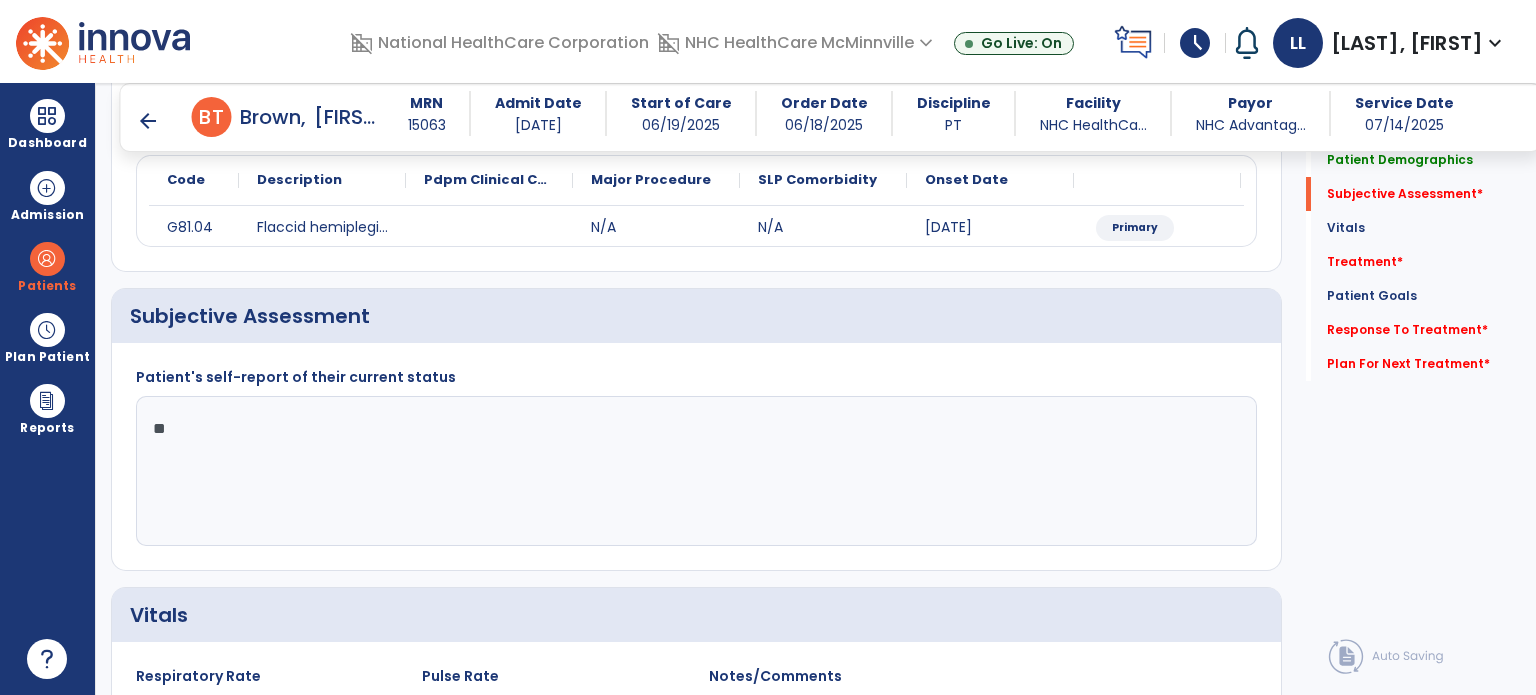 type on "*" 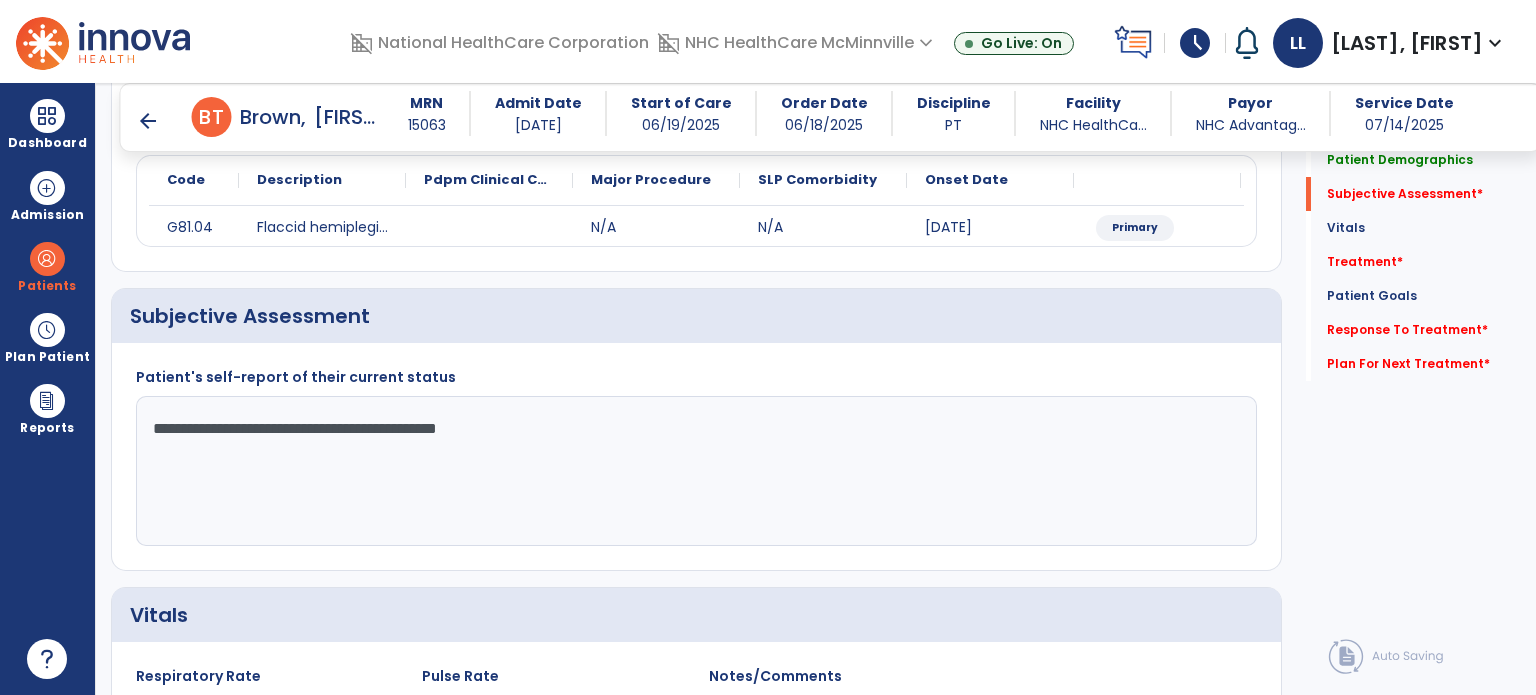 scroll, scrollTop: 940, scrollLeft: 0, axis: vertical 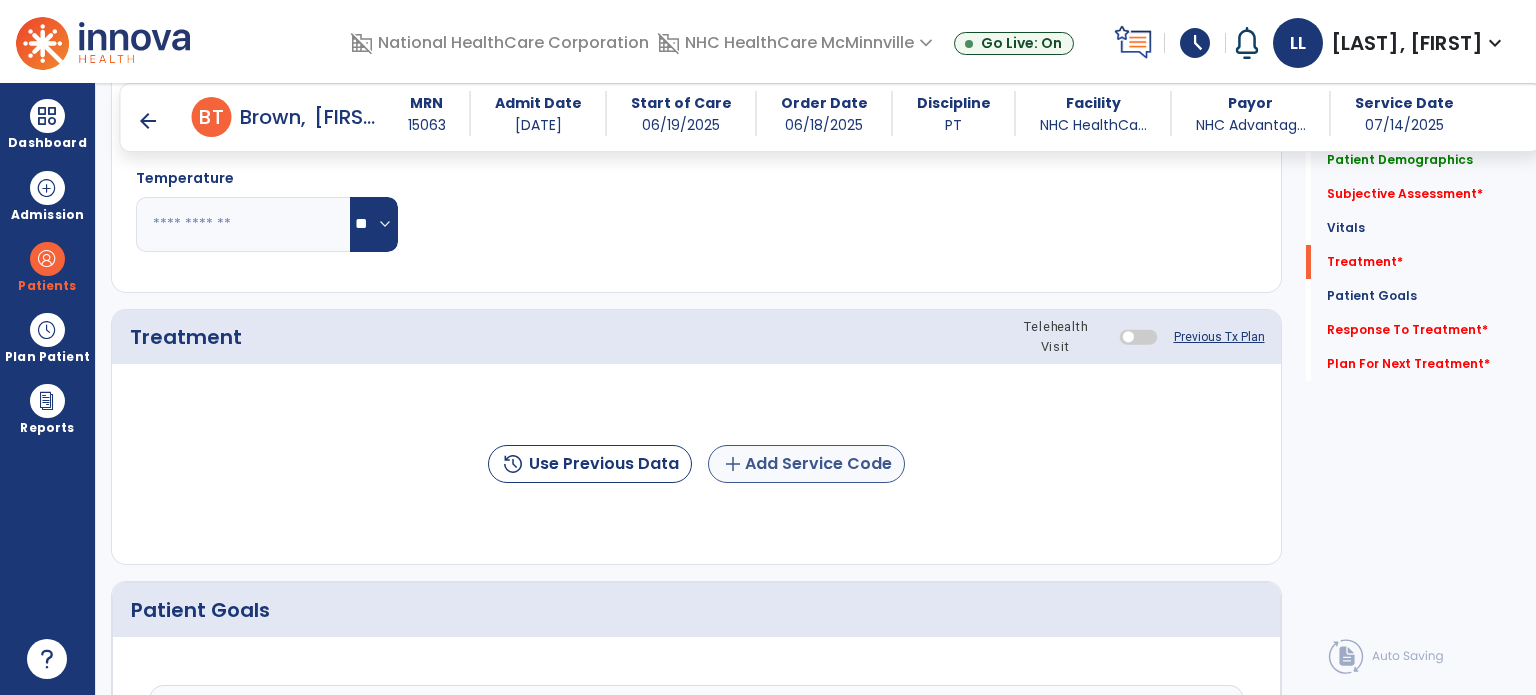 type on "**********" 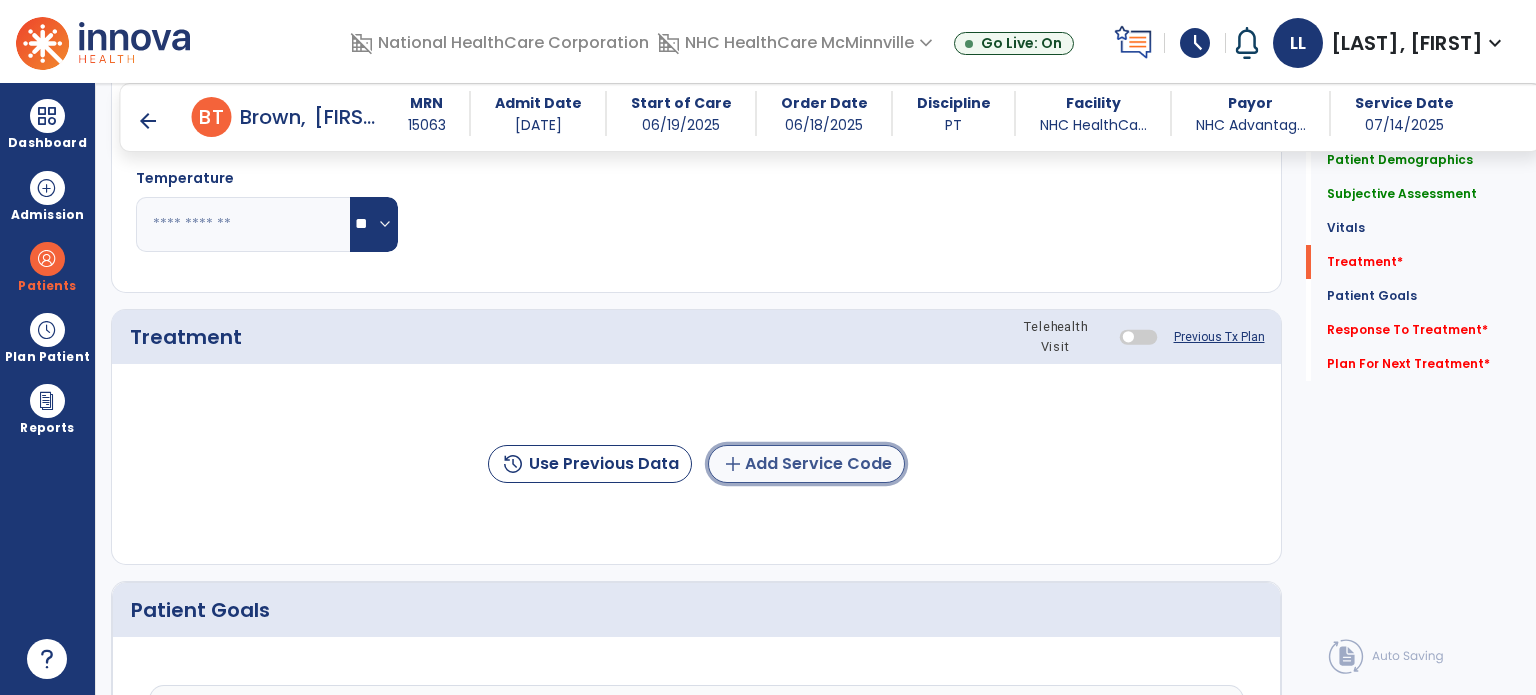 click on "add  Add Service Code" 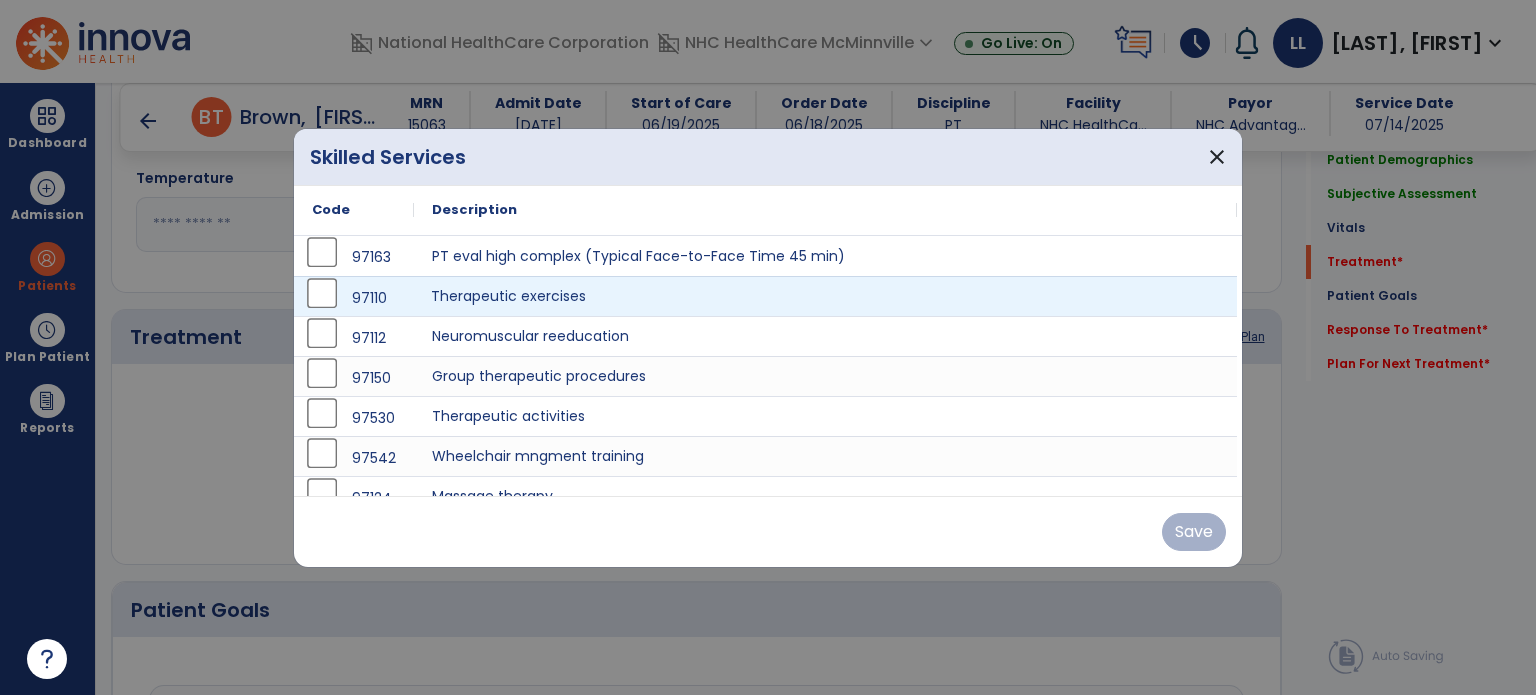 click on "Therapeutic exercises" at bounding box center (825, 296) 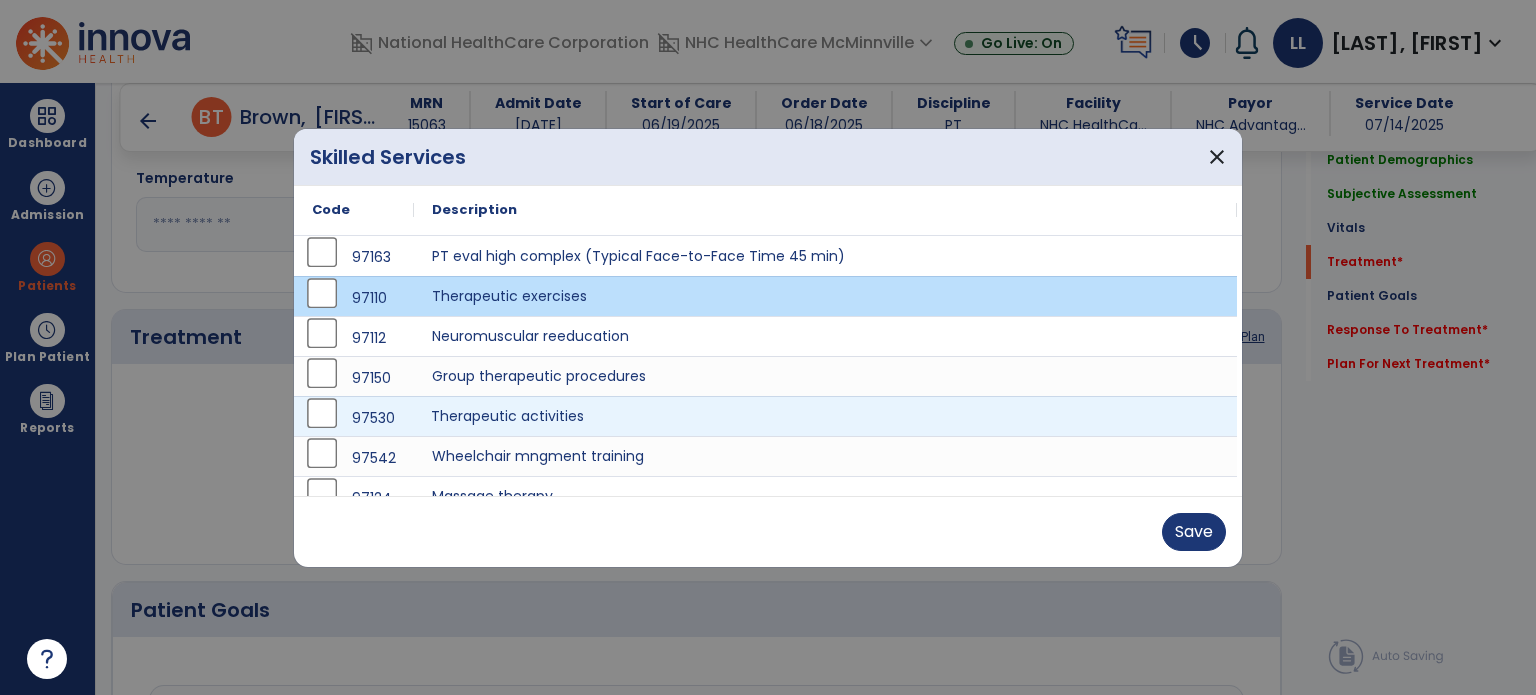 click on "Therapeutic activities" at bounding box center (825, 416) 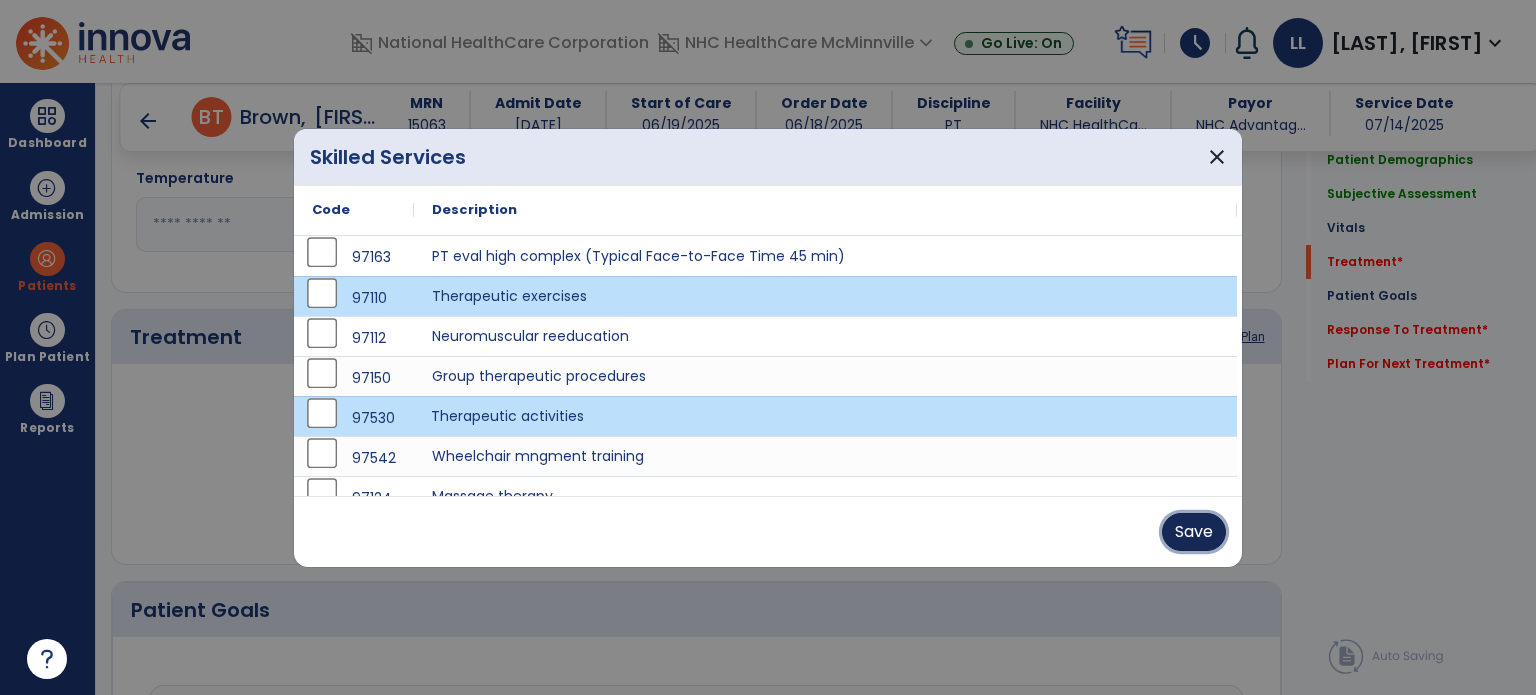 click on "Save" at bounding box center [1194, 532] 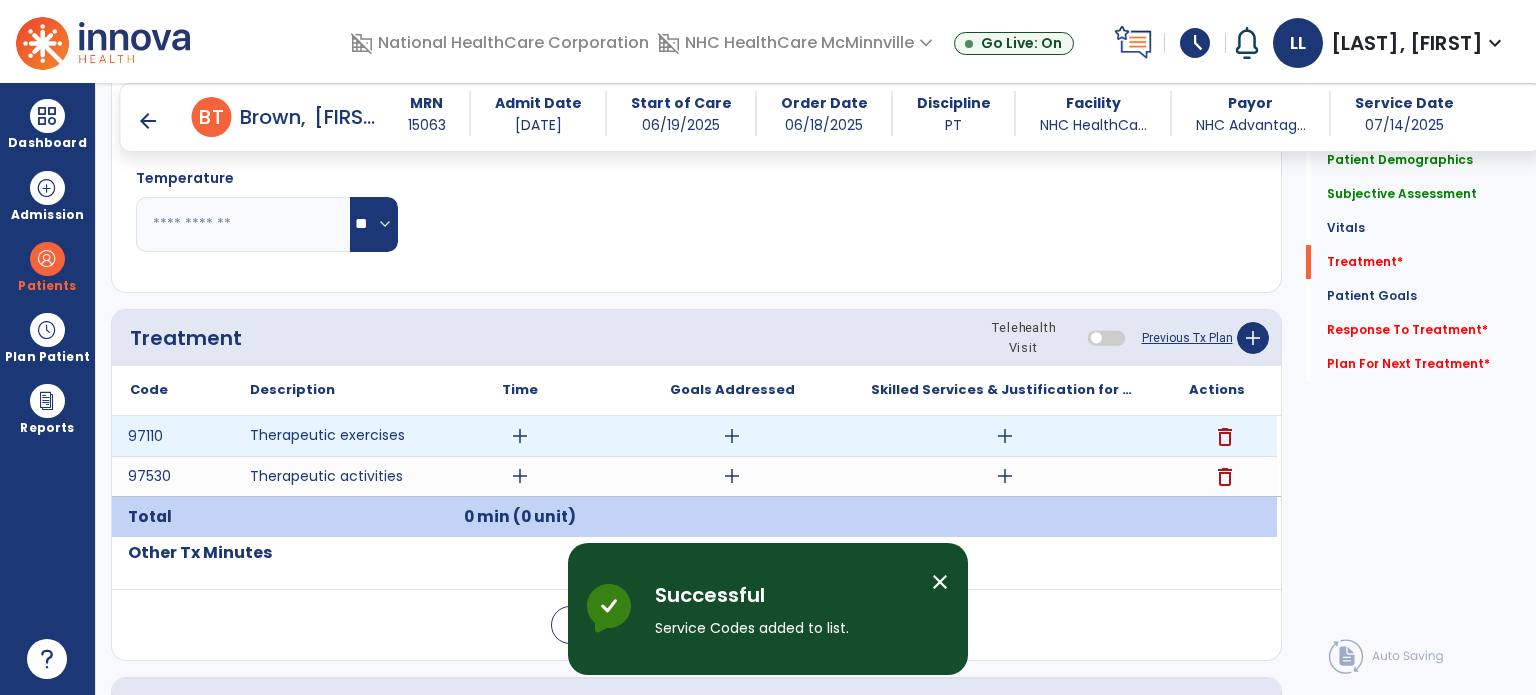 click on "add" at bounding box center (1005, 436) 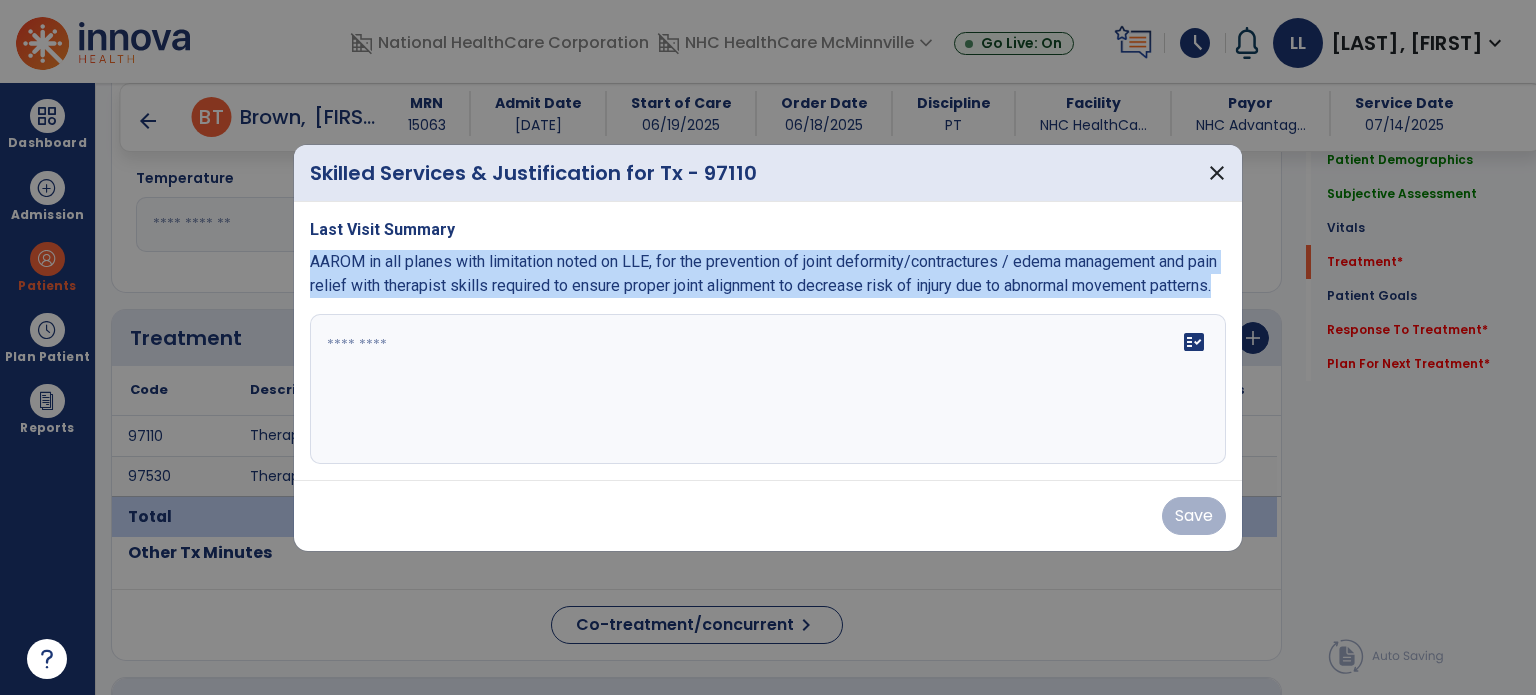 drag, startPoint x: 398, startPoint y: 304, endPoint x: 300, endPoint y: 247, distance: 113.37107 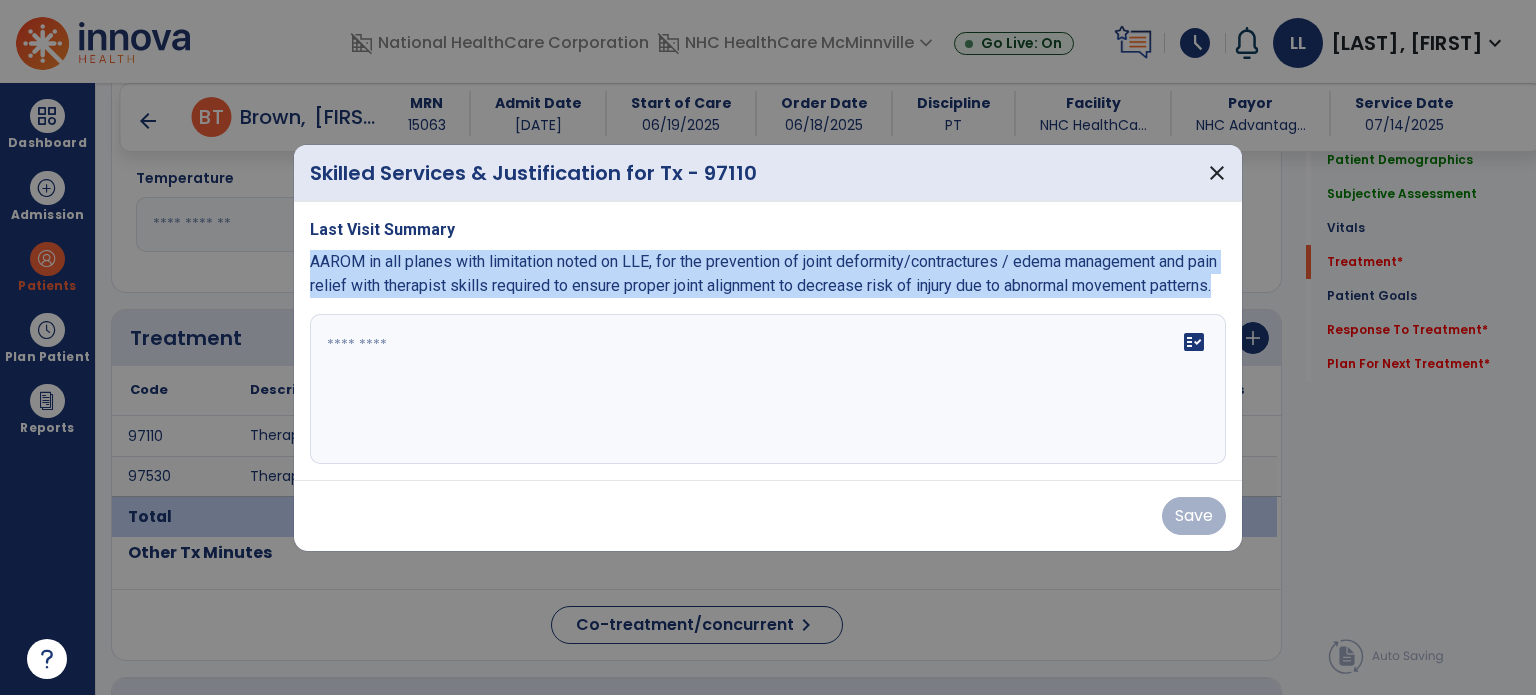 click on "Last Visit Summary AAROM in all planes with limitation noted on LLE, for the prevention of joint deformity/contractures / edema management and pain relief with therapist skills required to ensure proper joint alignment to decrease risk of injury due to abnormal movement patterns.    fact_check" at bounding box center [768, 341] 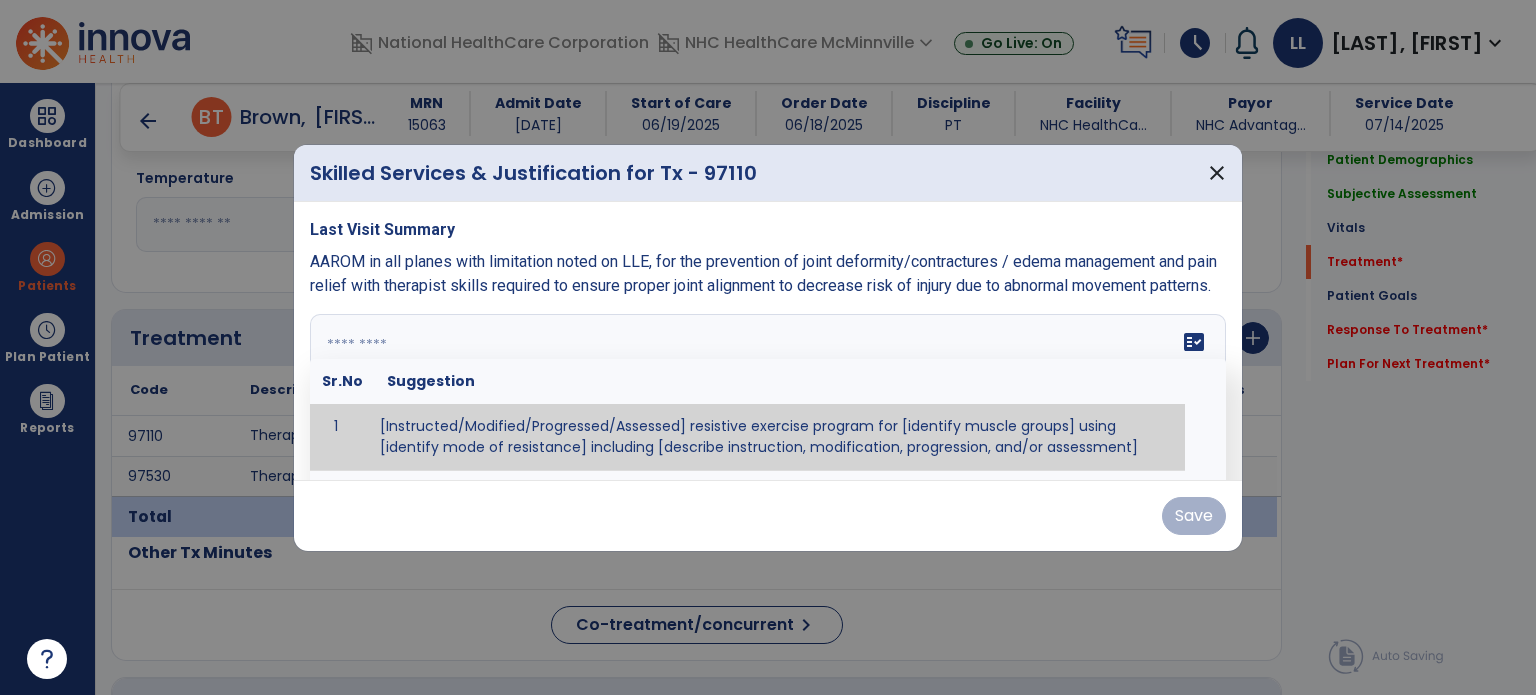 paste on "**********" 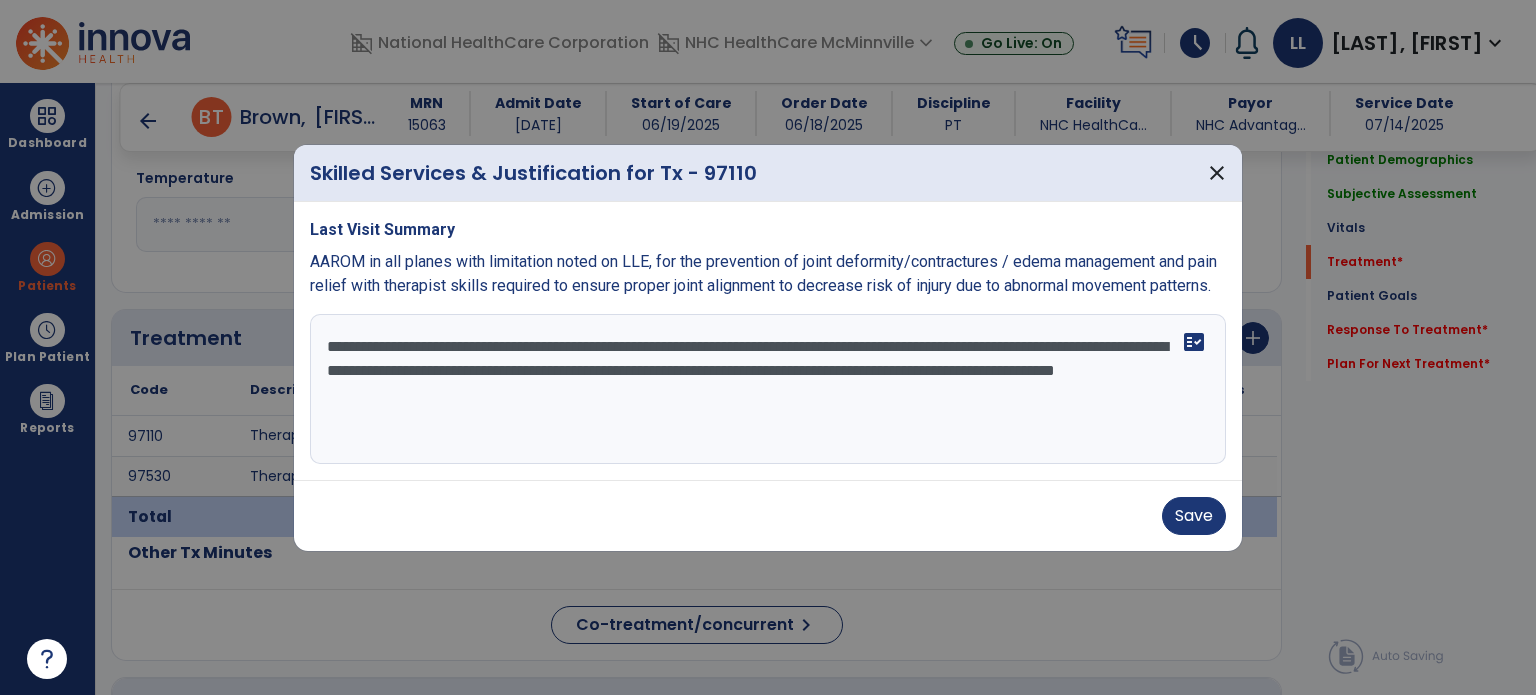 click on "**********" at bounding box center (768, 389) 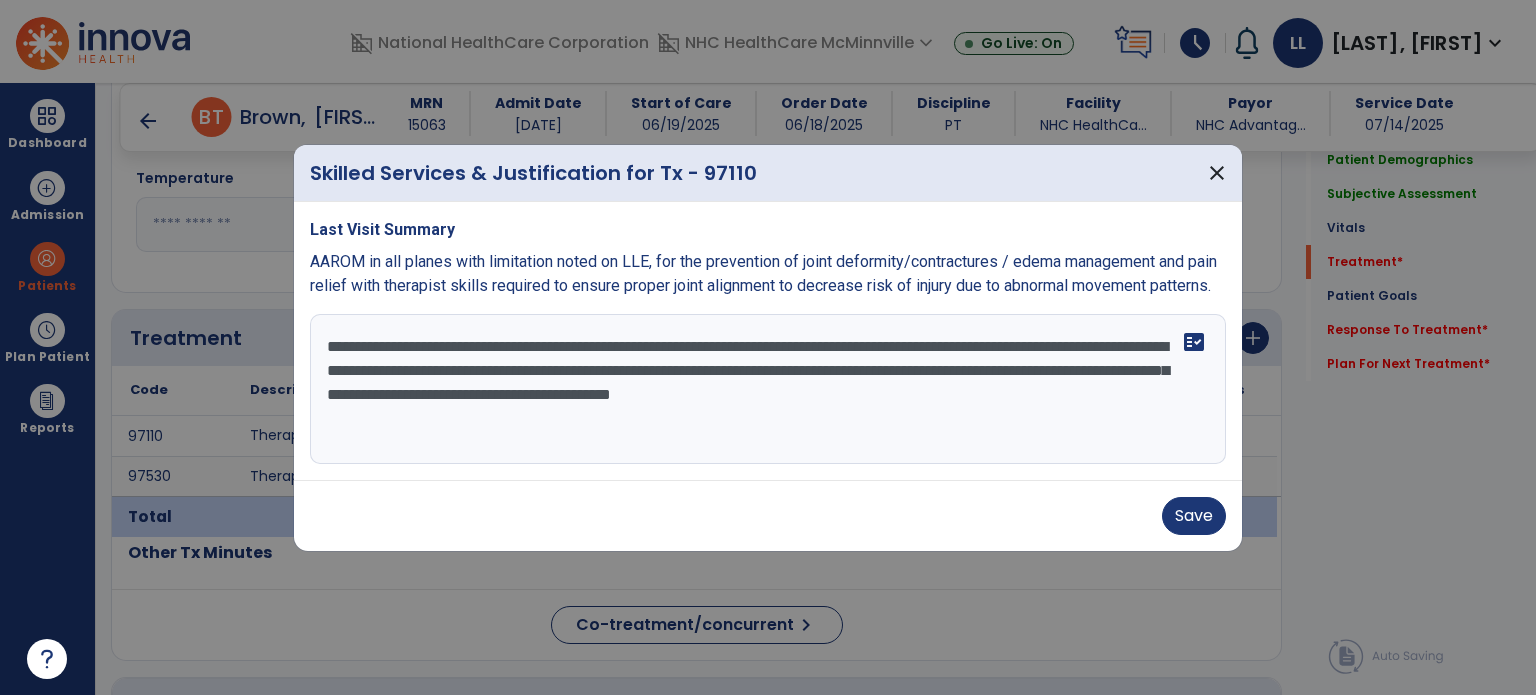 click on "**********" at bounding box center [768, 389] 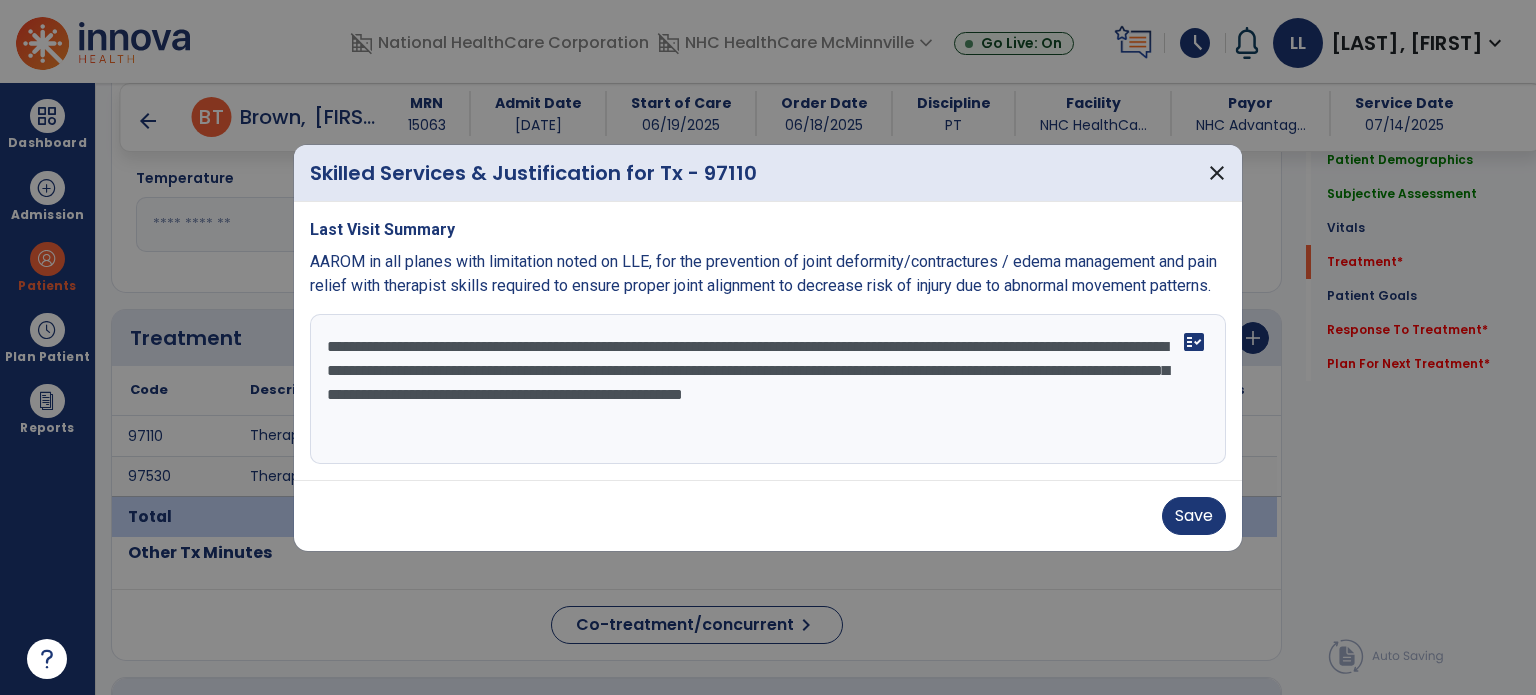 click on "**********" at bounding box center (768, 389) 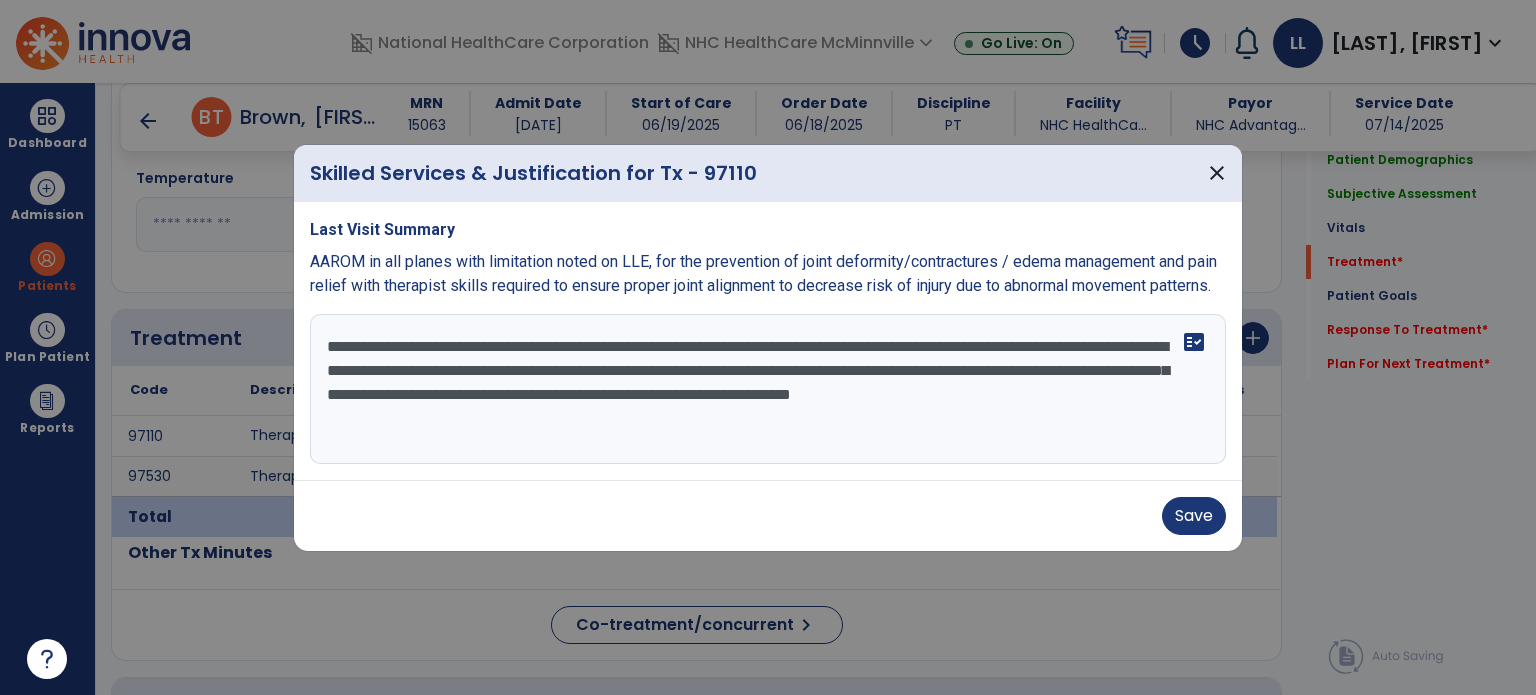 click on "**********" at bounding box center (768, 389) 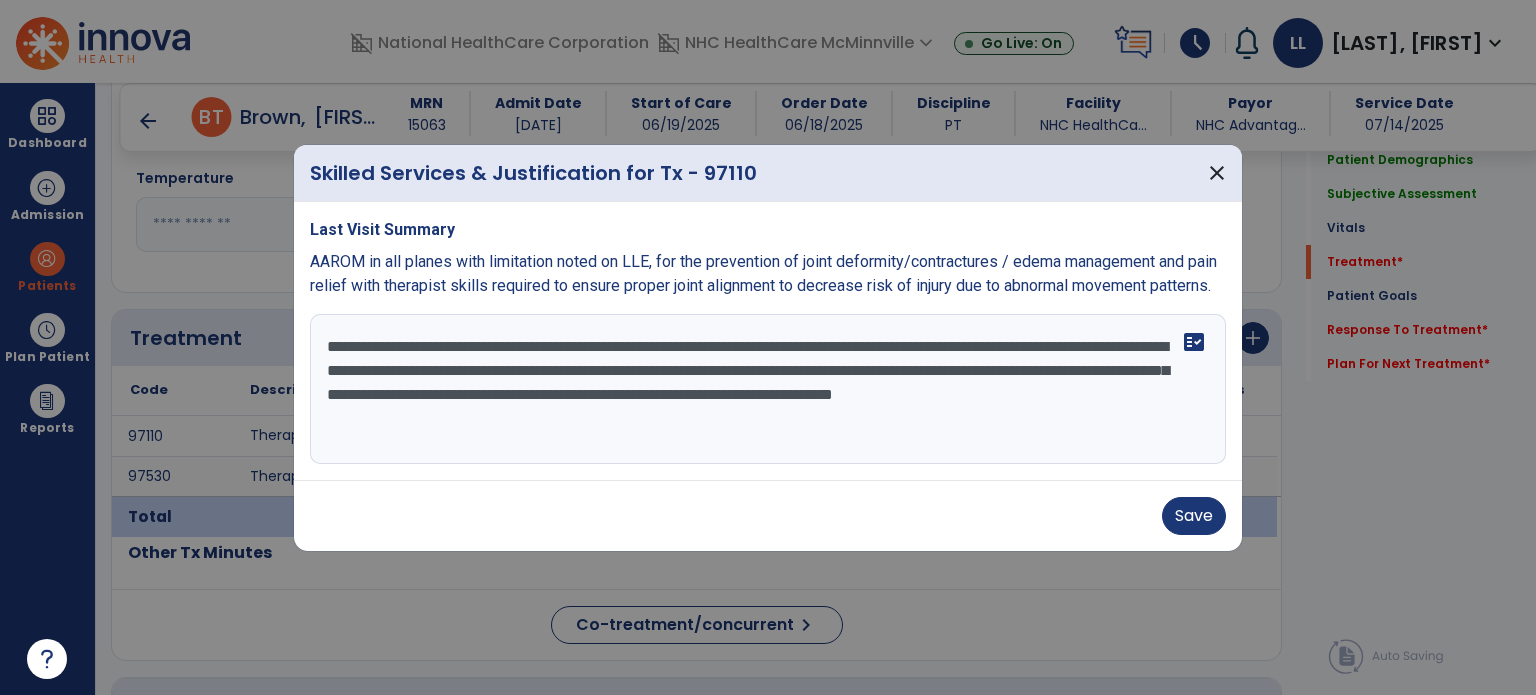 drag, startPoint x: 426, startPoint y: 430, endPoint x: 446, endPoint y: 427, distance: 20.22375 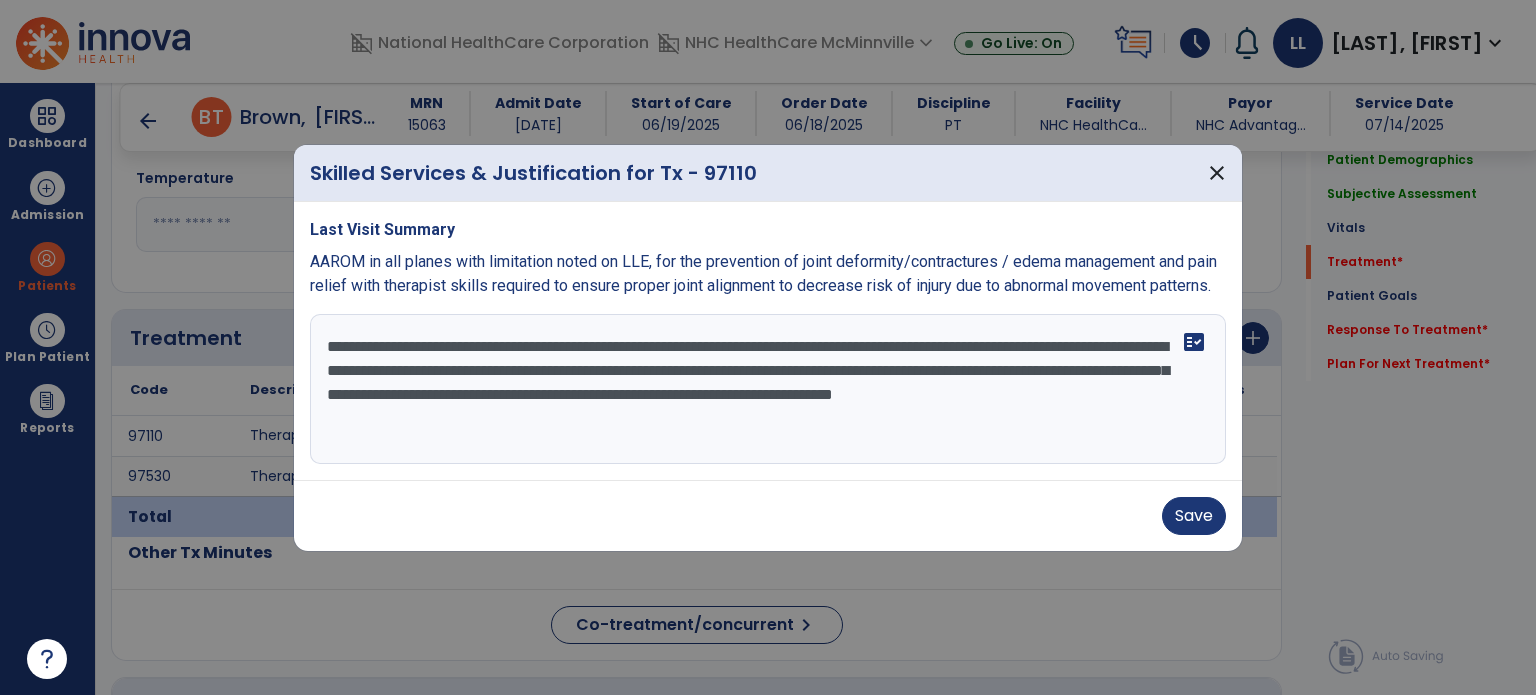 click on "**********" at bounding box center (768, 389) 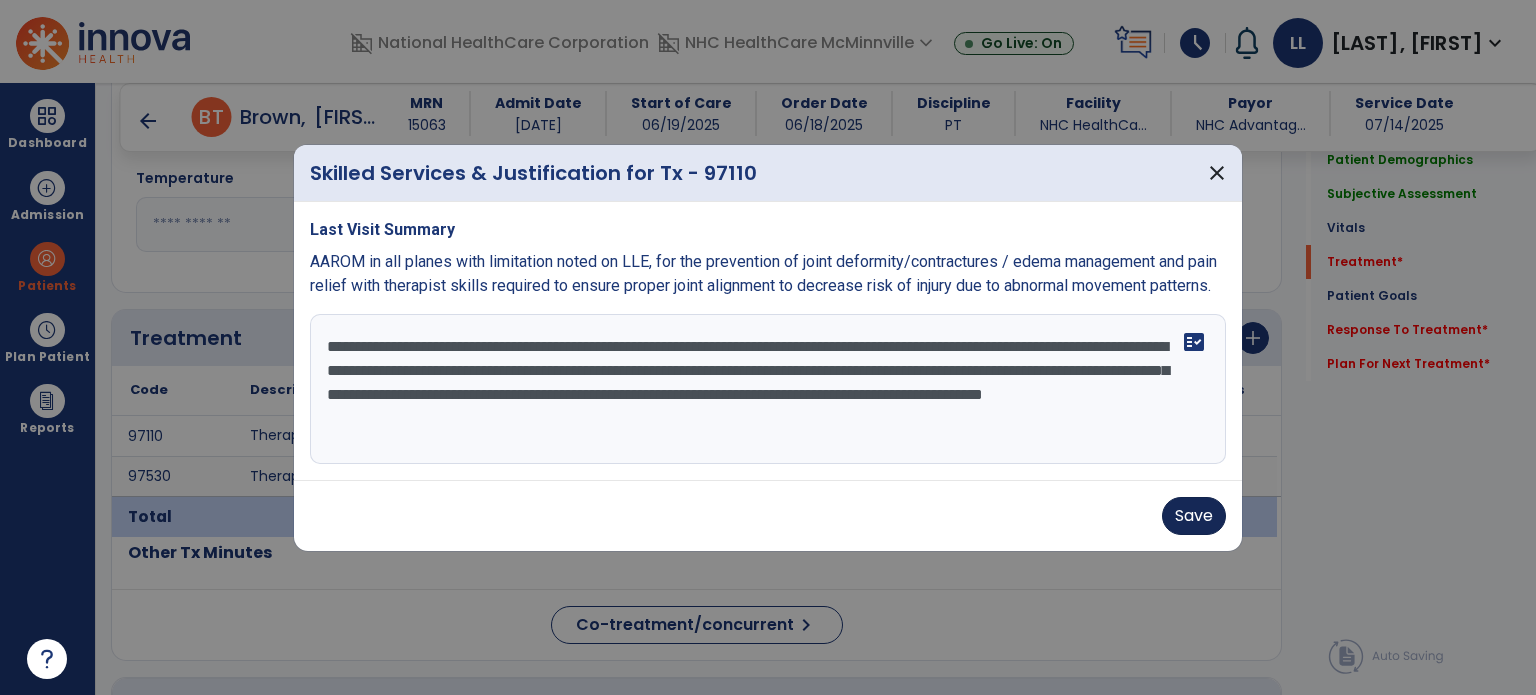 type on "**********" 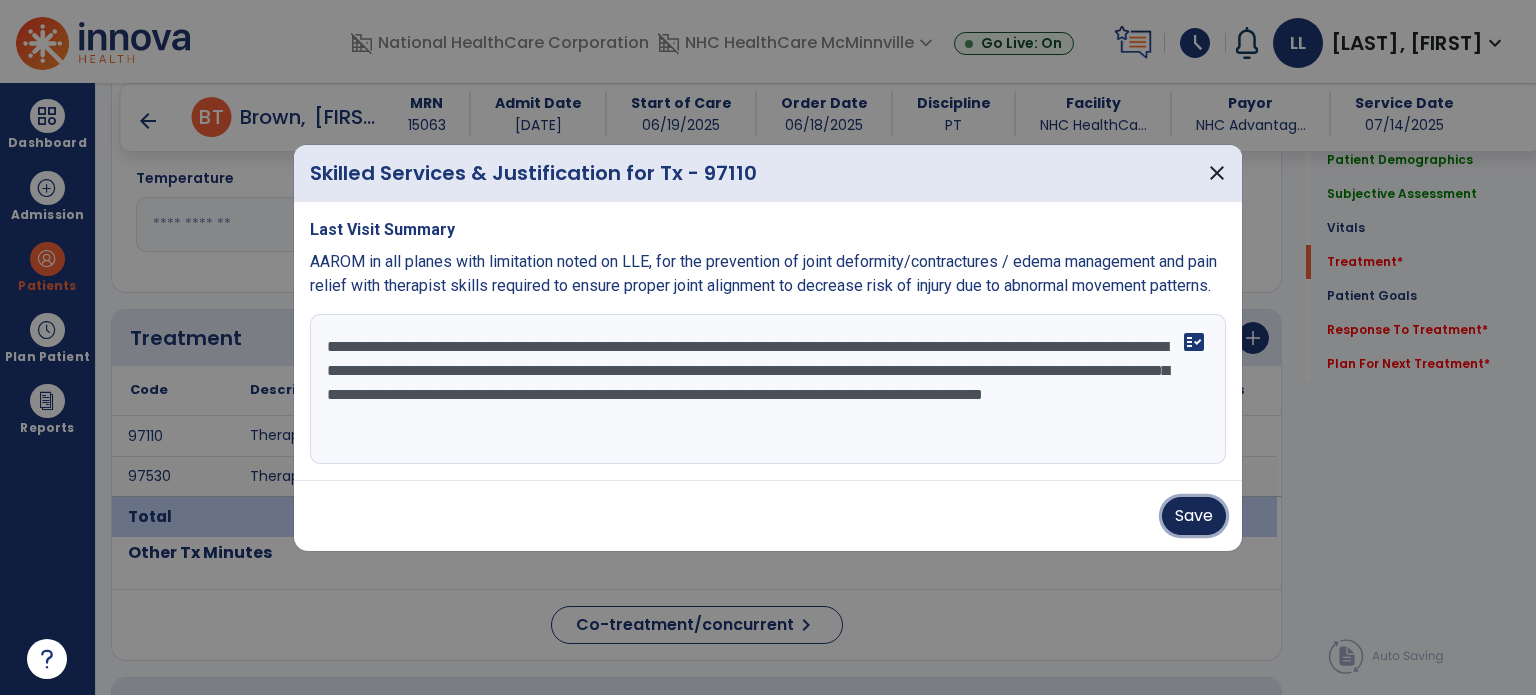 click on "Save" at bounding box center [1194, 516] 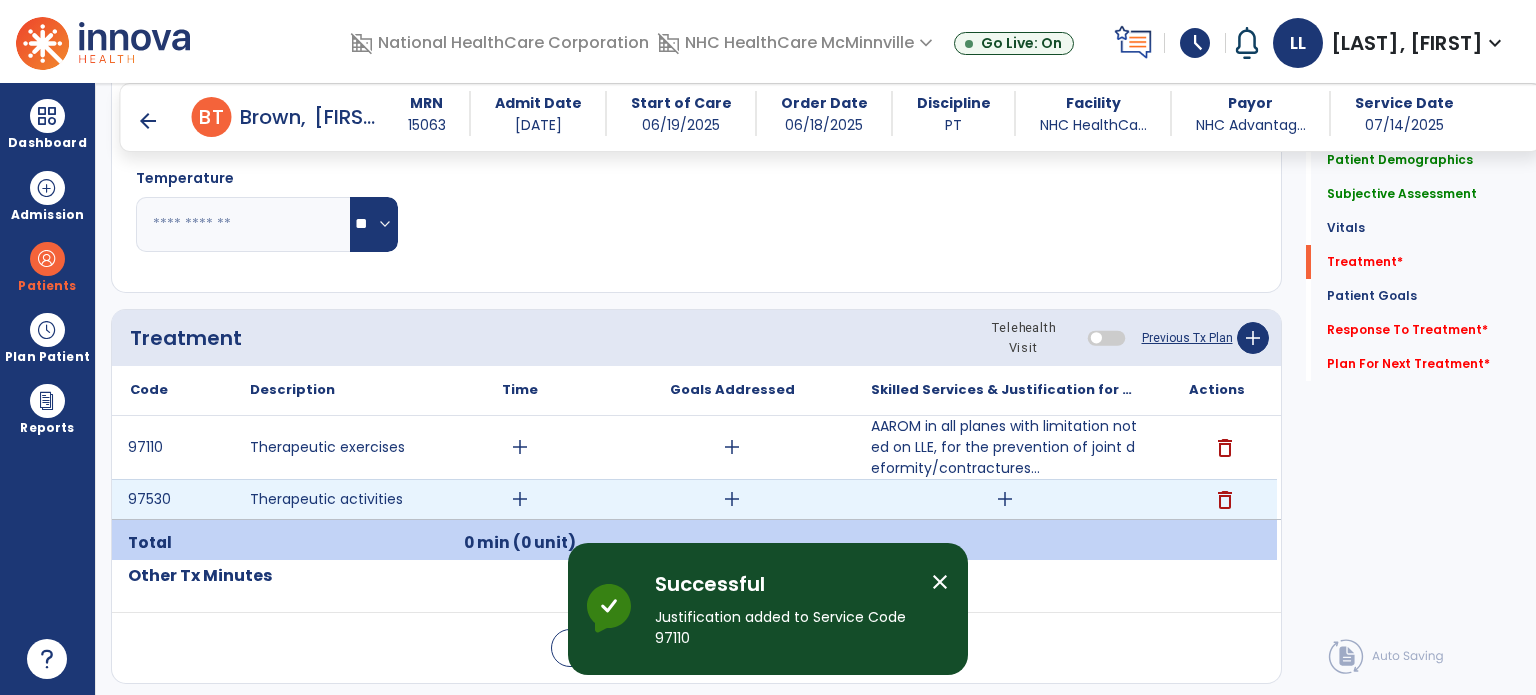 click on "add" at bounding box center [1005, 499] 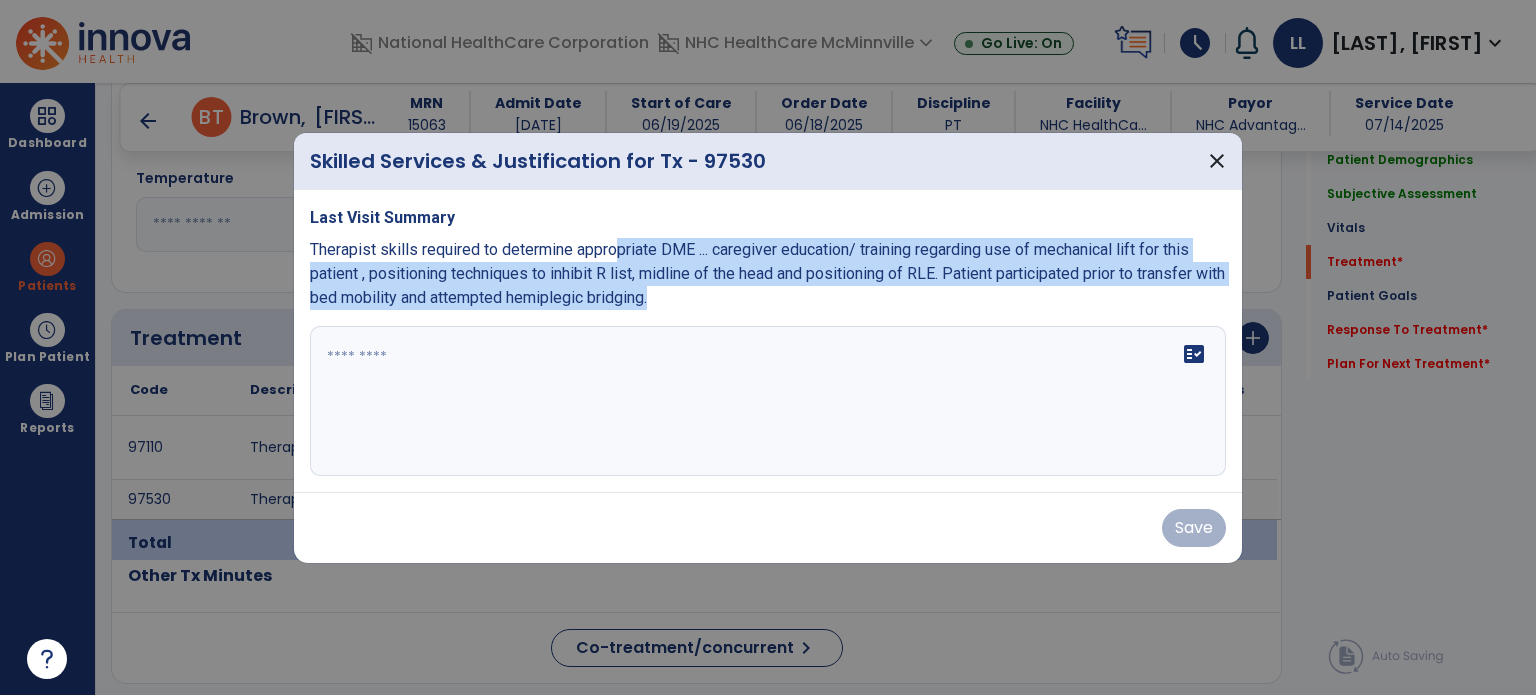 drag, startPoint x: 709, startPoint y: 299, endPoint x: 630, endPoint y: 267, distance: 85.23497 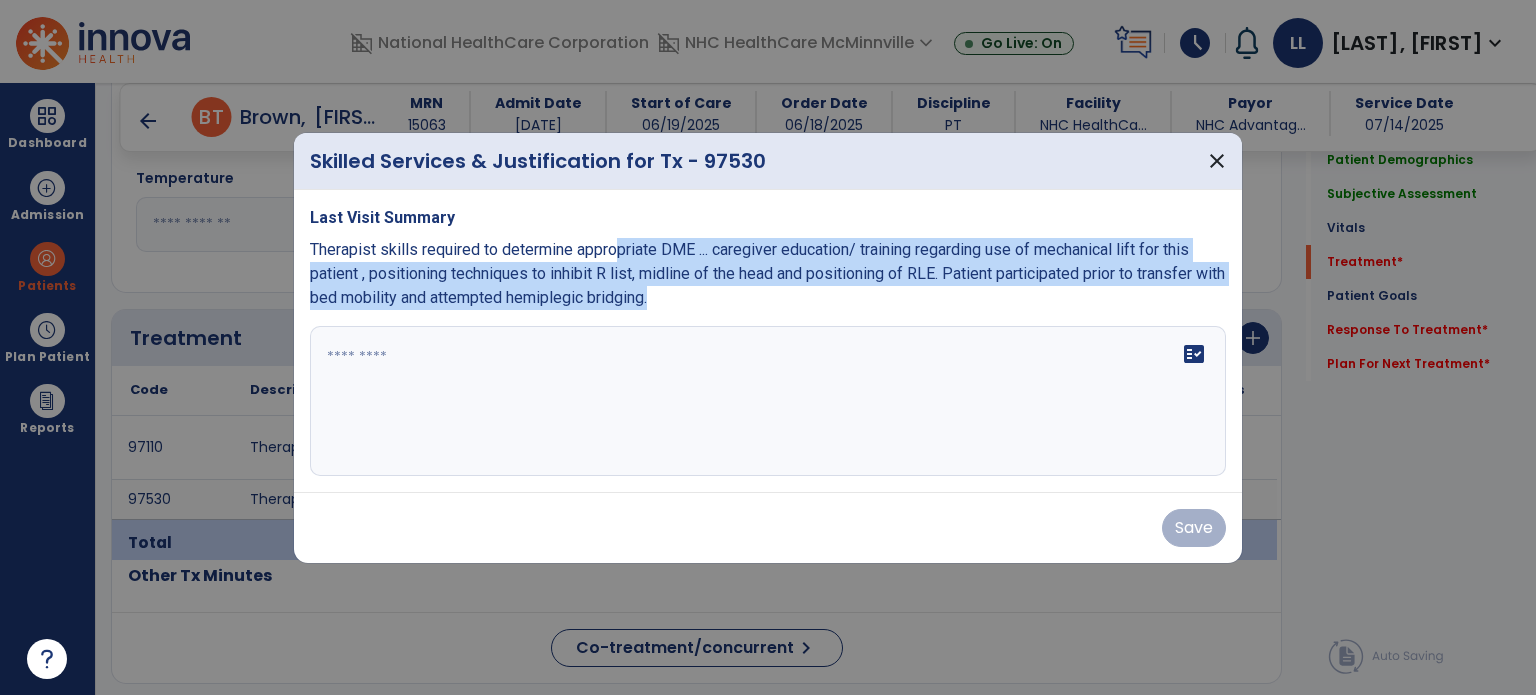click on "Therapist skills required to determine appropriate DME ... caregiver education/ training regarding use of mechanical lift for this patient  , positioning techniques to inhibit R list,  midline of the head  and positioning of RLE.  Patient participated prior to transfer with bed mobility and attempted hemiplegic bridging." at bounding box center (768, 274) 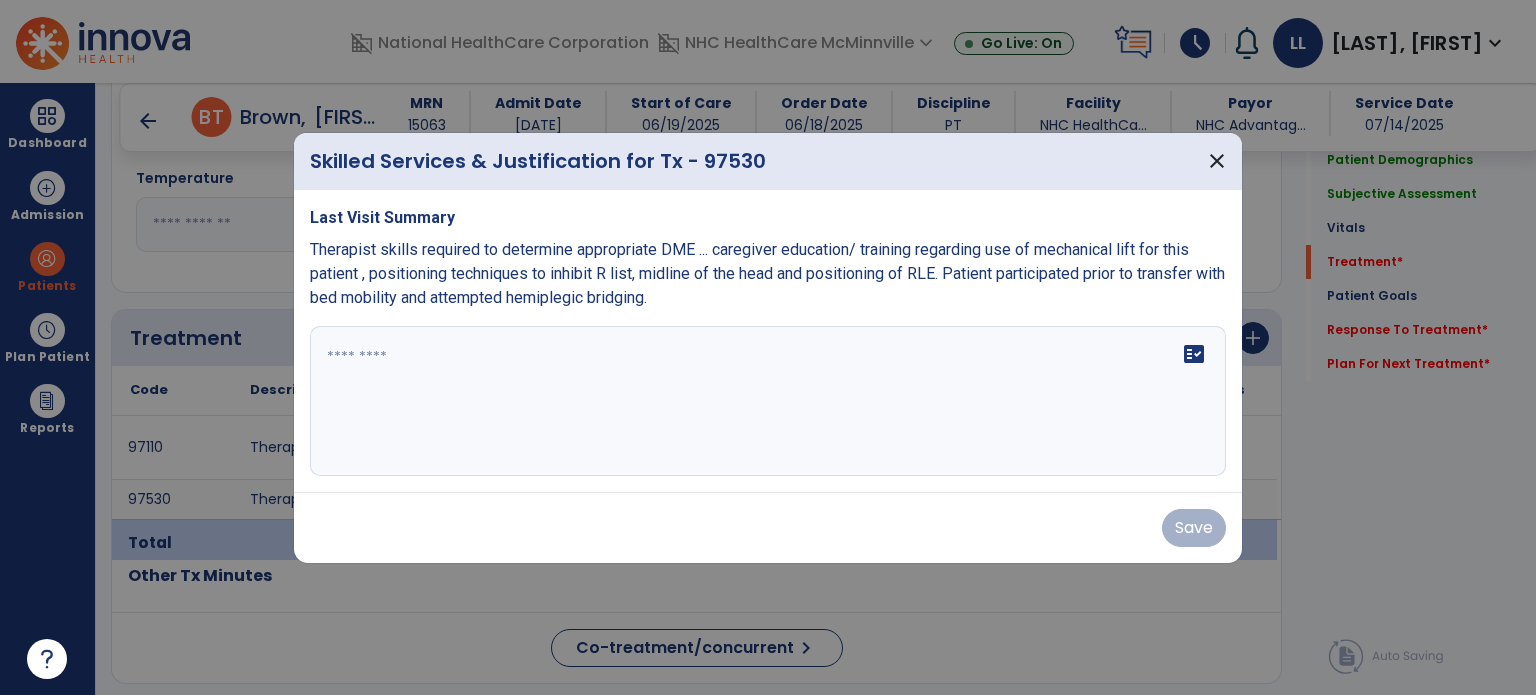 drag, startPoint x: 750, startPoint y: 331, endPoint x: 748, endPoint y: 342, distance: 11.18034 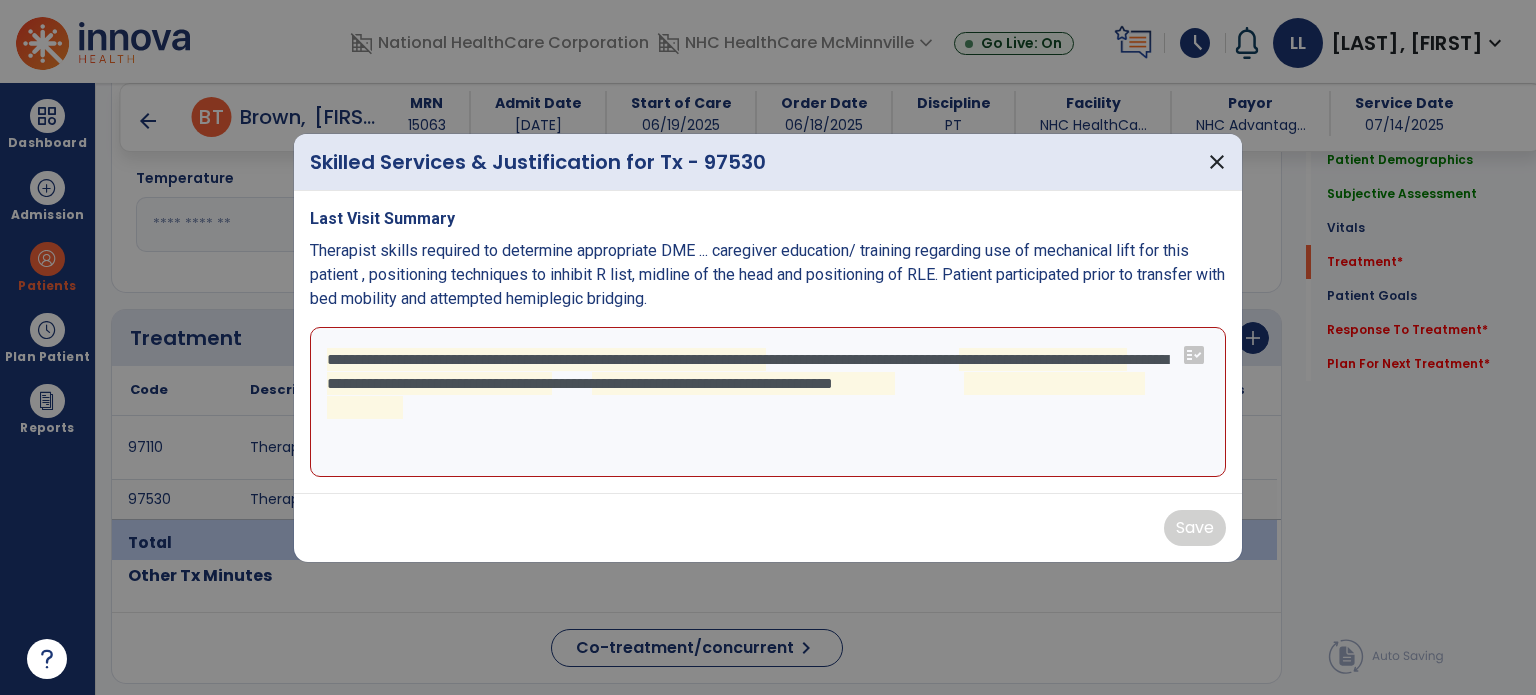 click on "**********" at bounding box center [768, 402] 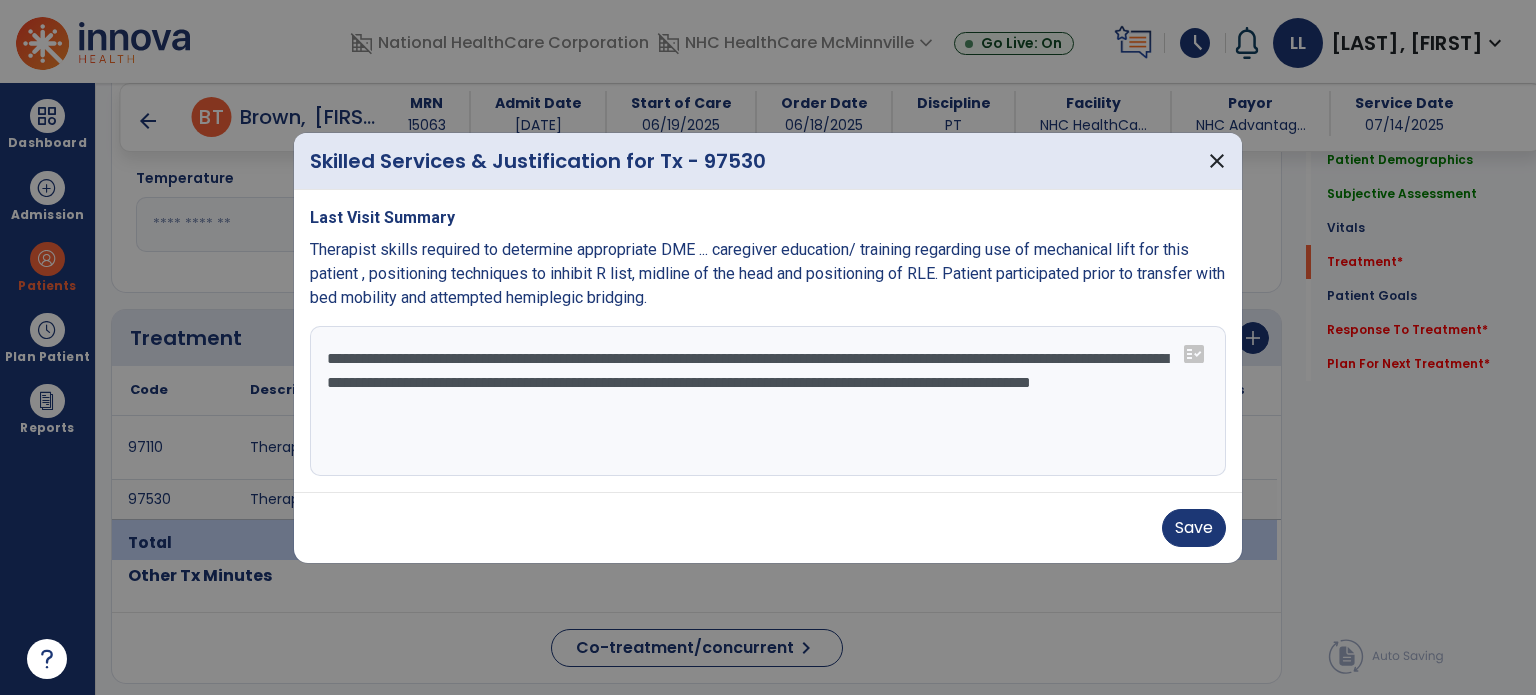click at bounding box center [768, 347] 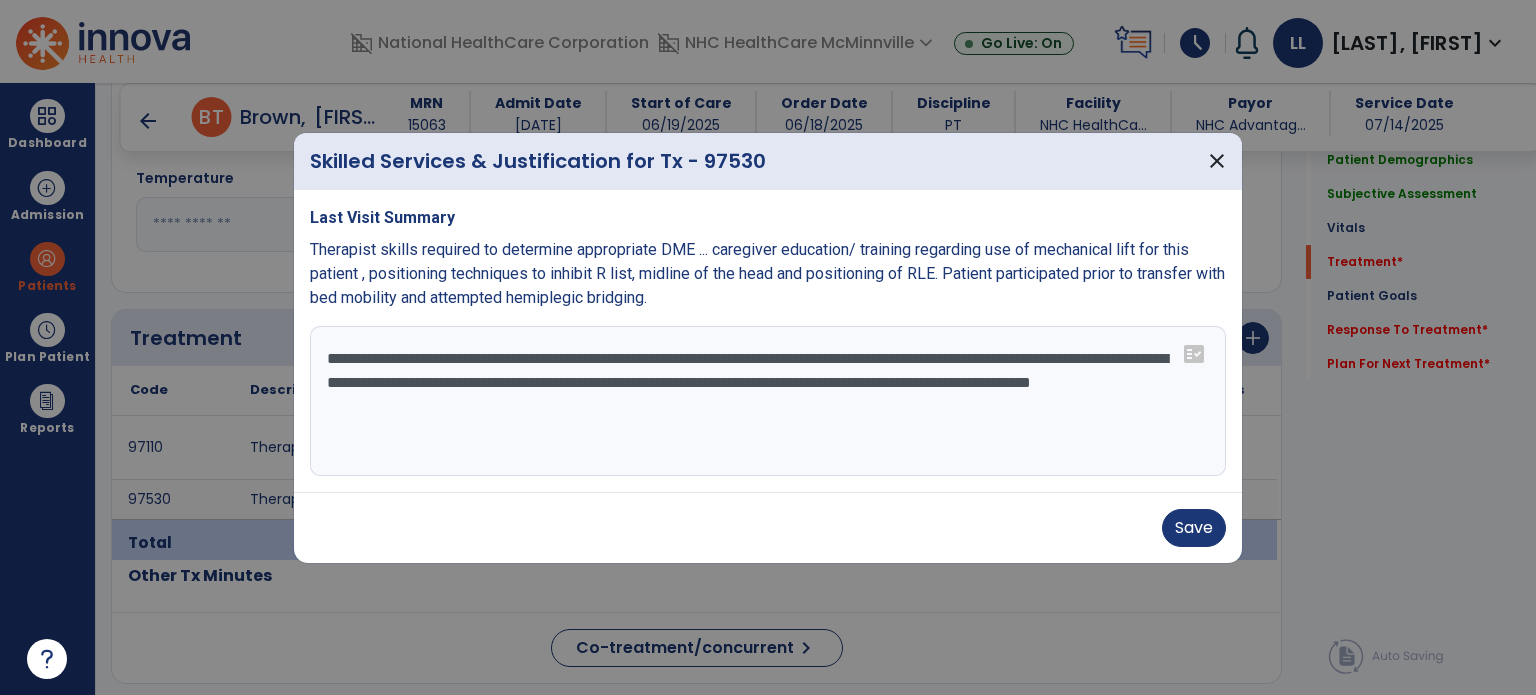 click on "**********" at bounding box center [768, 401] 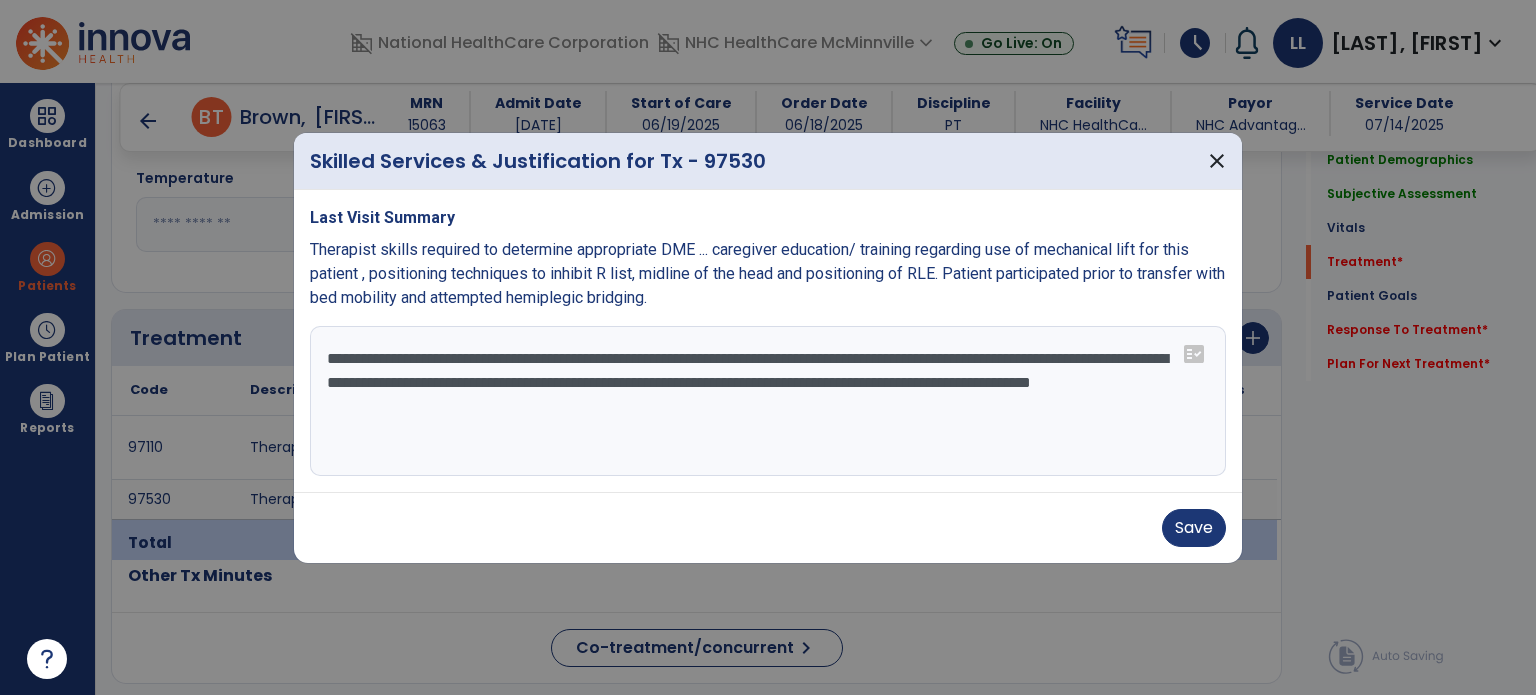 drag, startPoint x: 610, startPoint y: 389, endPoint x: 616, endPoint y: 421, distance: 32.55764 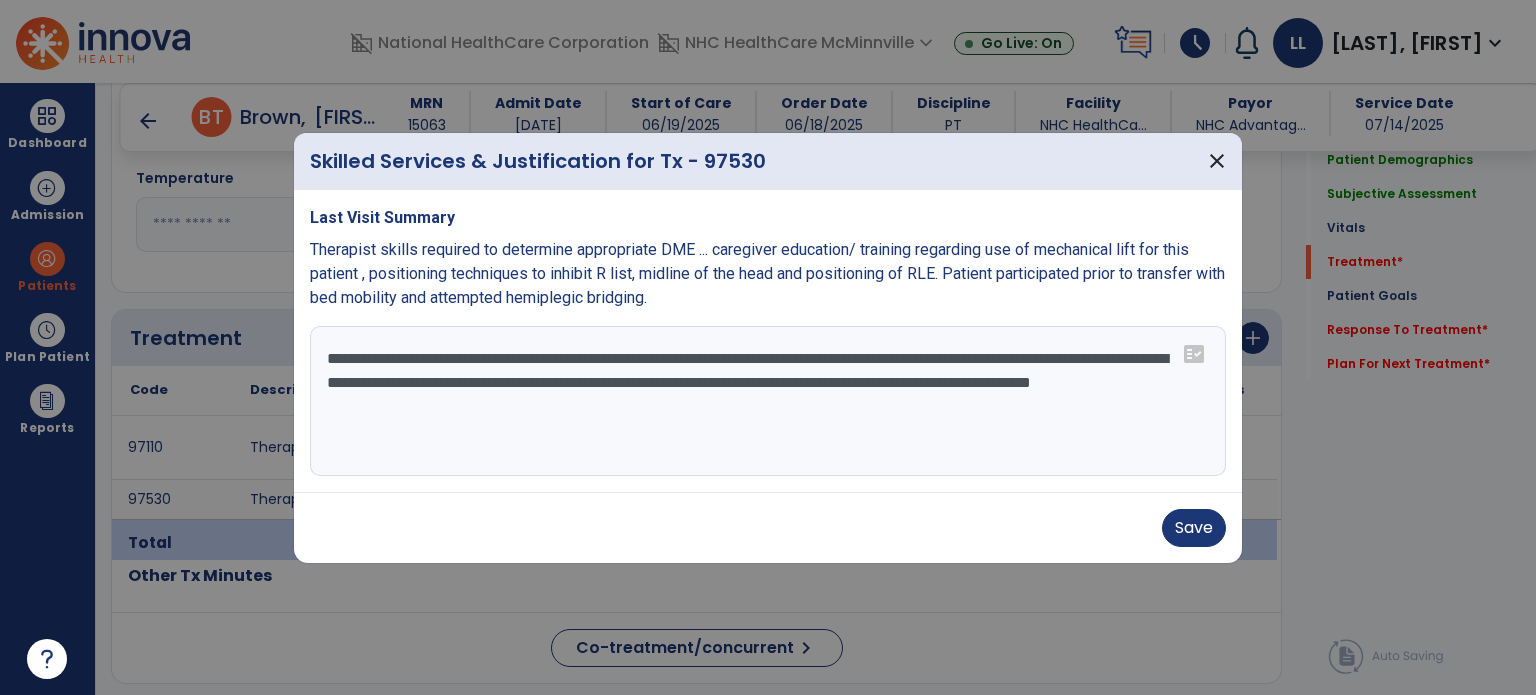 click on "**********" at bounding box center [768, 401] 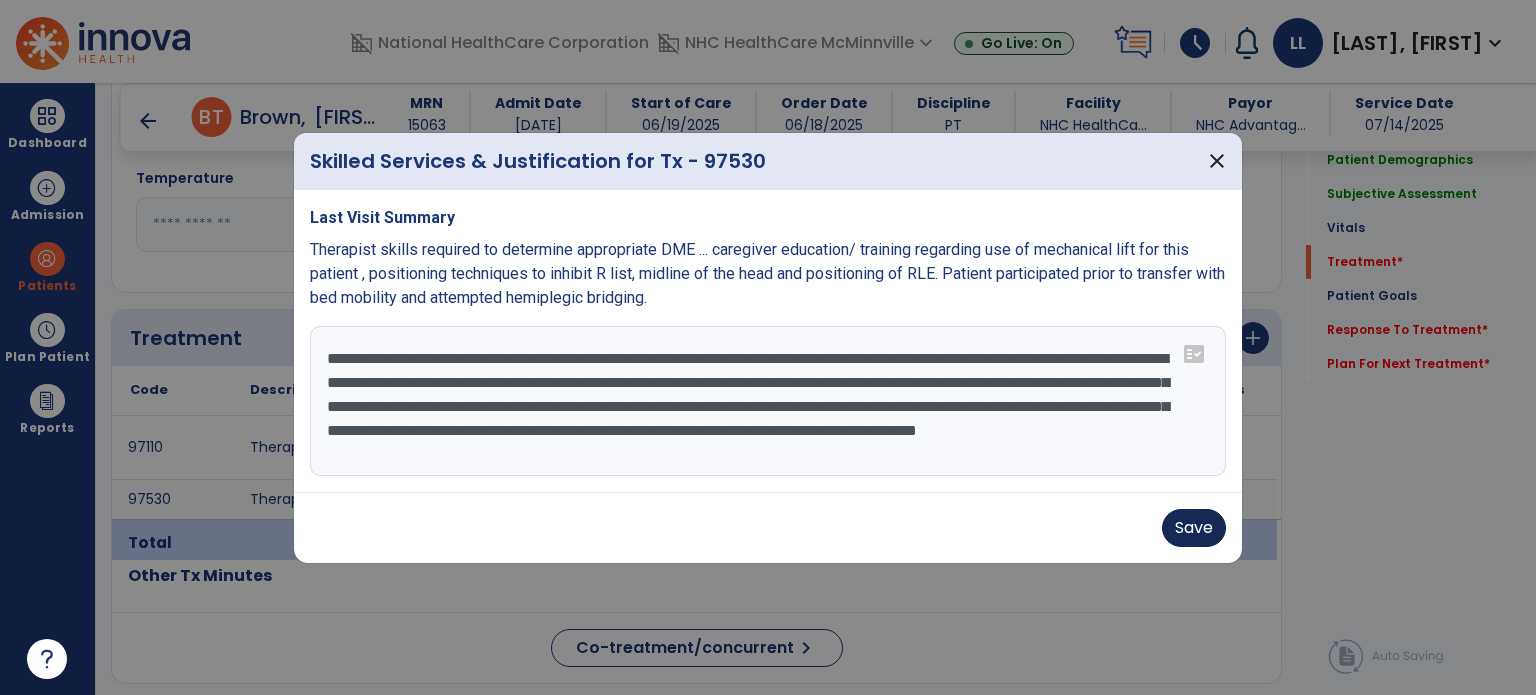 type on "**********" 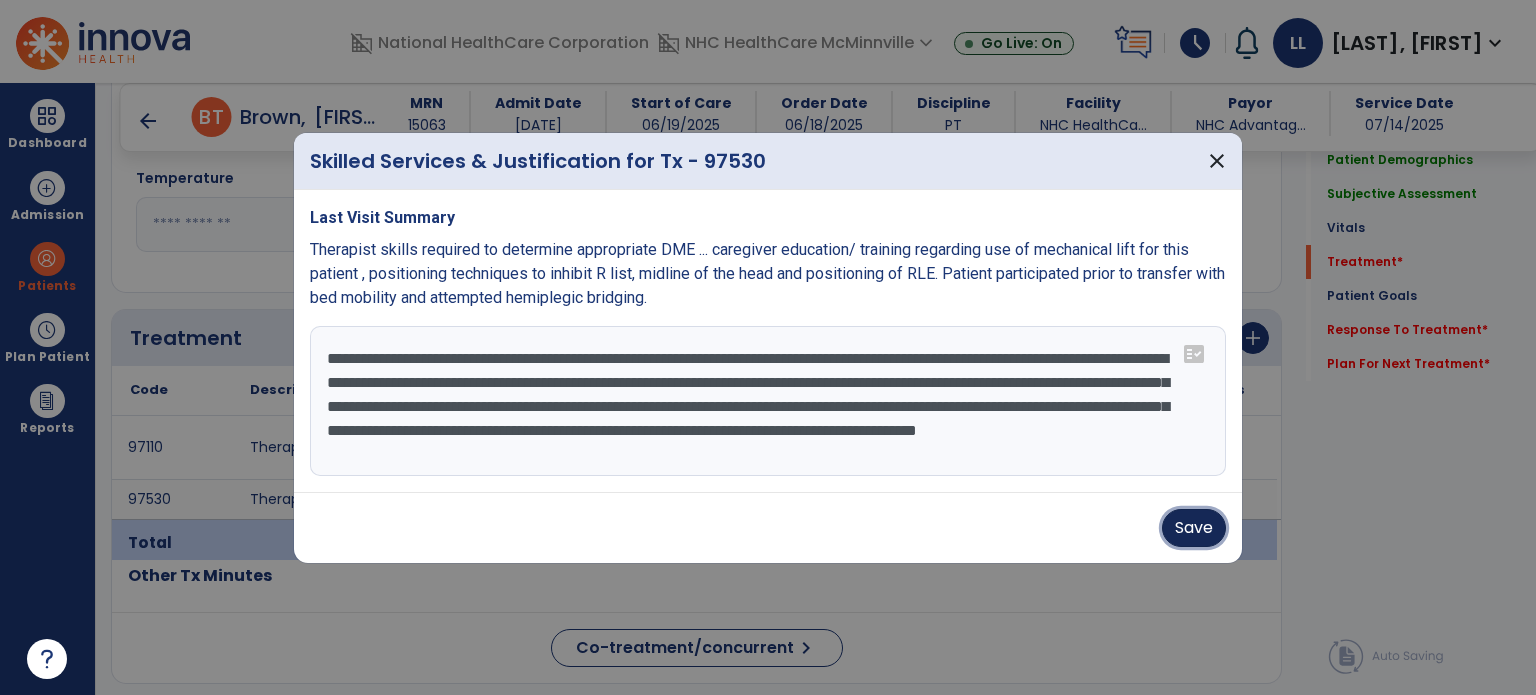 click on "Save" at bounding box center [1194, 528] 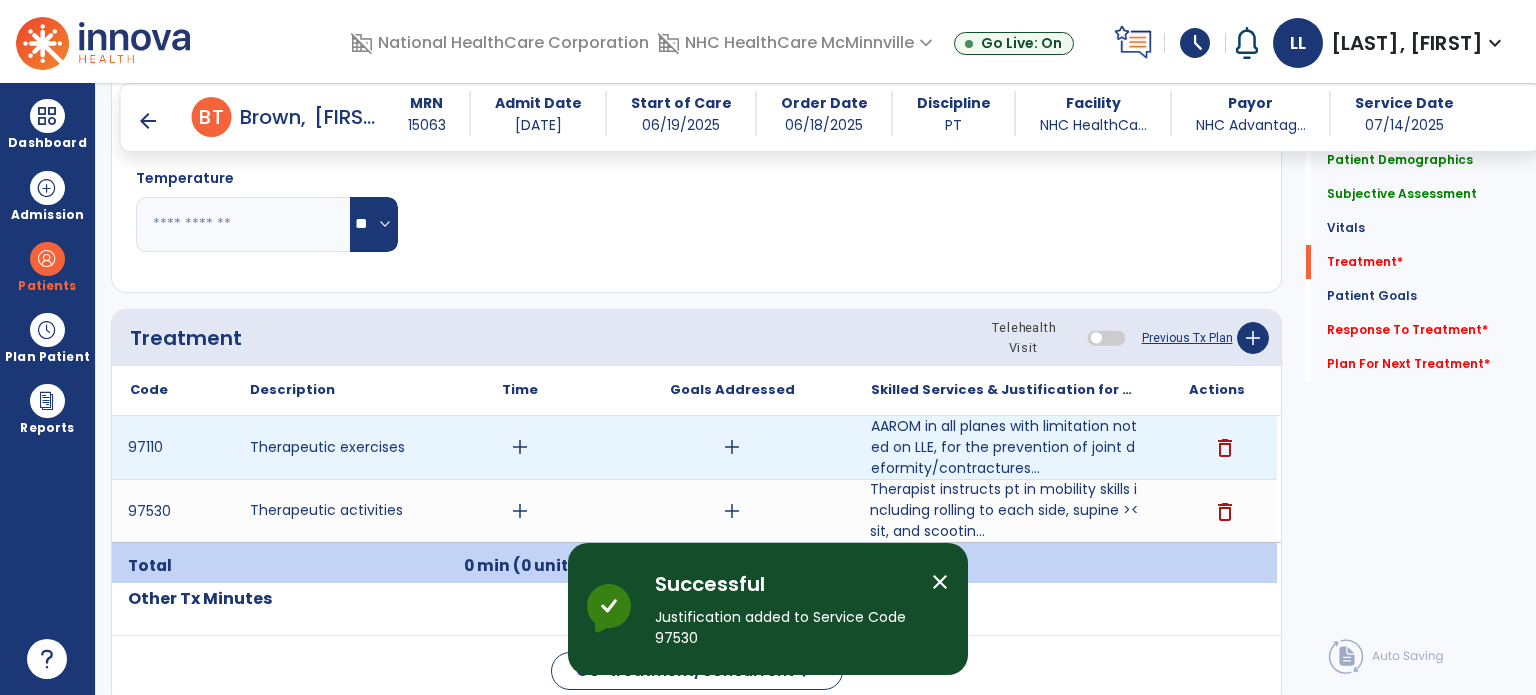 click on "add" at bounding box center (520, 447) 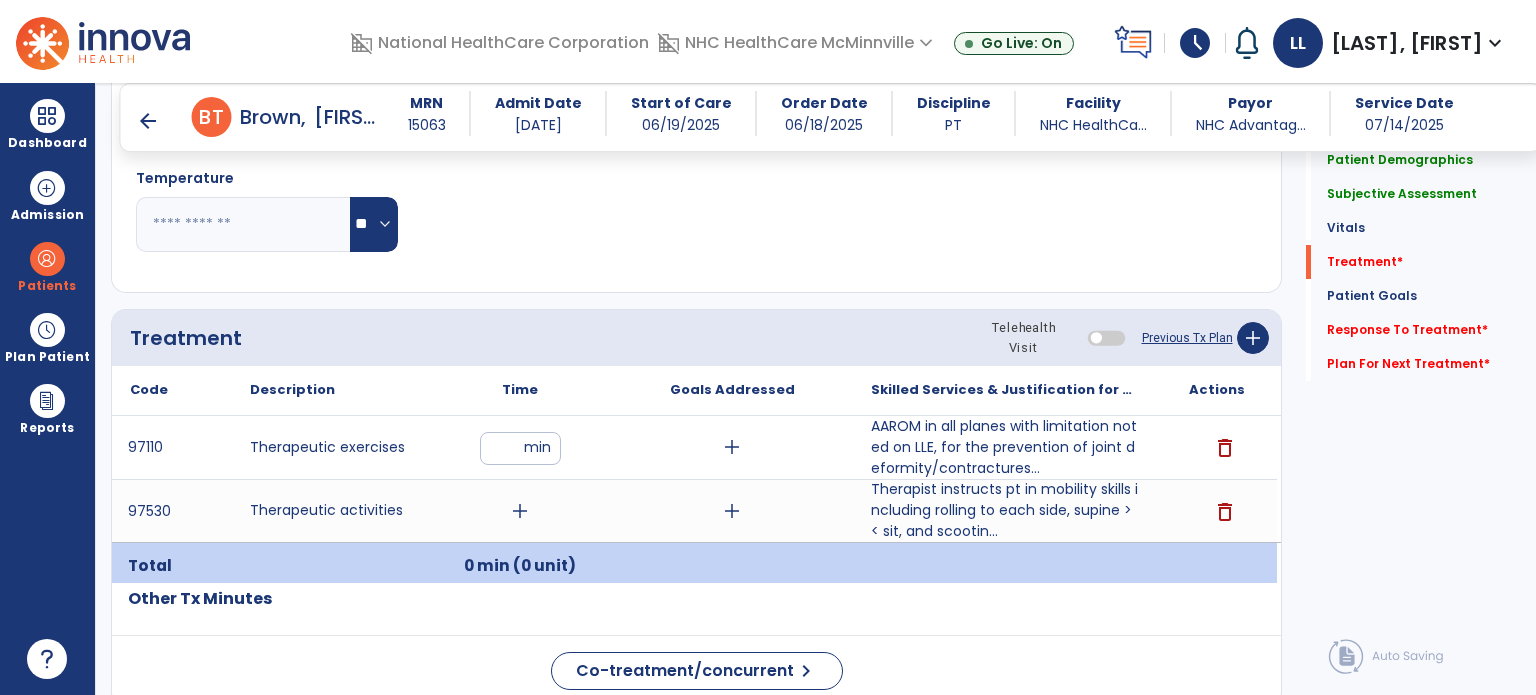 type on "**" 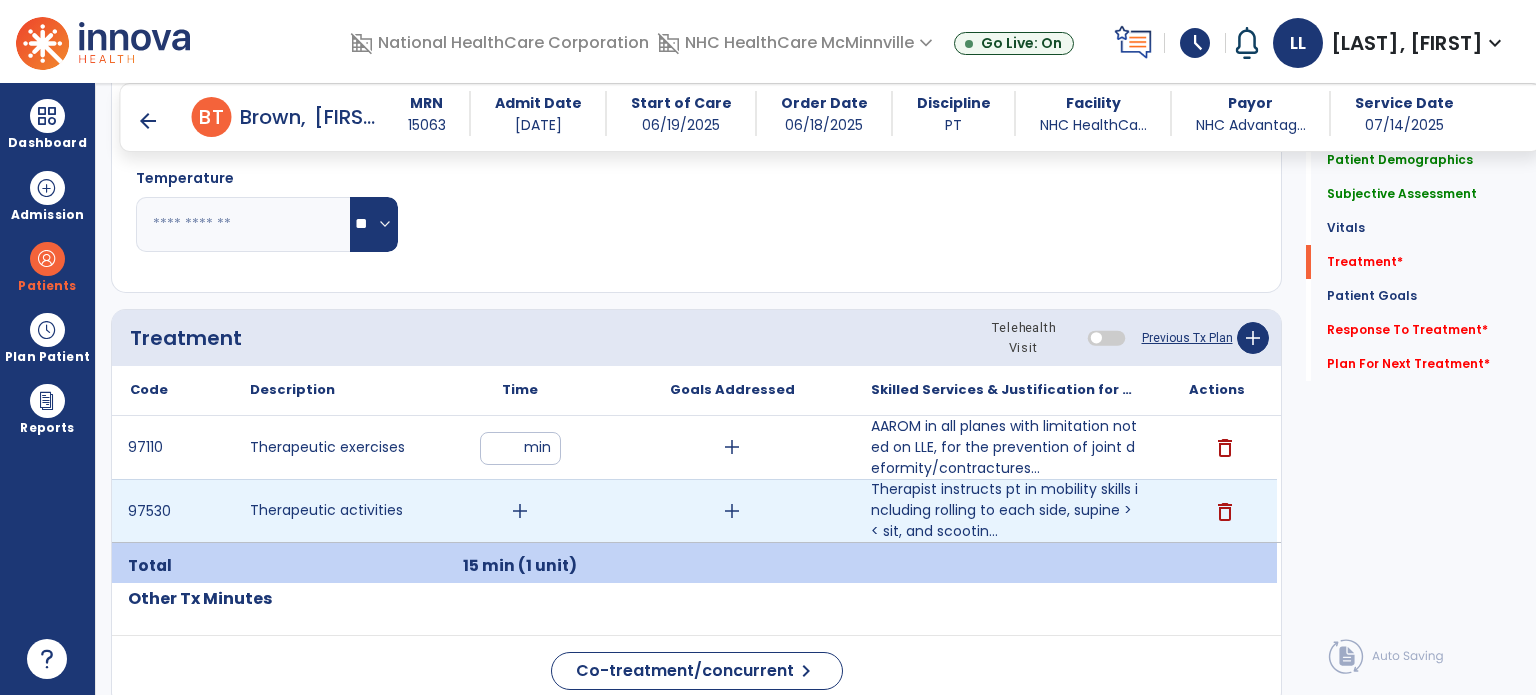 click on "add" at bounding box center (520, 511) 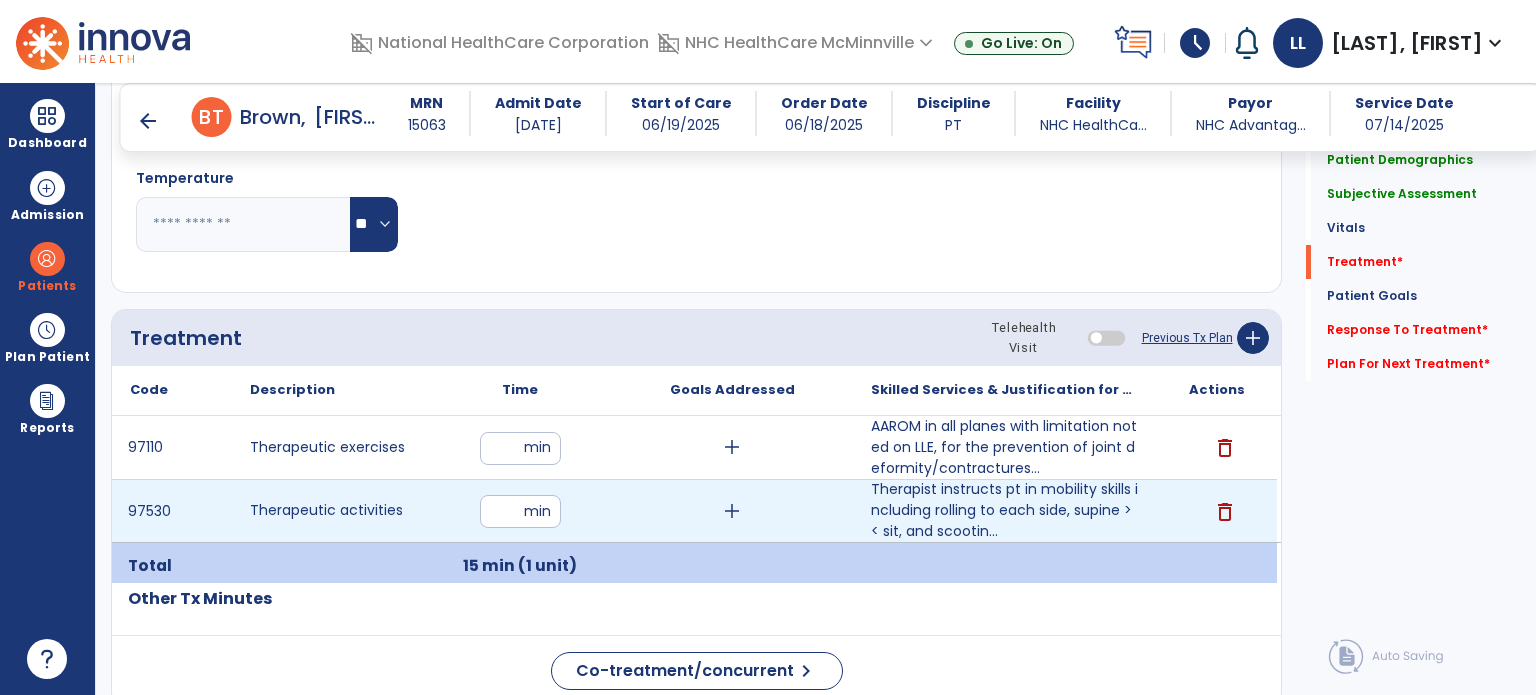 type on "**" 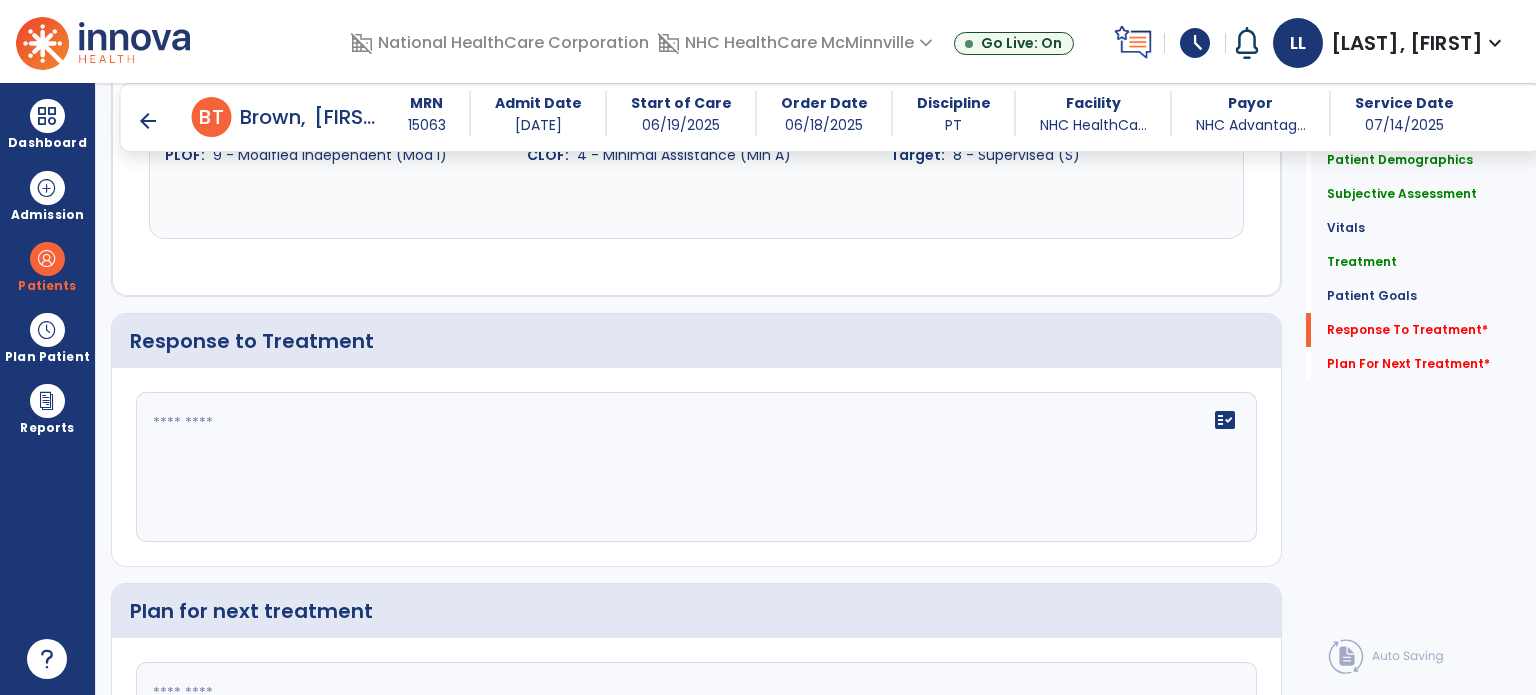 scroll, scrollTop: 2740, scrollLeft: 0, axis: vertical 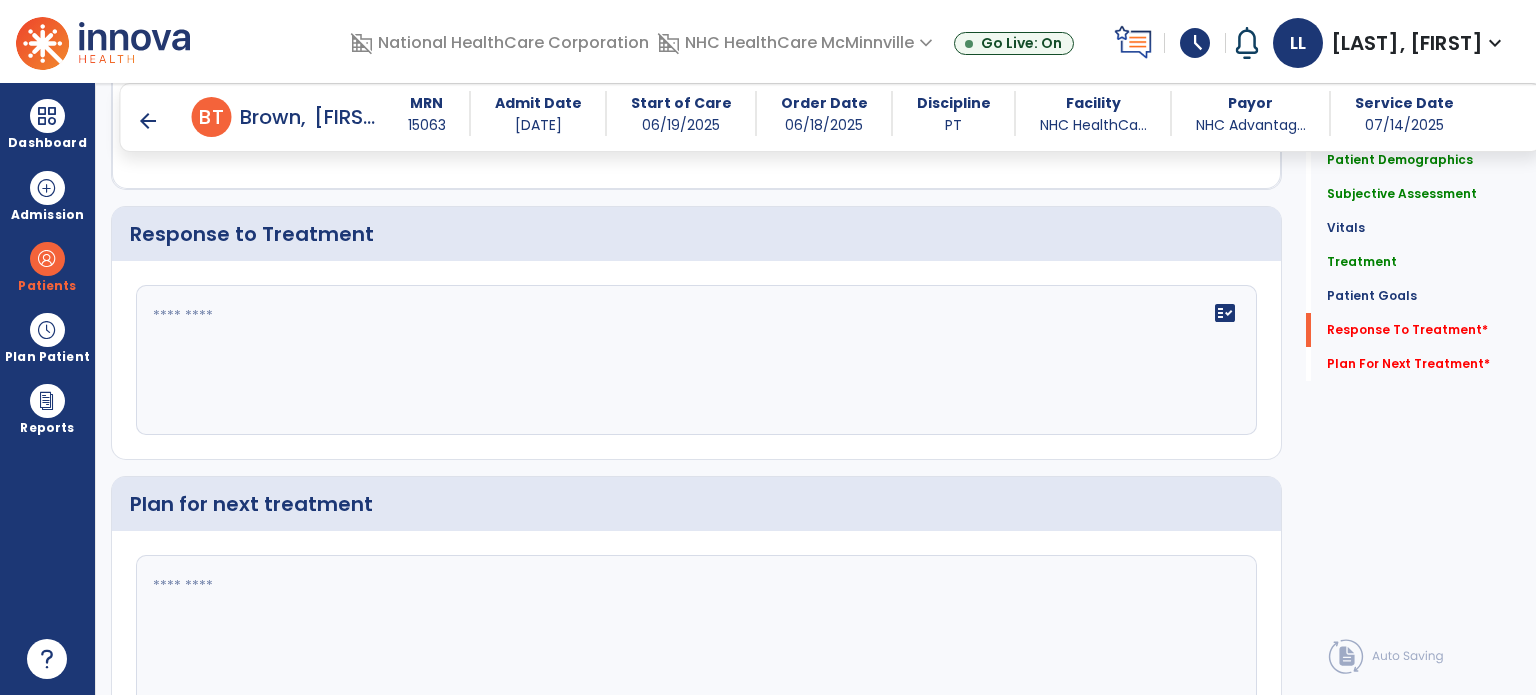 click on "fact_check" 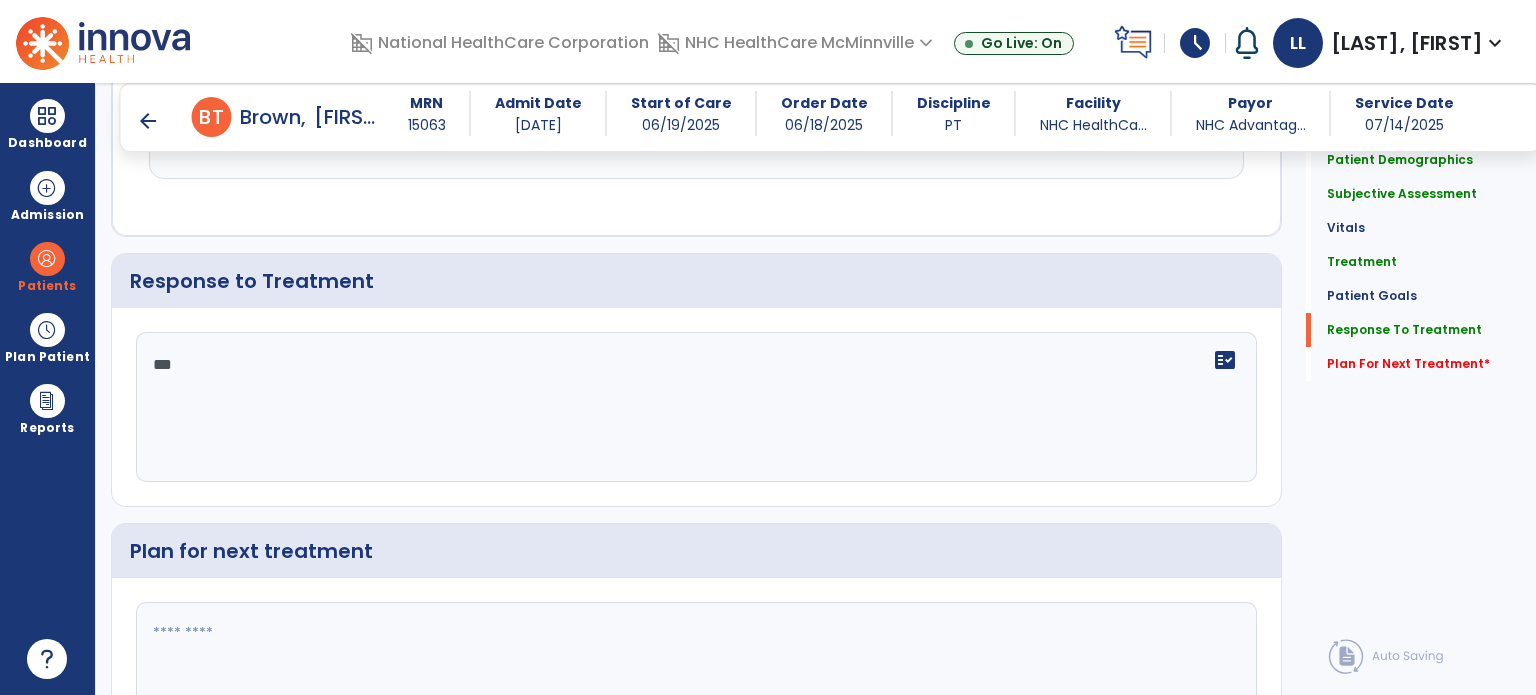 scroll, scrollTop: 2739, scrollLeft: 0, axis: vertical 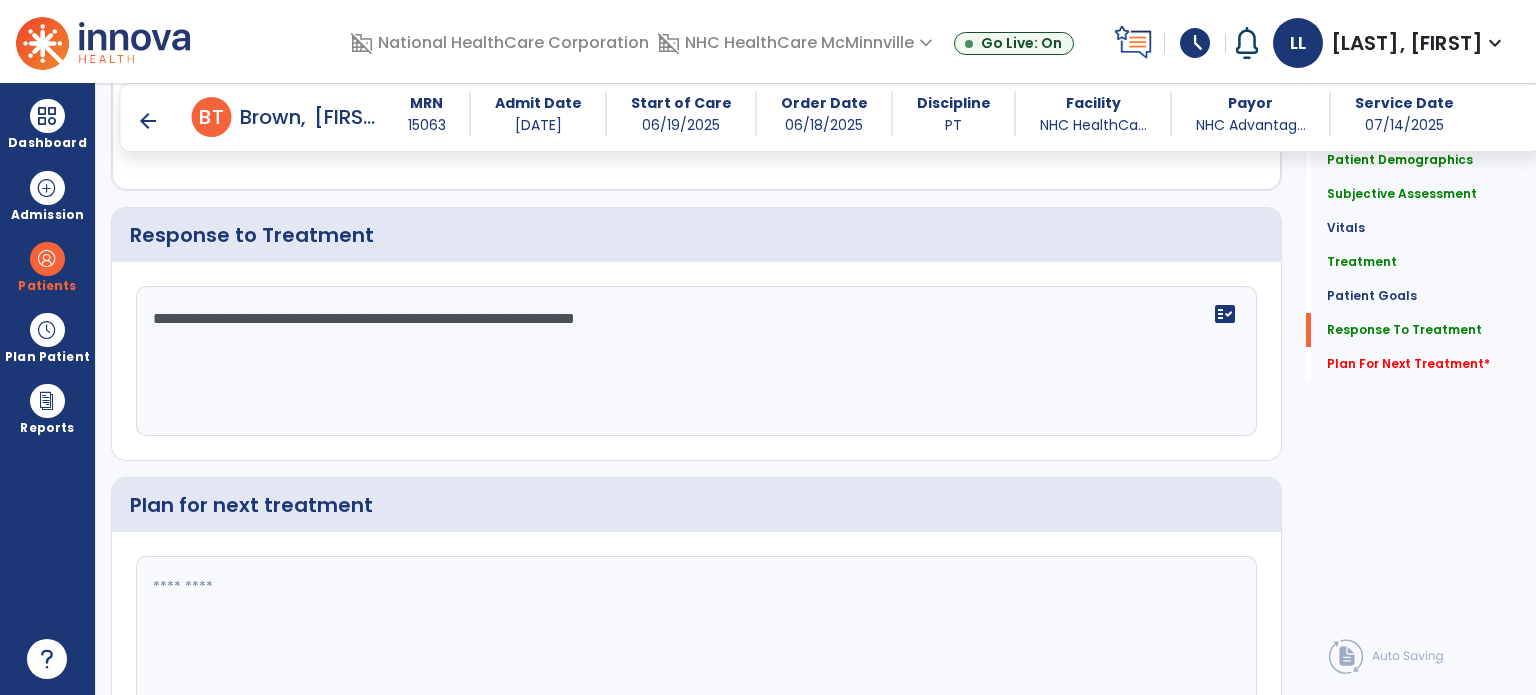 type on "**********" 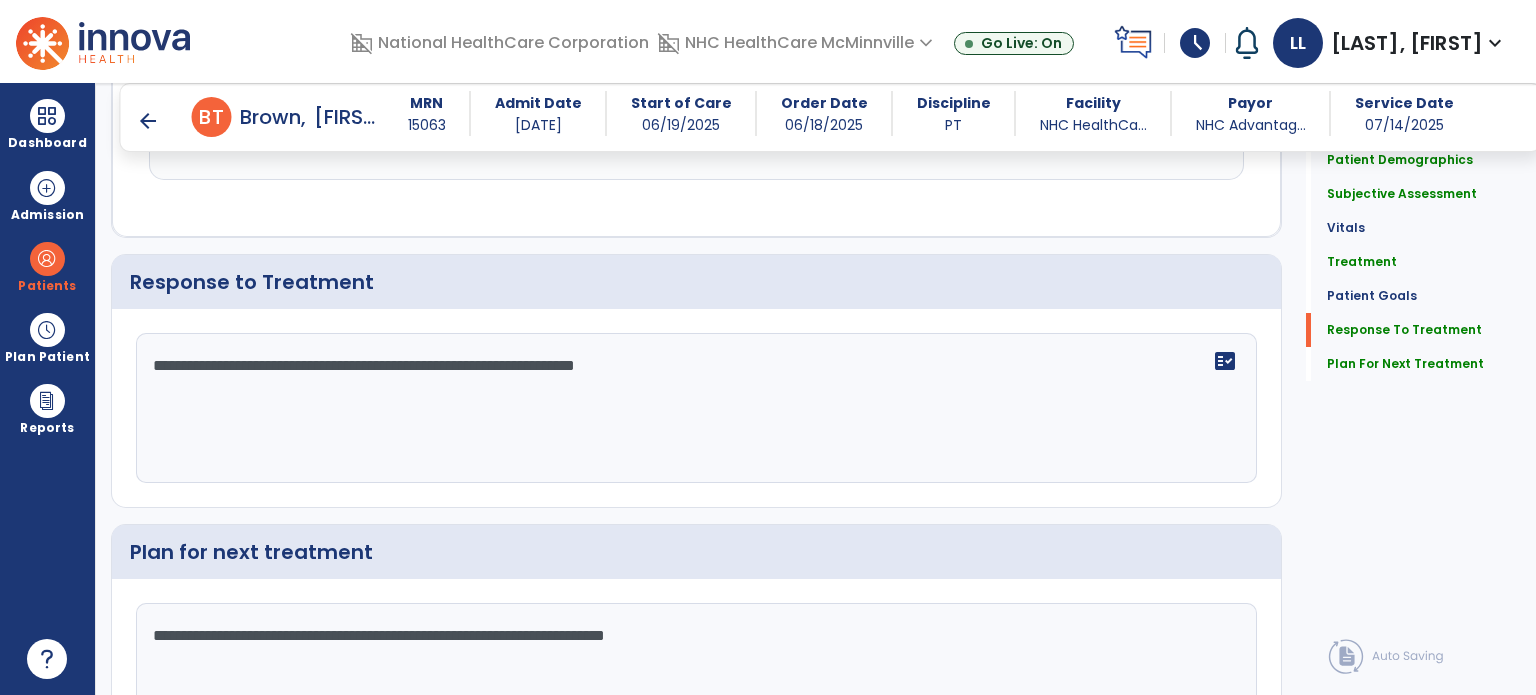 scroll, scrollTop: 2738, scrollLeft: 0, axis: vertical 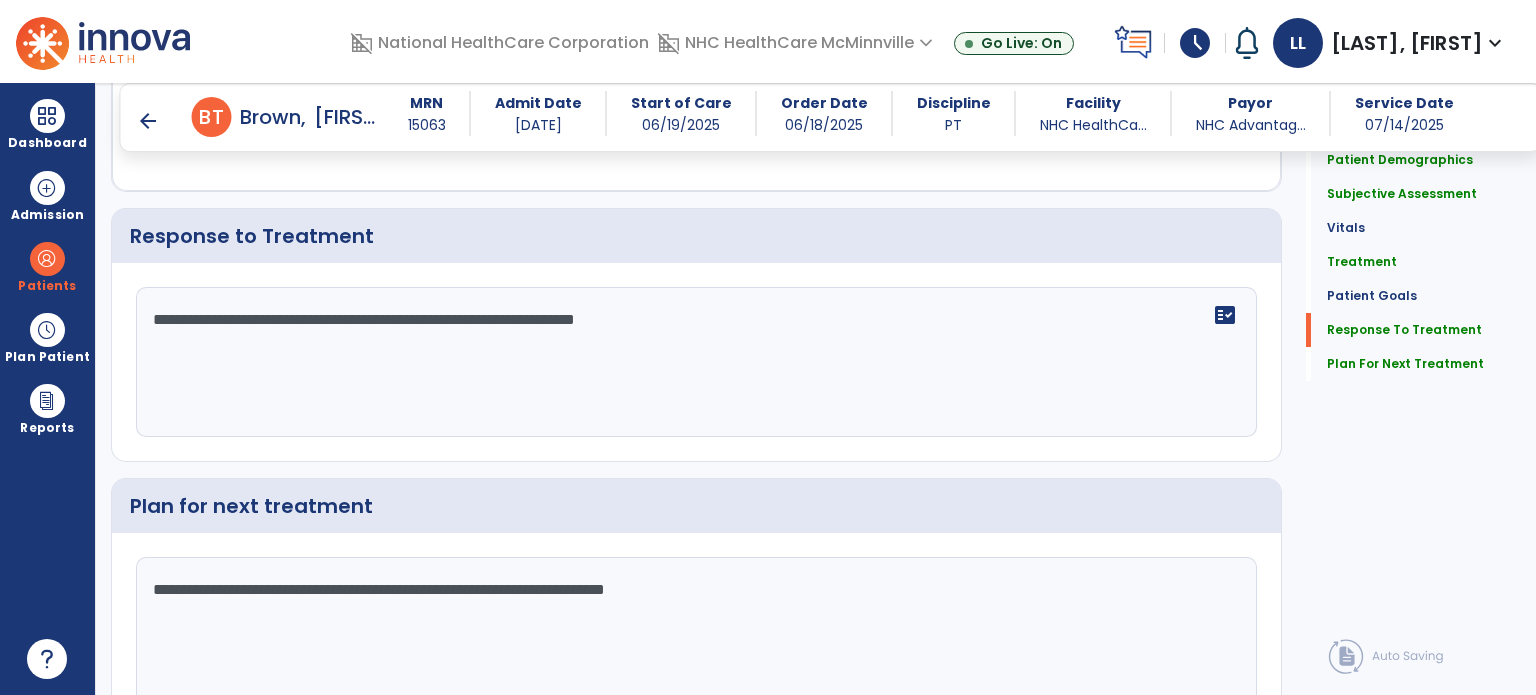 click on "**********" 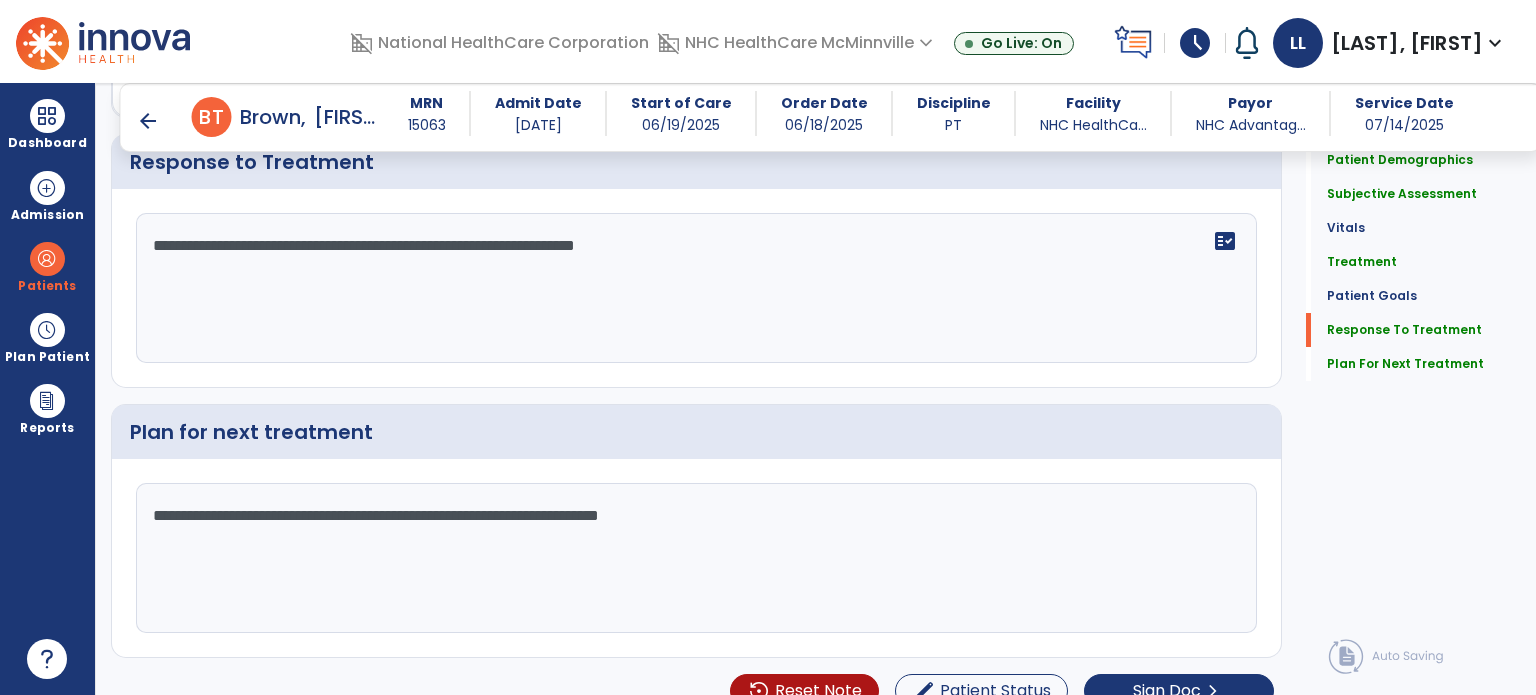 scroll, scrollTop: 2833, scrollLeft: 0, axis: vertical 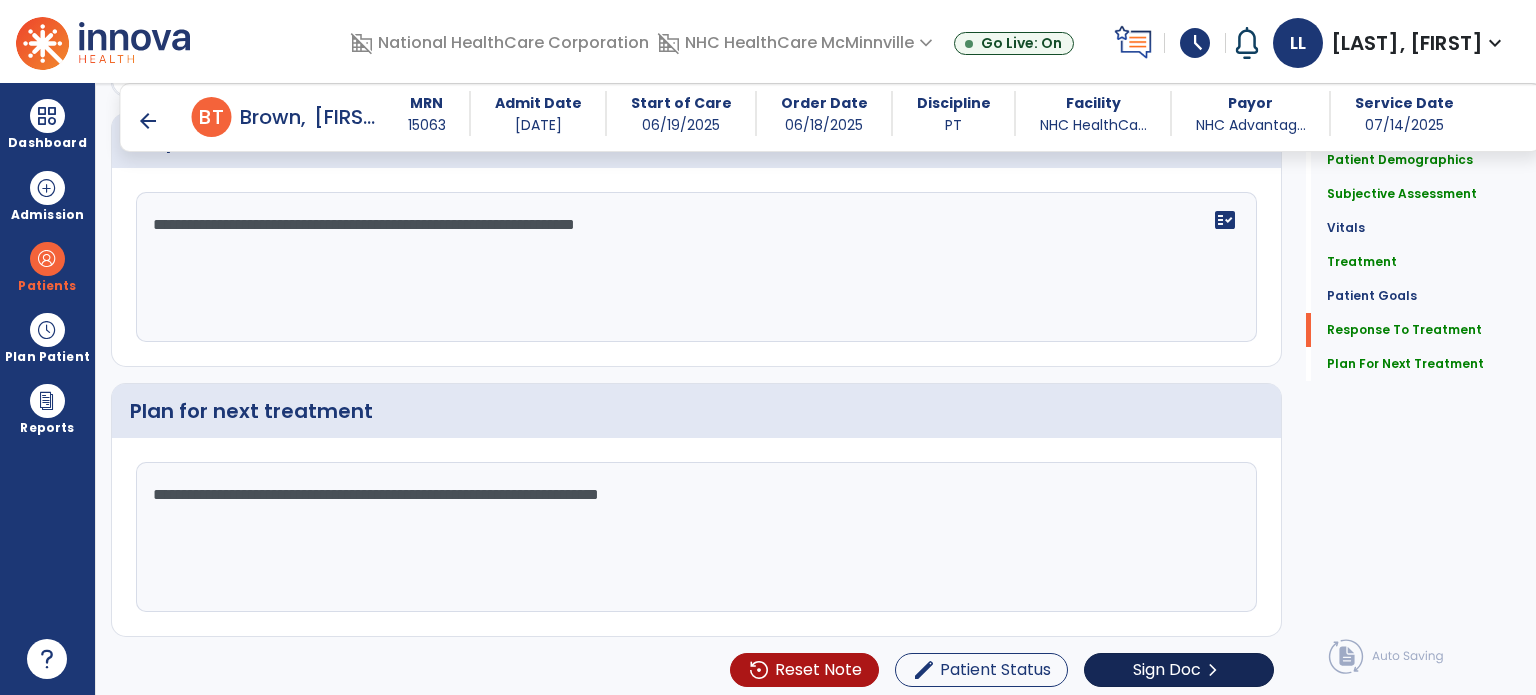 type on "**********" 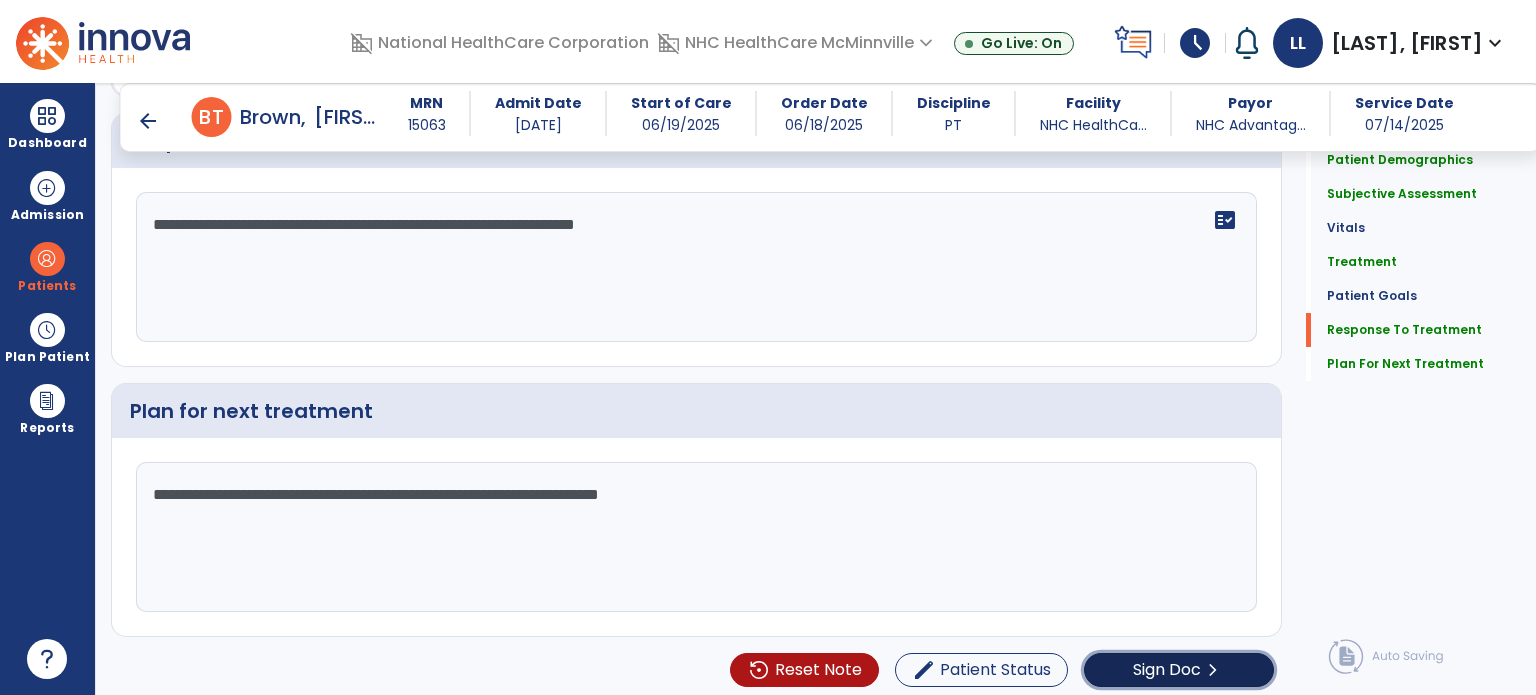 click on "chevron_right" 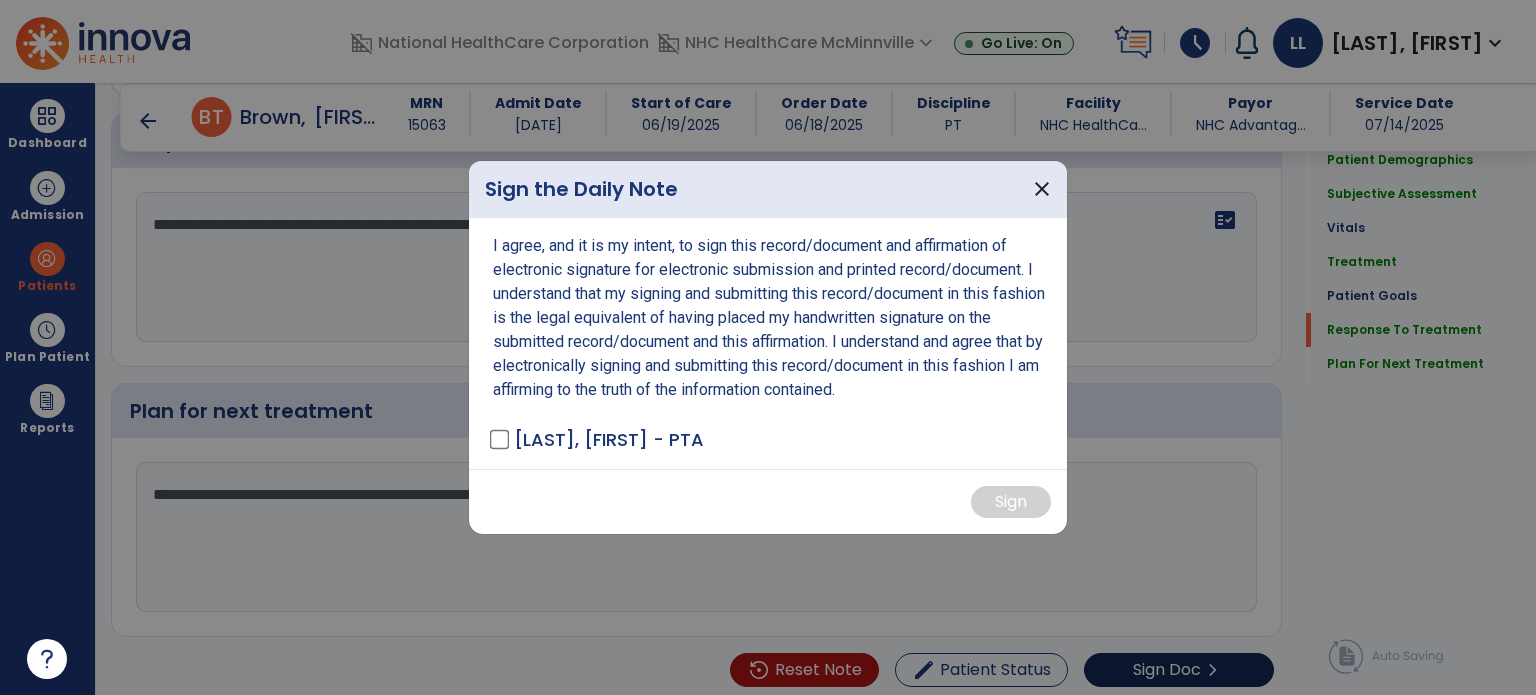 click at bounding box center [768, 347] 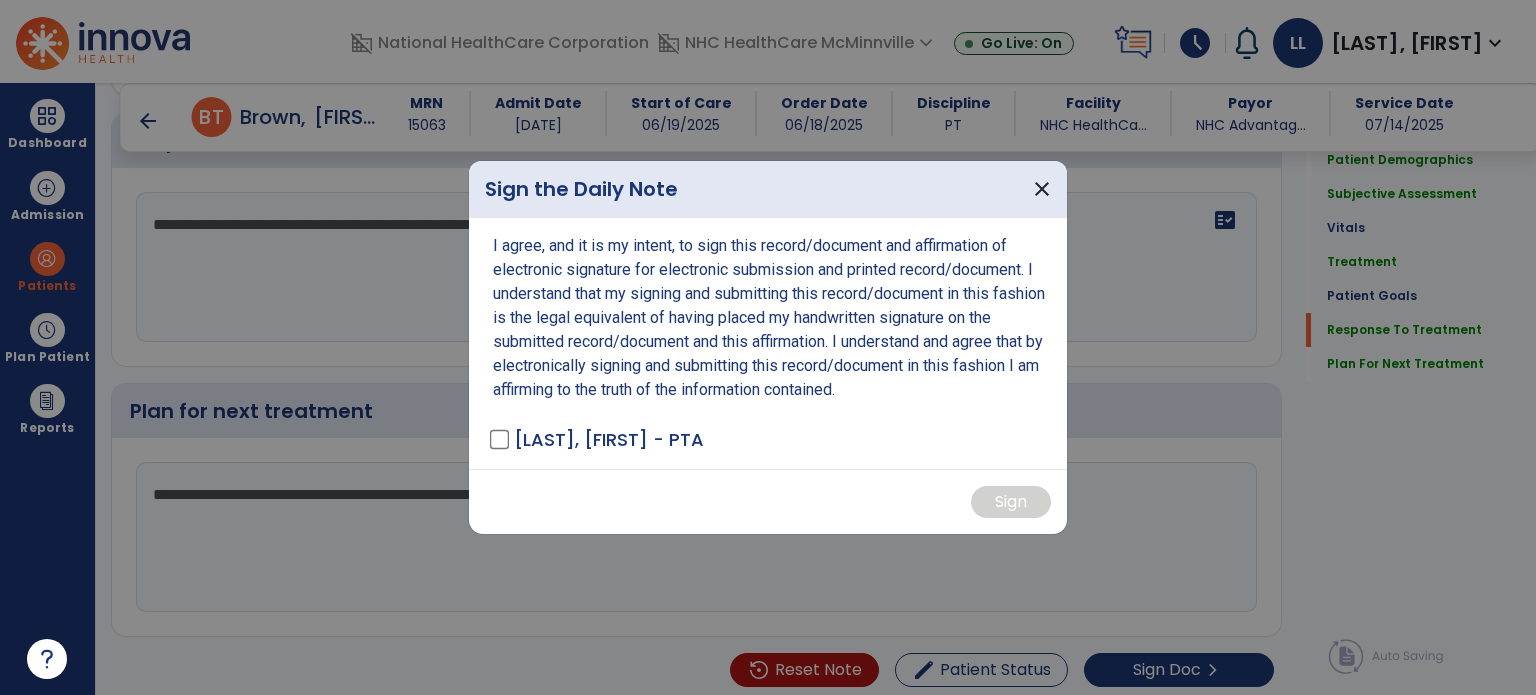 scroll, scrollTop: 2833, scrollLeft: 0, axis: vertical 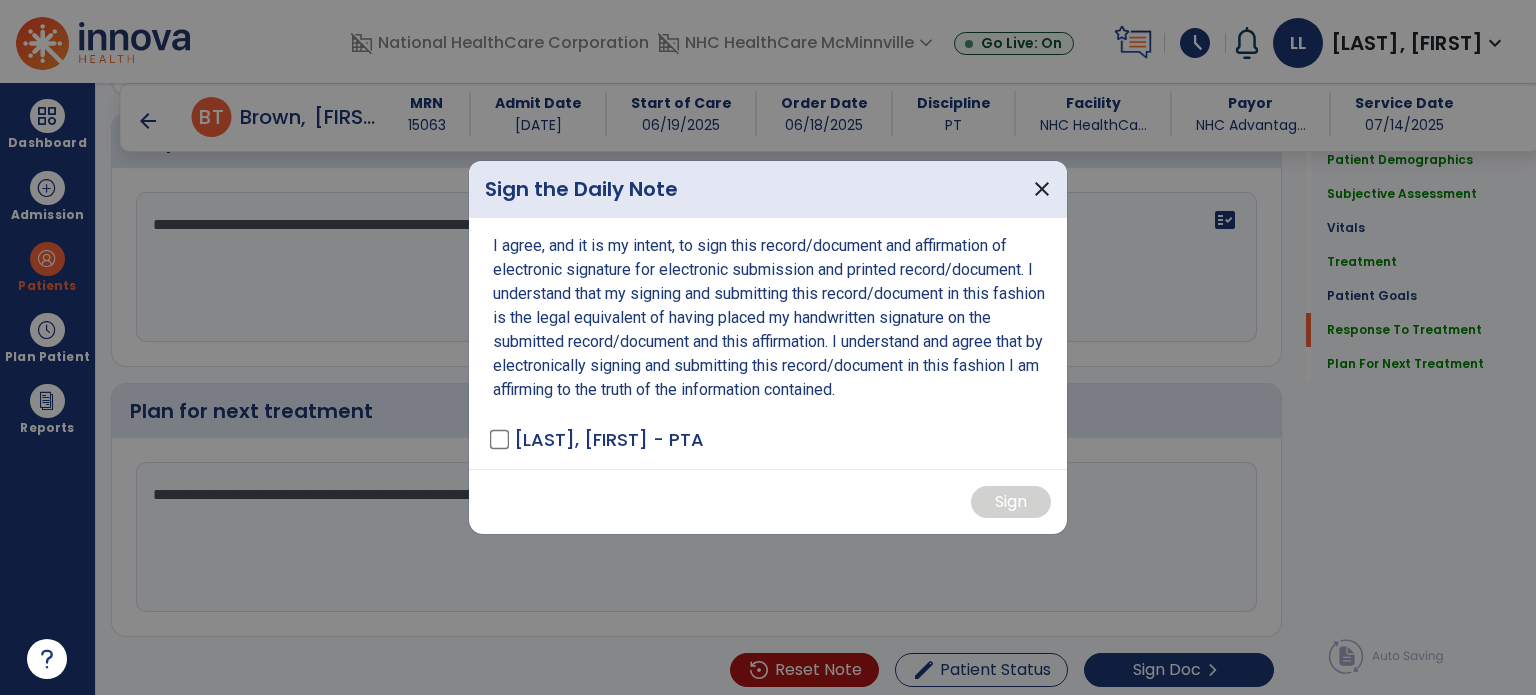 click on "I agree, and it is my intent, to sign this record/document and affirmation of electronic signature for electronic submission and printed record/document. I understand that my signing and submitting this record/document in this fashion is the legal equivalent of having placed my handwritten signature on the submitted record/document and this affirmation. I understand and agree that by electronically signing and submitting this record/document in this fashion I am affirming to the truth of the information contained. [NAME] - PTA" at bounding box center (768, 343) 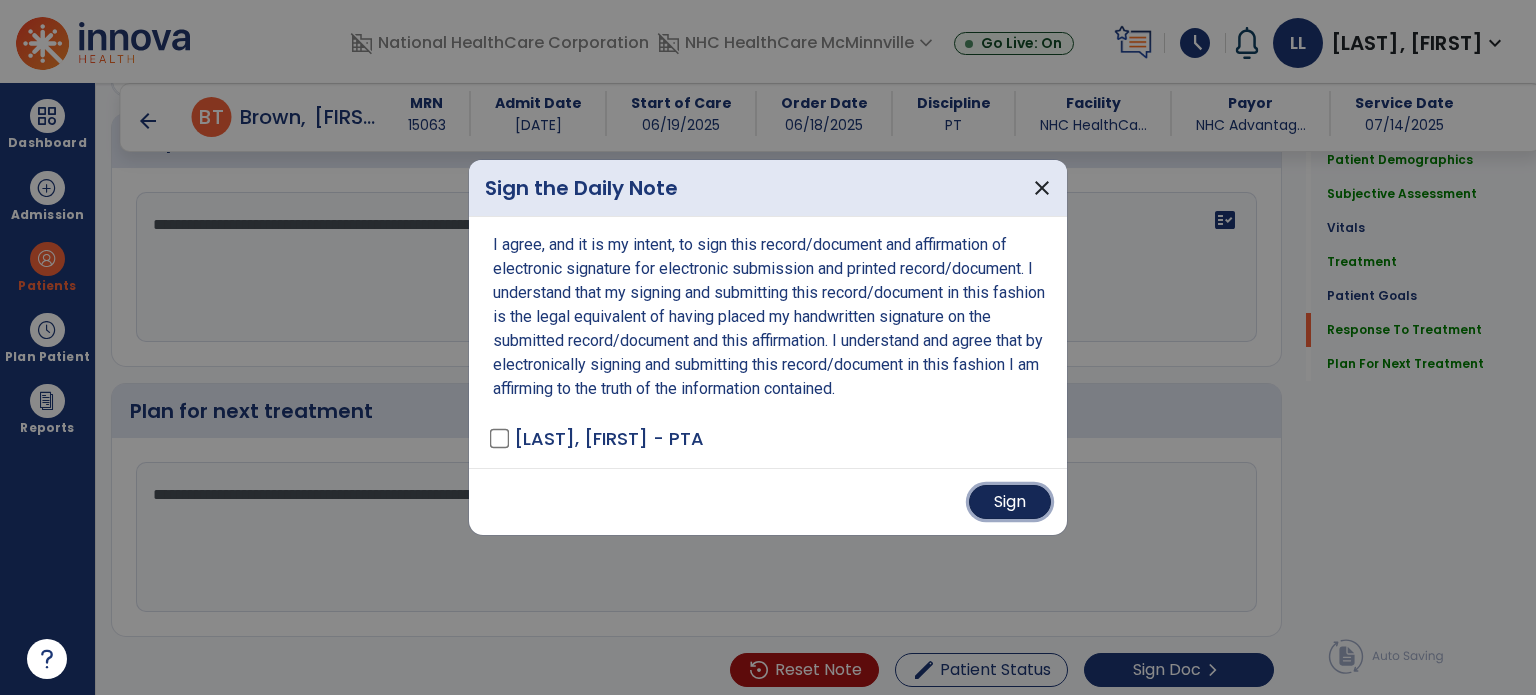 click on "Sign" at bounding box center (1010, 502) 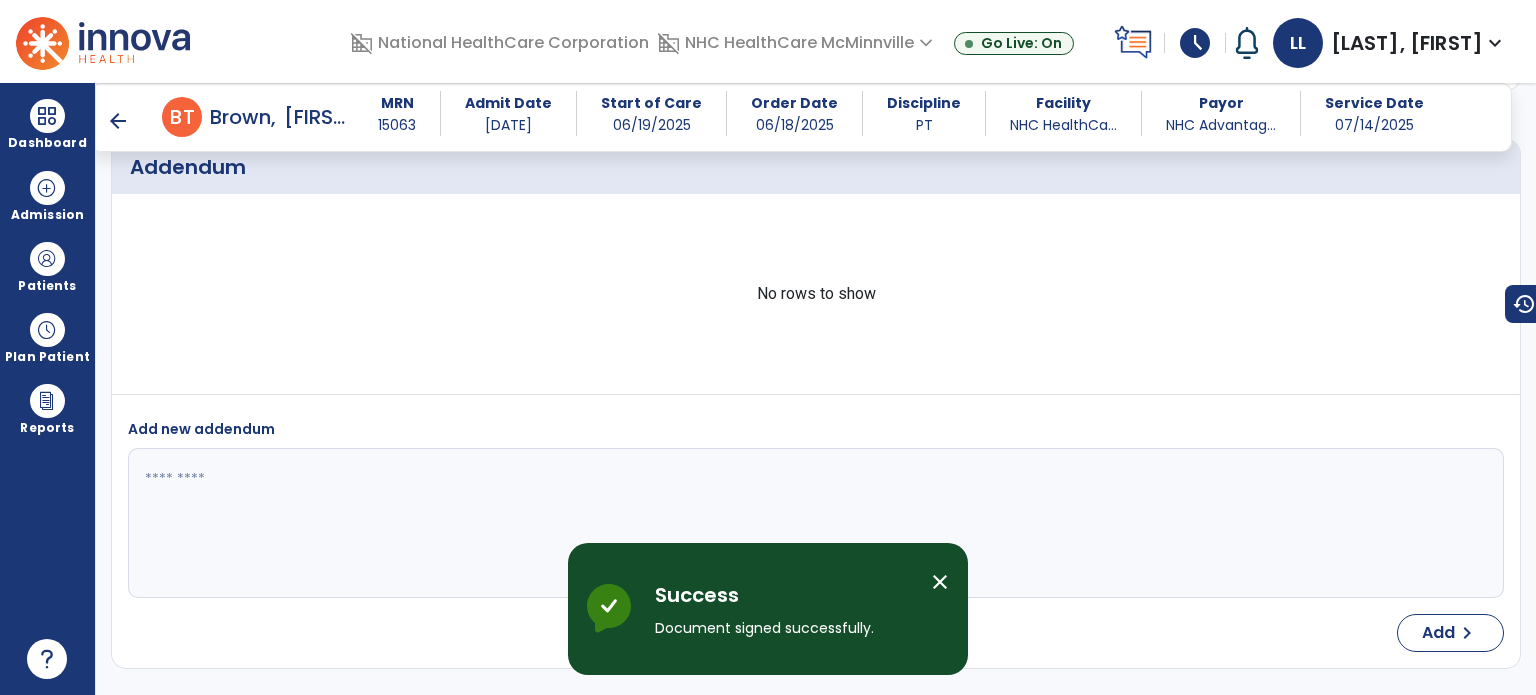 scroll, scrollTop: 4199, scrollLeft: 0, axis: vertical 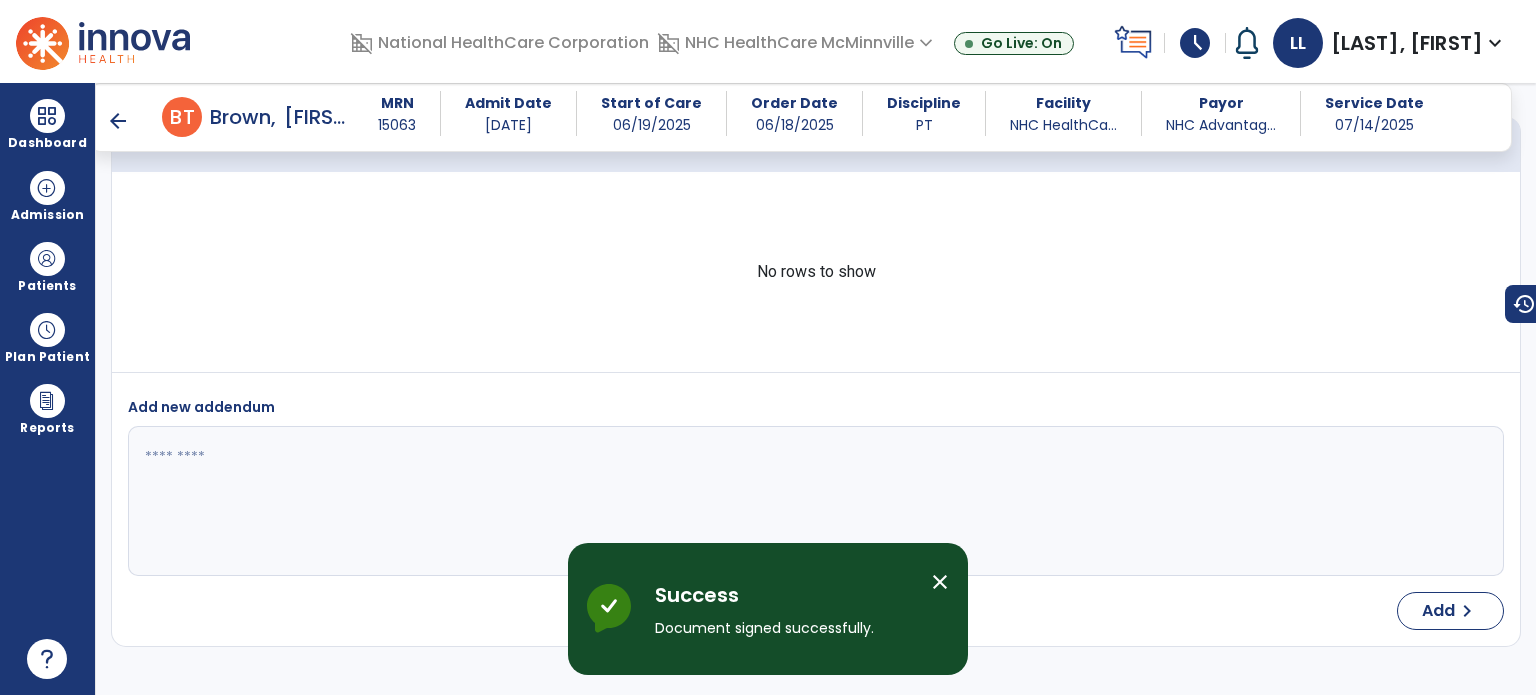click on "arrow_back" at bounding box center (118, 121) 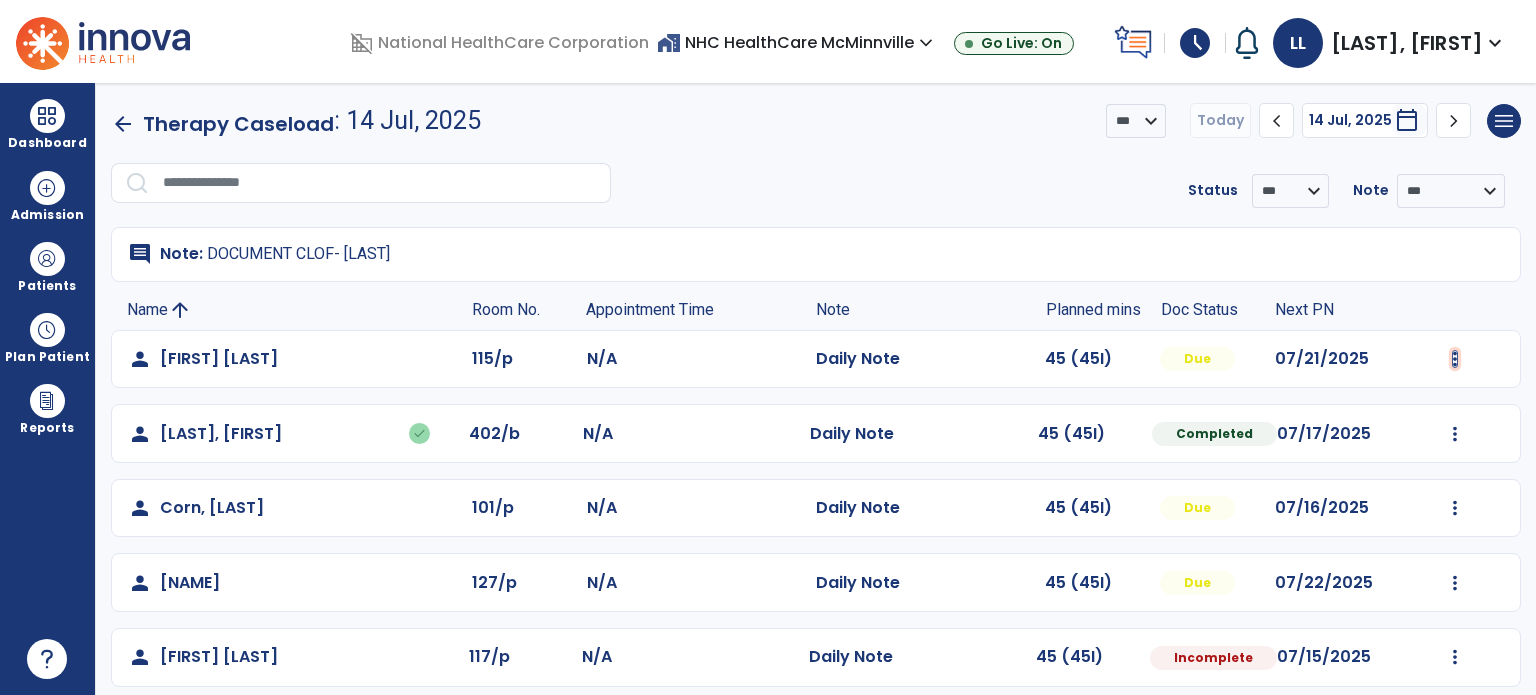 click at bounding box center (1455, 359) 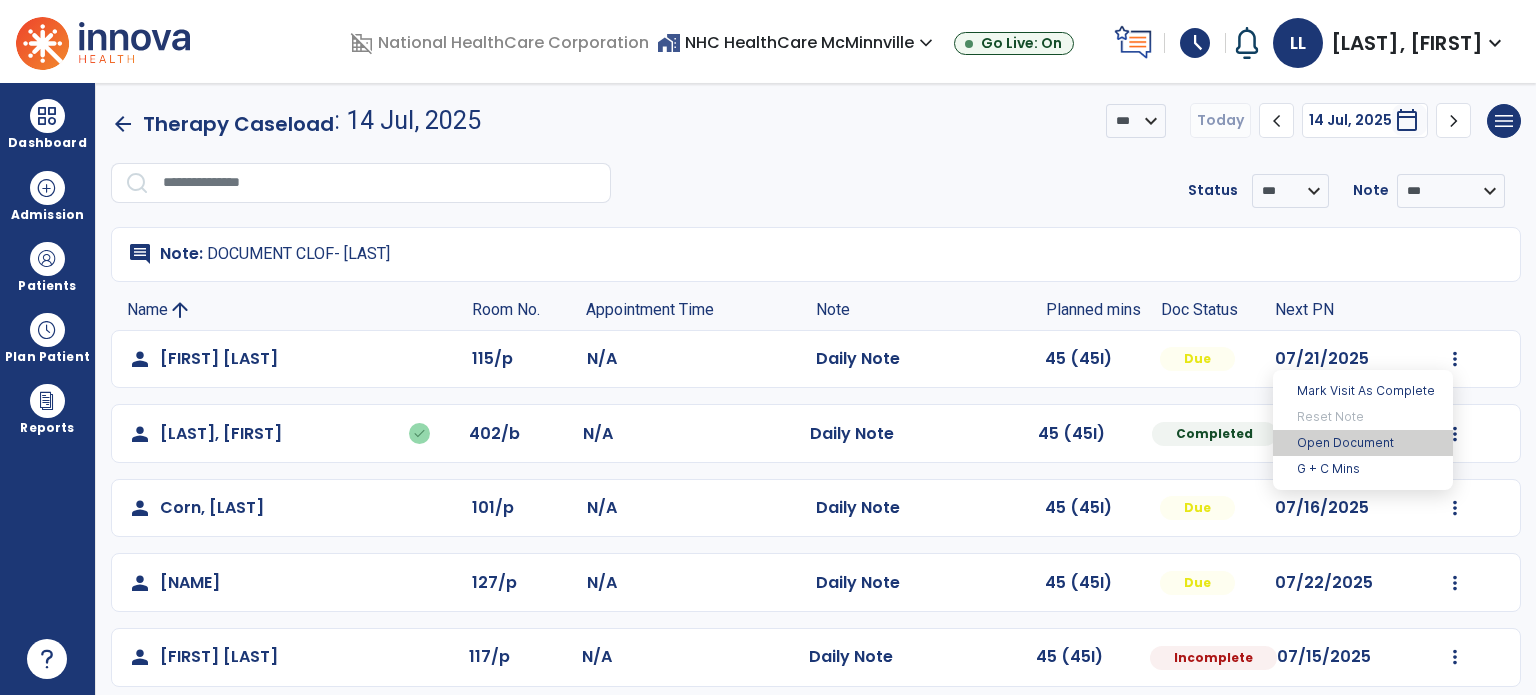 click on "Open Document" at bounding box center [1363, 443] 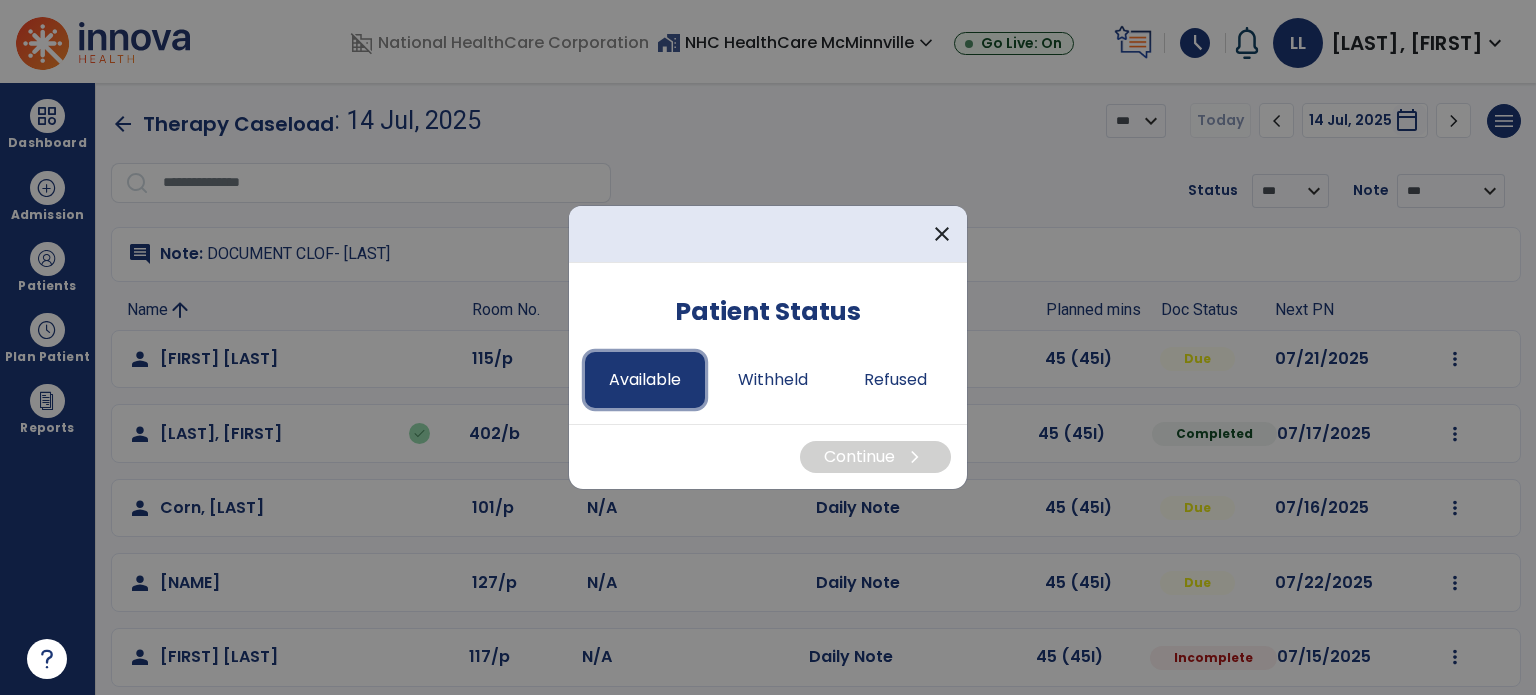 click on "Available" at bounding box center (645, 380) 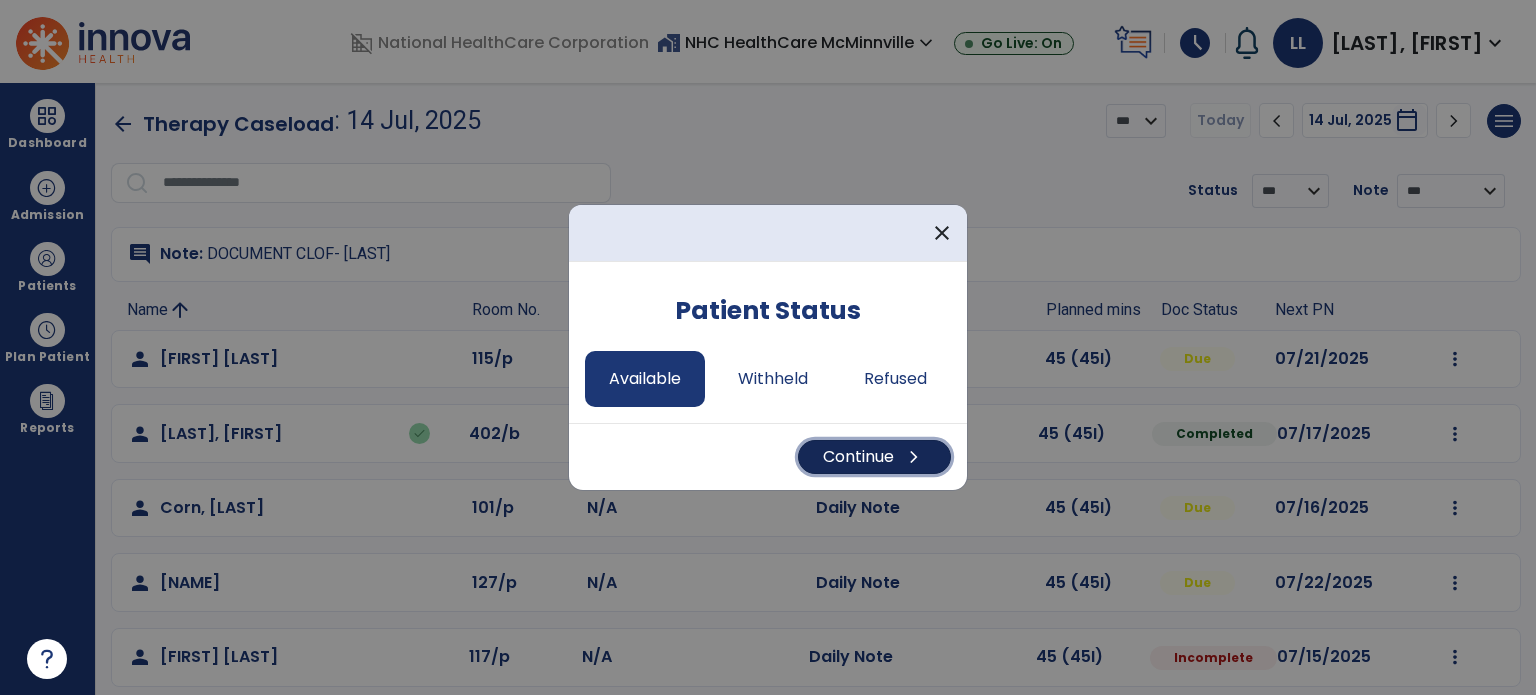 click on "Continue   chevron_right" at bounding box center (874, 457) 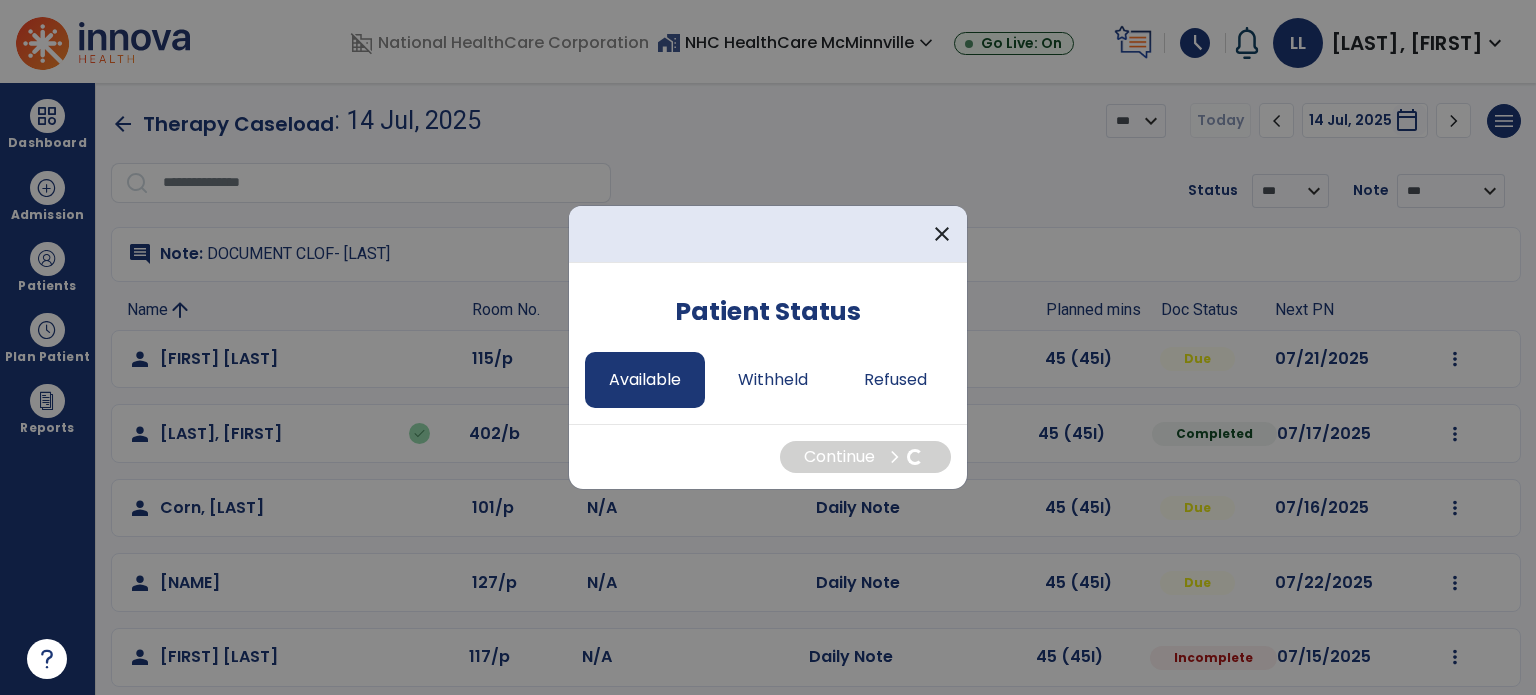 select on "*" 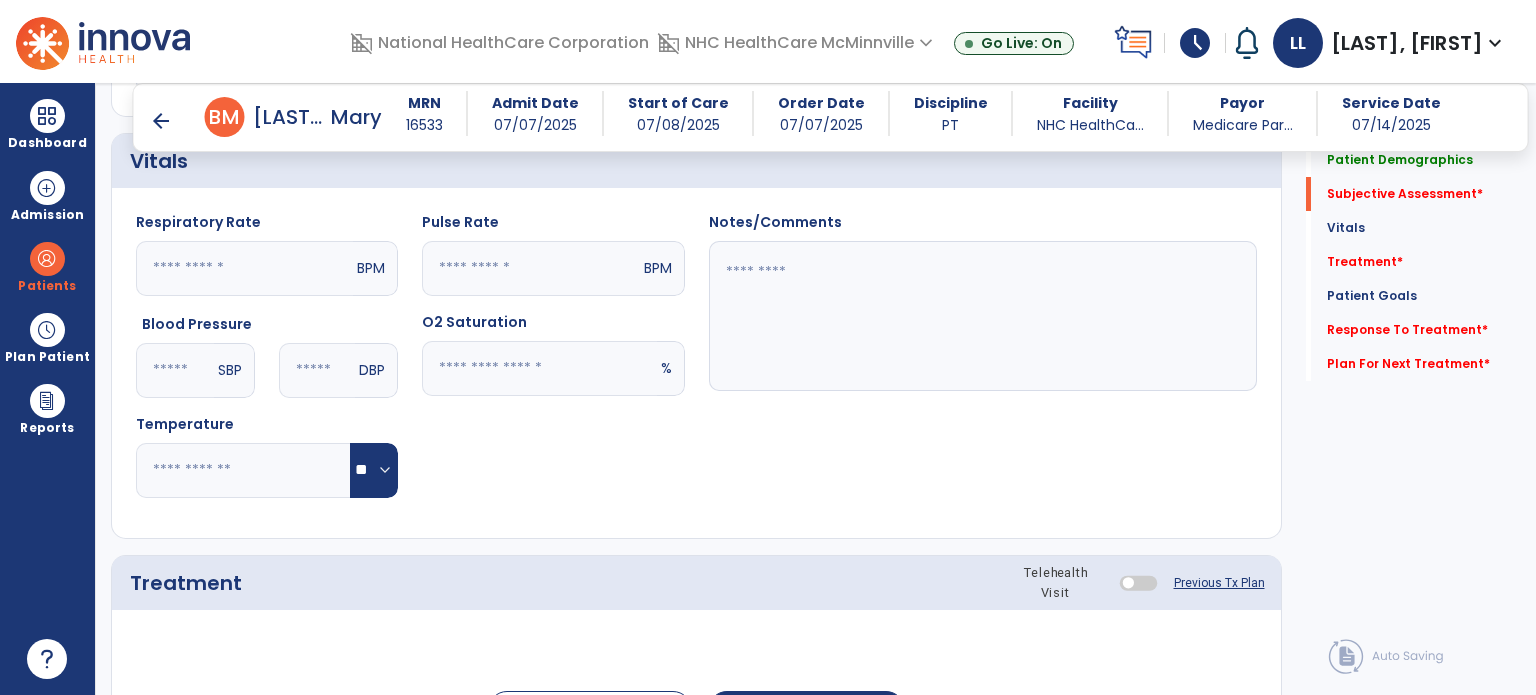 scroll, scrollTop: 600, scrollLeft: 0, axis: vertical 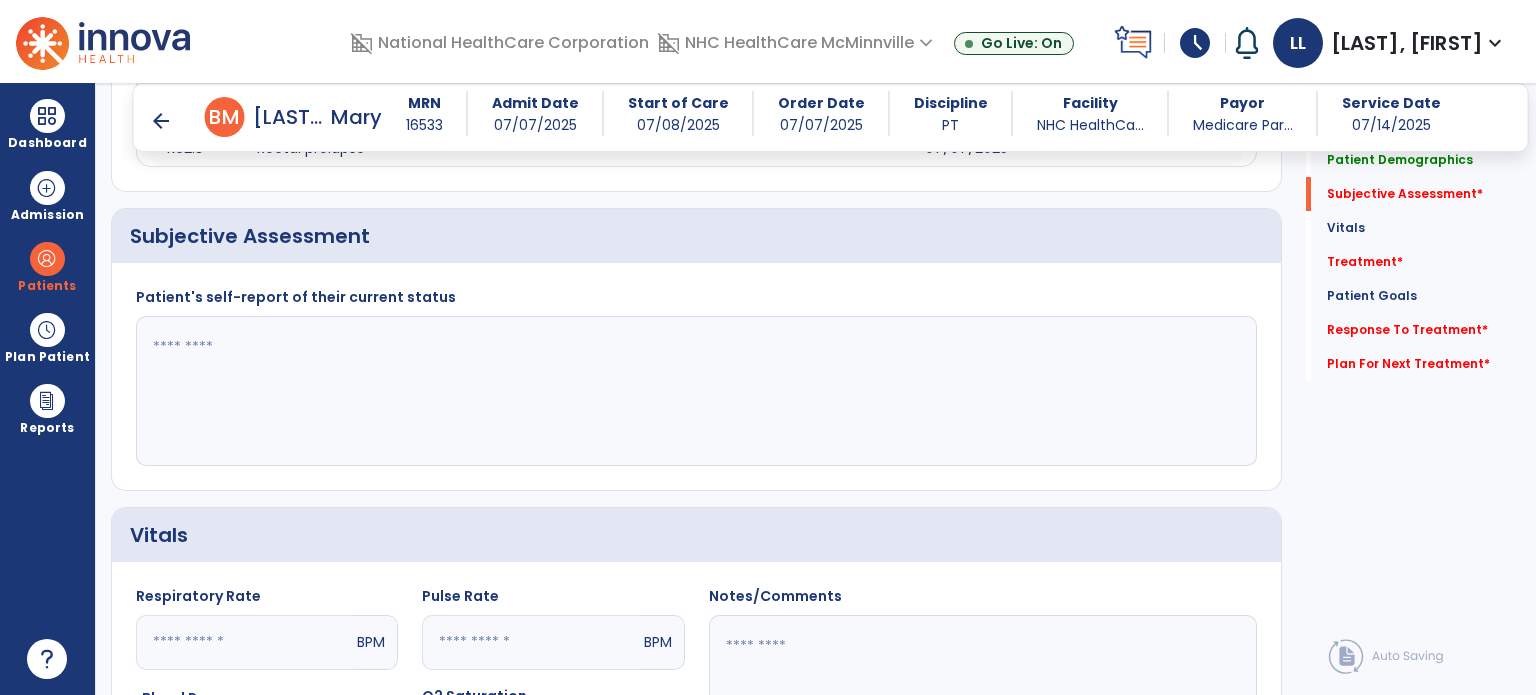 drag, startPoint x: 738, startPoint y: 415, endPoint x: 738, endPoint y: 404, distance: 11 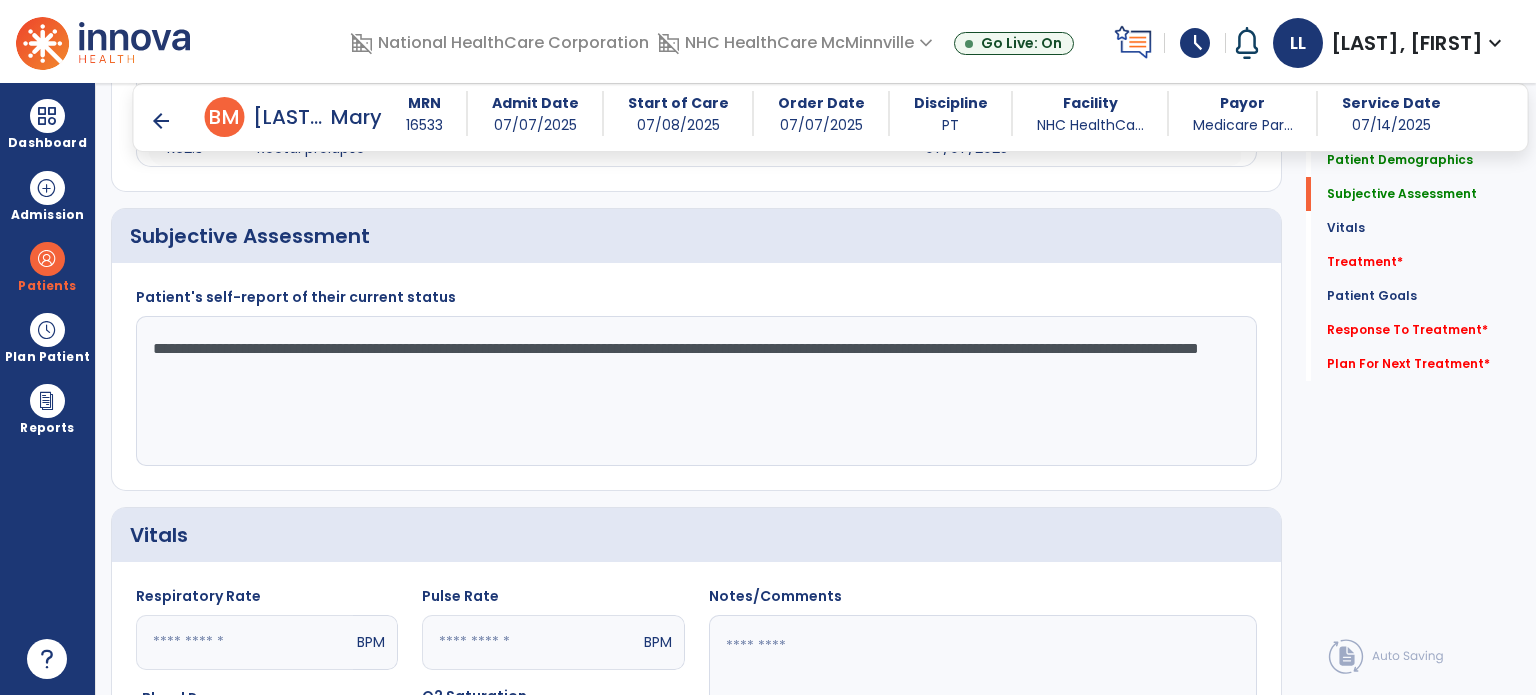 drag, startPoint x: 146, startPoint y: 355, endPoint x: 1175, endPoint y: 355, distance: 1029 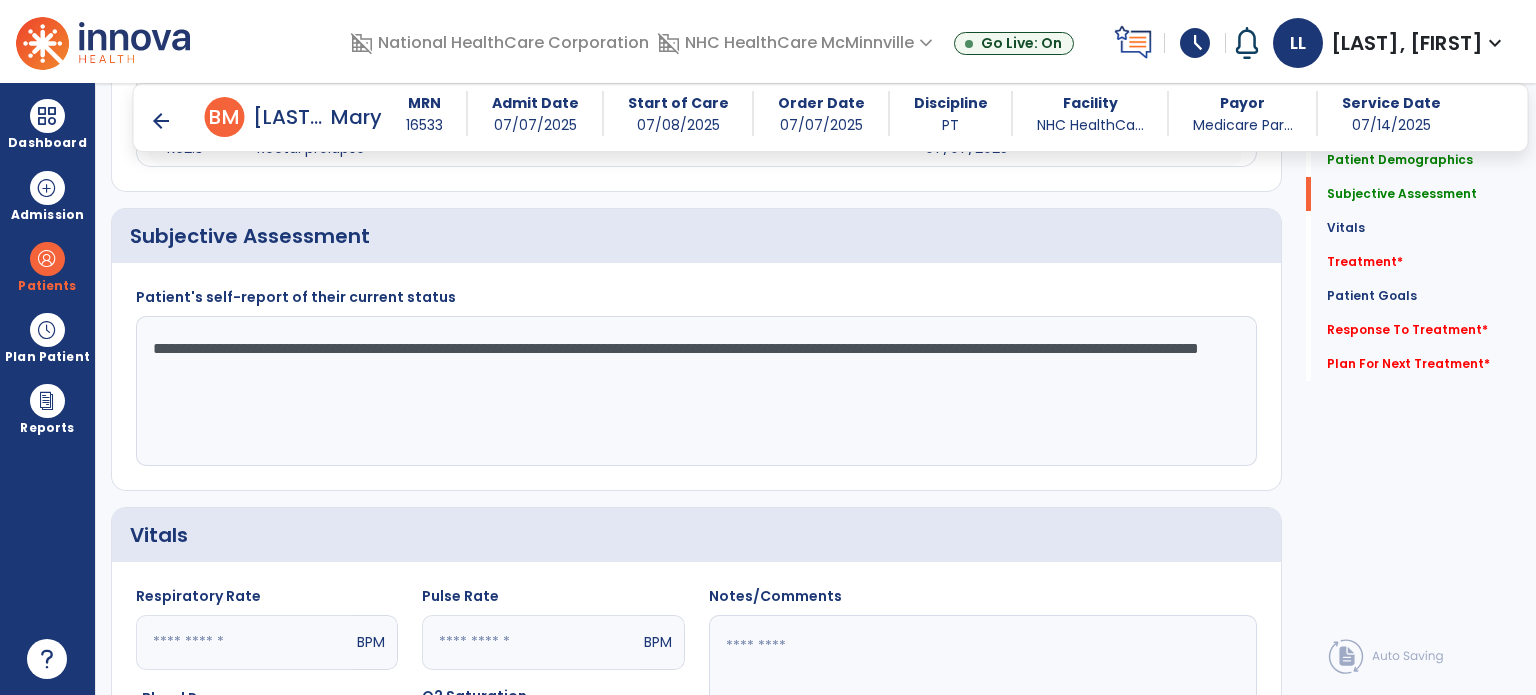 click on "**********" 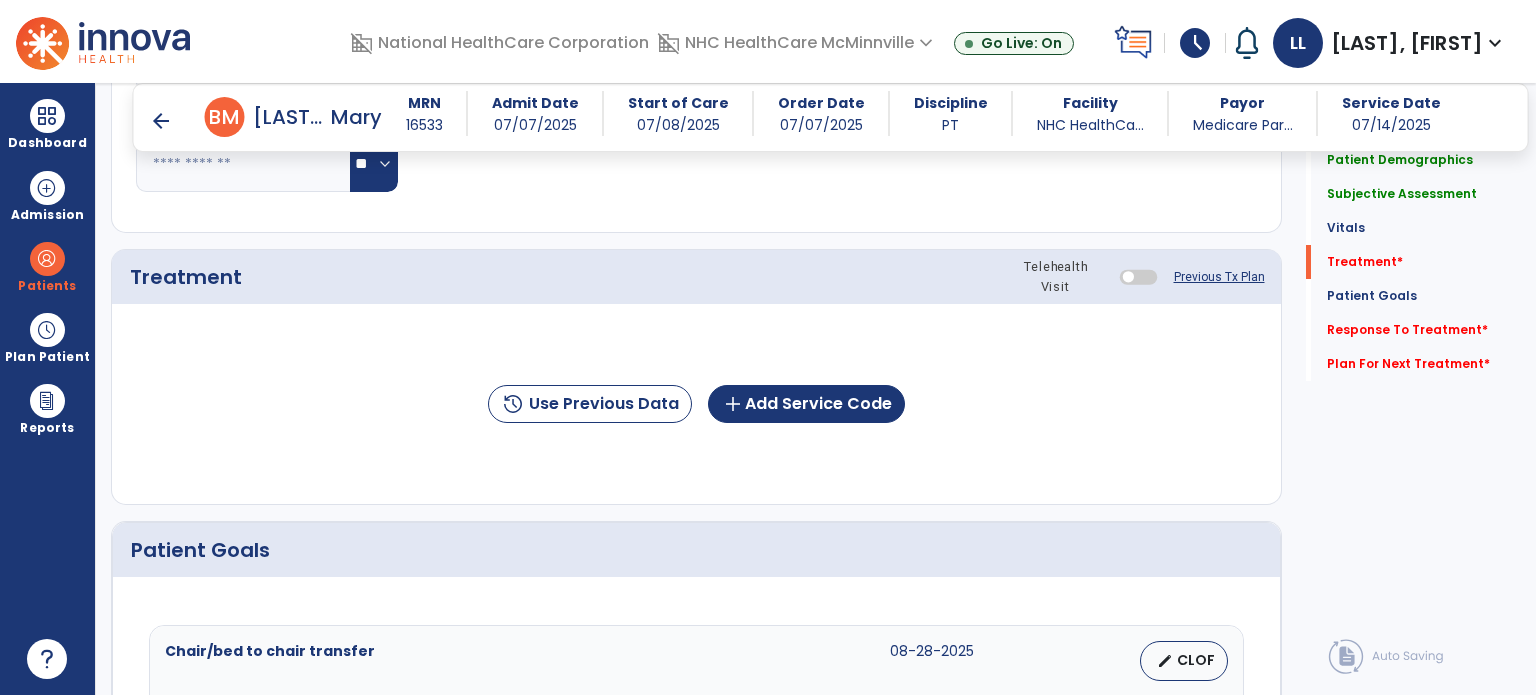 scroll, scrollTop: 1300, scrollLeft: 0, axis: vertical 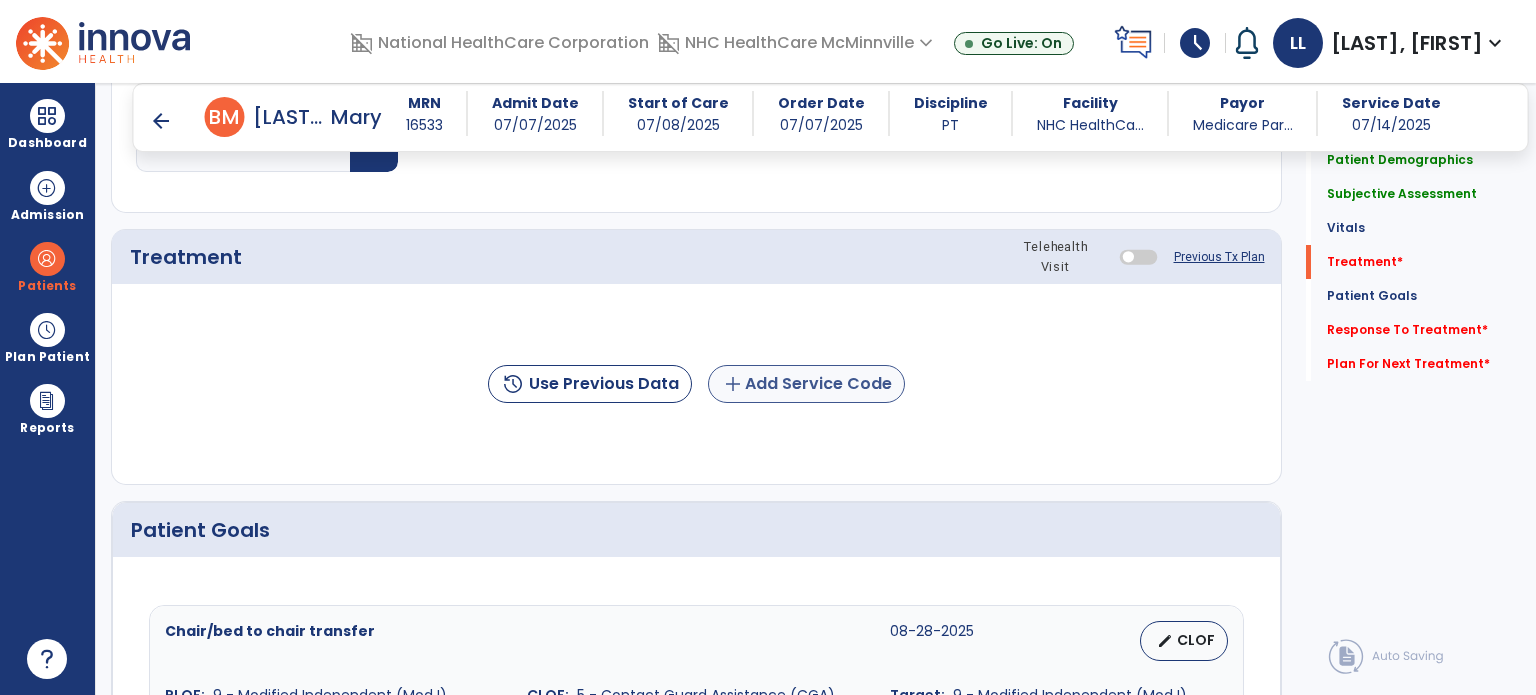 type on "**********" 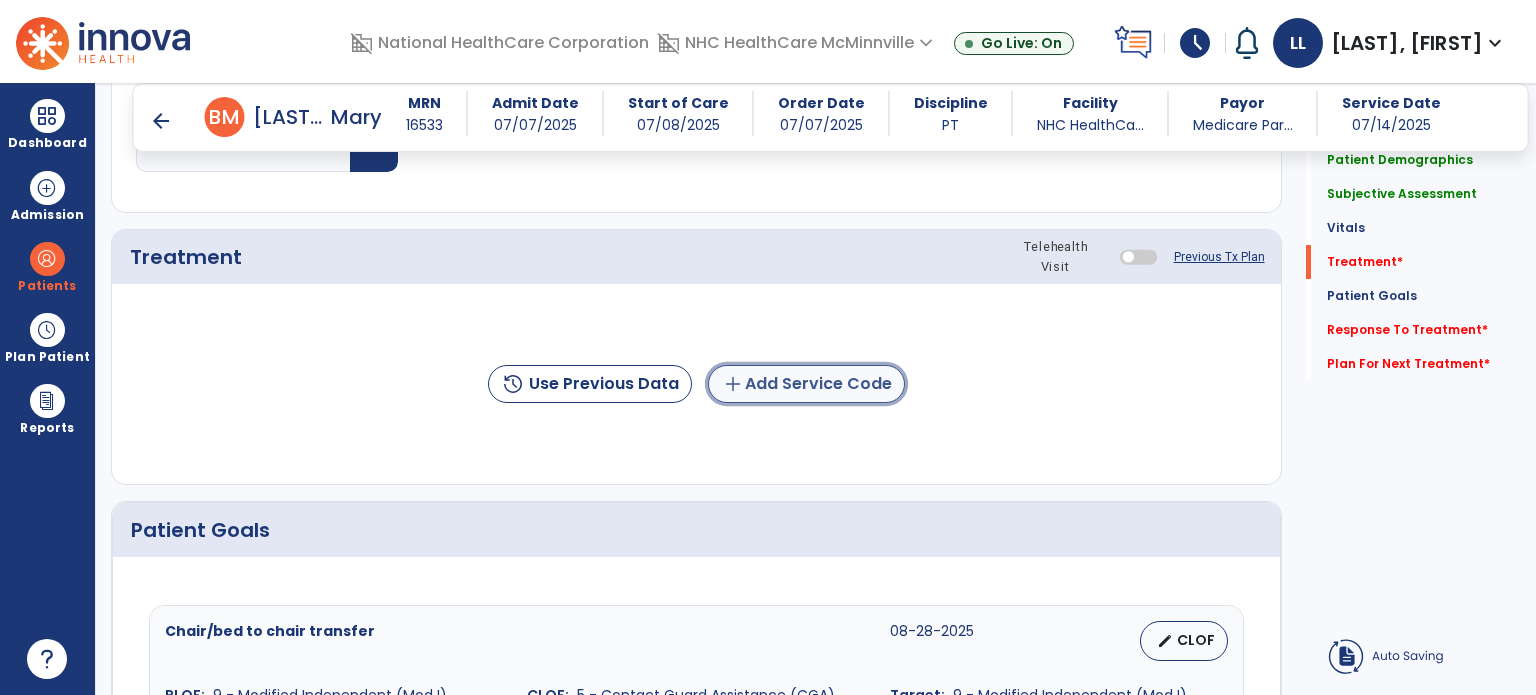 click on "add  Add Service Code" 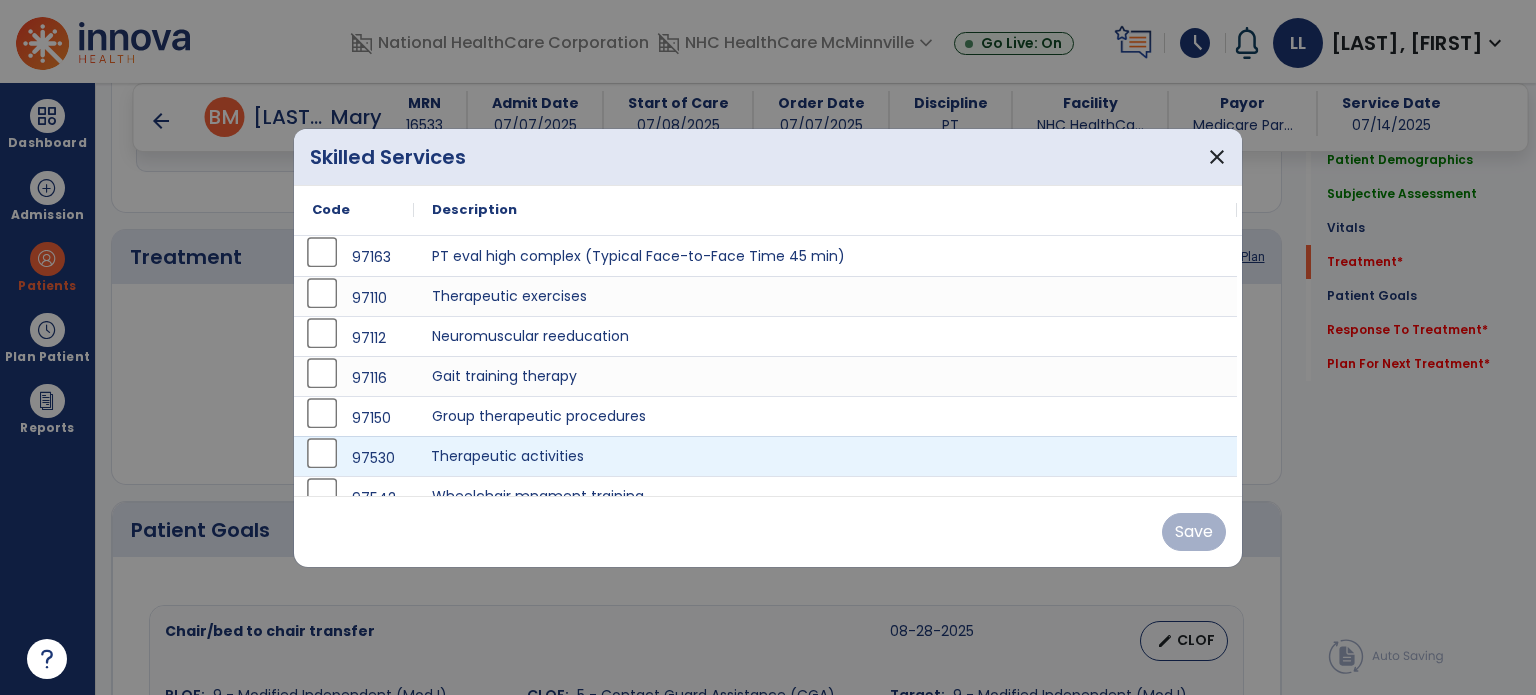 click on "Therapeutic activities" at bounding box center [825, 456] 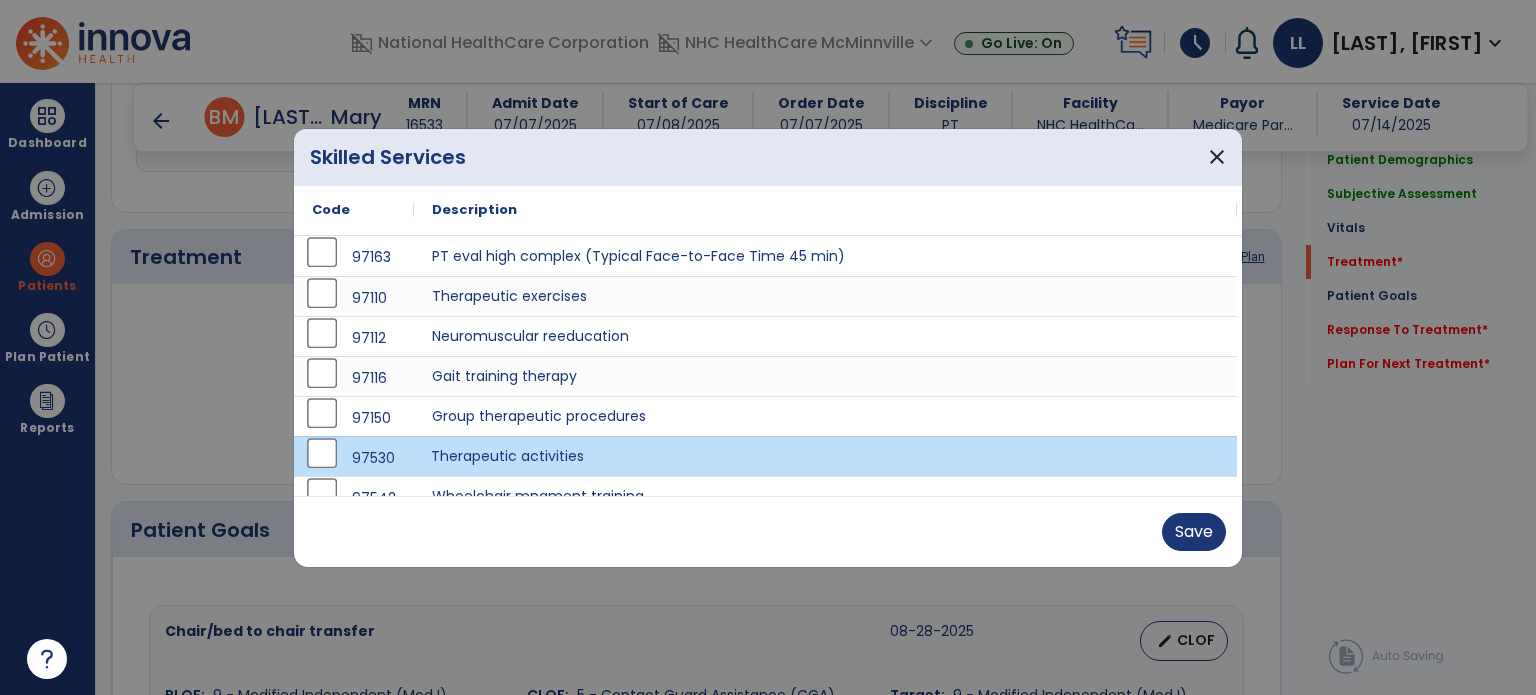 click on "Therapeutic activities" at bounding box center [825, 456] 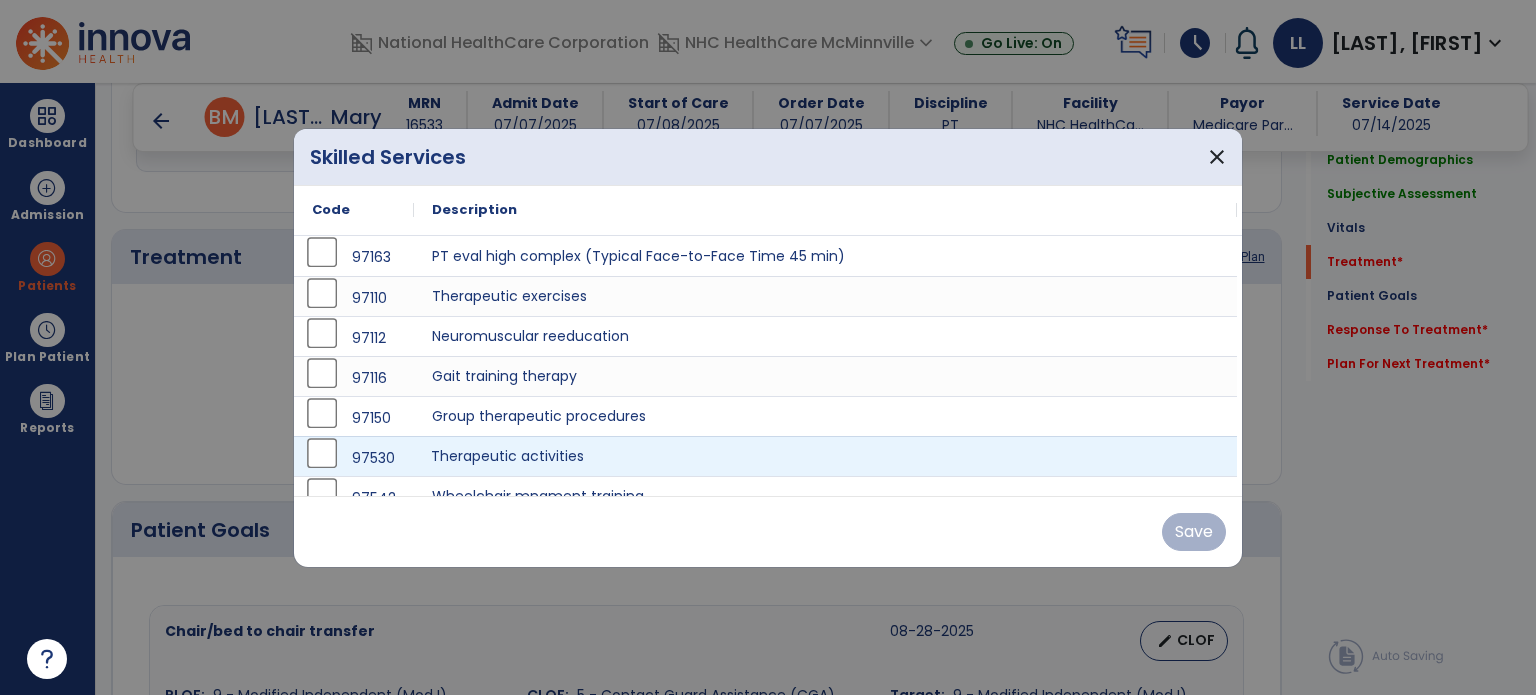 click on "Therapeutic activities" at bounding box center [825, 456] 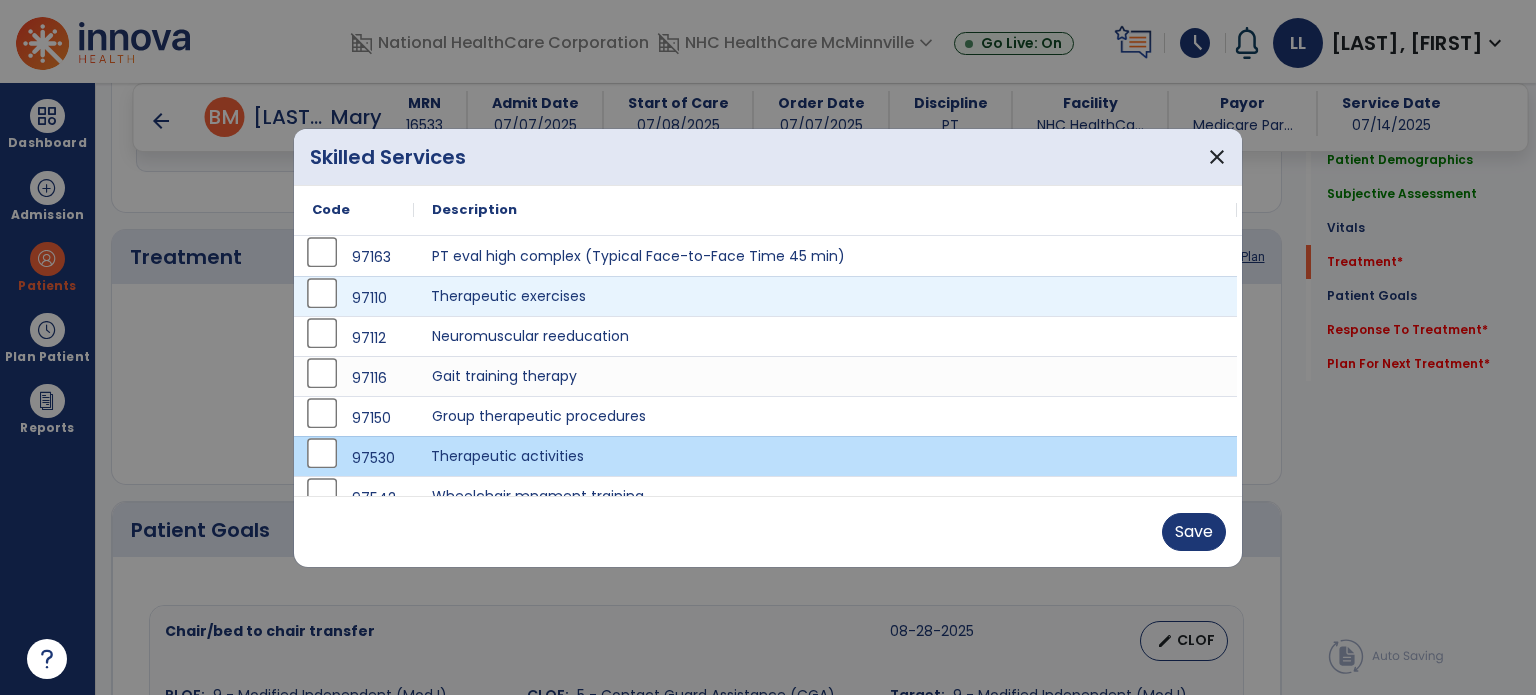 click on "Therapeutic exercises" at bounding box center [825, 296] 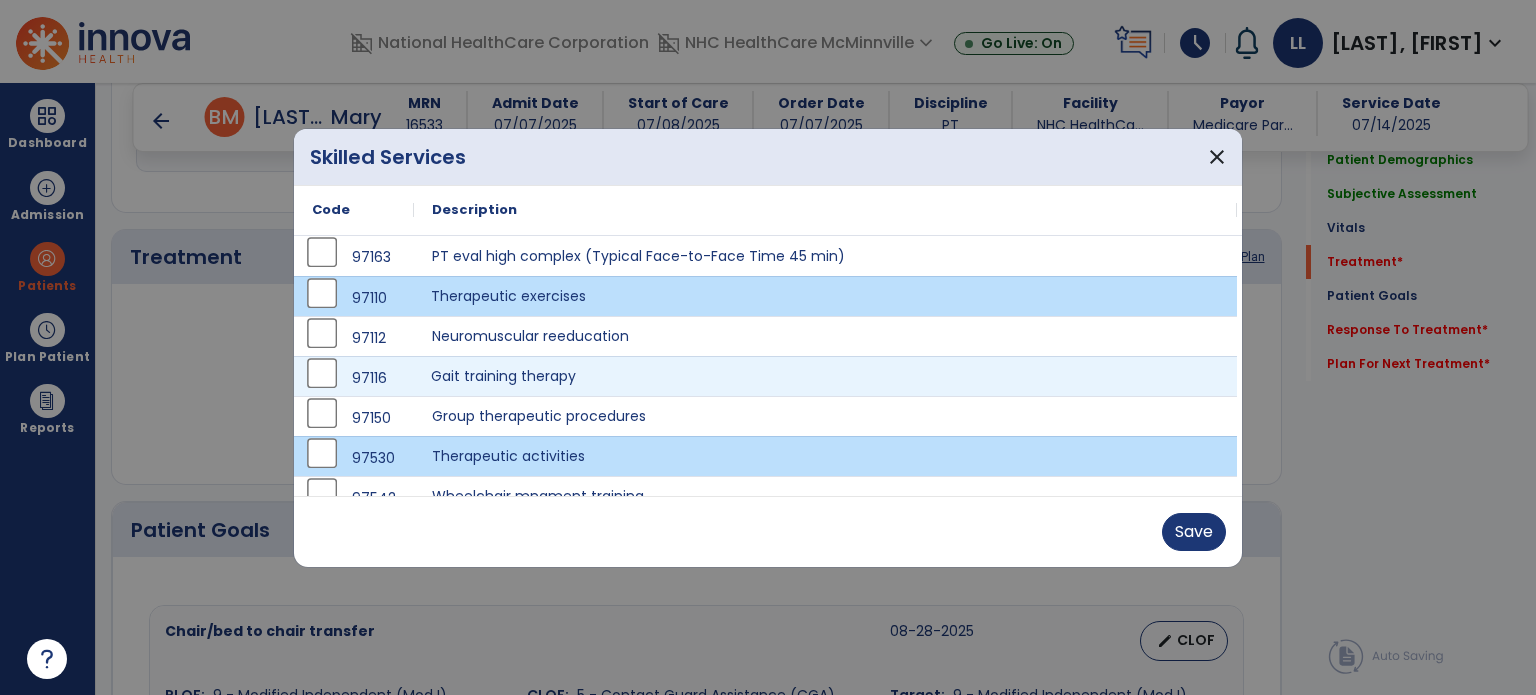 click on "Gait training therapy" at bounding box center (825, 376) 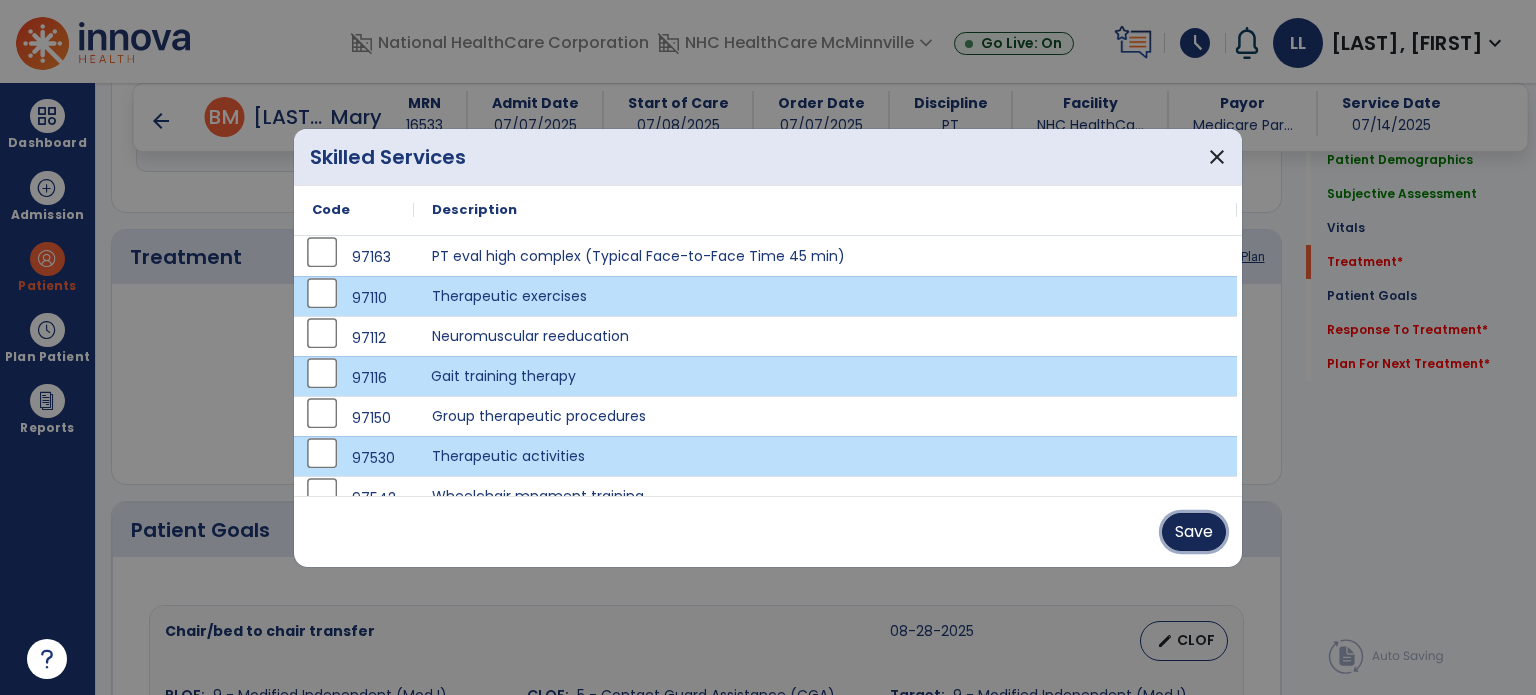 click on "Save" at bounding box center [1194, 532] 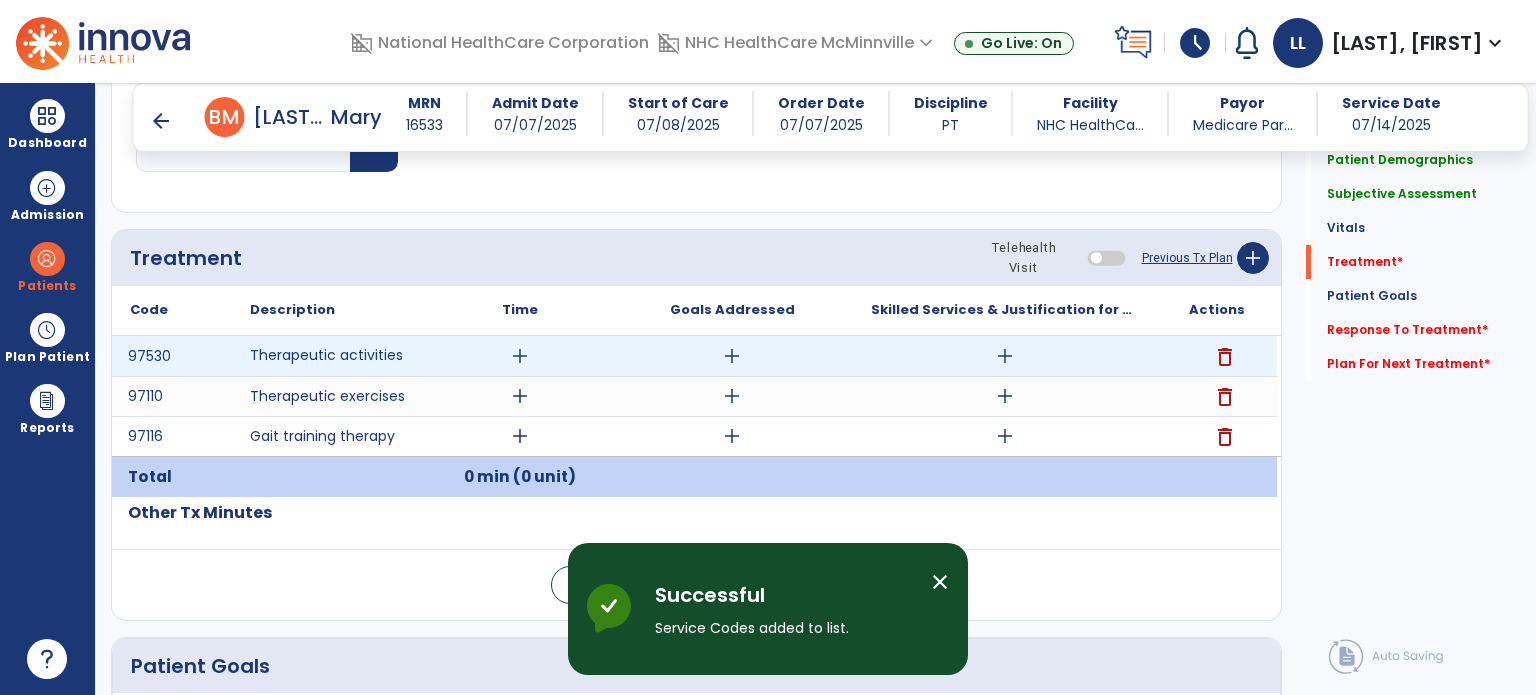 click on "add" at bounding box center (1005, 356) 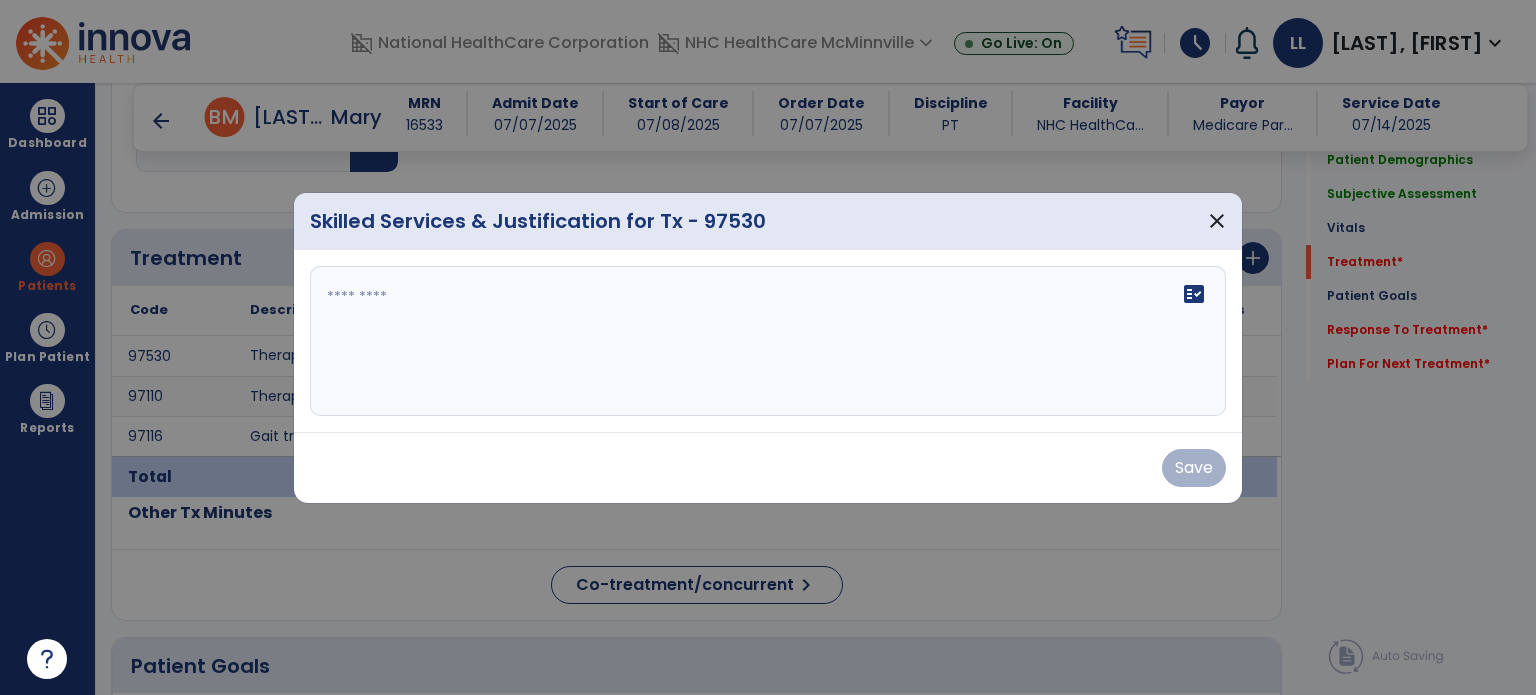click on "fact_check" at bounding box center (768, 341) 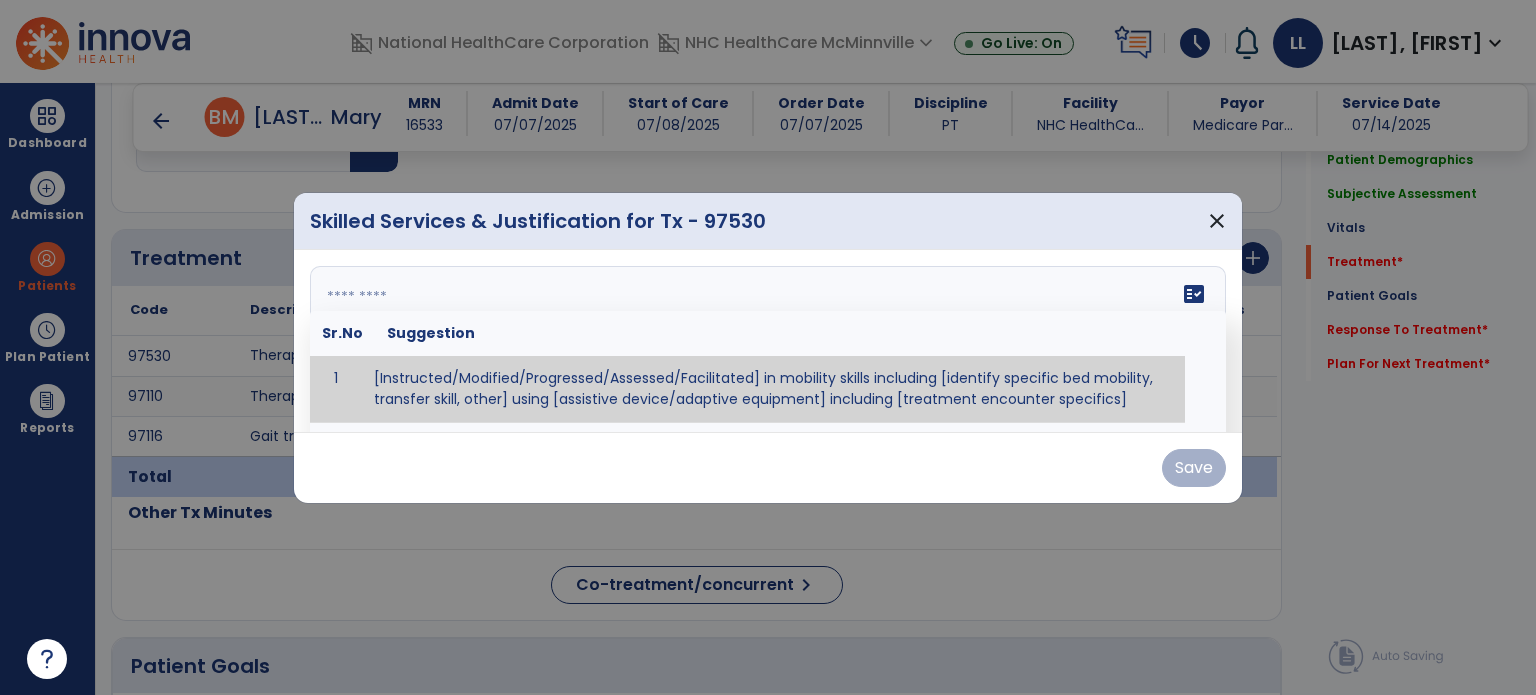 paste on "**********" 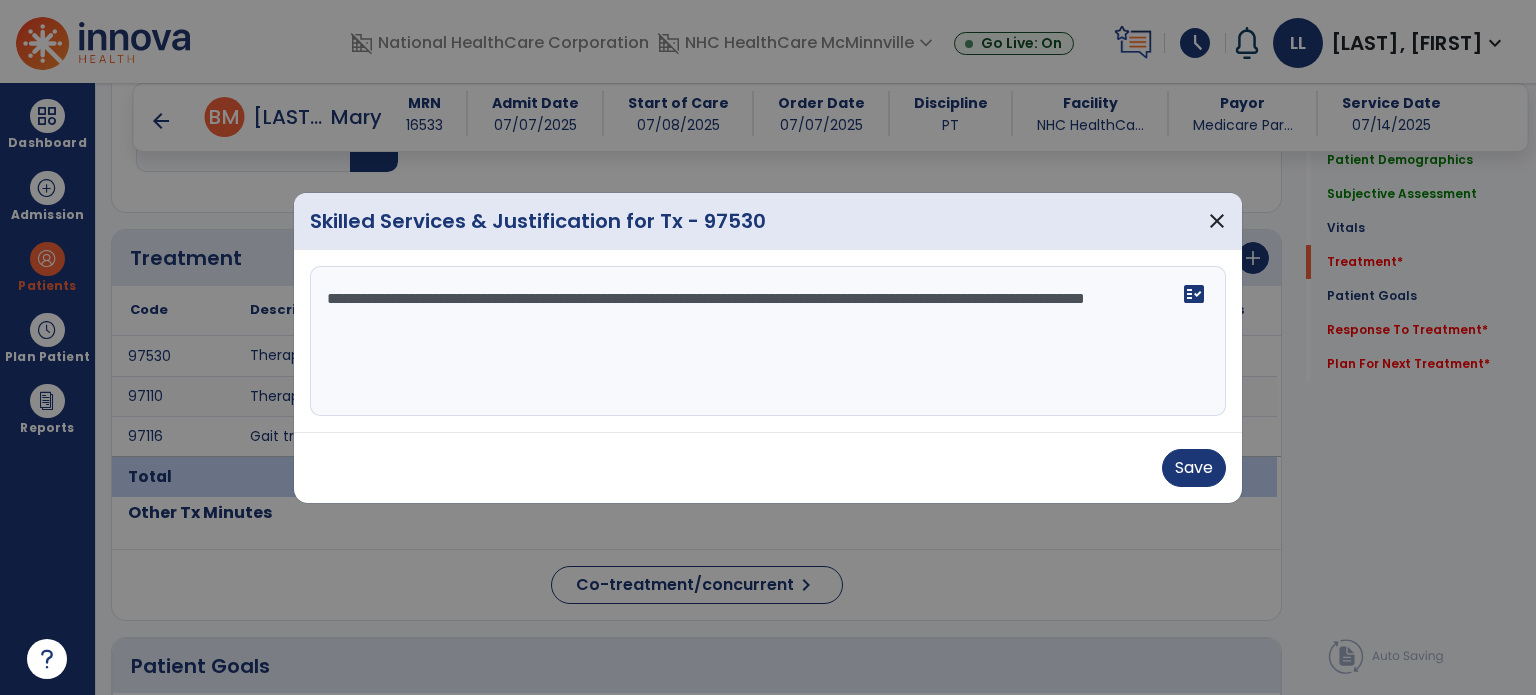 click on "**********" at bounding box center (768, 341) 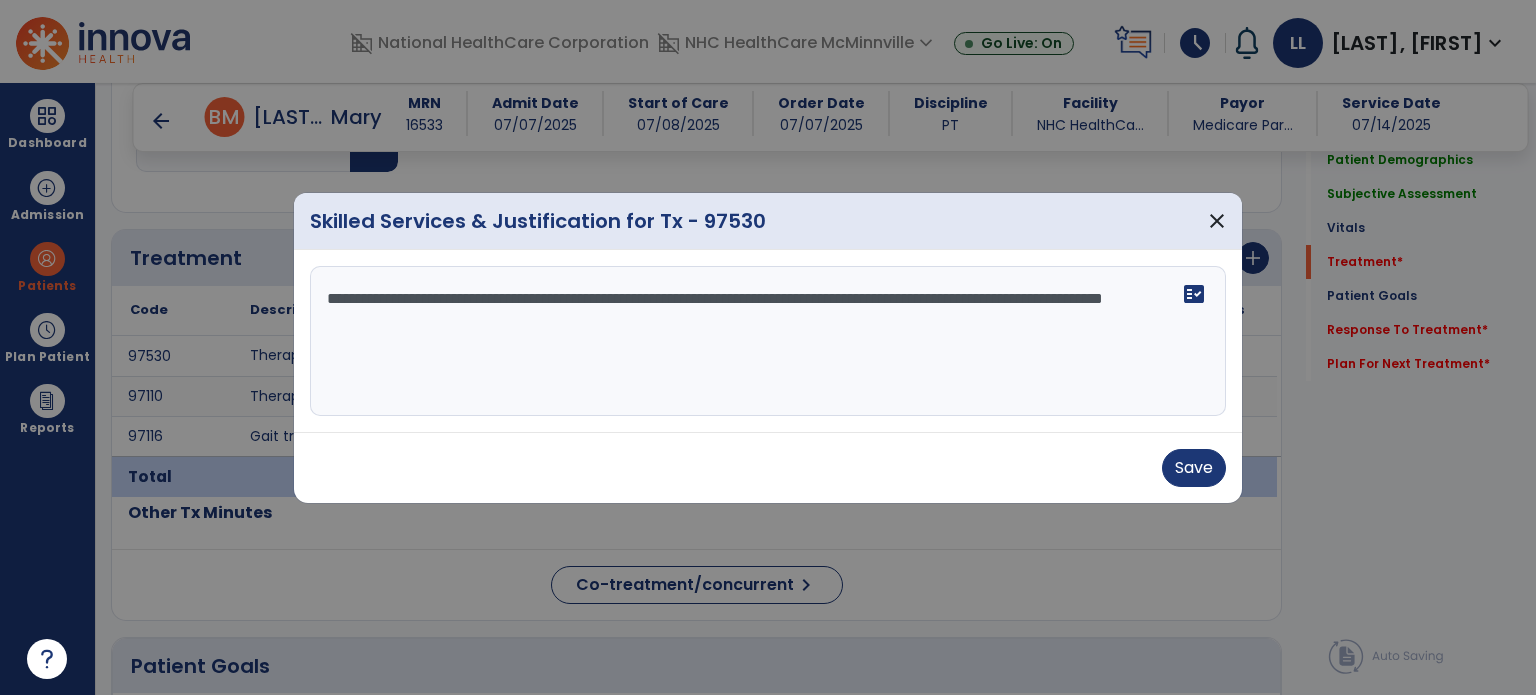 click on "**********" at bounding box center [768, 341] 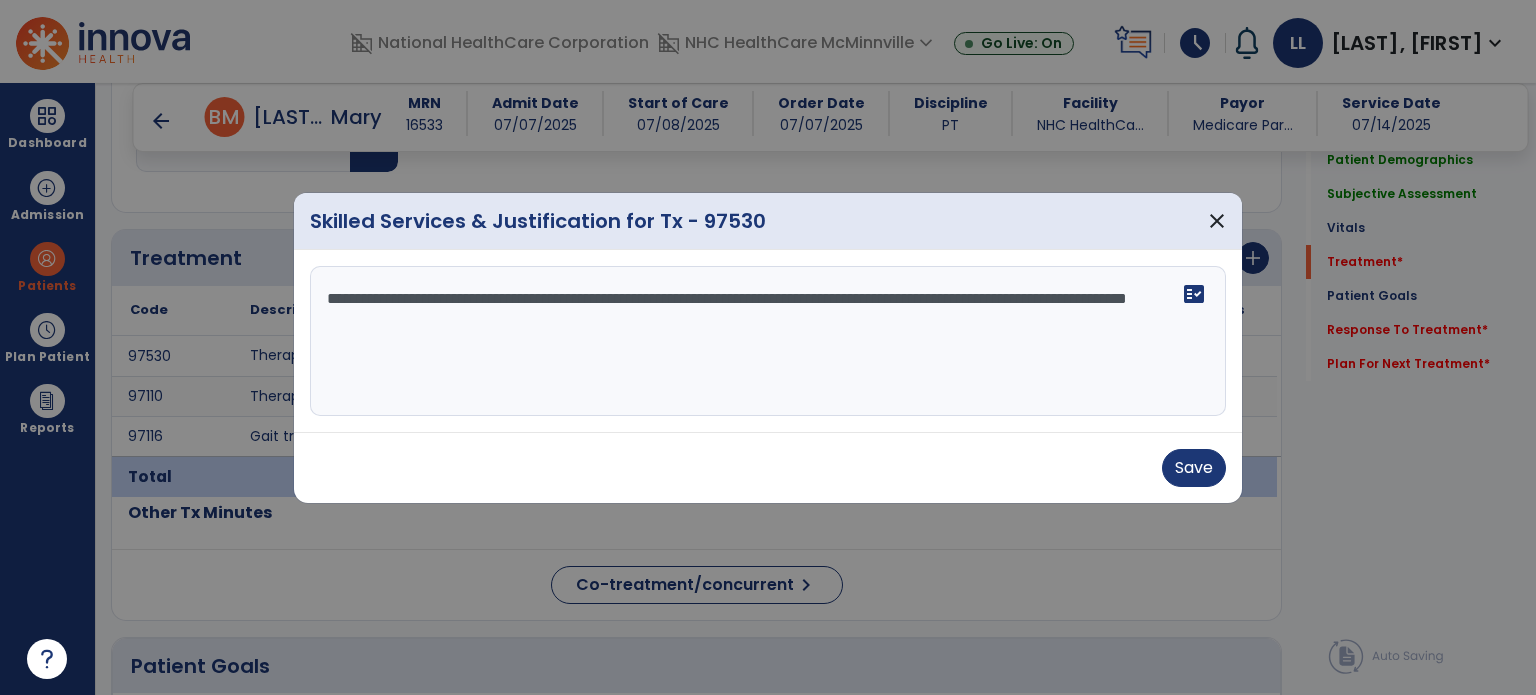 click on "**********" at bounding box center (768, 341) 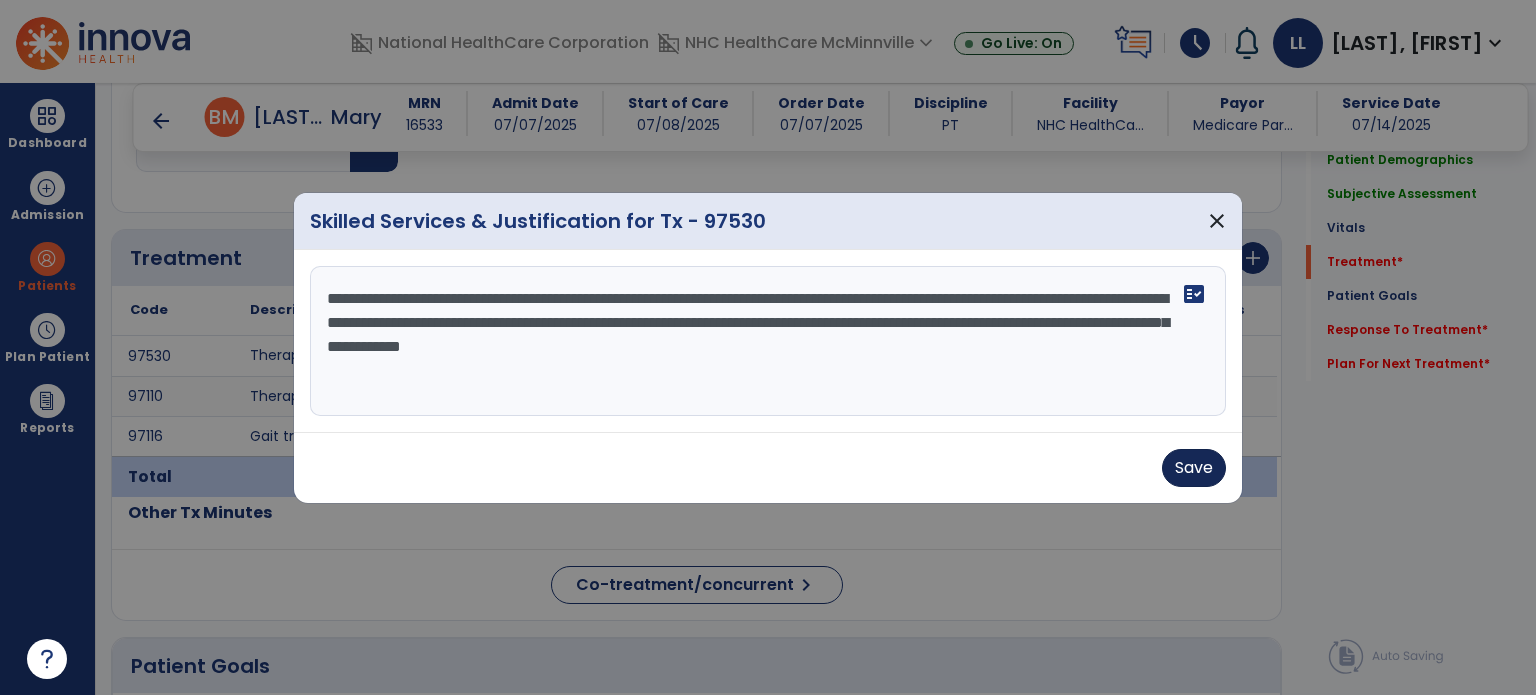 type on "**********" 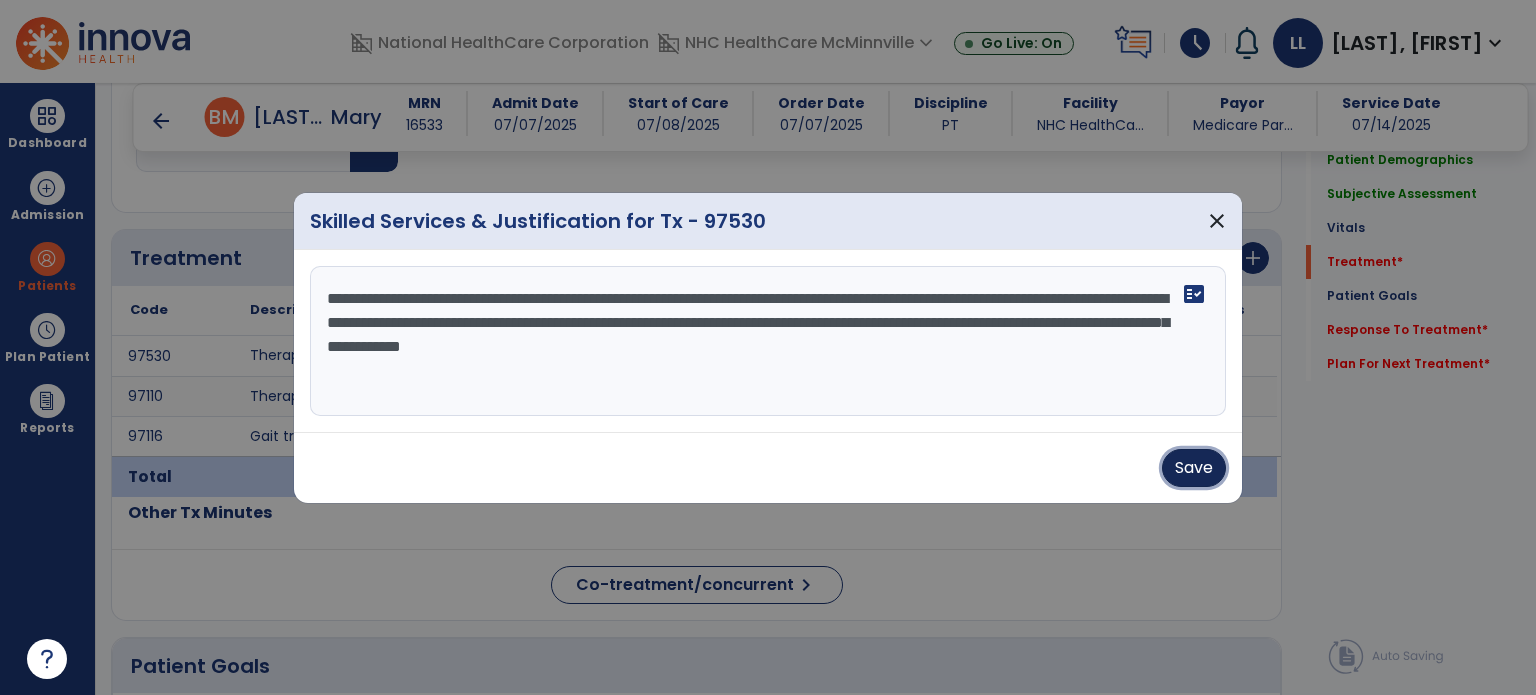 click on "Save" at bounding box center (1194, 468) 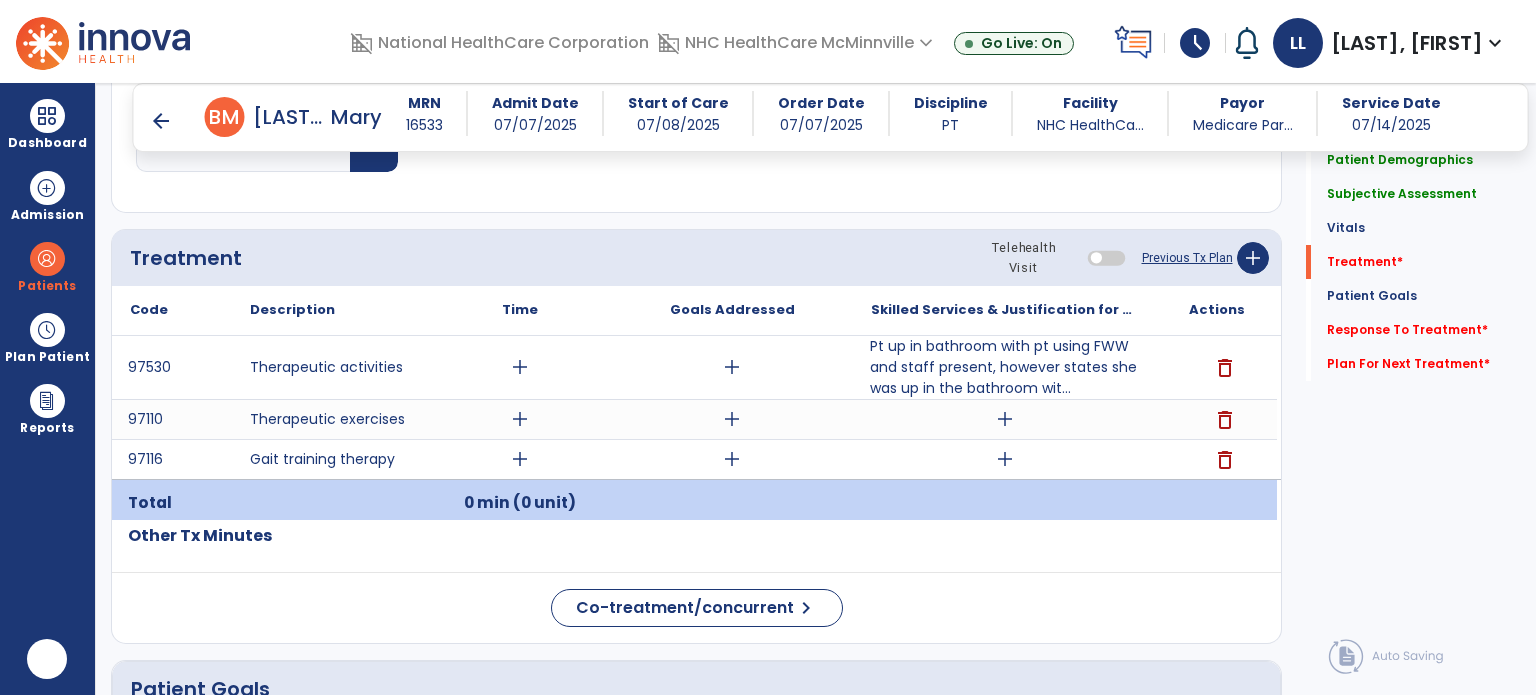 scroll, scrollTop: 0, scrollLeft: 0, axis: both 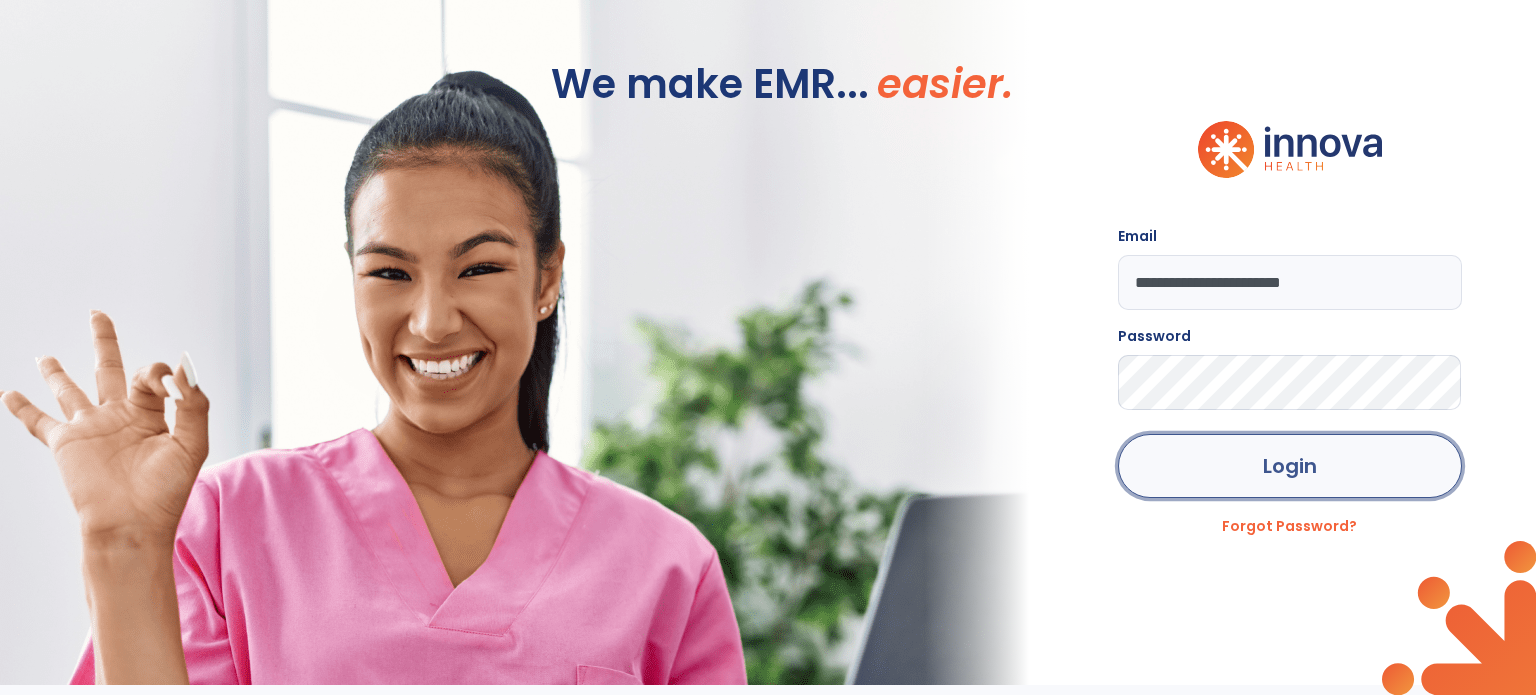 click on "Login" 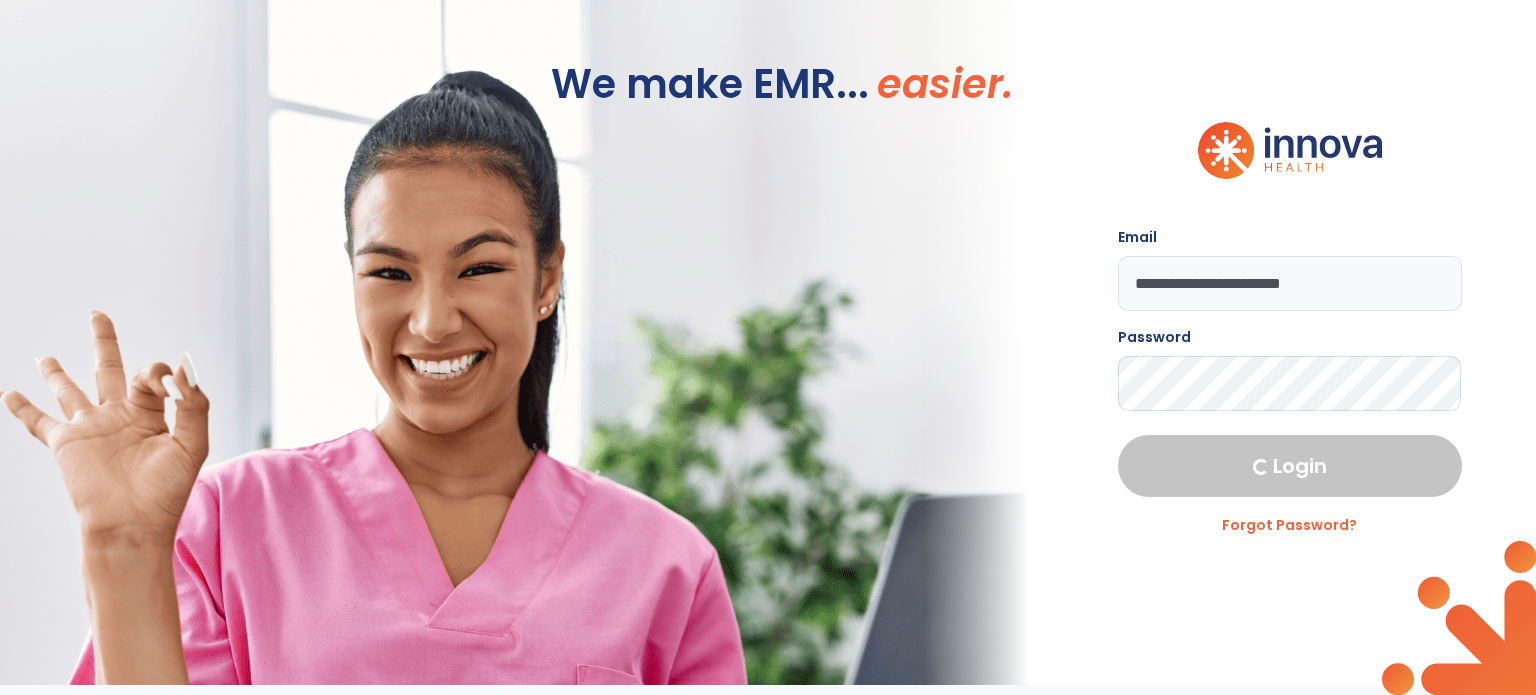 select on "****" 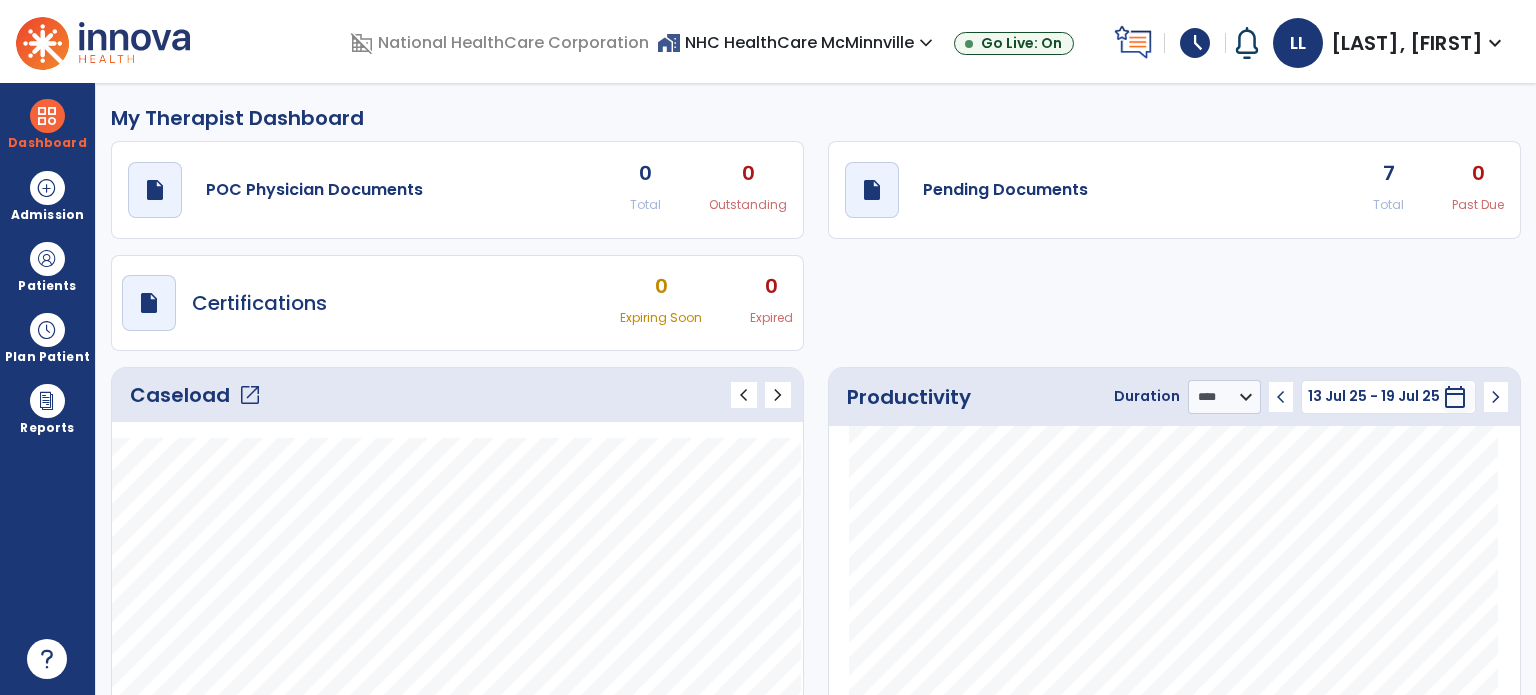 click on "open_in_new" 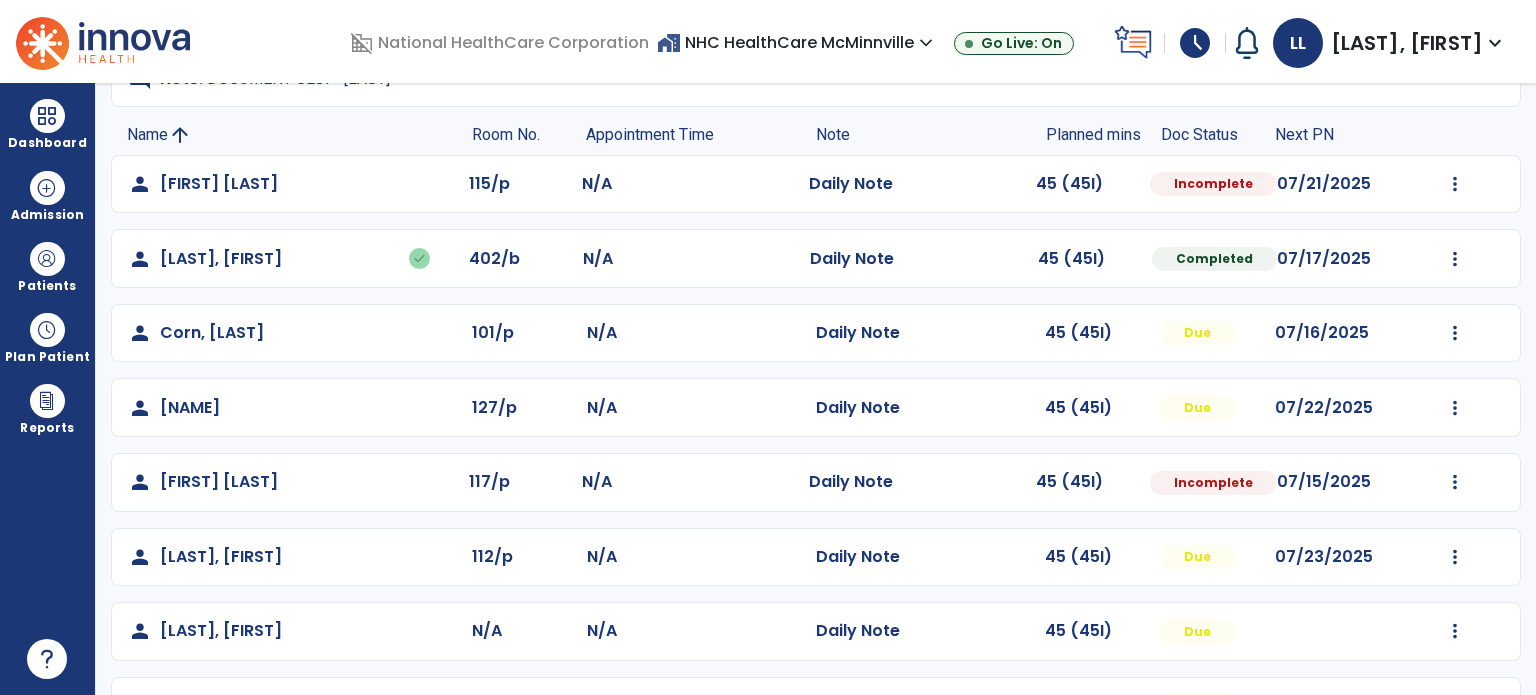 scroll, scrollTop: 140, scrollLeft: 0, axis: vertical 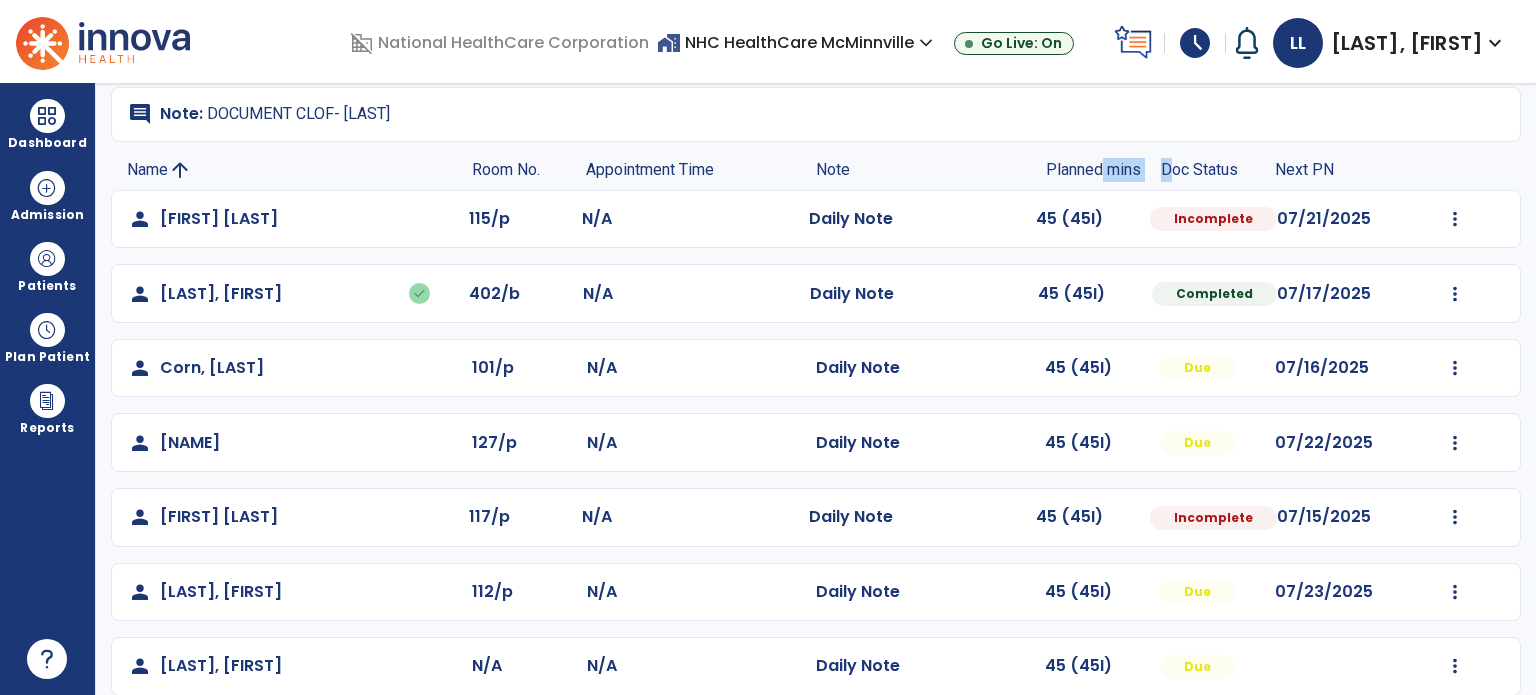 drag, startPoint x: 1098, startPoint y: 168, endPoint x: 1168, endPoint y: 171, distance: 70.064255 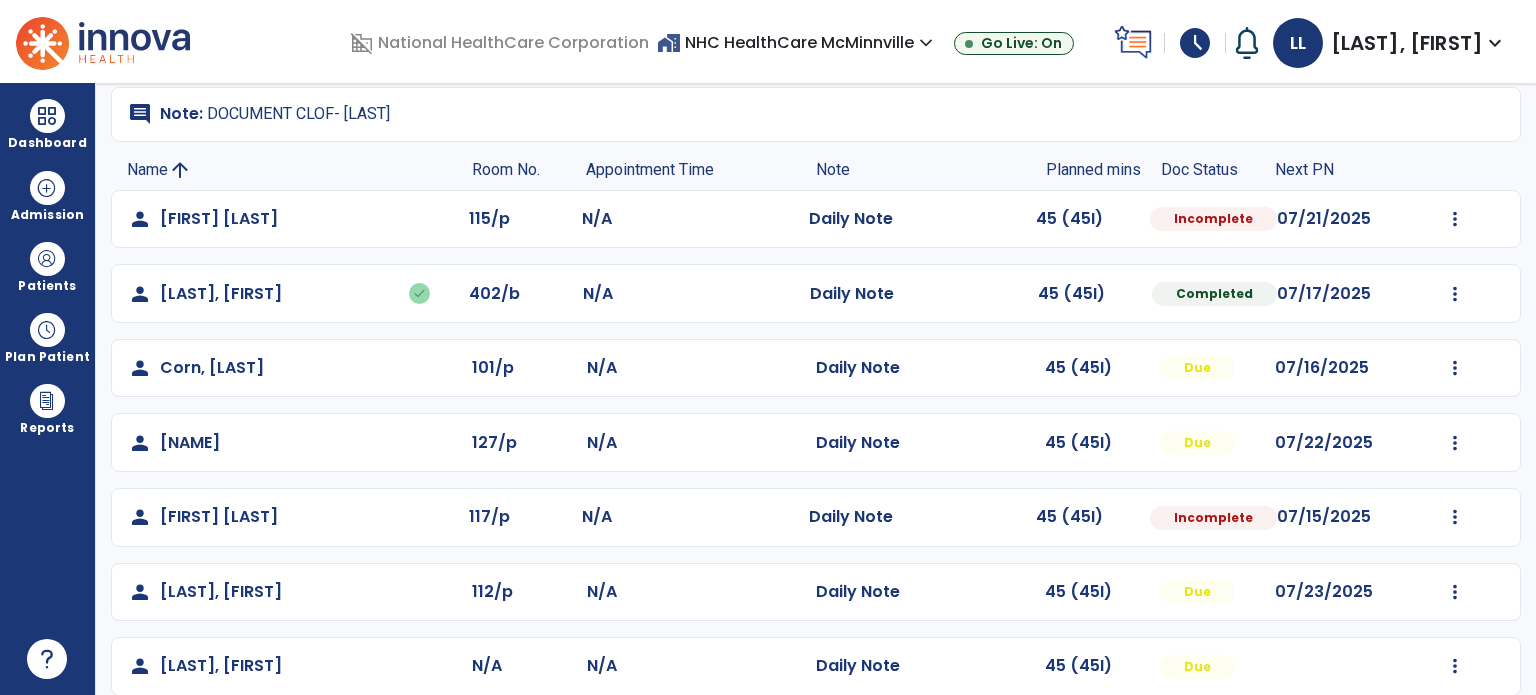 click on "Doc Status" 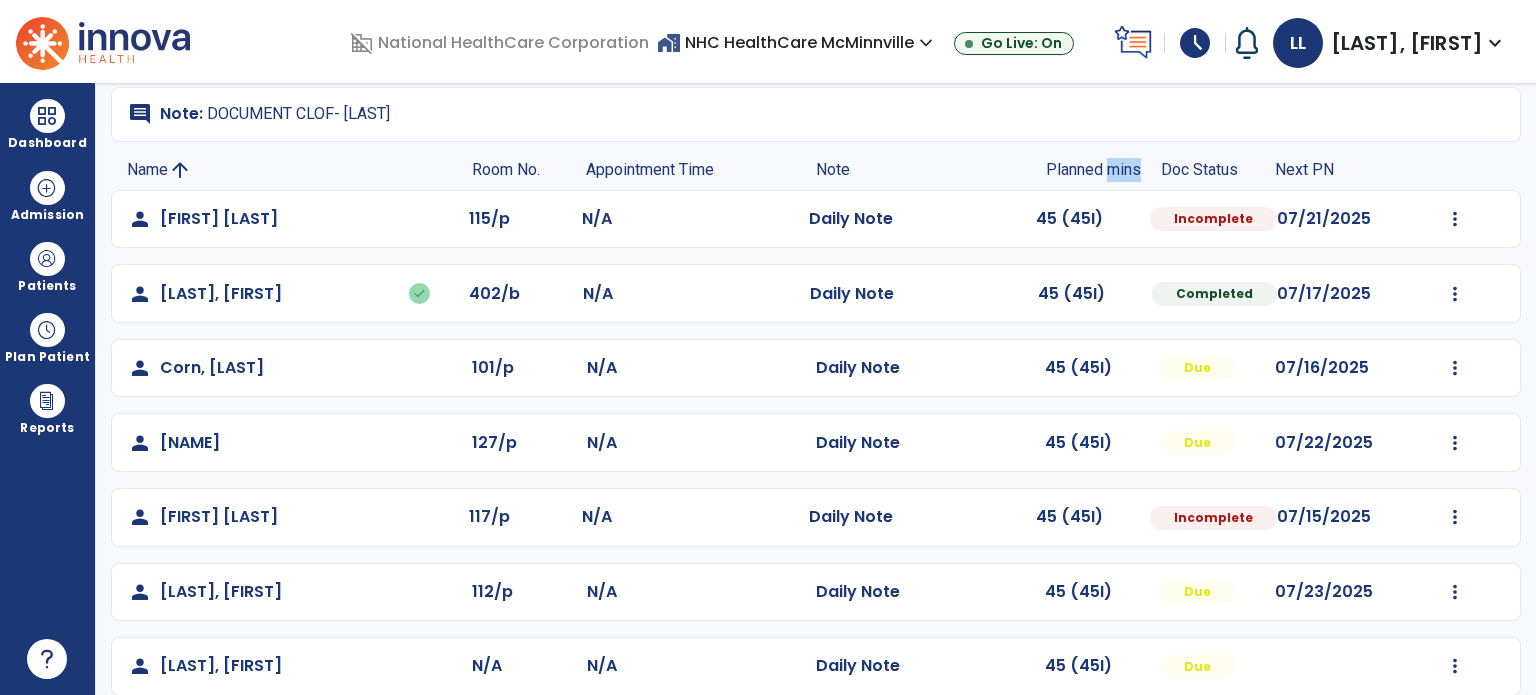 click on "Planned mins" 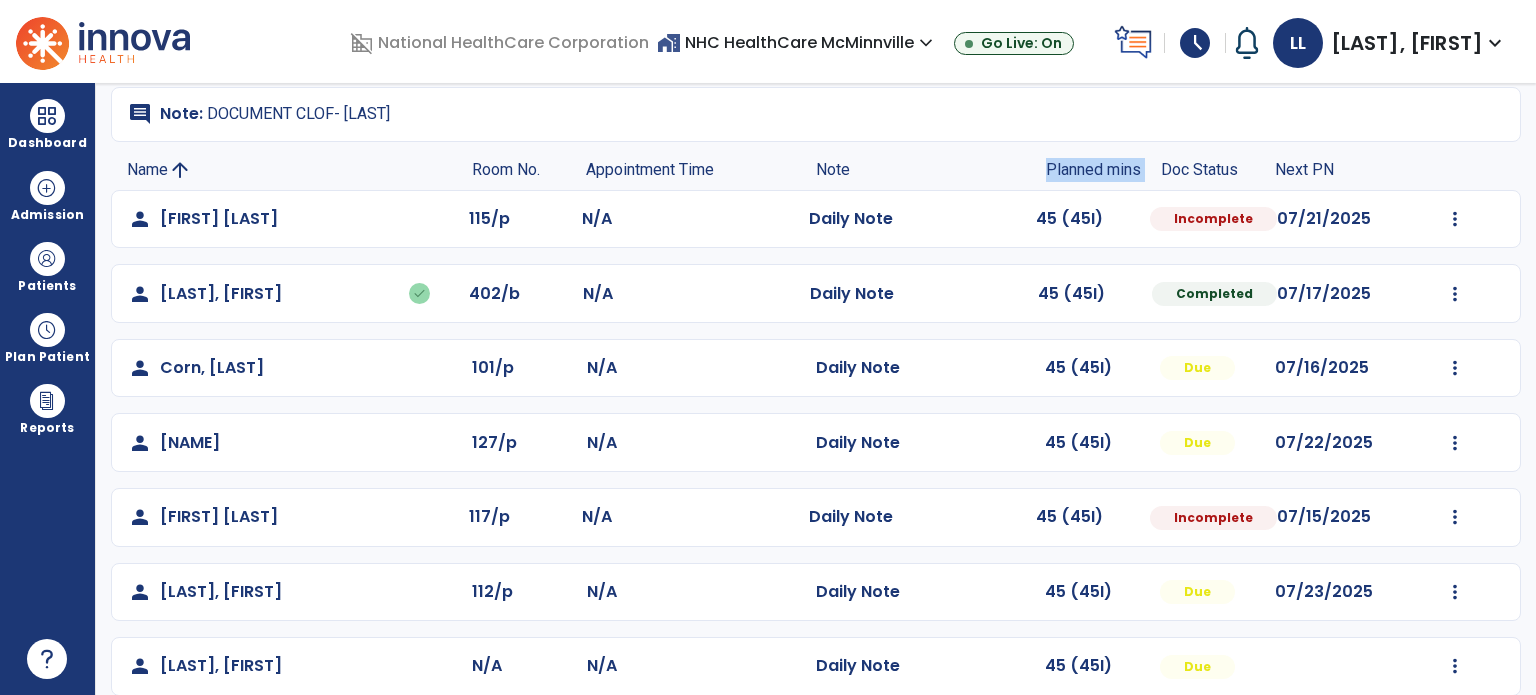 click on "Planned mins" 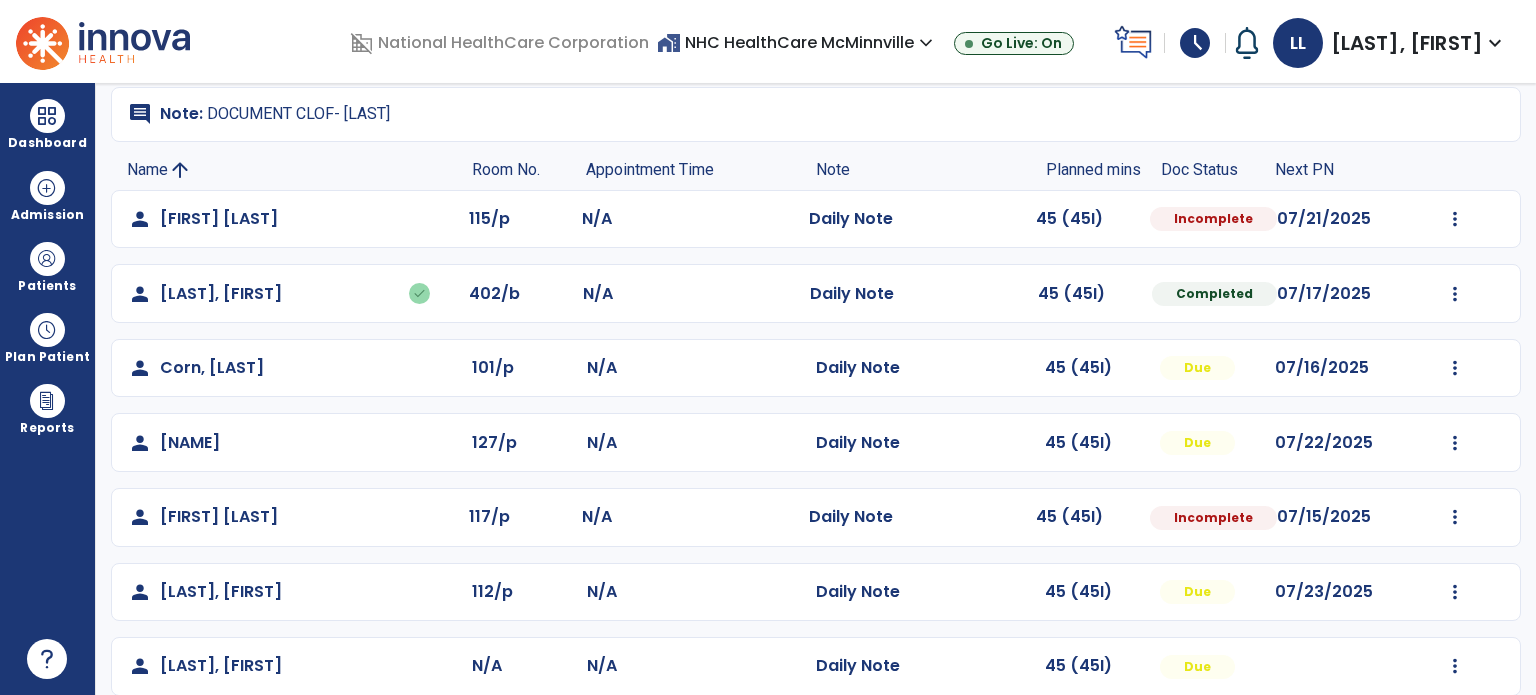 click on "comment  Note: DOCUMENT CLOF- DILLARD Name arrow_upward Room No. Appointment Time Note Planned mins Doc Status Next PN  person   Belcher, Mary  115/p N/A  Daily Note   45 (45I)  Incomplete 07/21/2025  Mark Visit As Complete   Reset Note   Open Document   G + C Mins   person   Brown, Thomas   done  402/b N/A  Daily Note   45 (45I)  Completed 07/17/2025  Undo Visit Status   Reset Note   Open Document   G + C Mins   person   Corn, William  101/p N/A  Daily Note   45 (45I)  Due 07/16/2025  Mark Visit As Complete   Reset Note   Open Document   G + C Mins   person   Decourcy, Angela  127/p N/A  Daily Note   45 (45I)  Due 07/22/2025  Mark Visit As Complete   Reset Note   Open Document   G + C Mins   person   Dillard, Robin  117/p N/A  Daily Note   45 (45I)  Incomplete 07/15/2025  Mark Visit As Complete   Reset Note   Open Document   G + C Mins   person   Lewis, Bobbie  112/p N/A  Daily Note   45 (45I)  Due 07/23/2025  Mark Visit As Complete   Reset Note   Open Document   G + C Mins   person   Maddle, Louise  N/A" 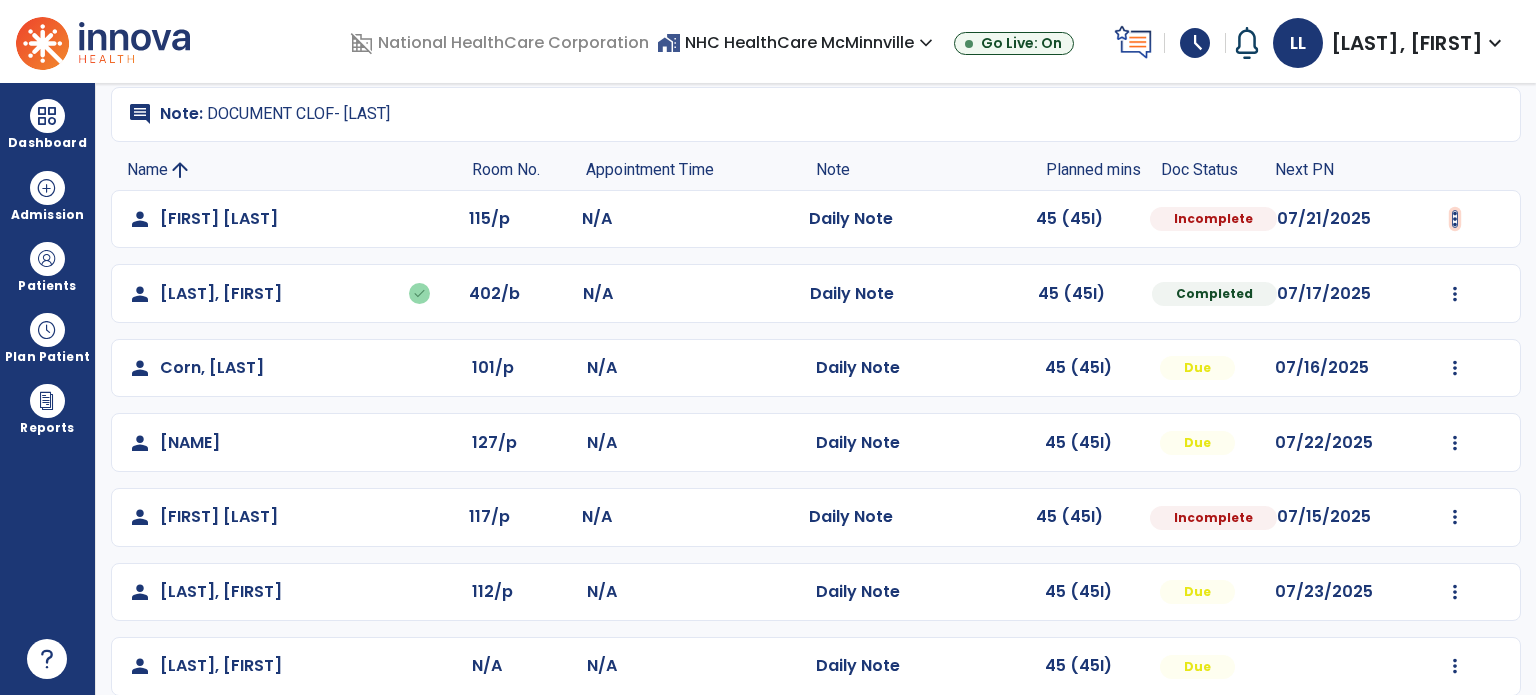 click at bounding box center (1455, 219) 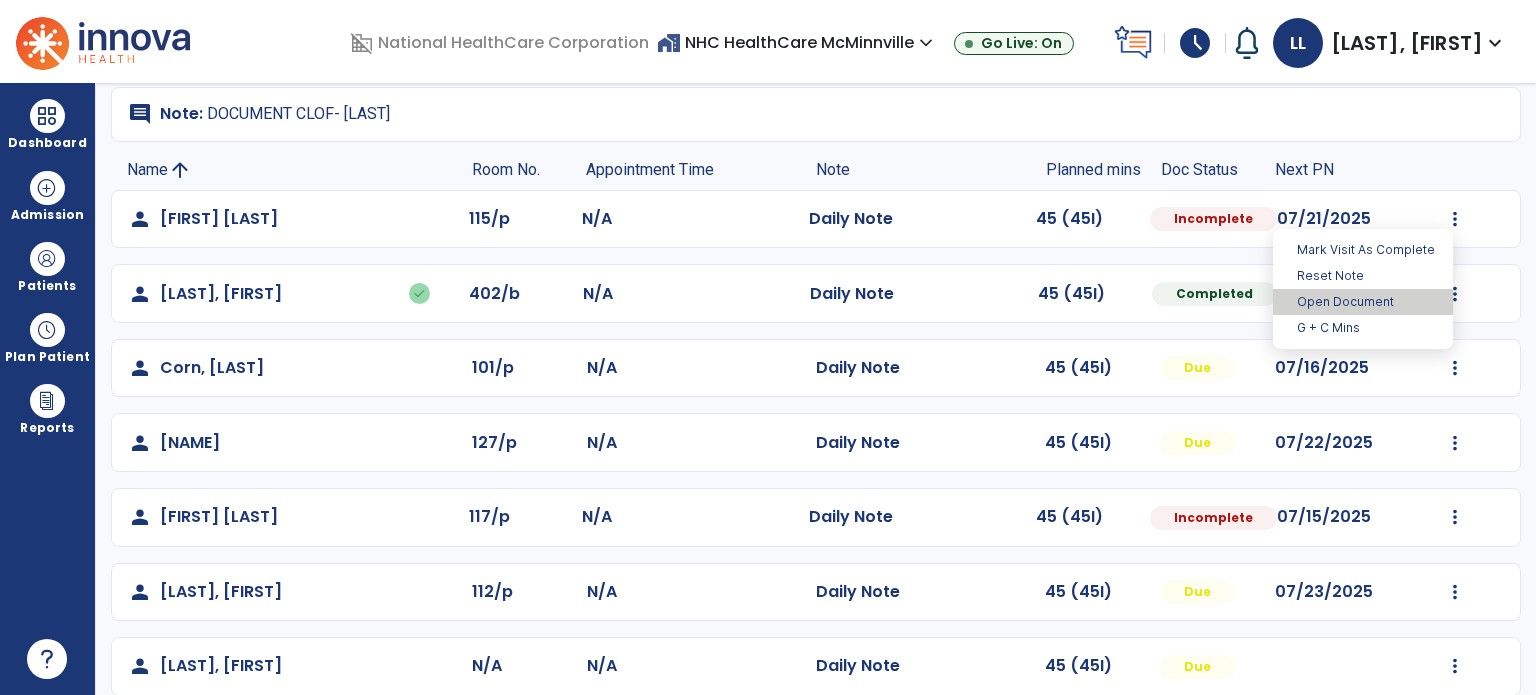 click on "Open Document" at bounding box center (1363, 302) 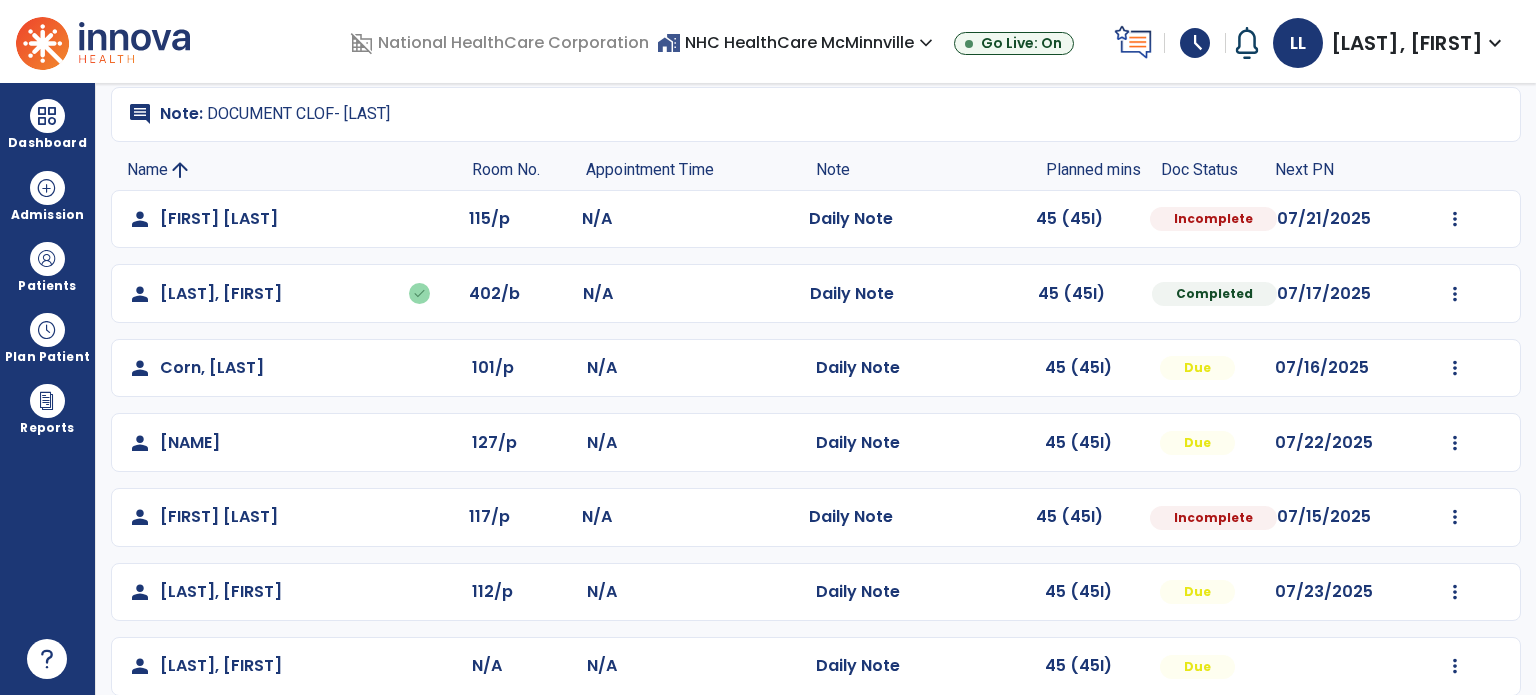 select on "*" 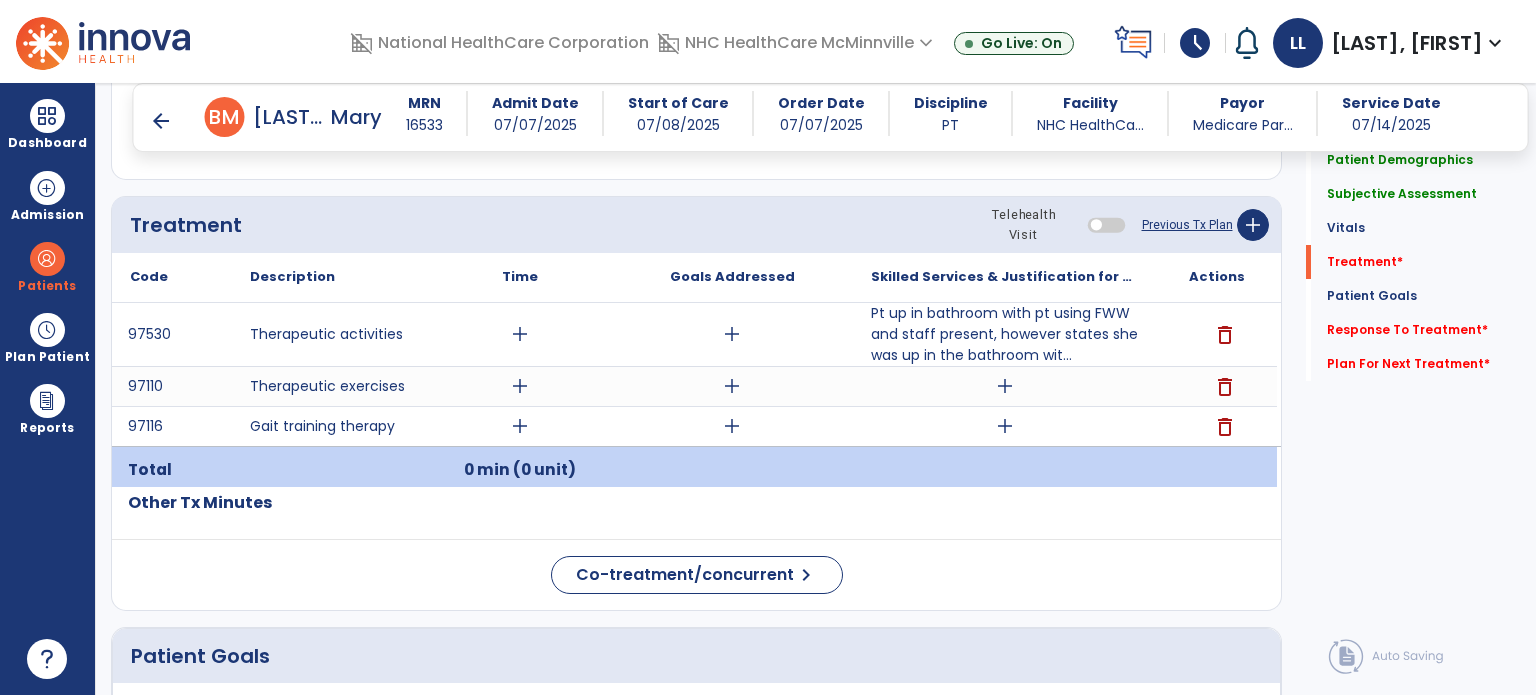 scroll, scrollTop: 1340, scrollLeft: 0, axis: vertical 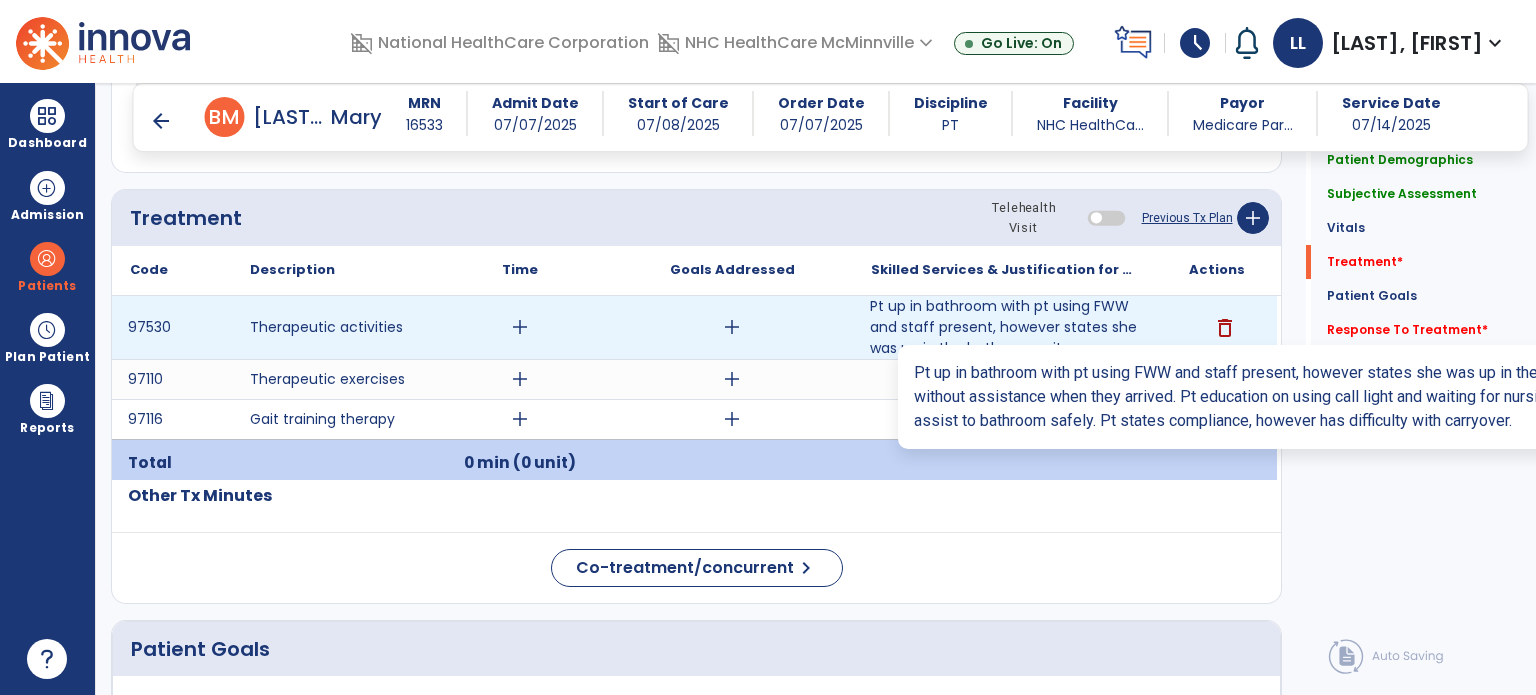 drag, startPoint x: 1026, startPoint y: 334, endPoint x: 1028, endPoint y: 348, distance: 14.142136 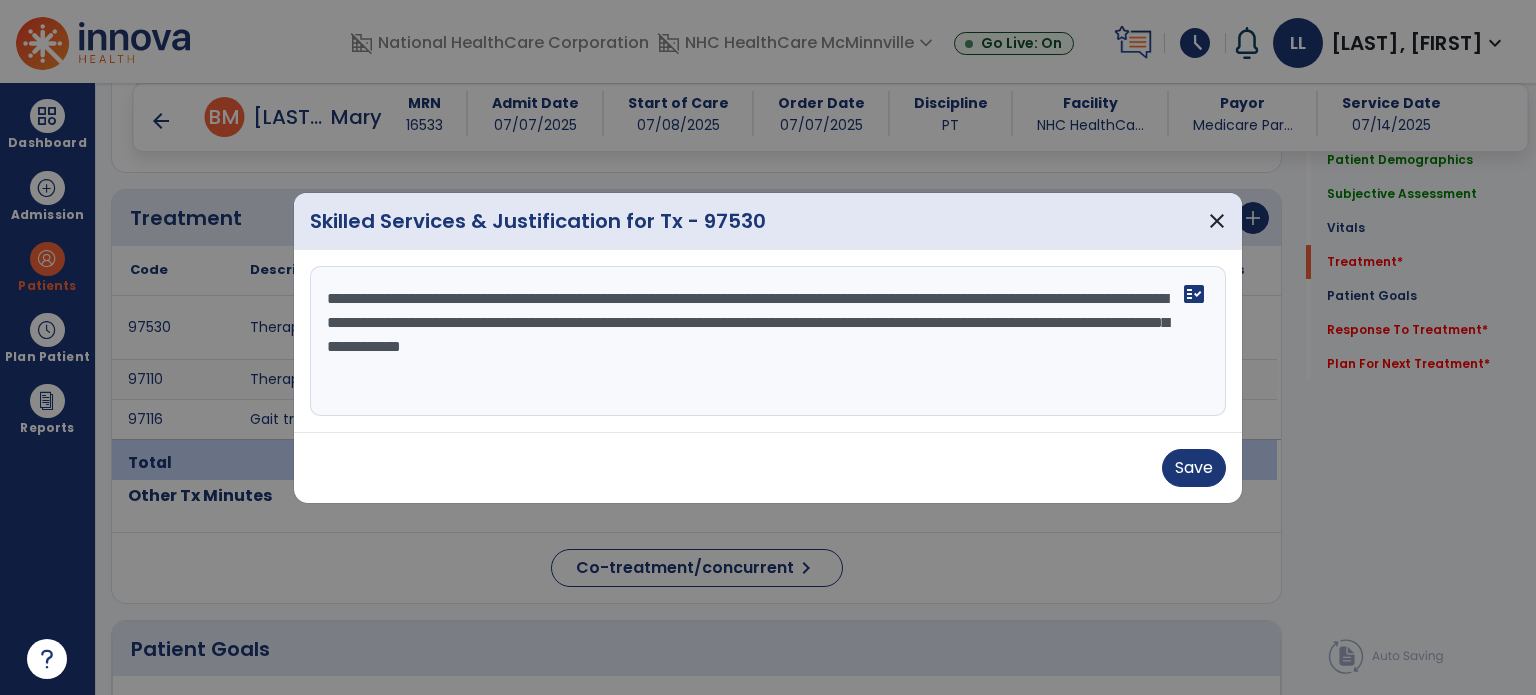 click on "**********" at bounding box center [768, 341] 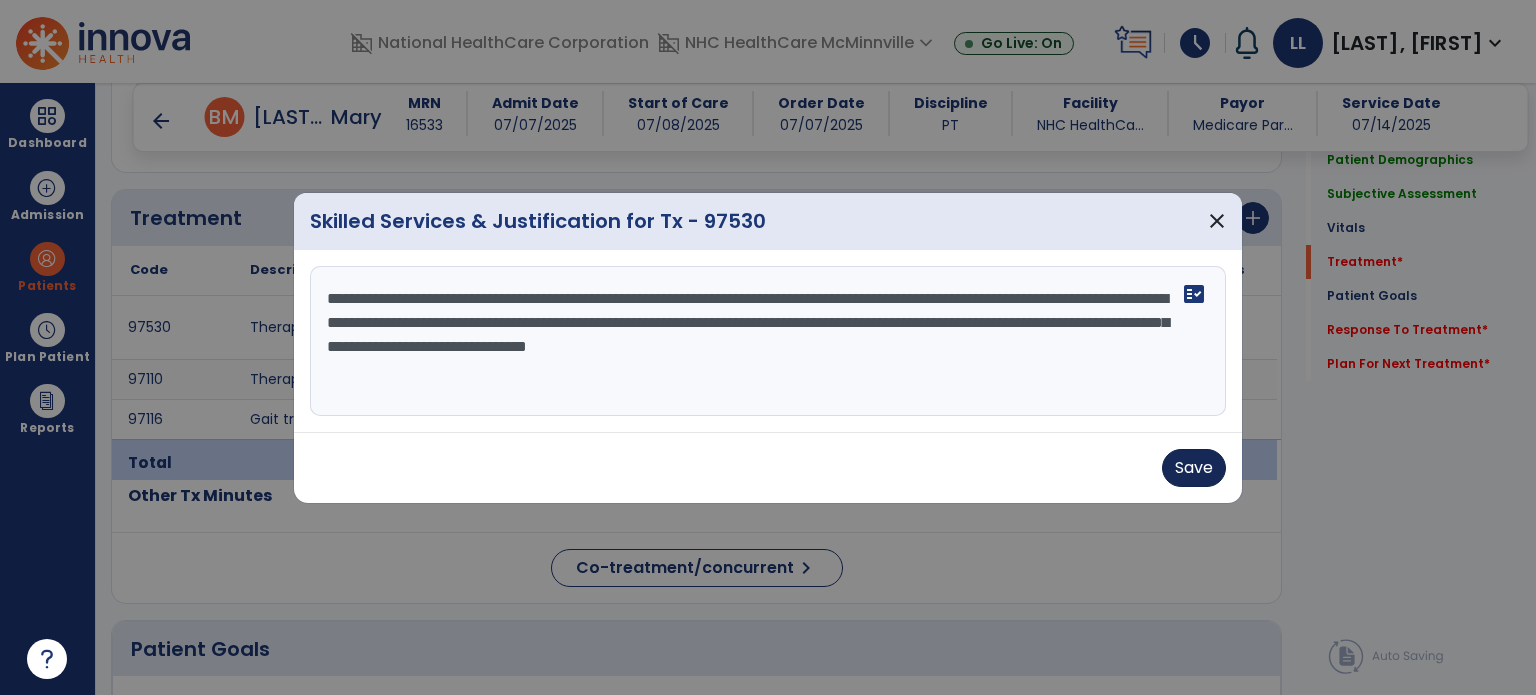 type on "**********" 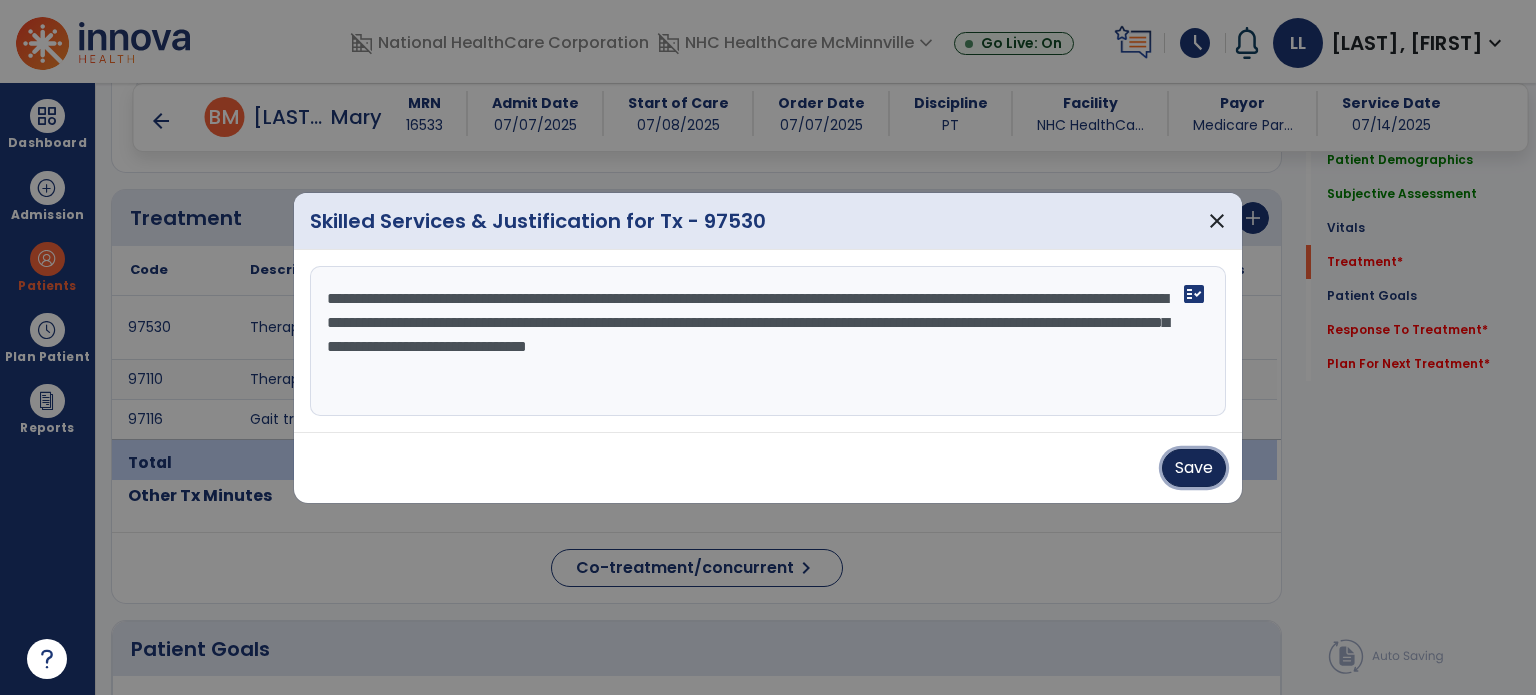 click on "Save" at bounding box center [1194, 468] 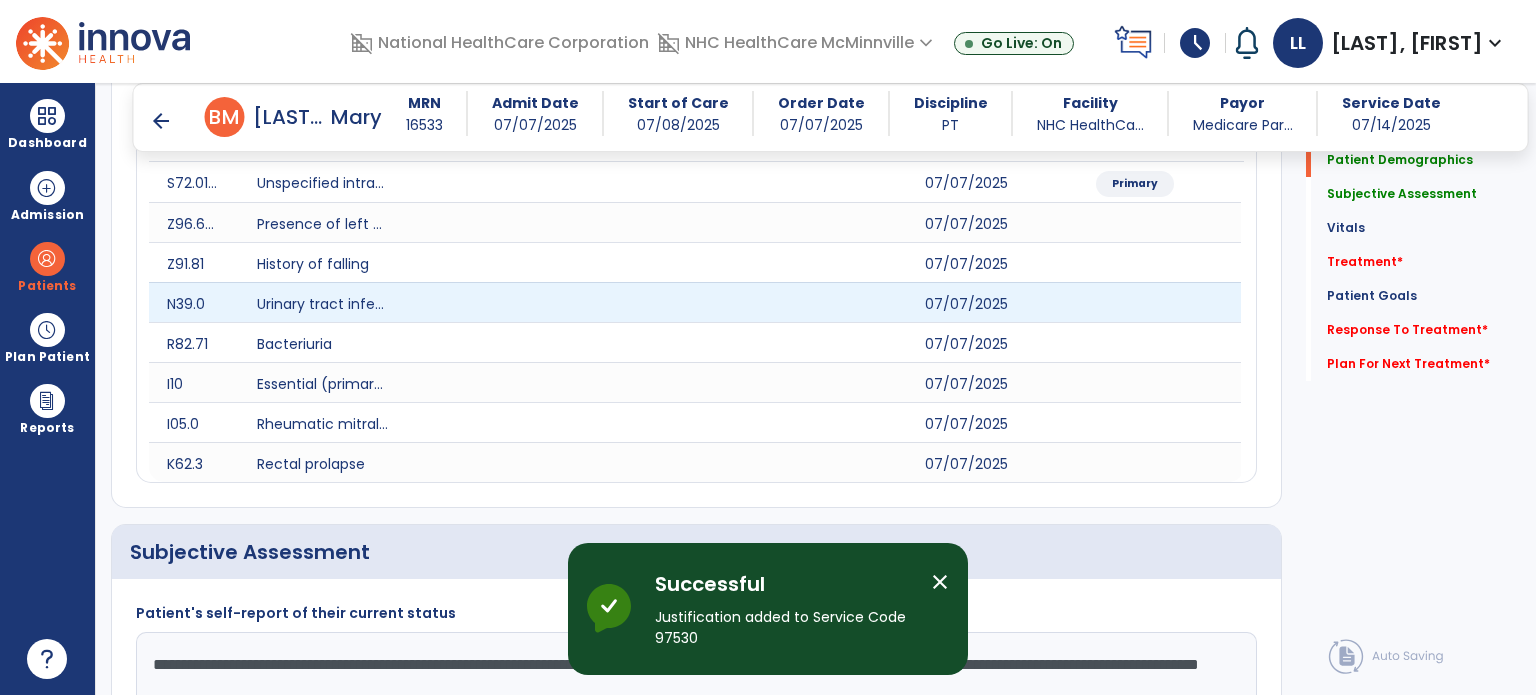 scroll, scrollTop: 200, scrollLeft: 0, axis: vertical 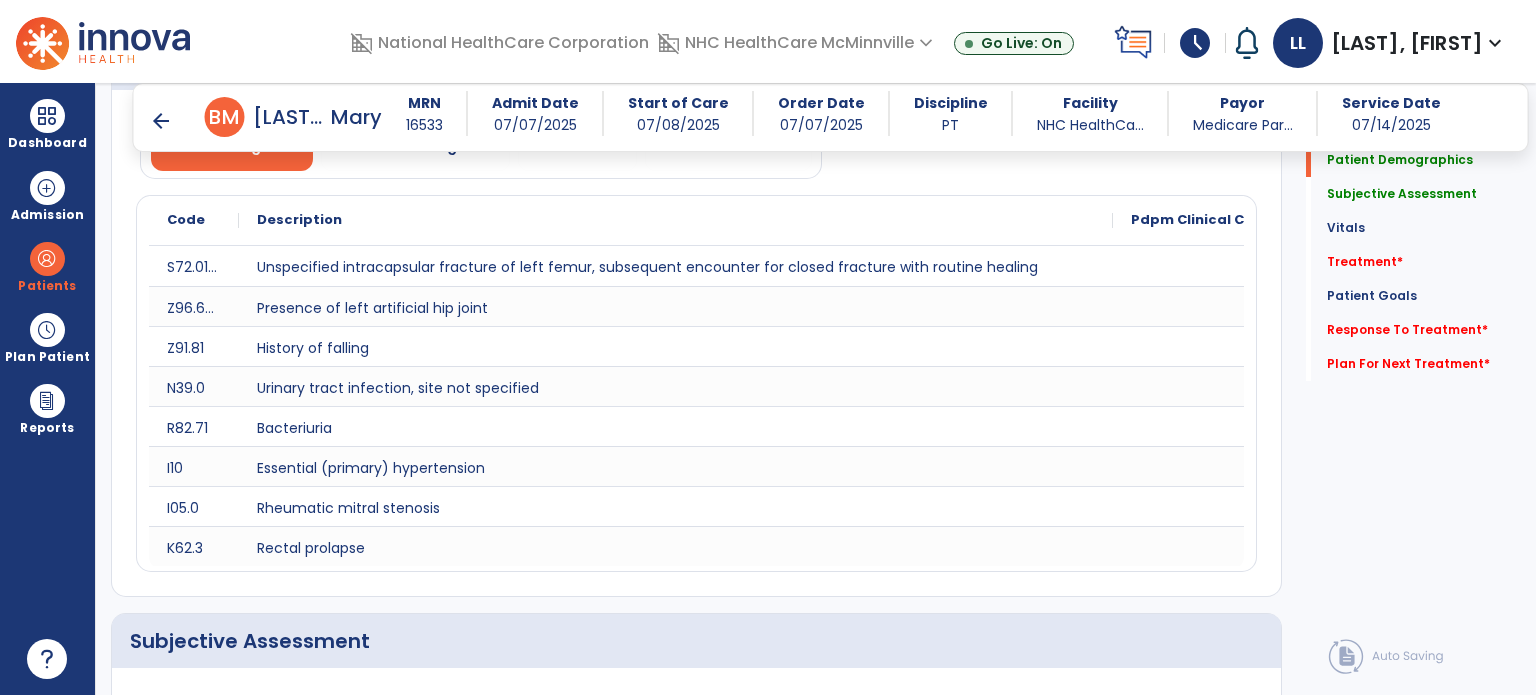 drag, startPoint x: 401, startPoint y: 221, endPoint x: 1108, endPoint y: 228, distance: 707.03467 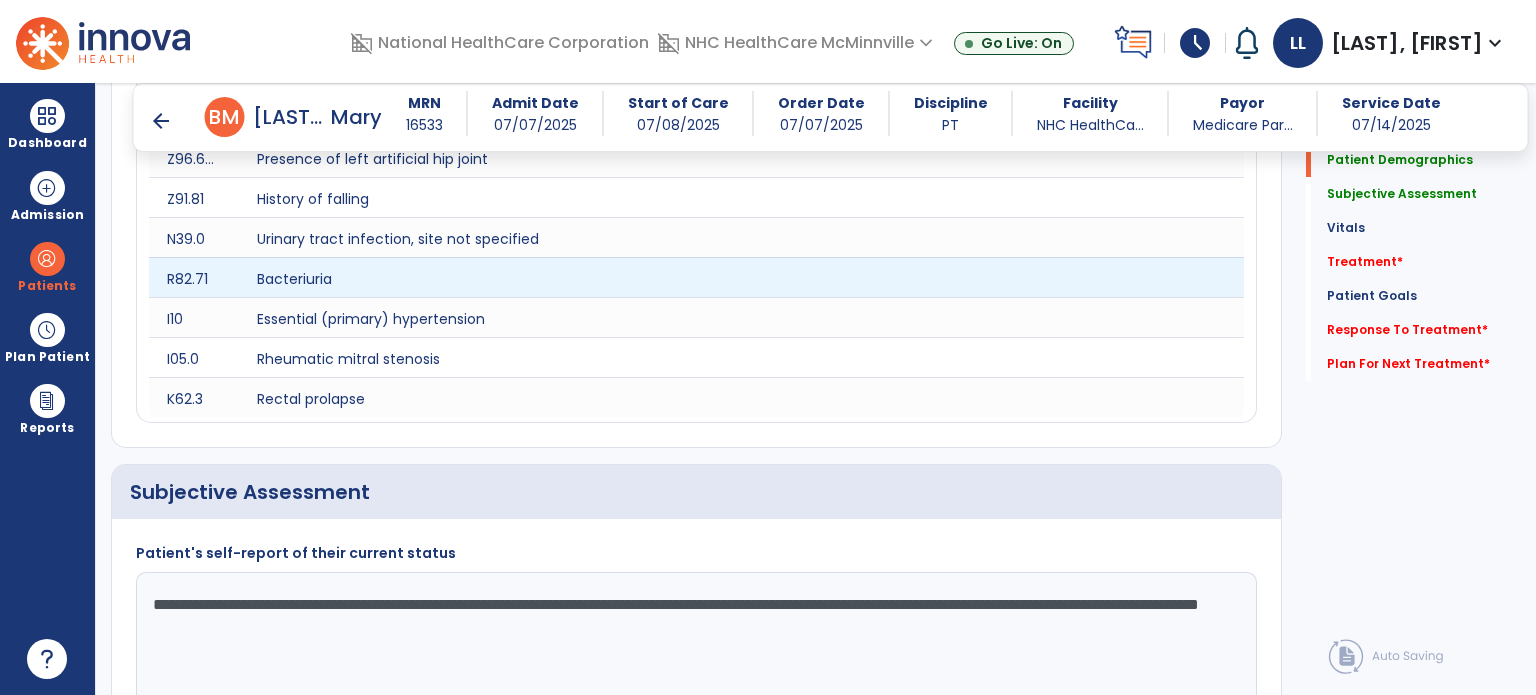 scroll, scrollTop: 200, scrollLeft: 0, axis: vertical 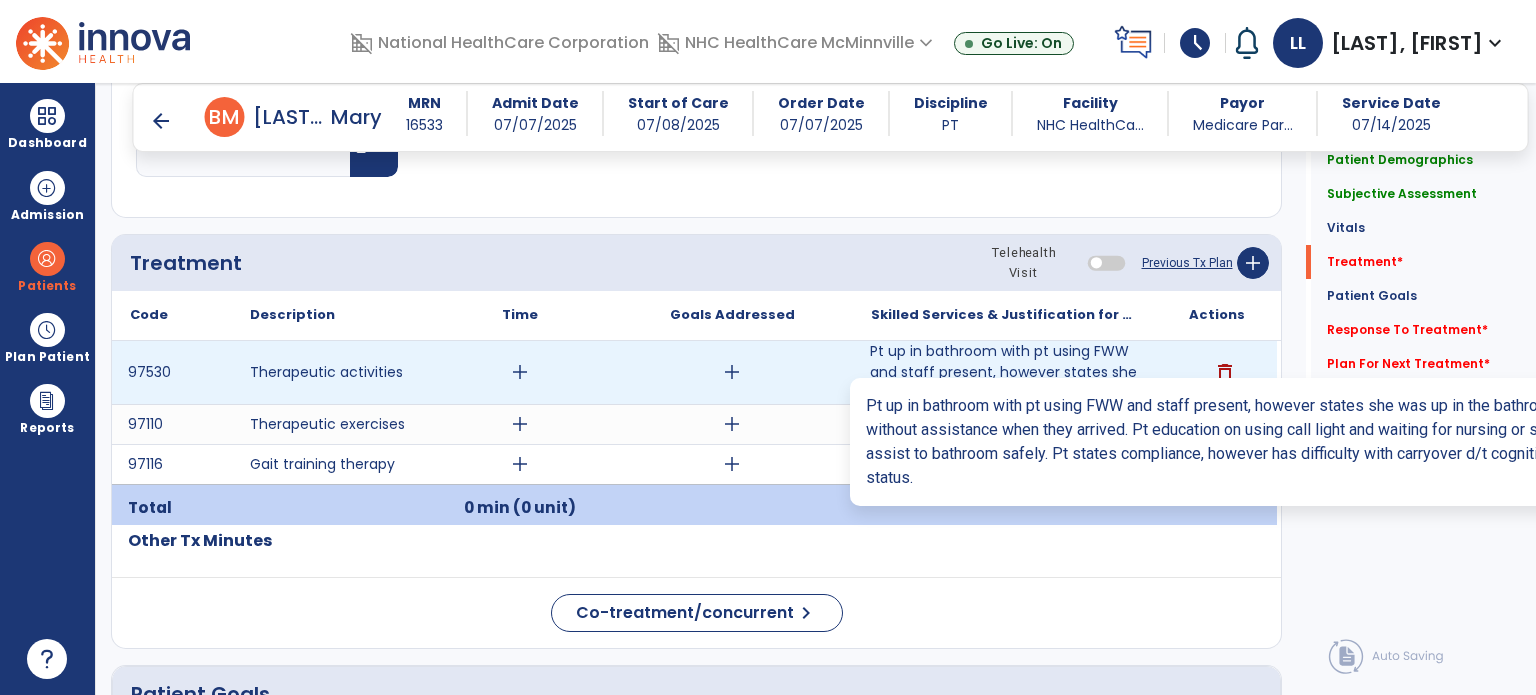 click on "Pt up in bathroom with pt using FWW and staff present, however states she was up in the bathroom wit..." at bounding box center (1004, 372) 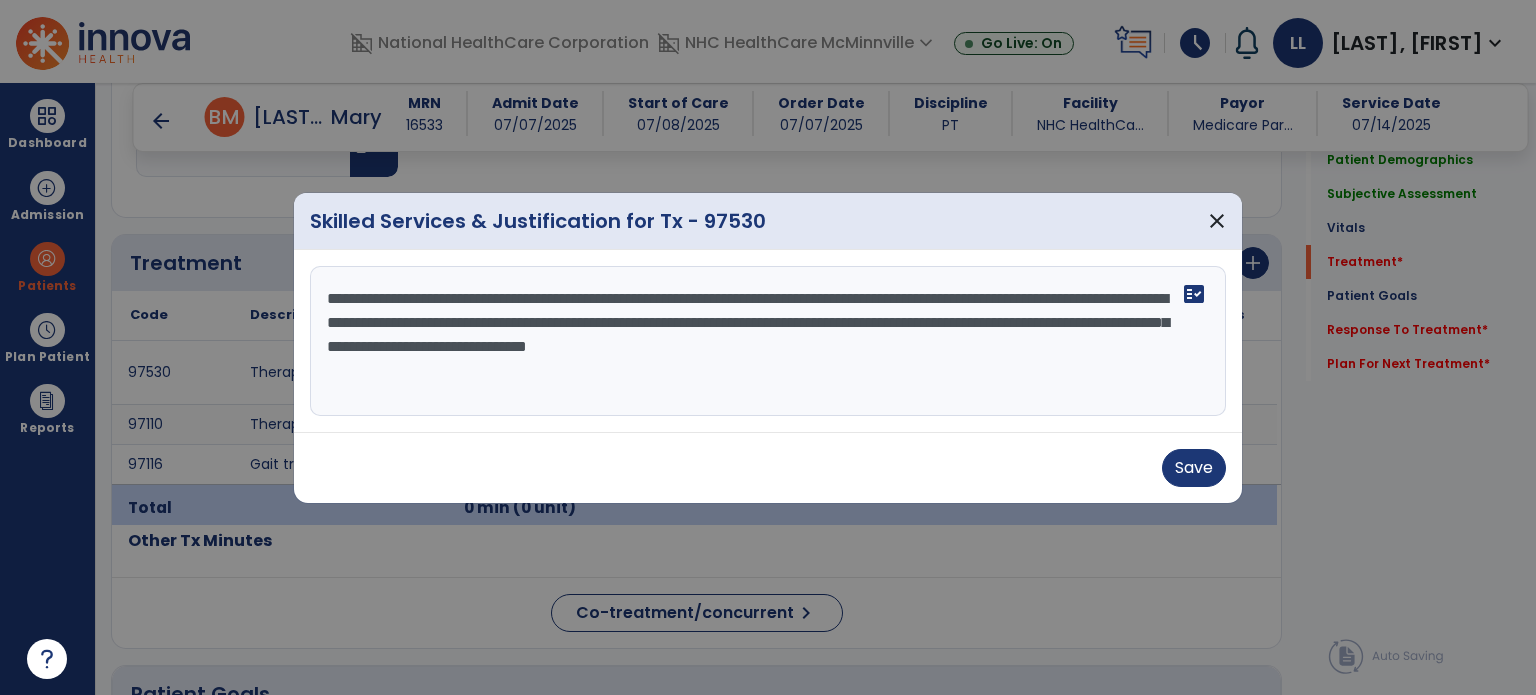 drag, startPoint x: 1172, startPoint y: 345, endPoint x: 1080, endPoint y: 352, distance: 92.26592 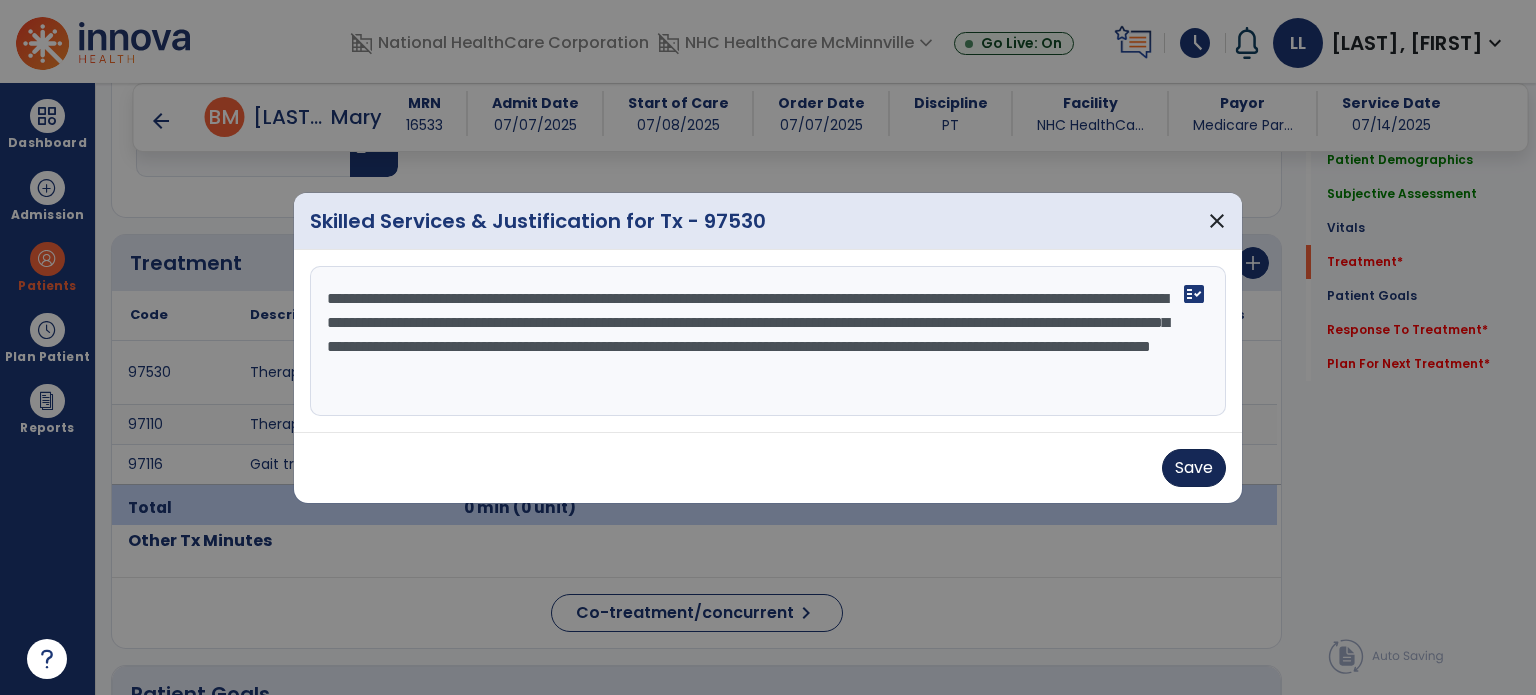 type on "**********" 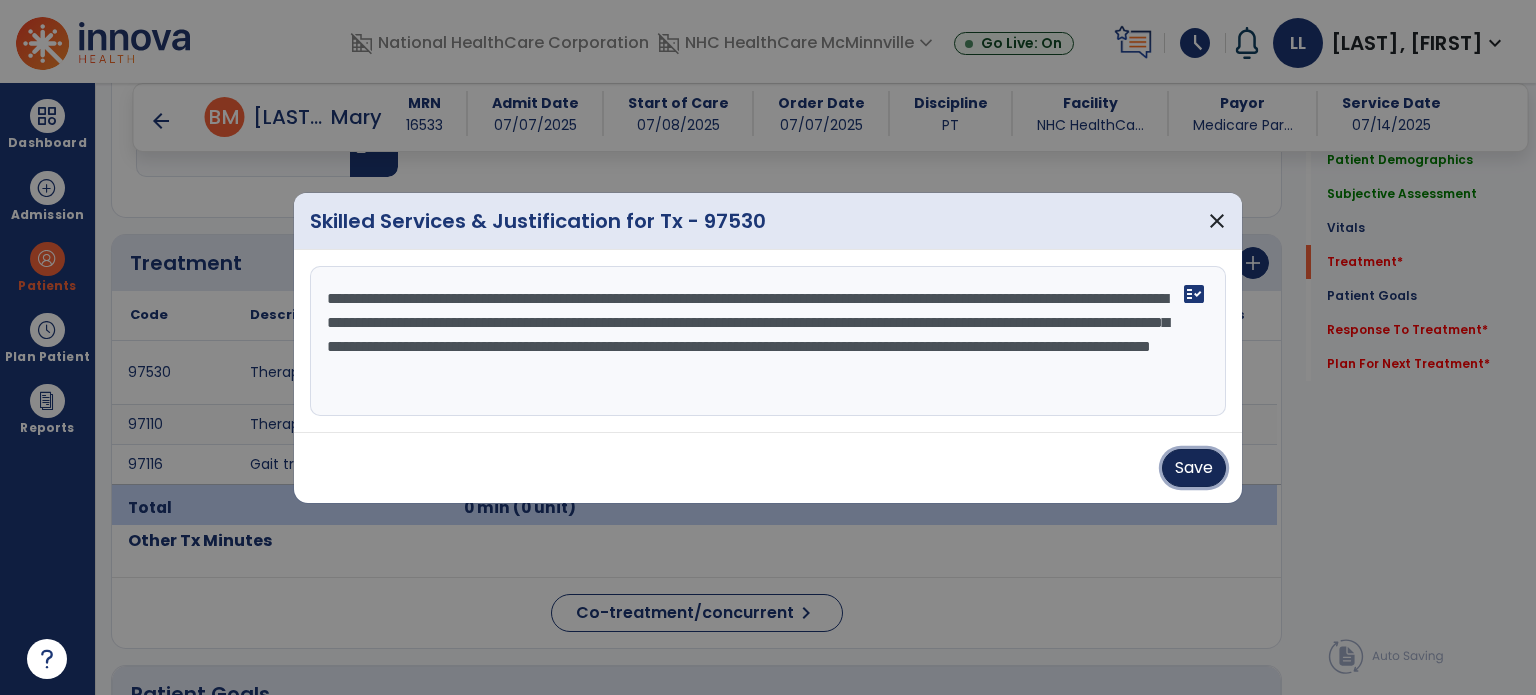 click on "Save" at bounding box center (1194, 468) 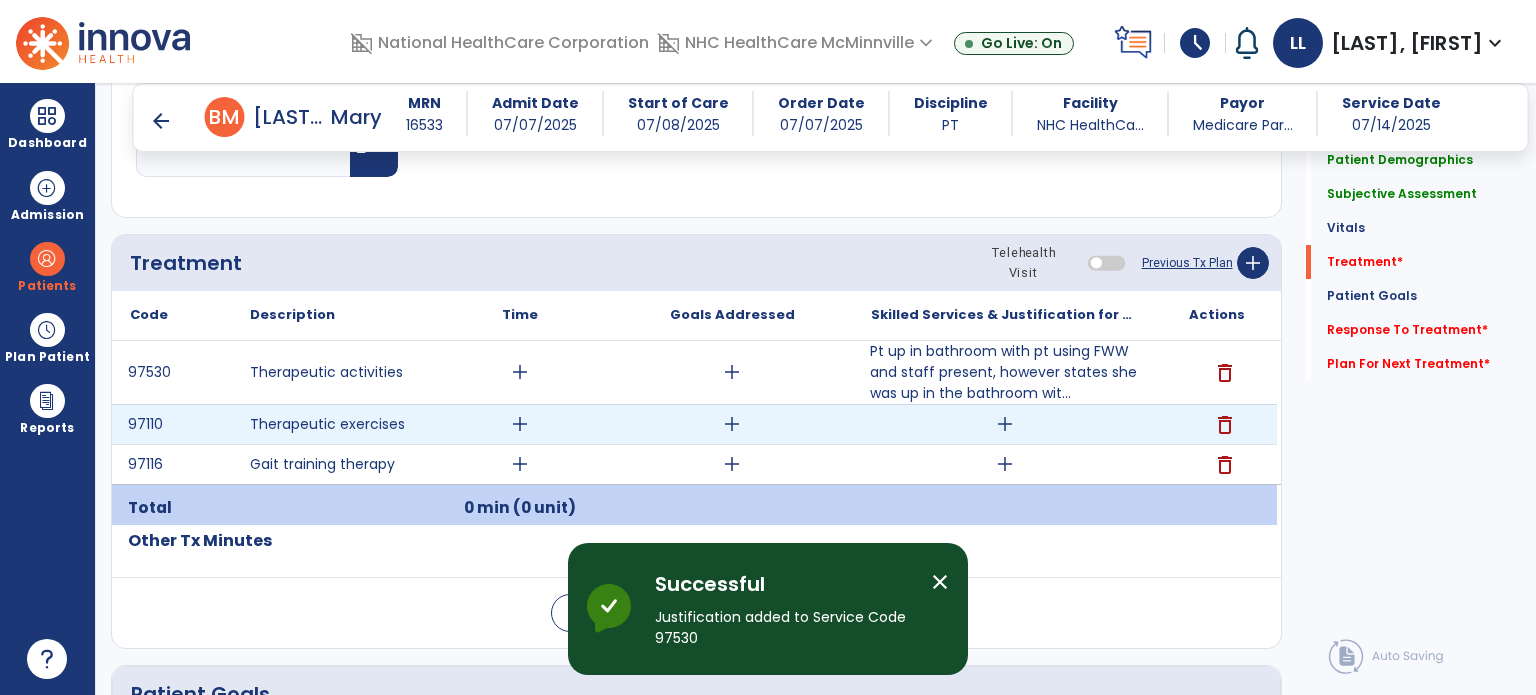 click on "add" at bounding box center [1005, 424] 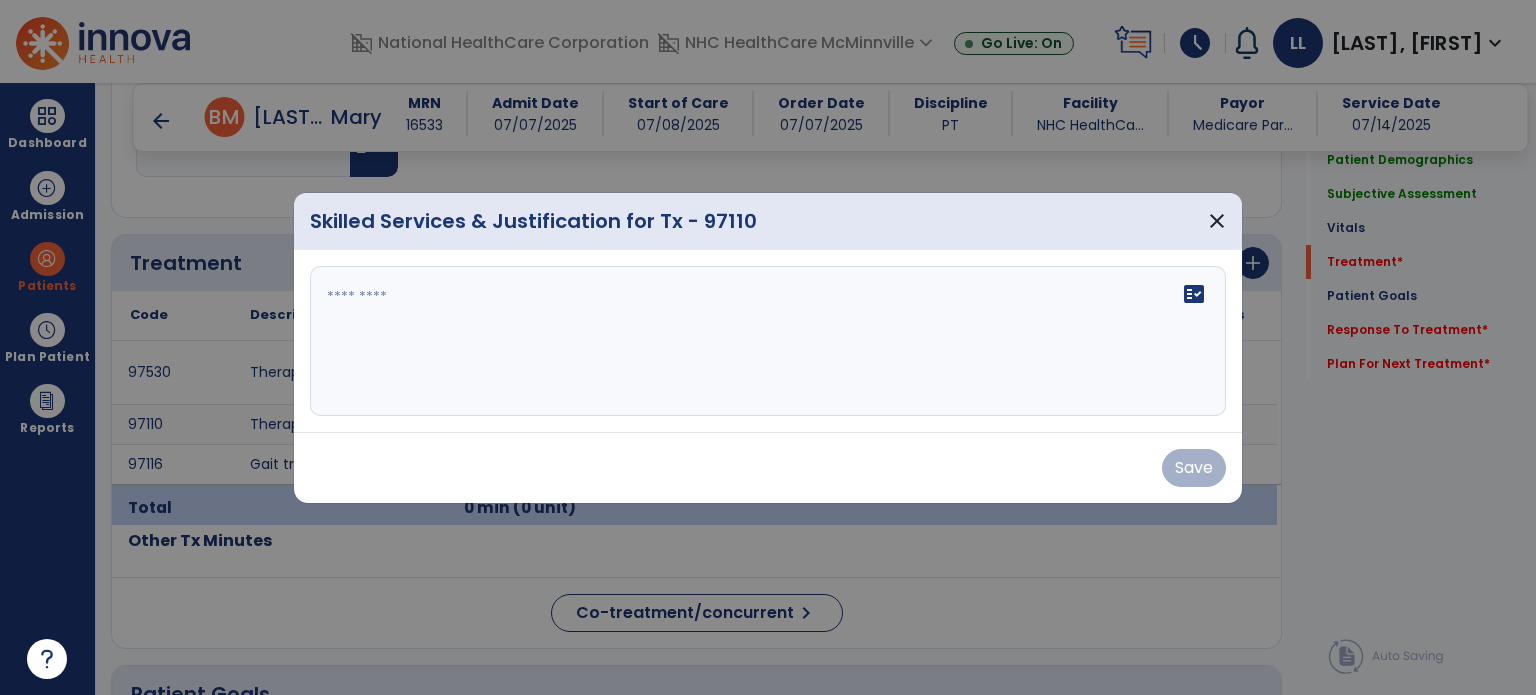 click on "fact_check" at bounding box center [768, 341] 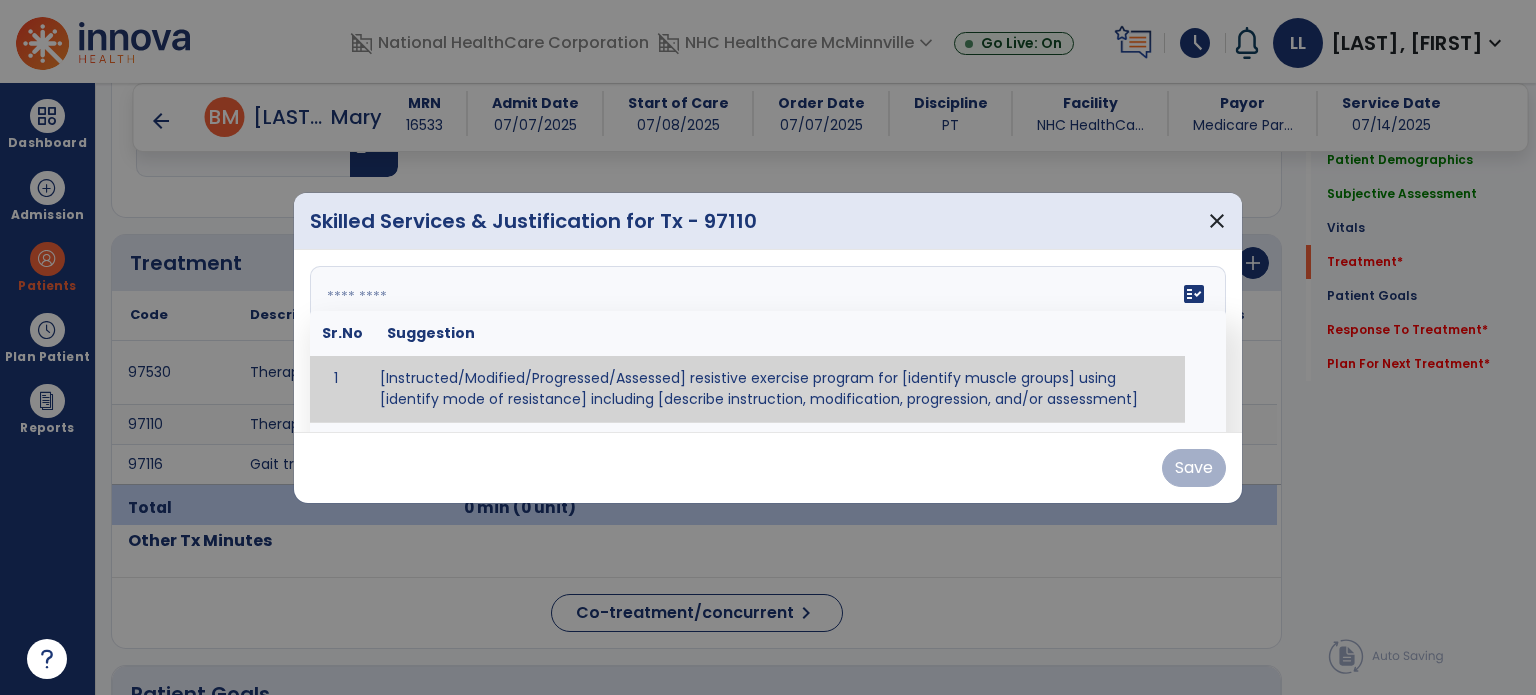 paste on "**********" 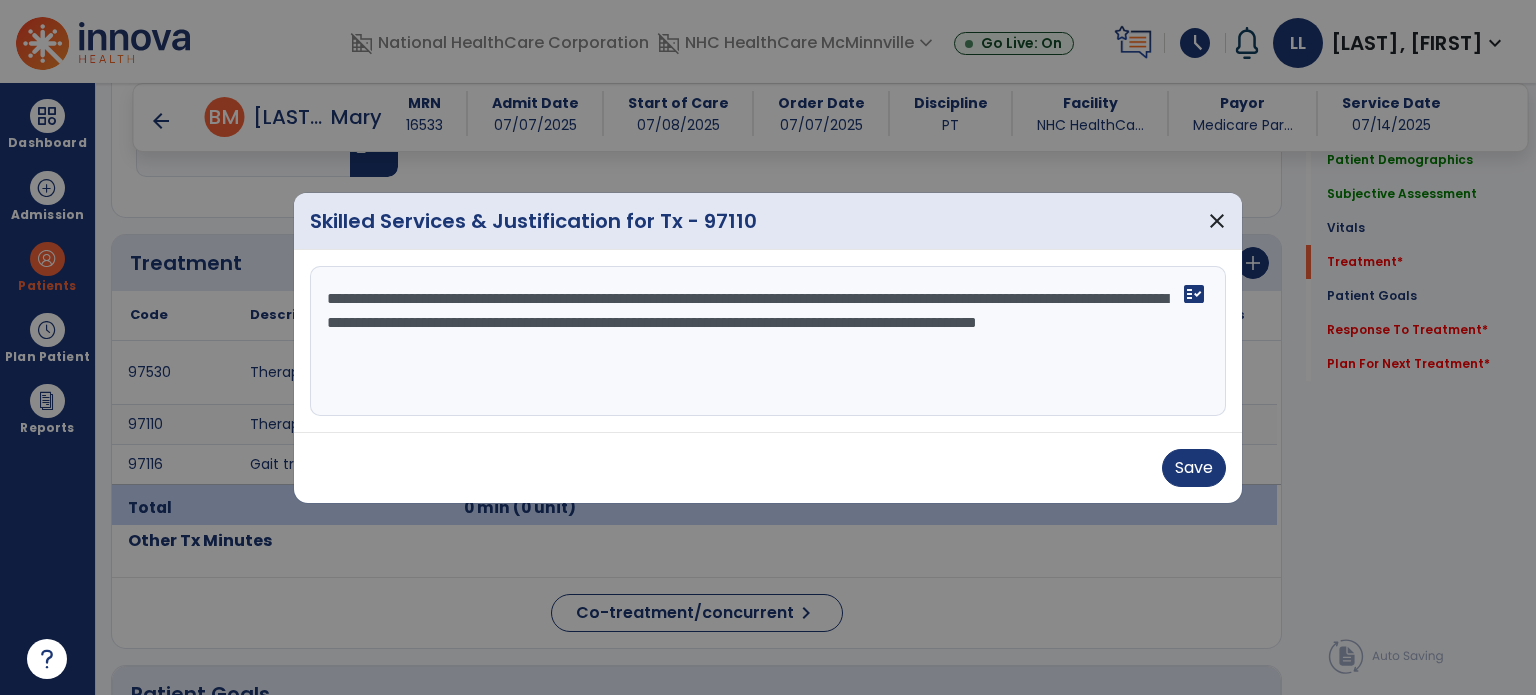 click on "**********" at bounding box center (768, 341) 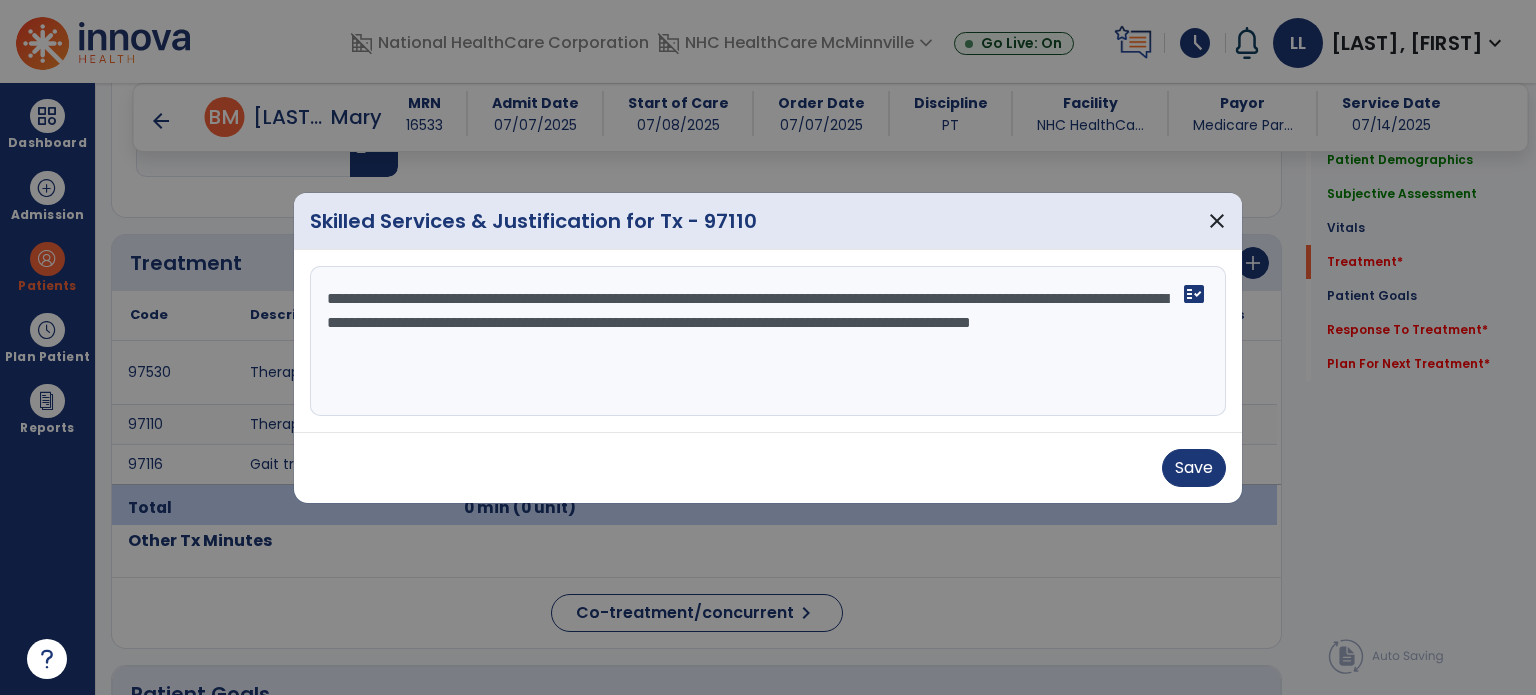 drag, startPoint x: 762, startPoint y: 215, endPoint x: 385, endPoint y: 218, distance: 377.01193 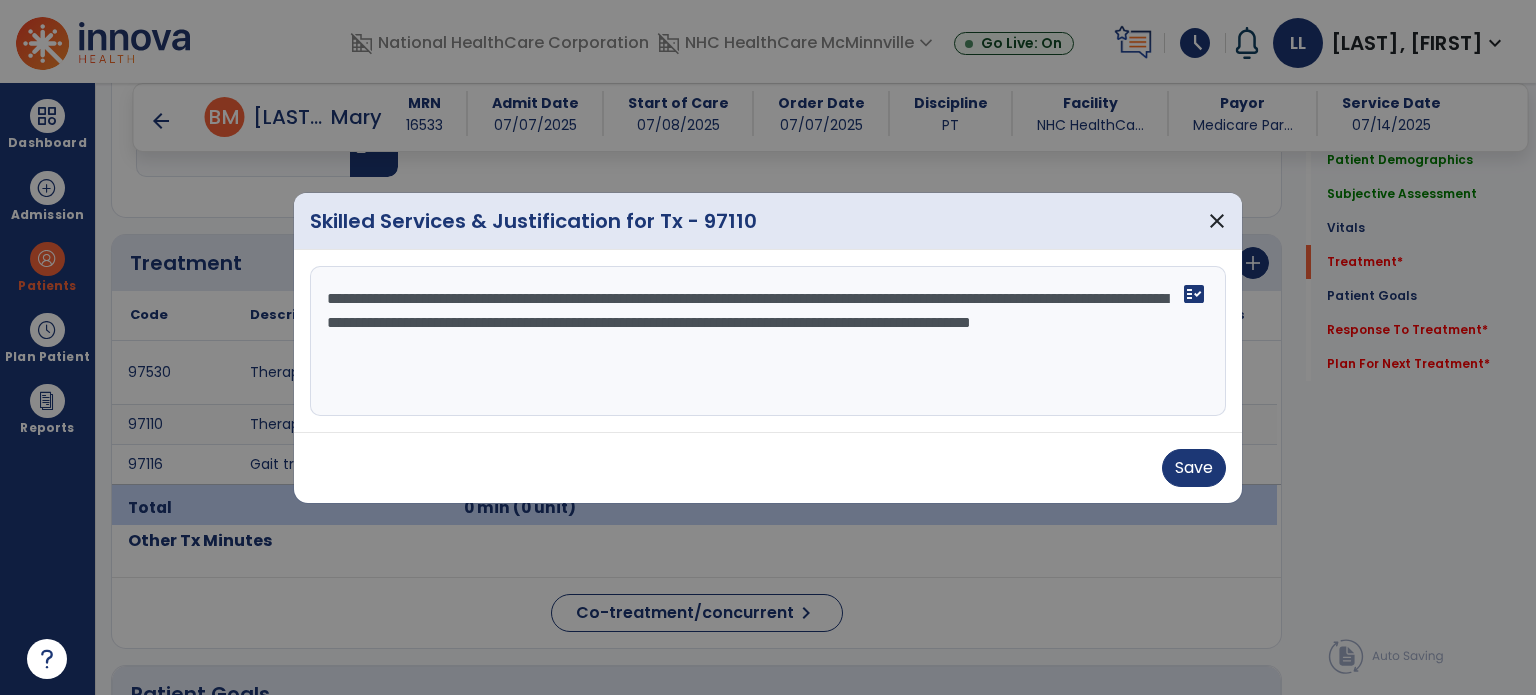 click on "**********" at bounding box center [768, 341] 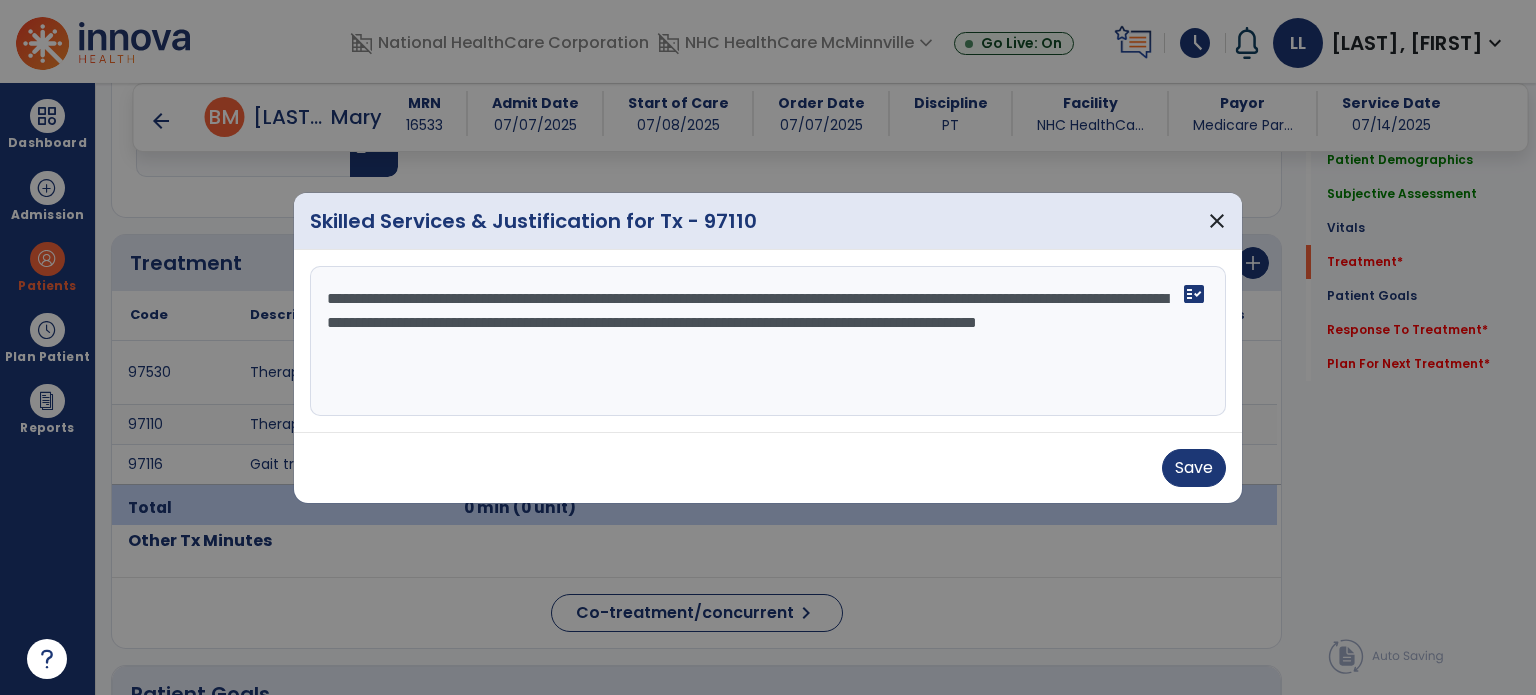 click on "**********" at bounding box center [768, 341] 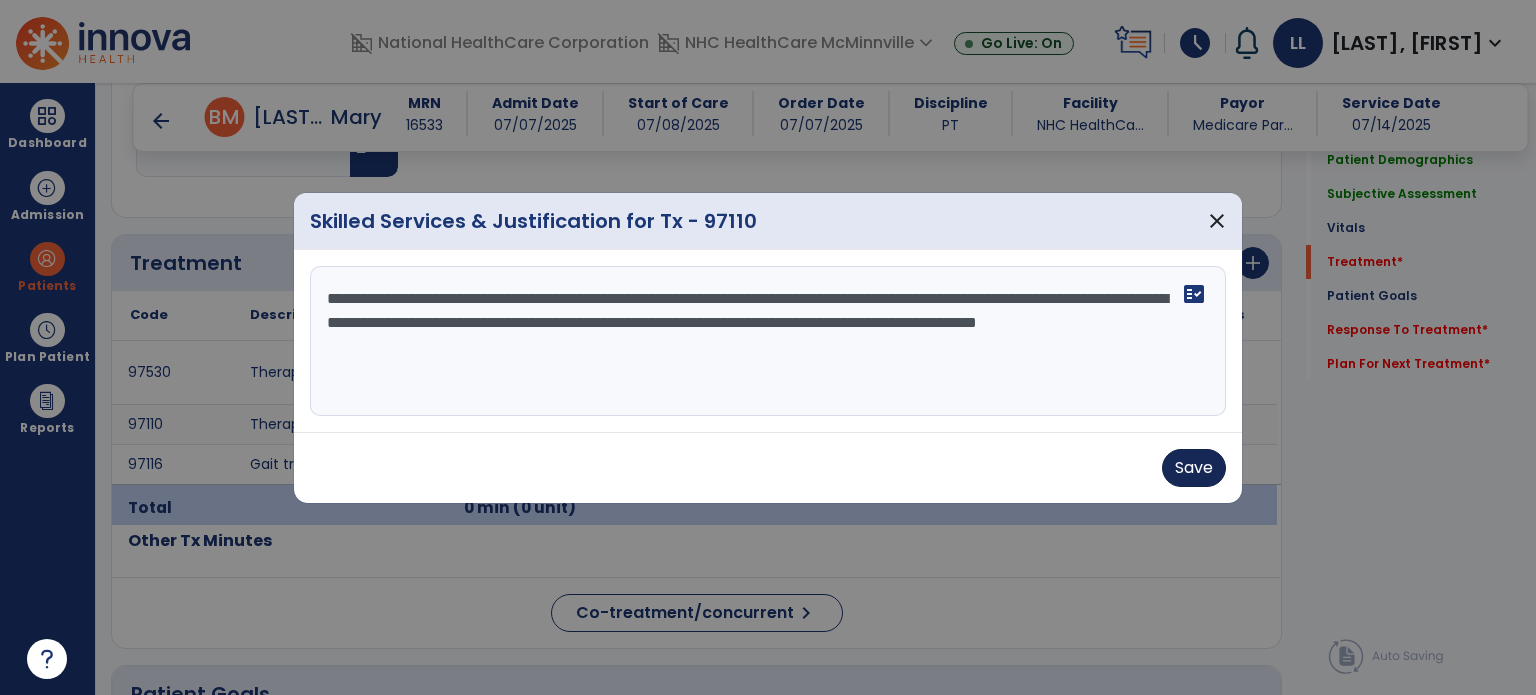 type on "**********" 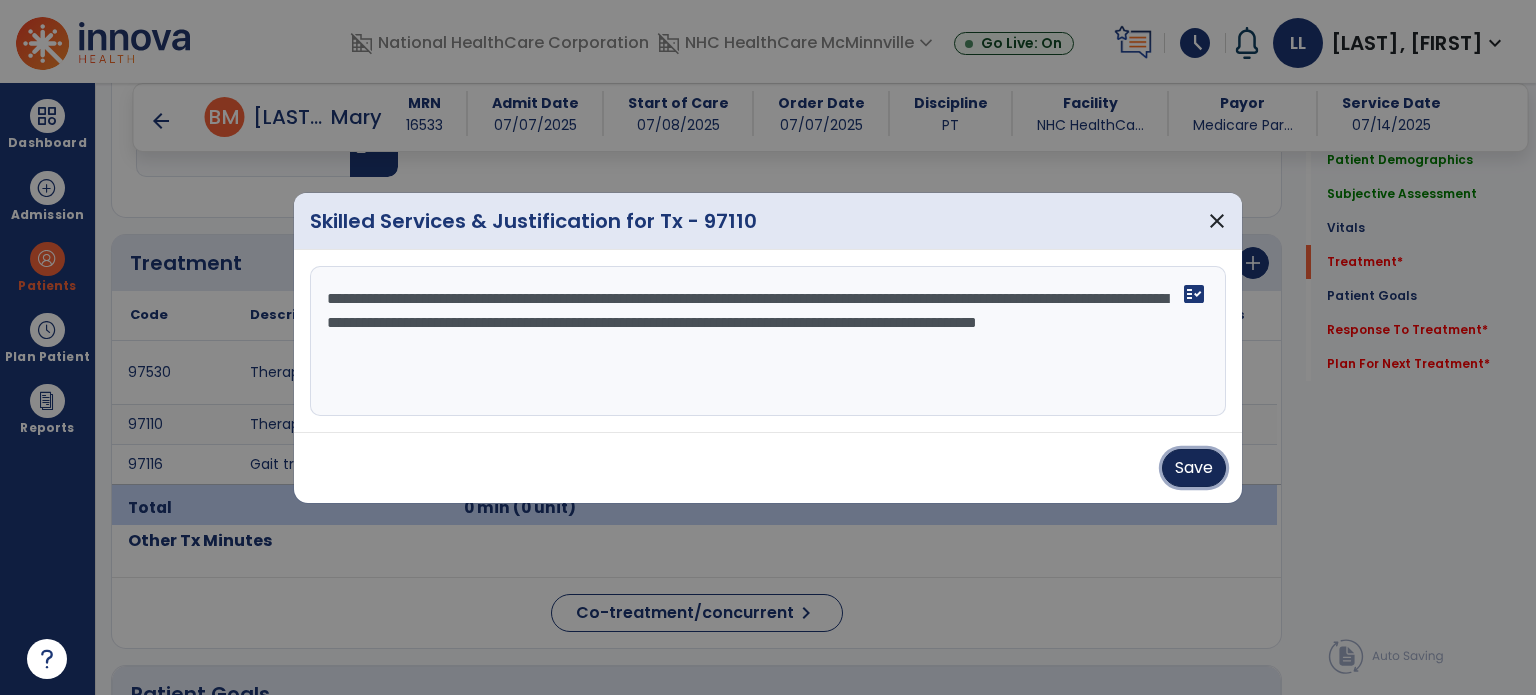 click on "Save" at bounding box center [1194, 468] 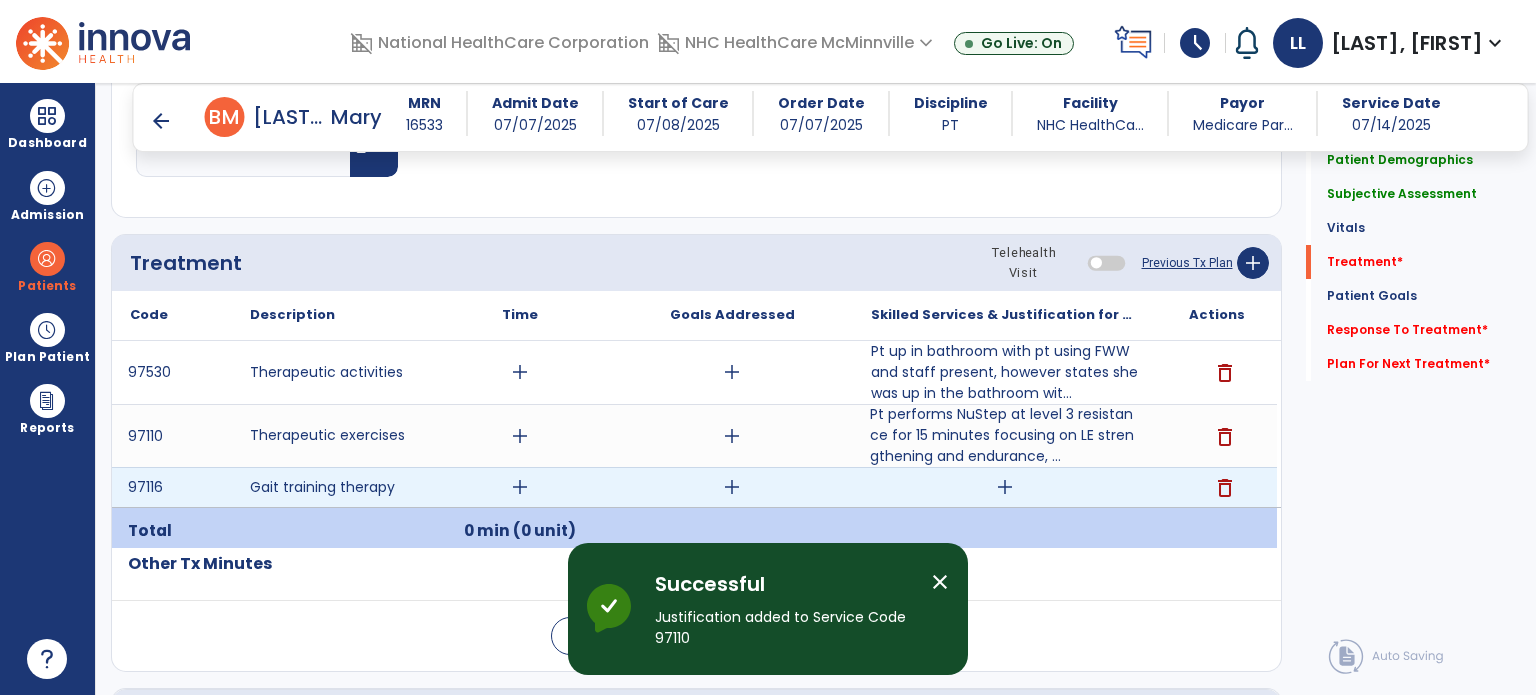 click on "add" at bounding box center [1004, 487] 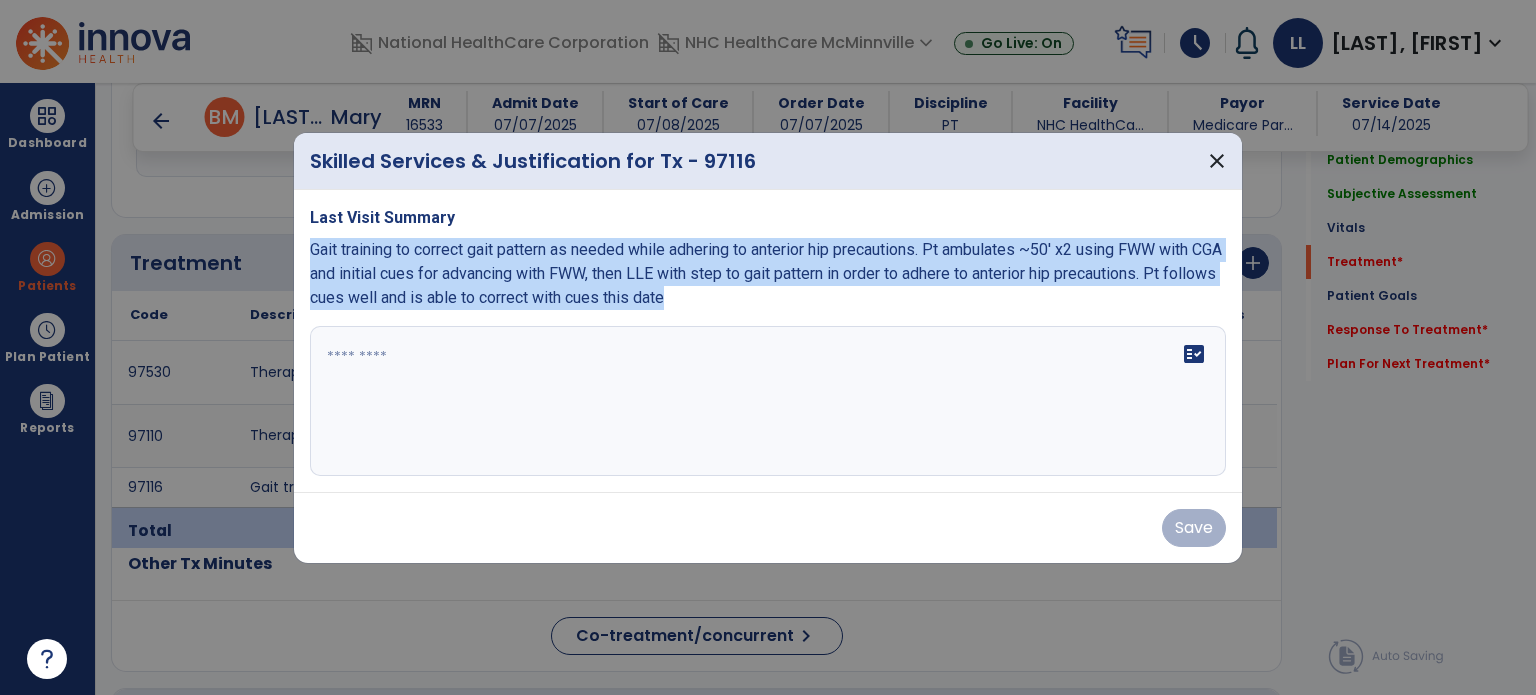 drag, startPoint x: 757, startPoint y: 298, endPoint x: 321, endPoint y: 242, distance: 439.58163 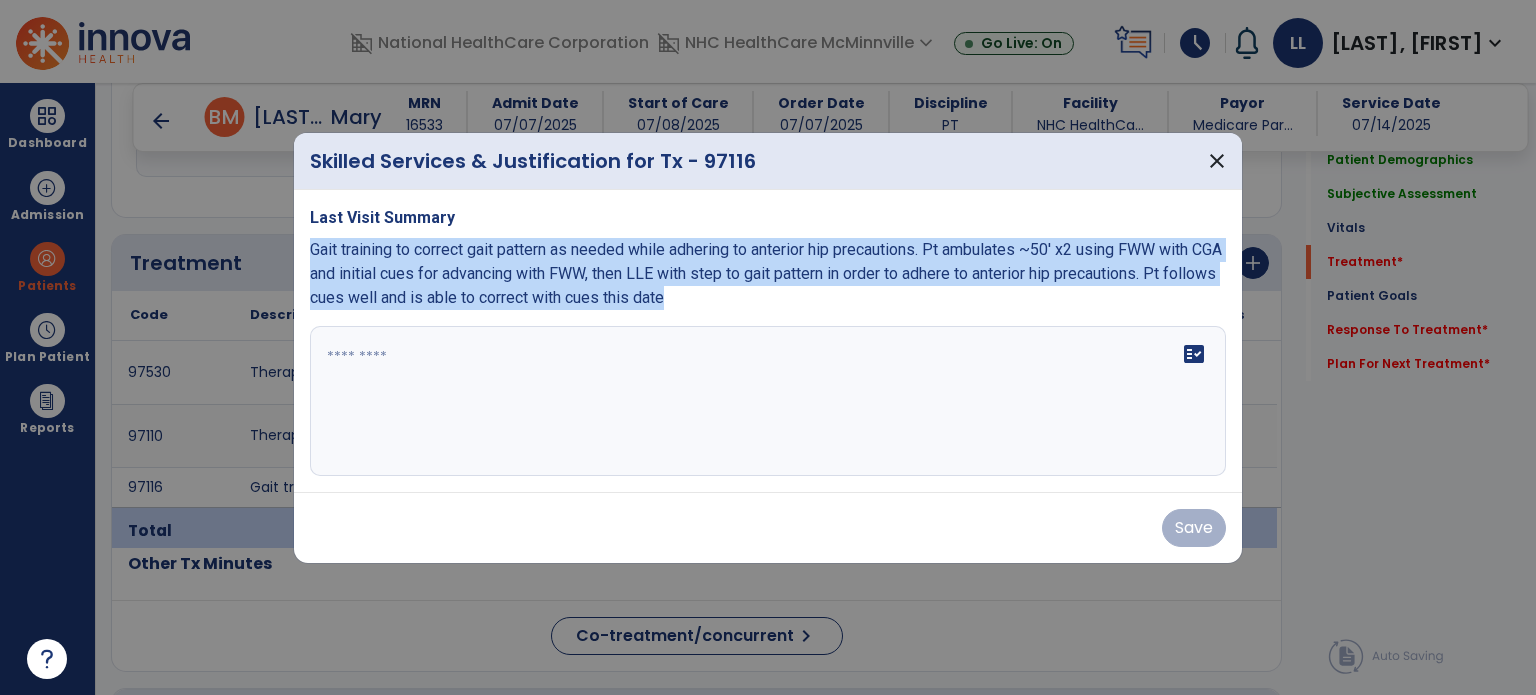click on "Last Visit Summary Gait training to correct gait pattern as needed while adhering to anterior hip precautions. Pt ambulates ~[NUMBER] x[NUMBER] using FWW with CGA and initial cues for advancing with FWW, then LLE with step to gait pattern in order to adhere to anterior hip precautions. Pt follows cues well and is able to correct with cues this date   fact_check" at bounding box center [768, 341] 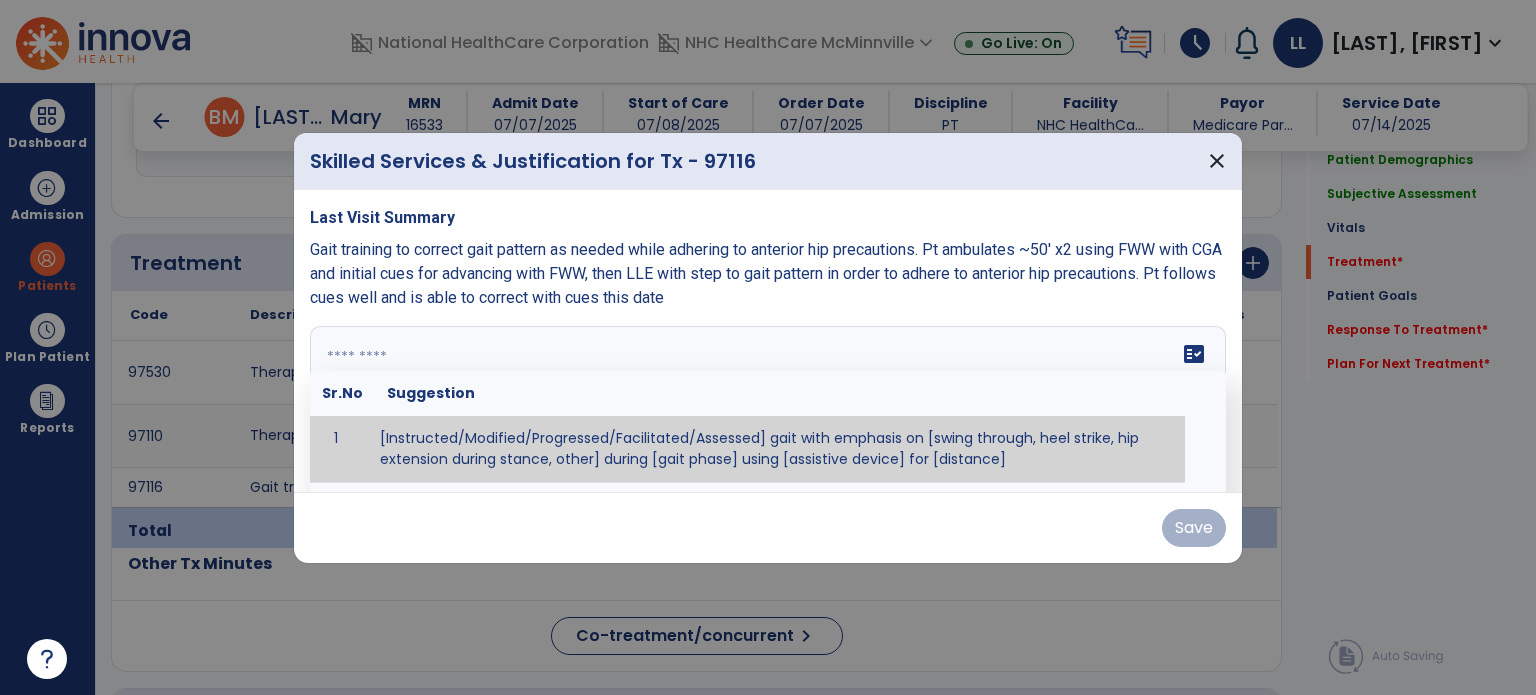 paste on "**********" 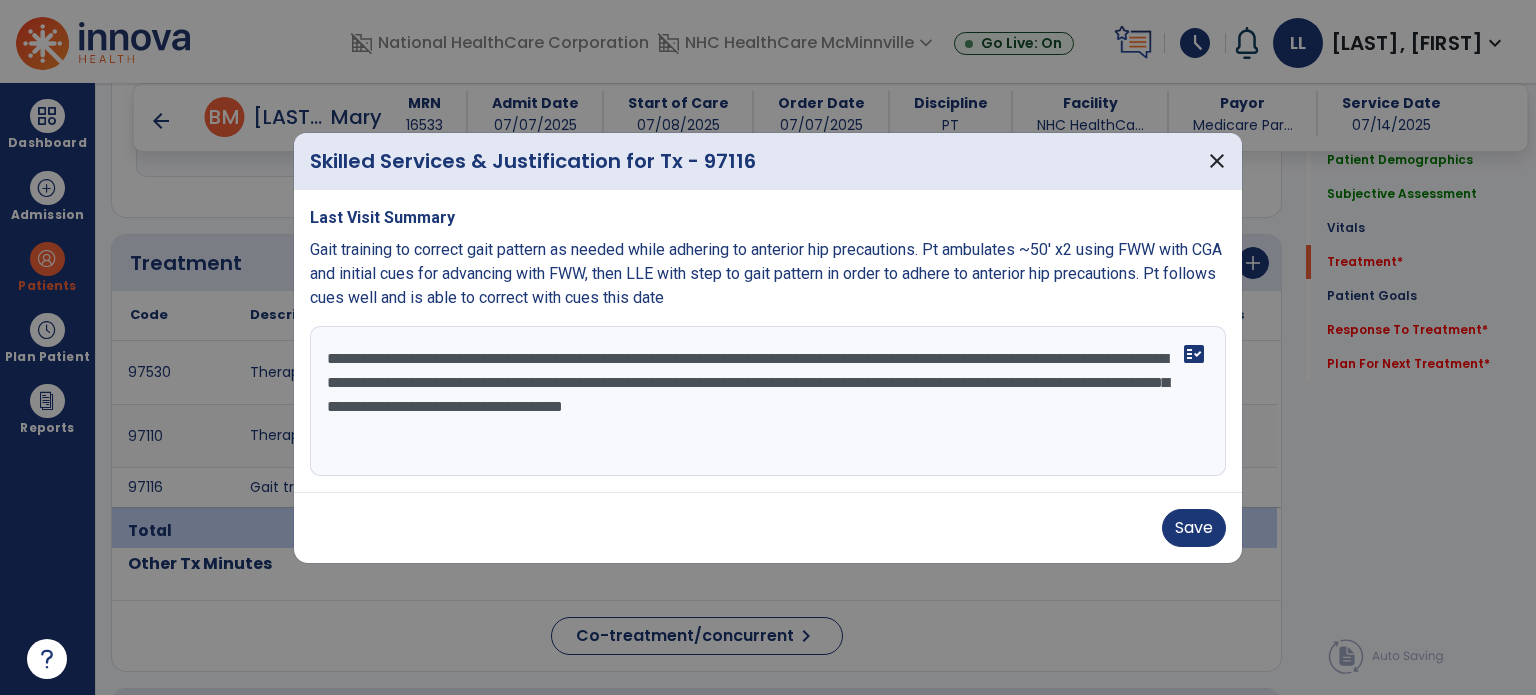 drag, startPoint x: 376, startPoint y: 386, endPoint x: 1156, endPoint y: 357, distance: 780.53894 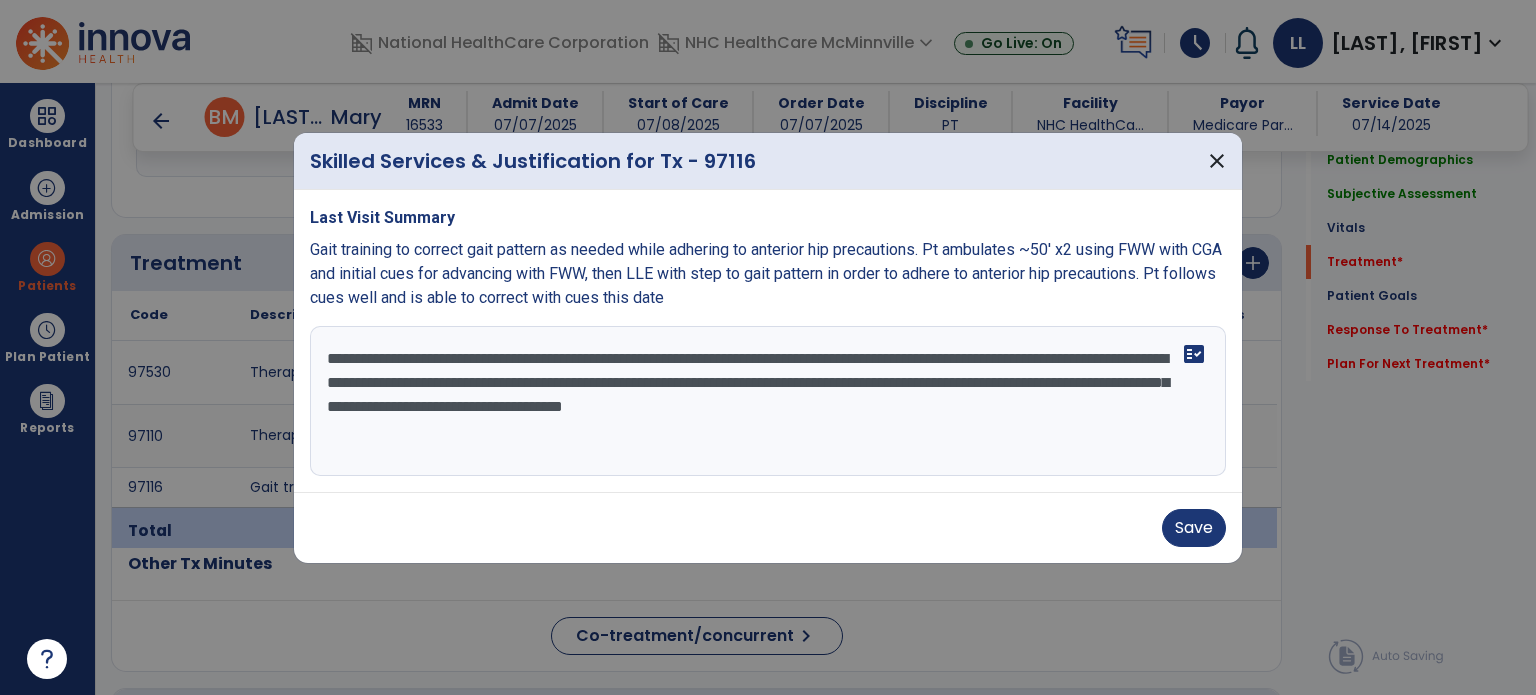click on "**********" at bounding box center [768, 401] 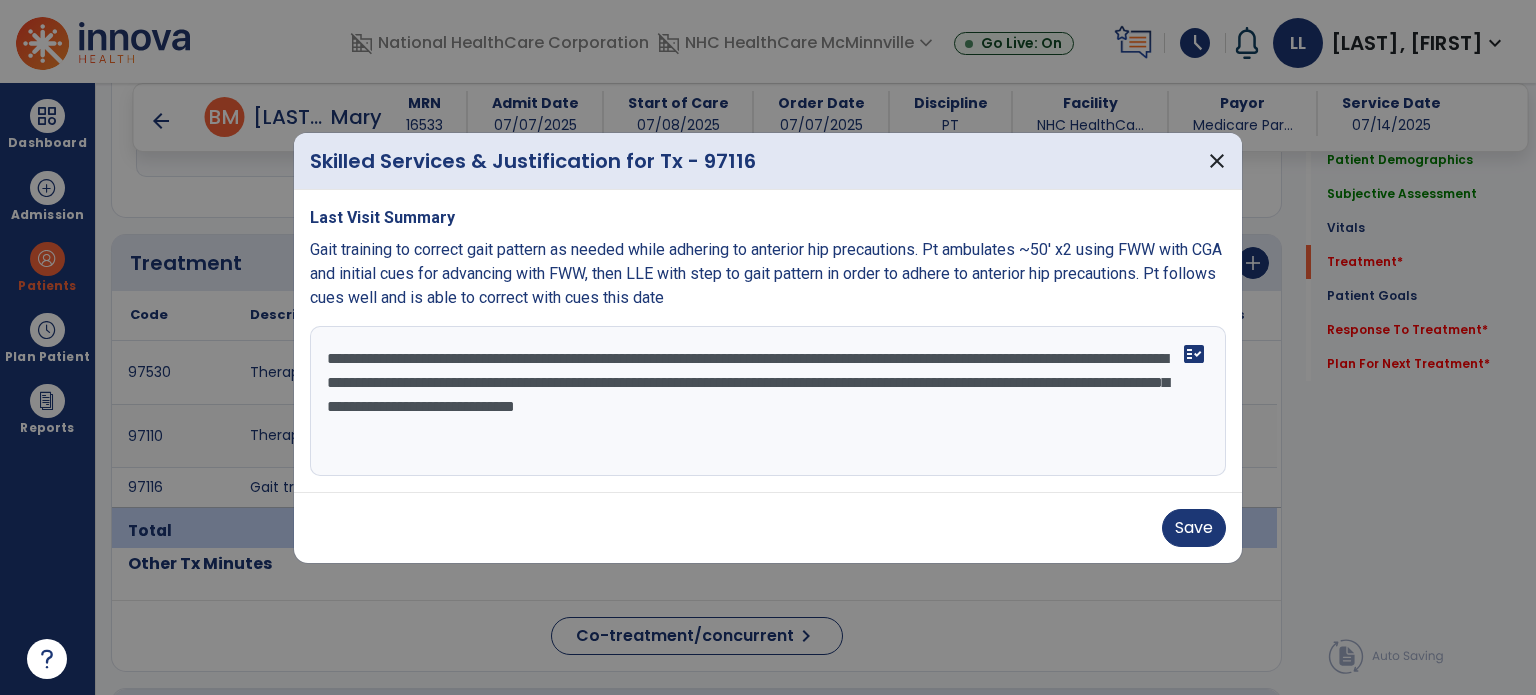 click on "**********" at bounding box center [768, 401] 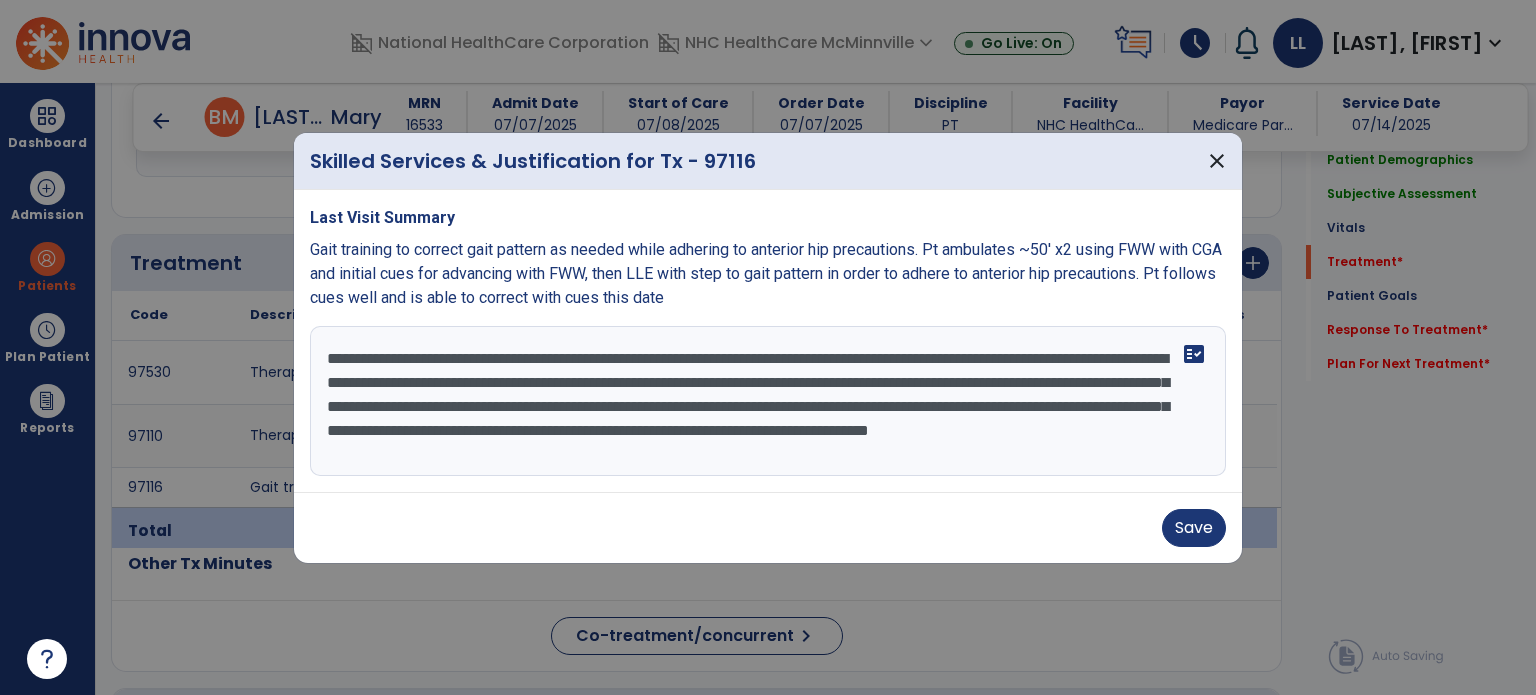 type on "**********" 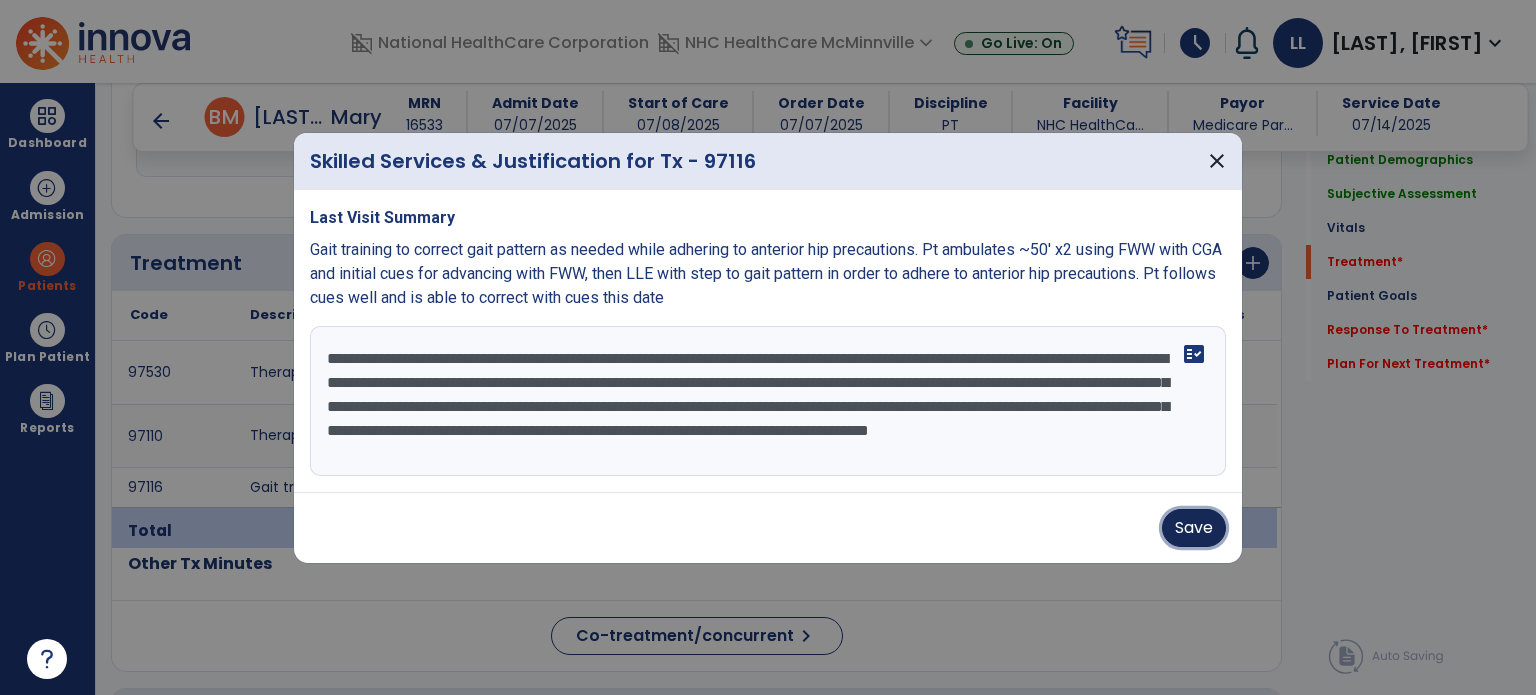 click on "Save" at bounding box center (1194, 528) 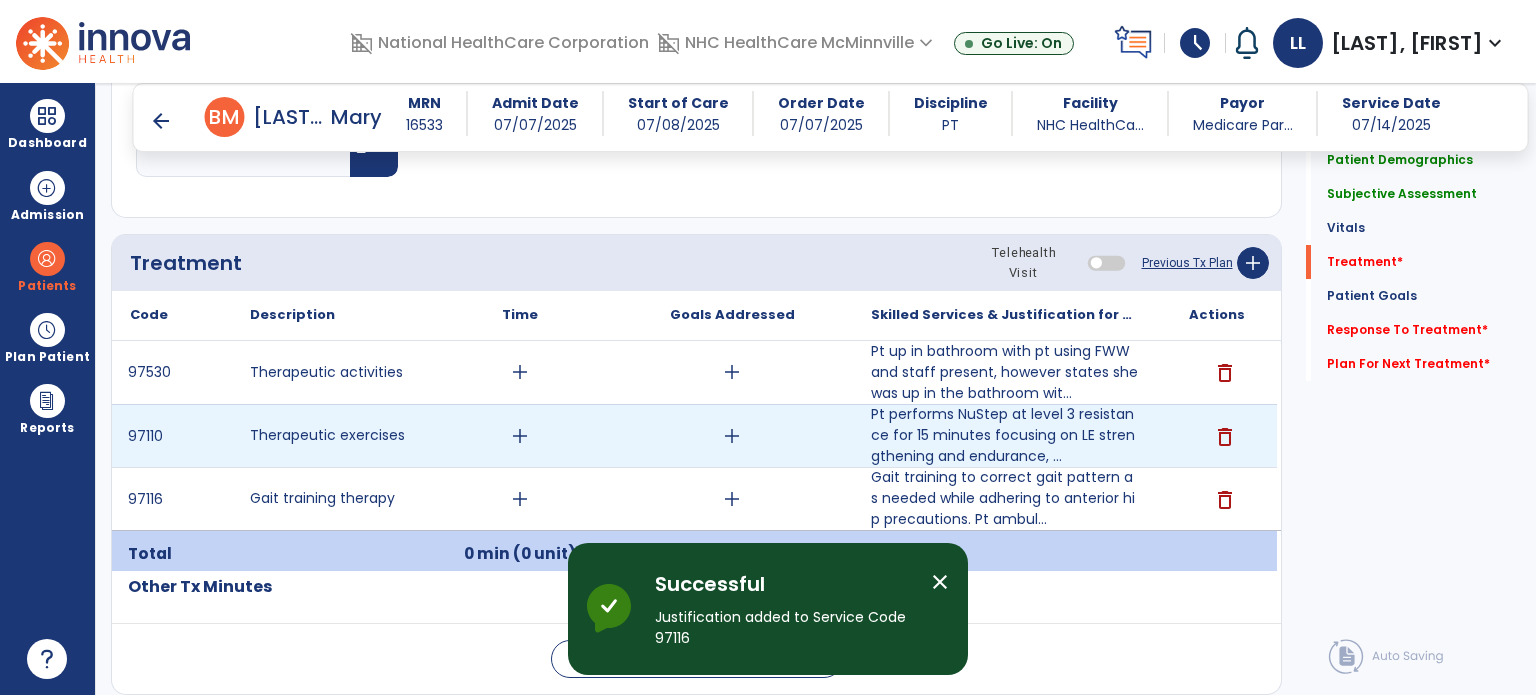 click on "add" at bounding box center [520, 436] 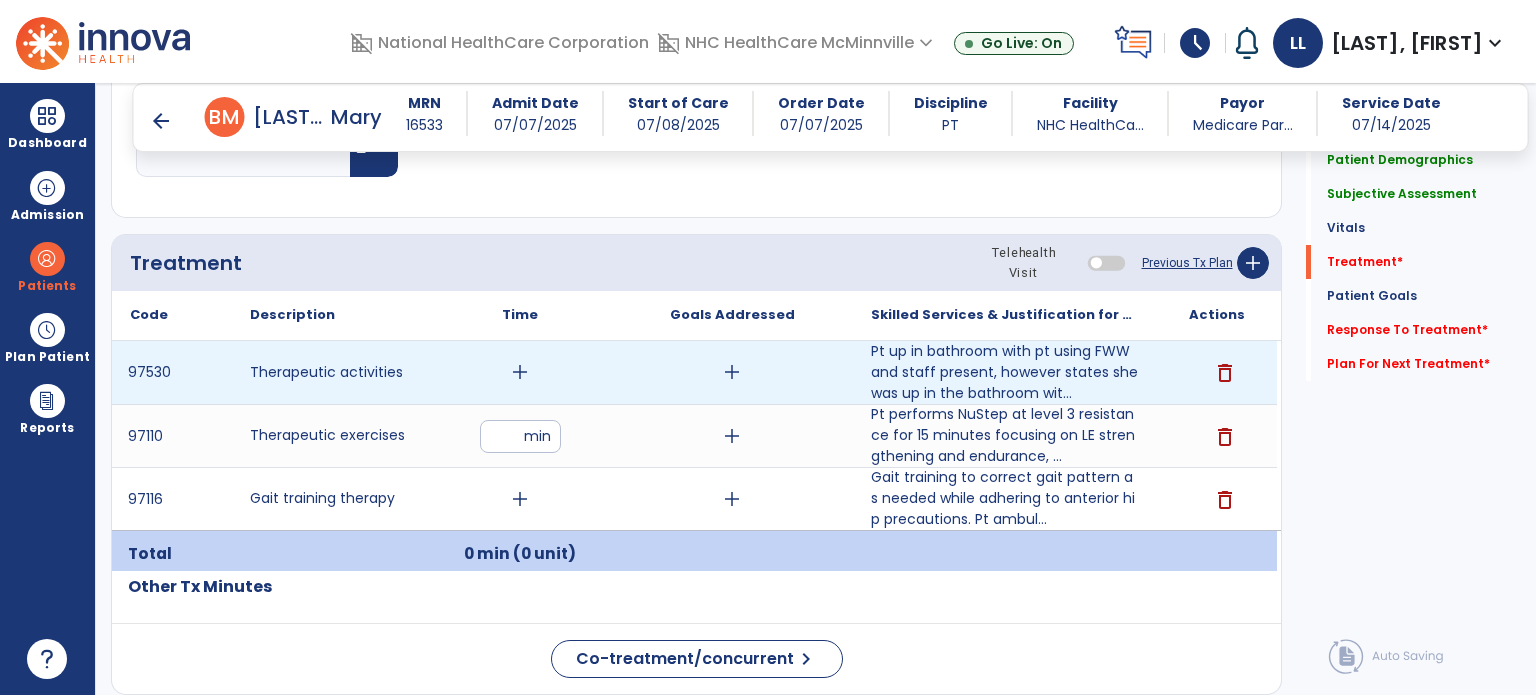 type on "**" 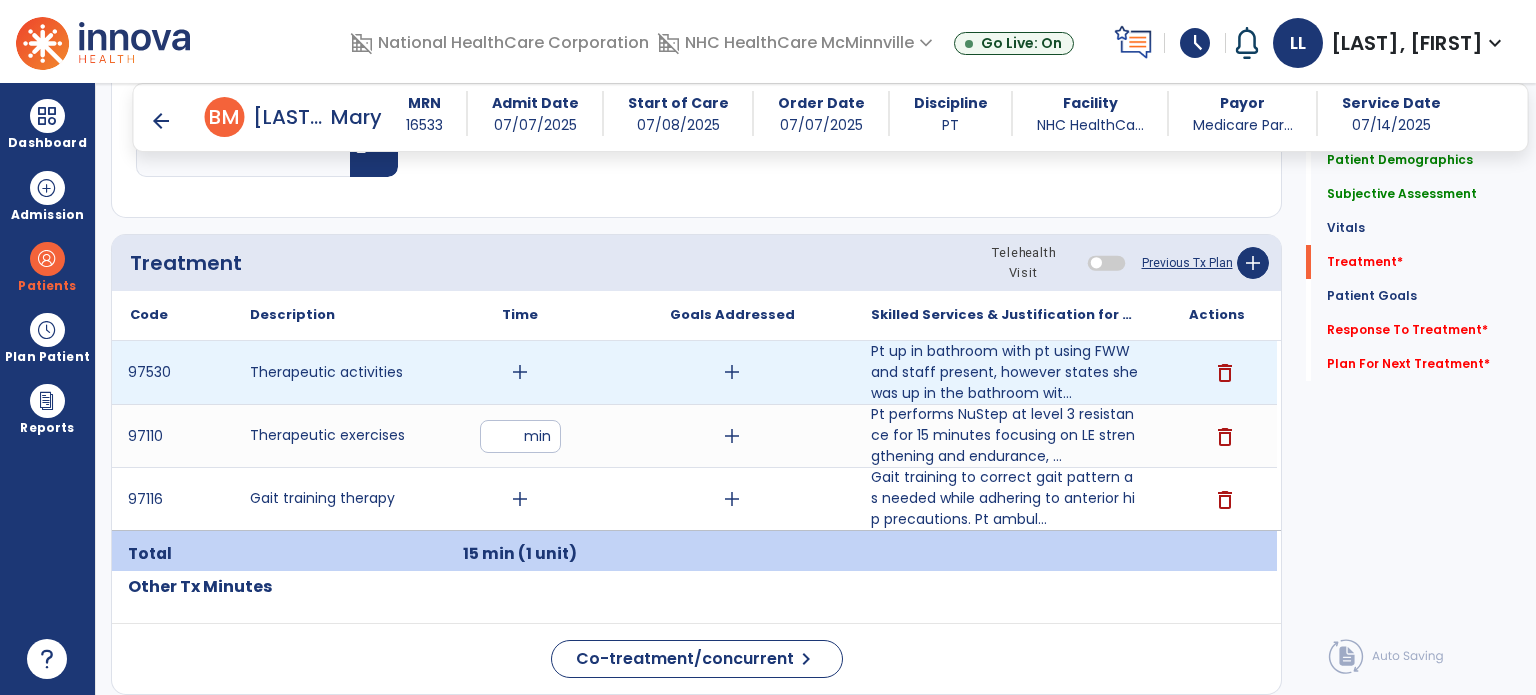 click on "add" at bounding box center [520, 372] 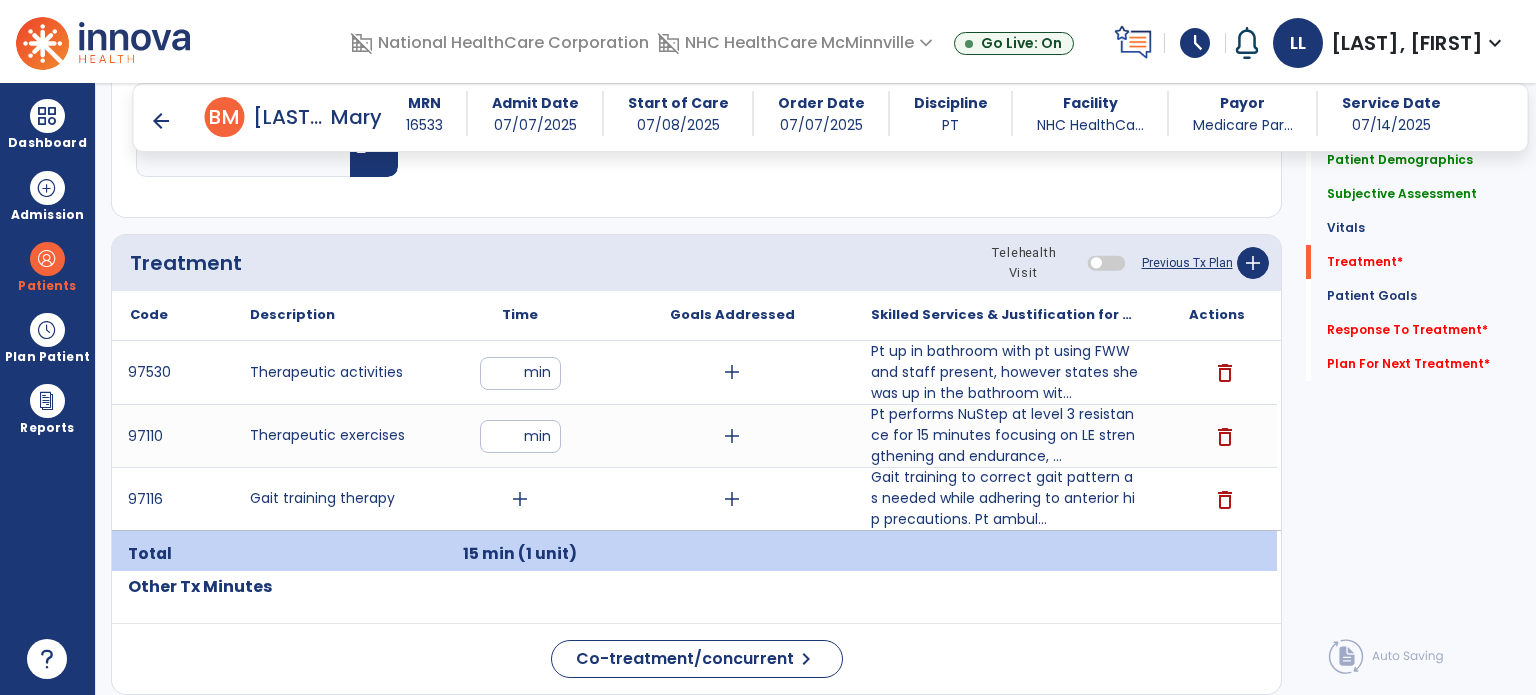 type on "**" 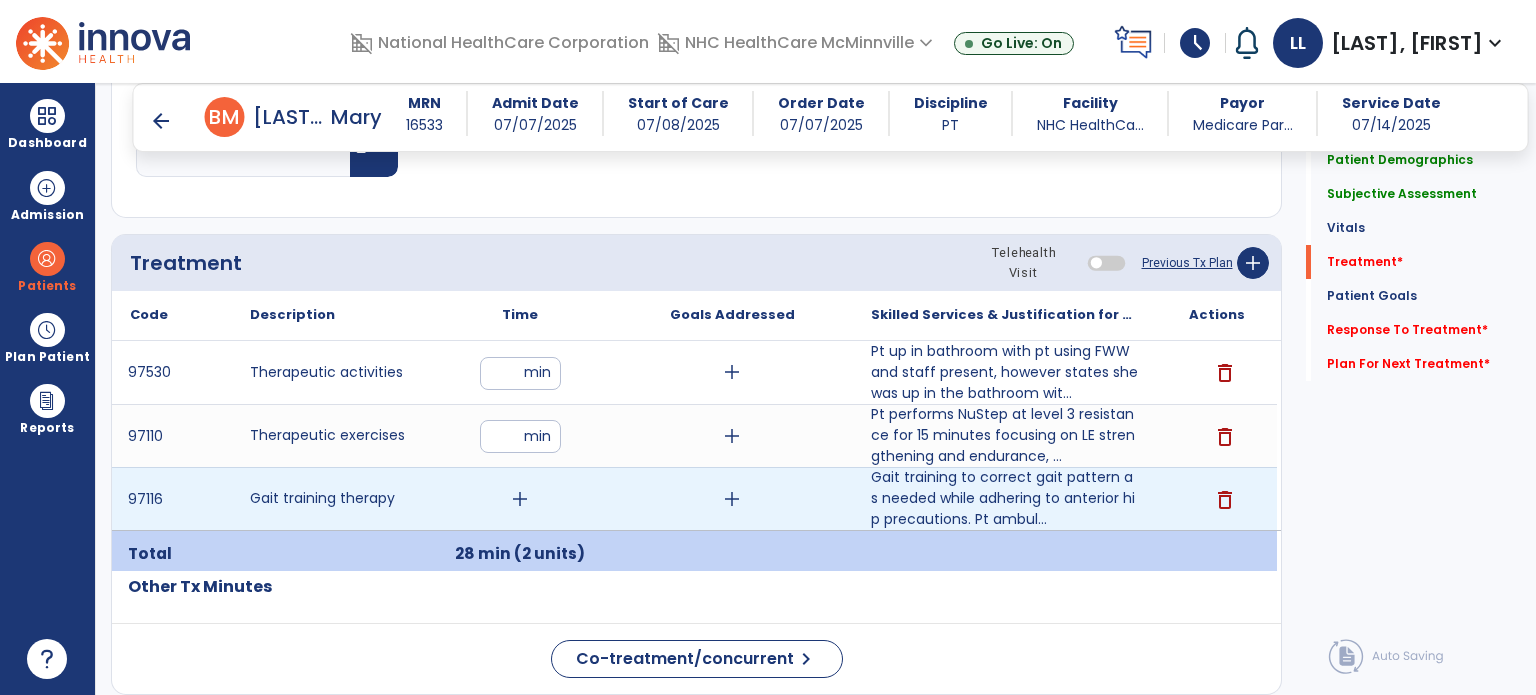 click on "add" at bounding box center (520, 499) 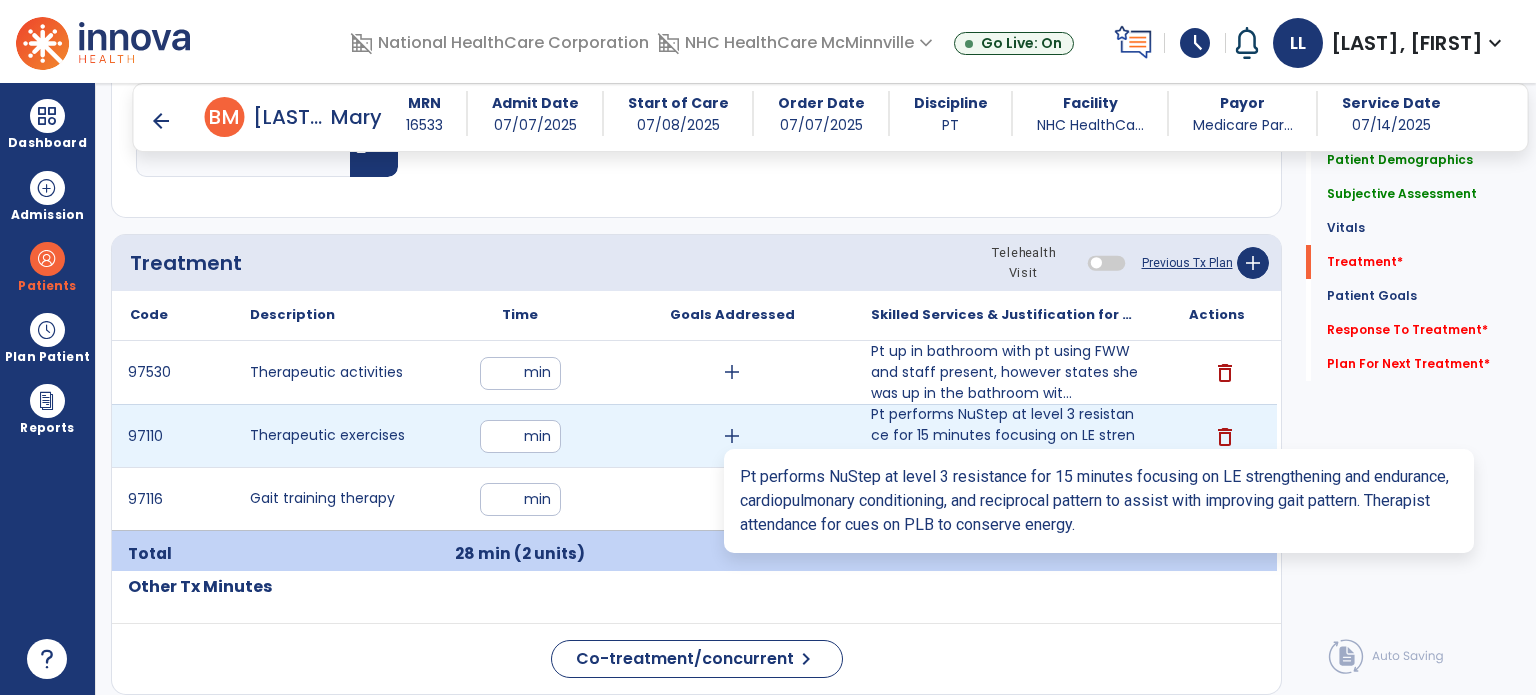 type on "**" 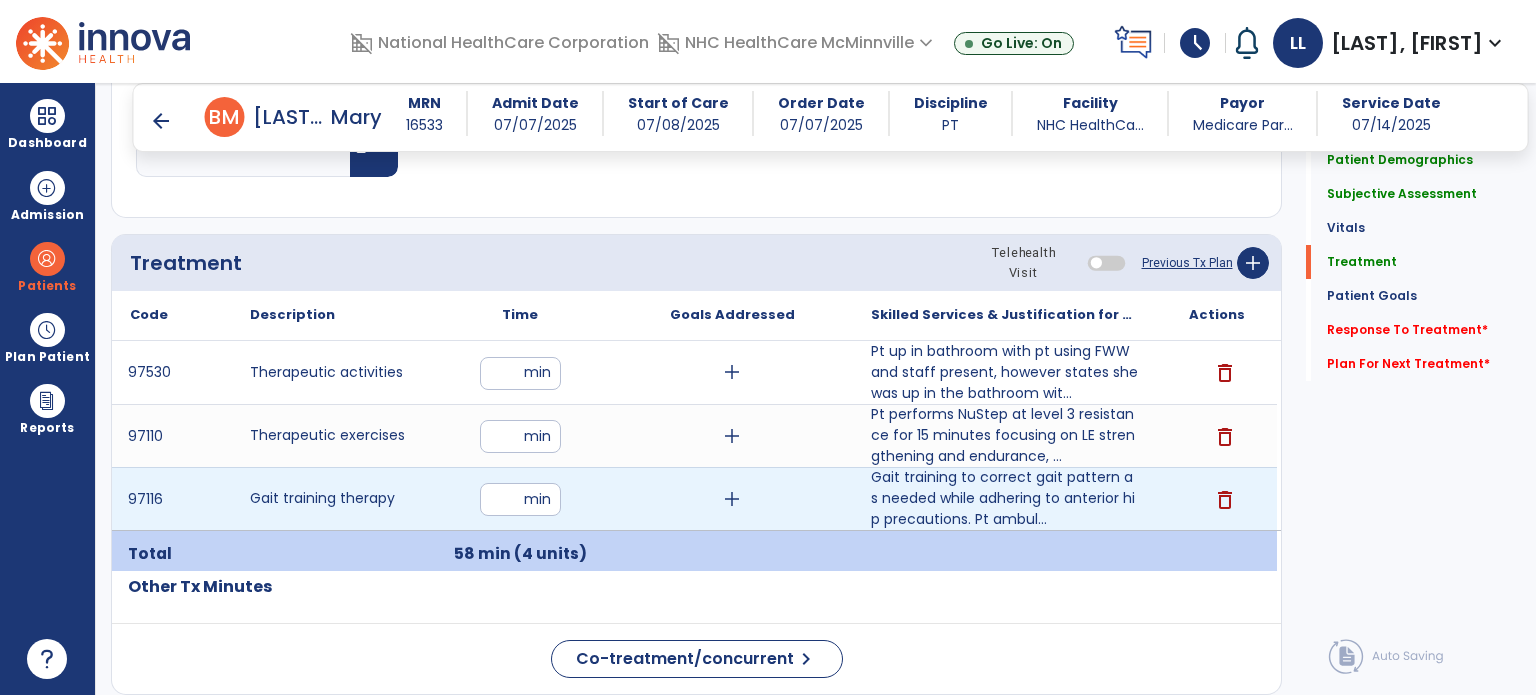 drag, startPoint x: 468, startPoint y: 482, endPoint x: 388, endPoint y: 431, distance: 94.873604 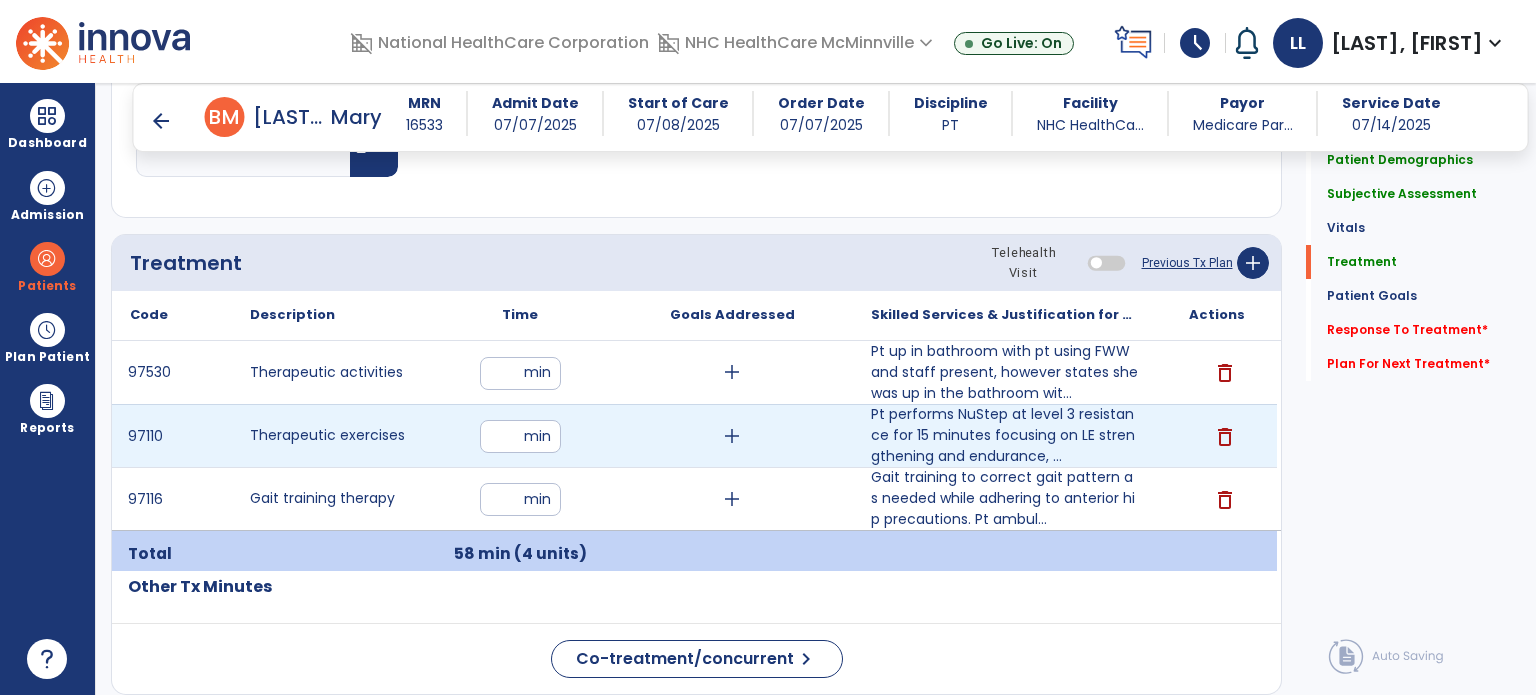 type on "**" 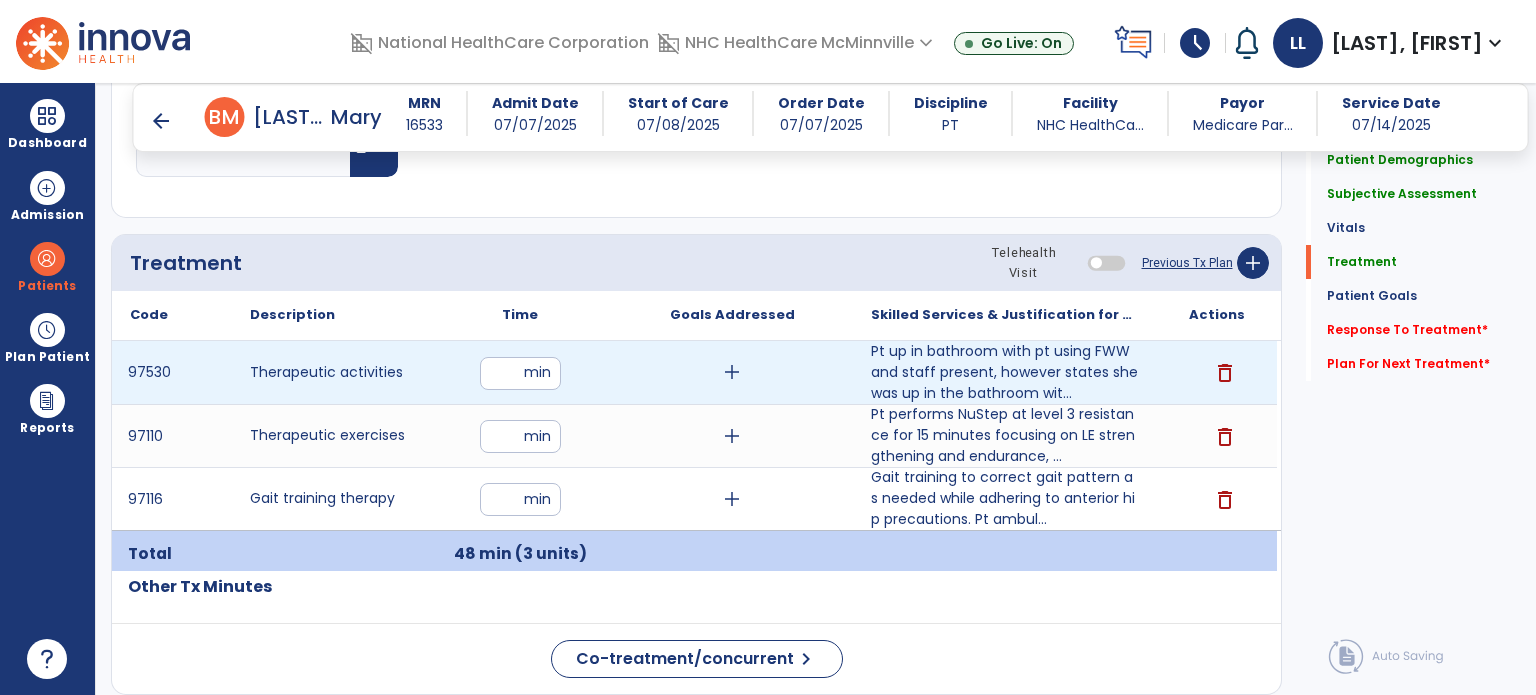click on "**" at bounding box center (520, 373) 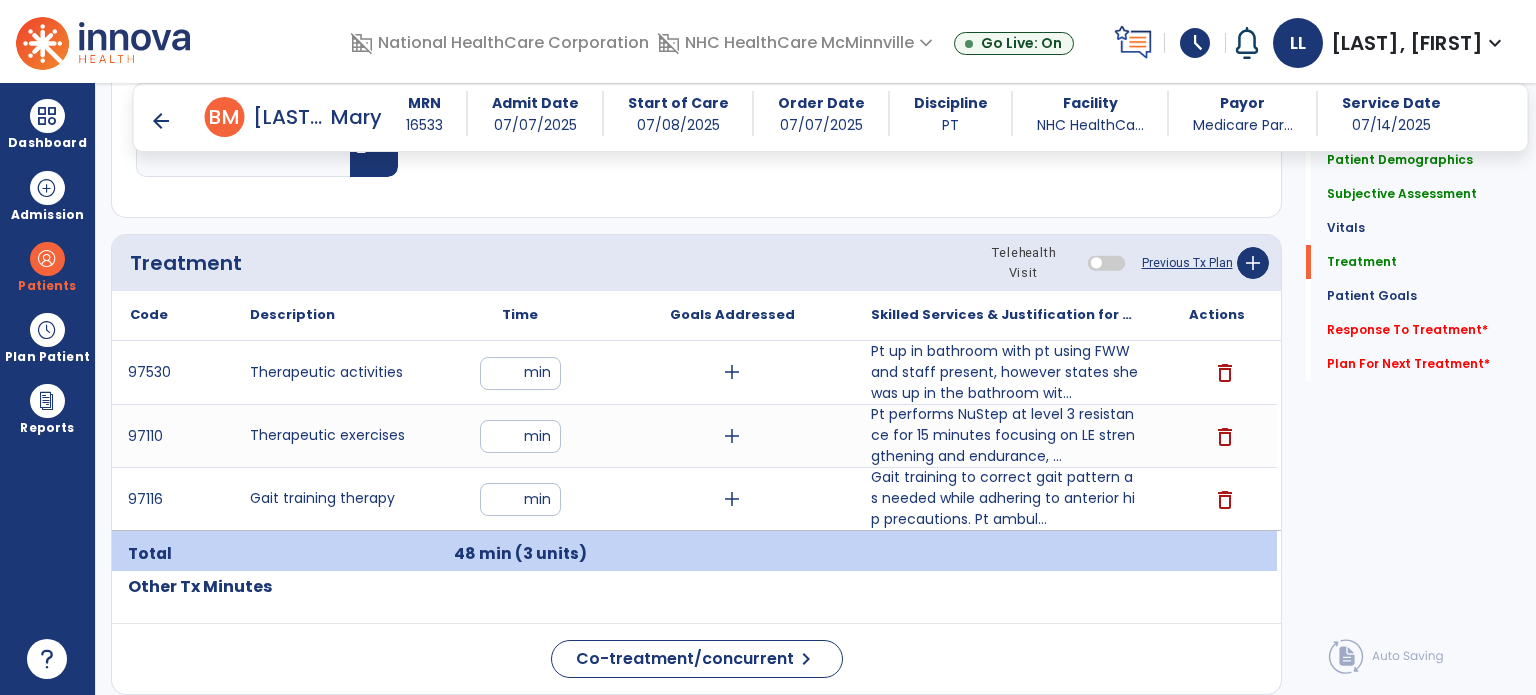 type on "**" 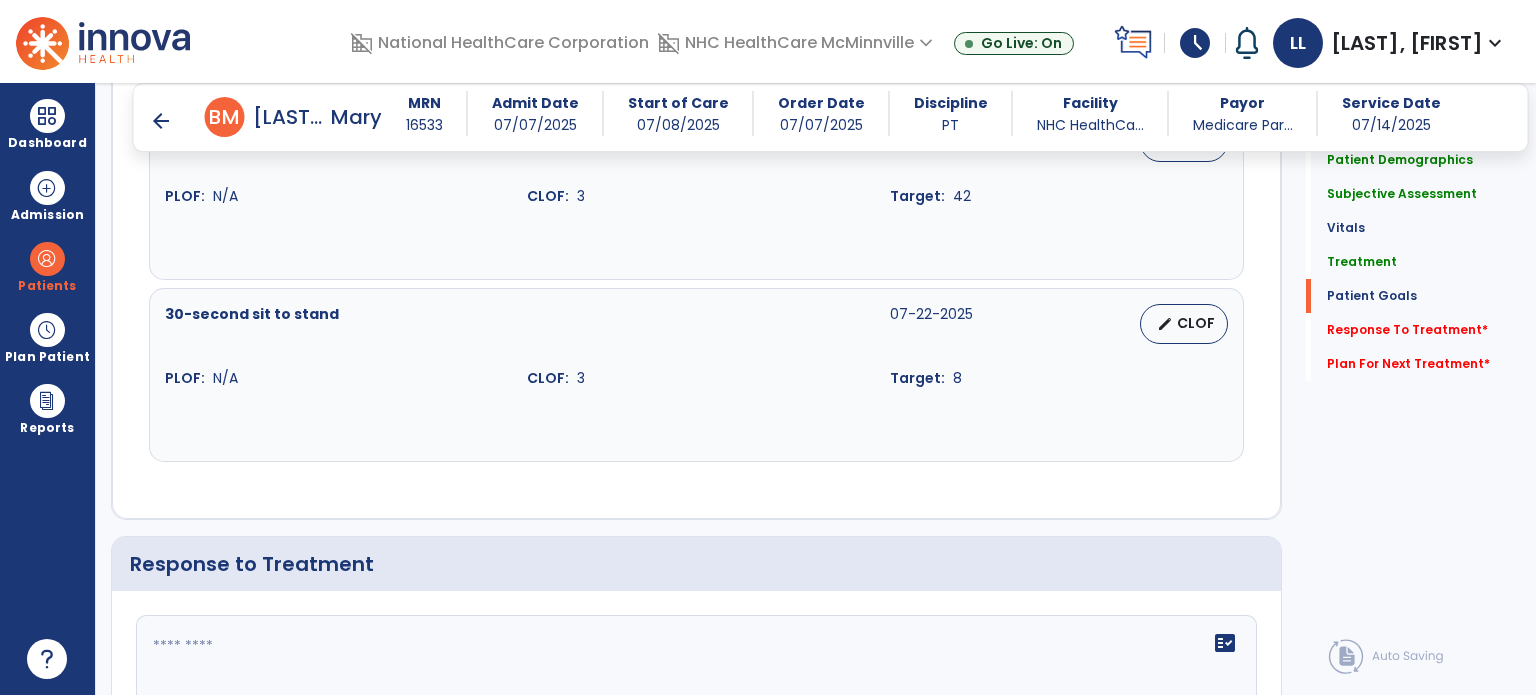 scroll, scrollTop: 3100, scrollLeft: 0, axis: vertical 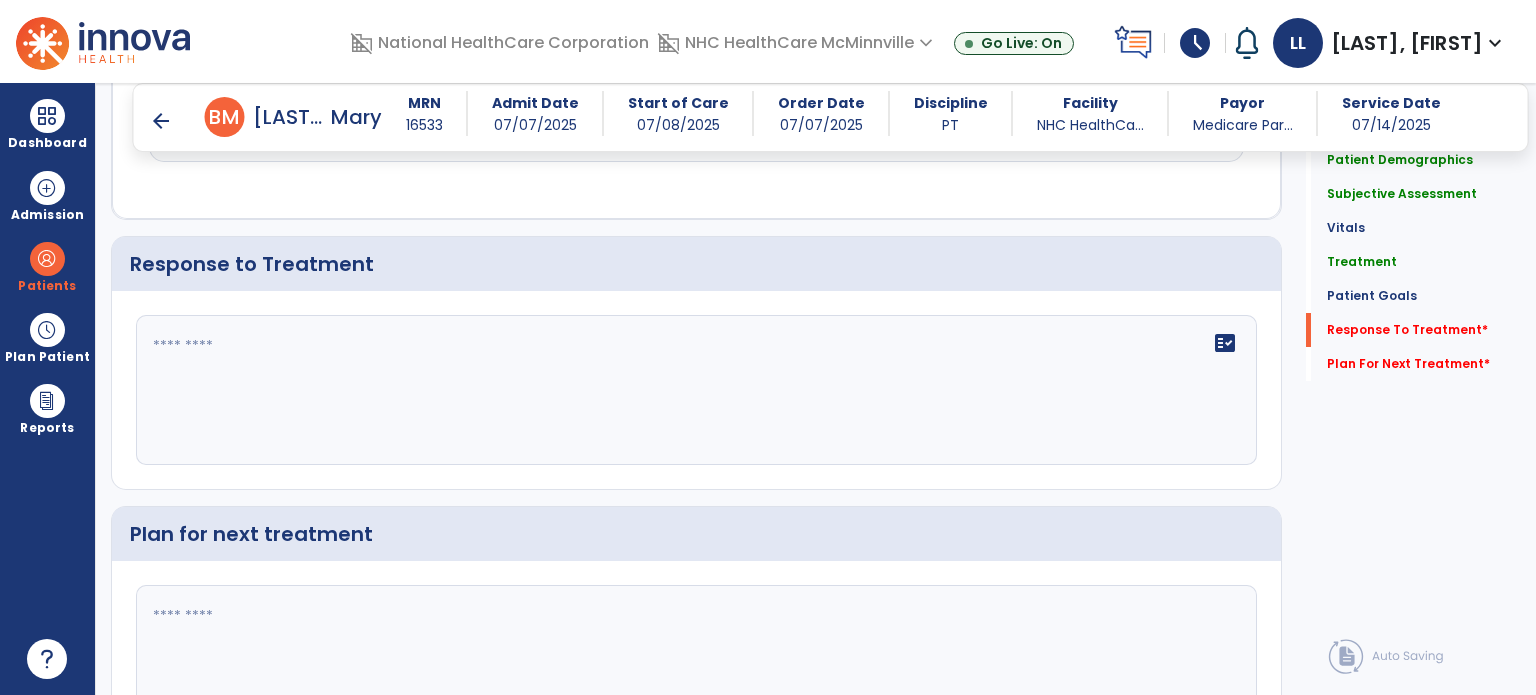 click on "fact_check" 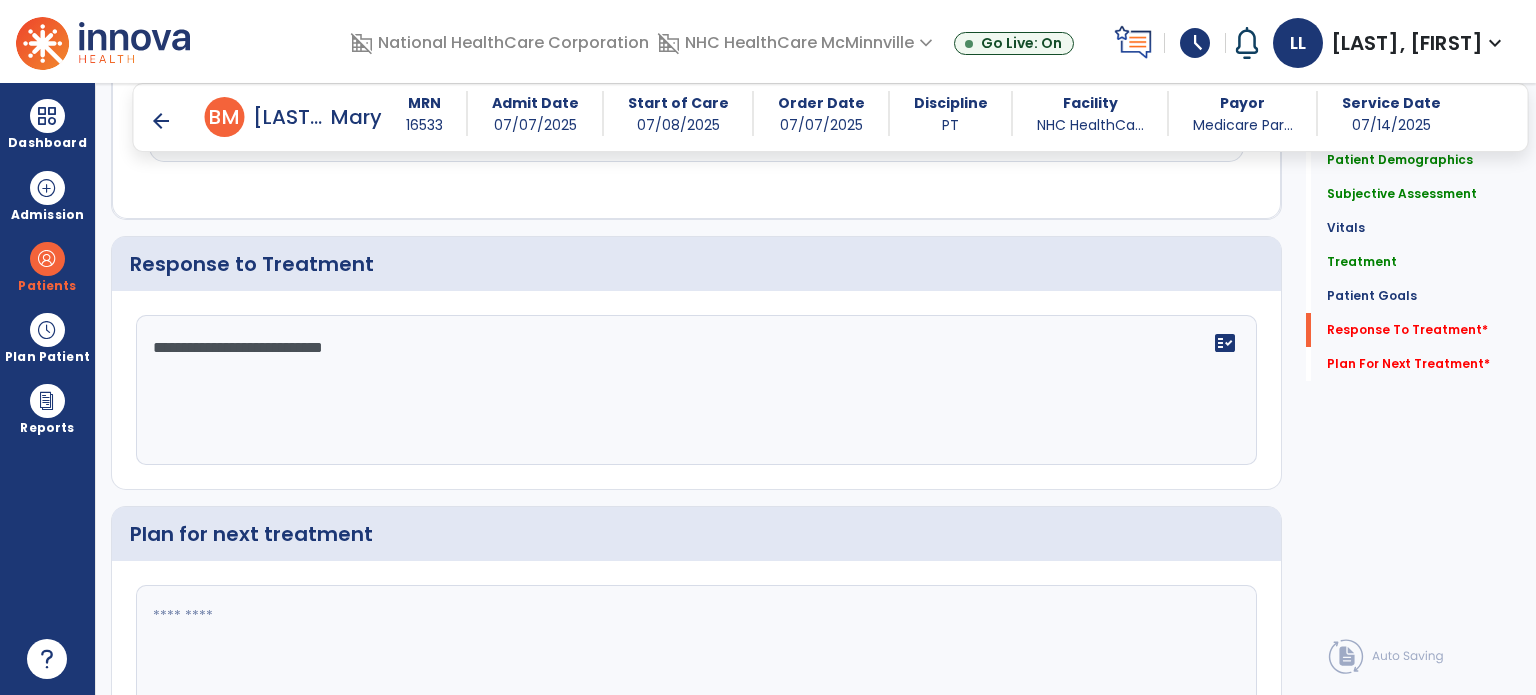 type on "**********" 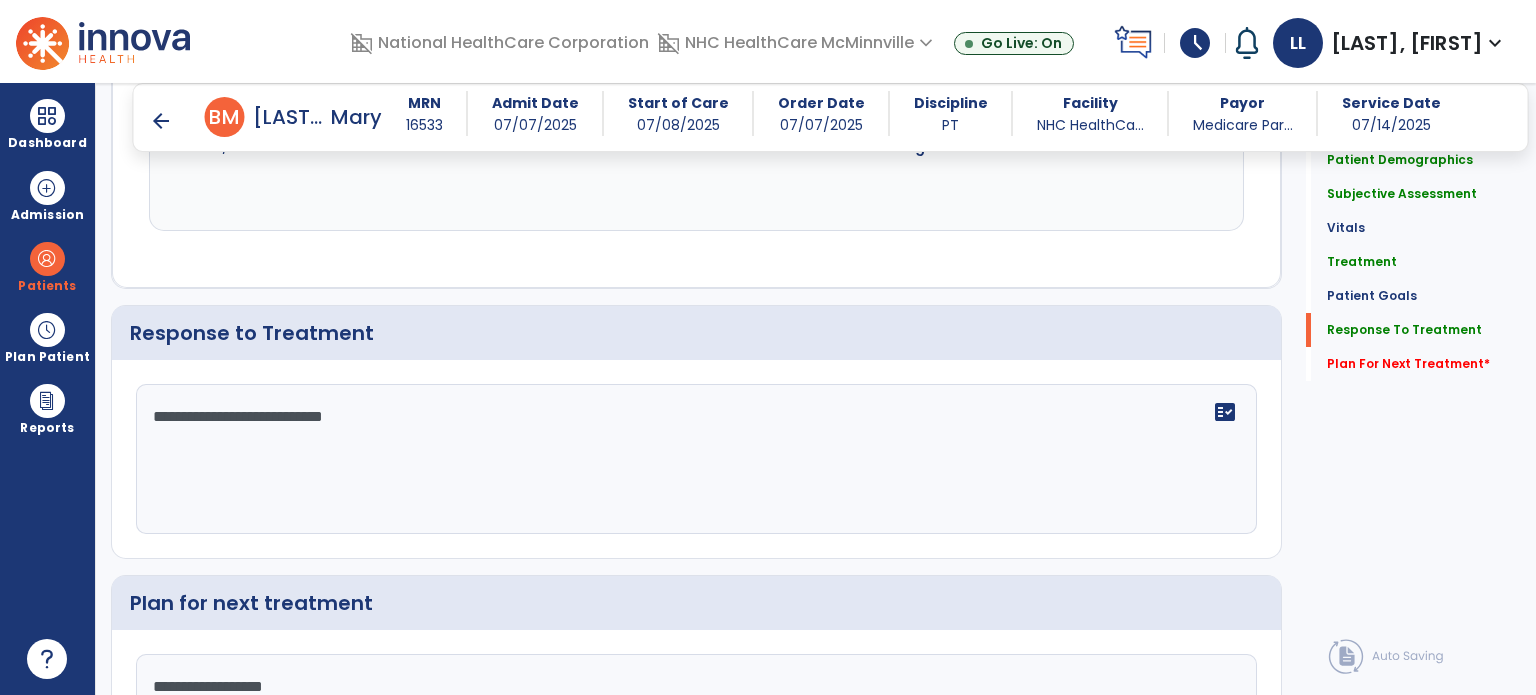 scroll, scrollTop: 3100, scrollLeft: 0, axis: vertical 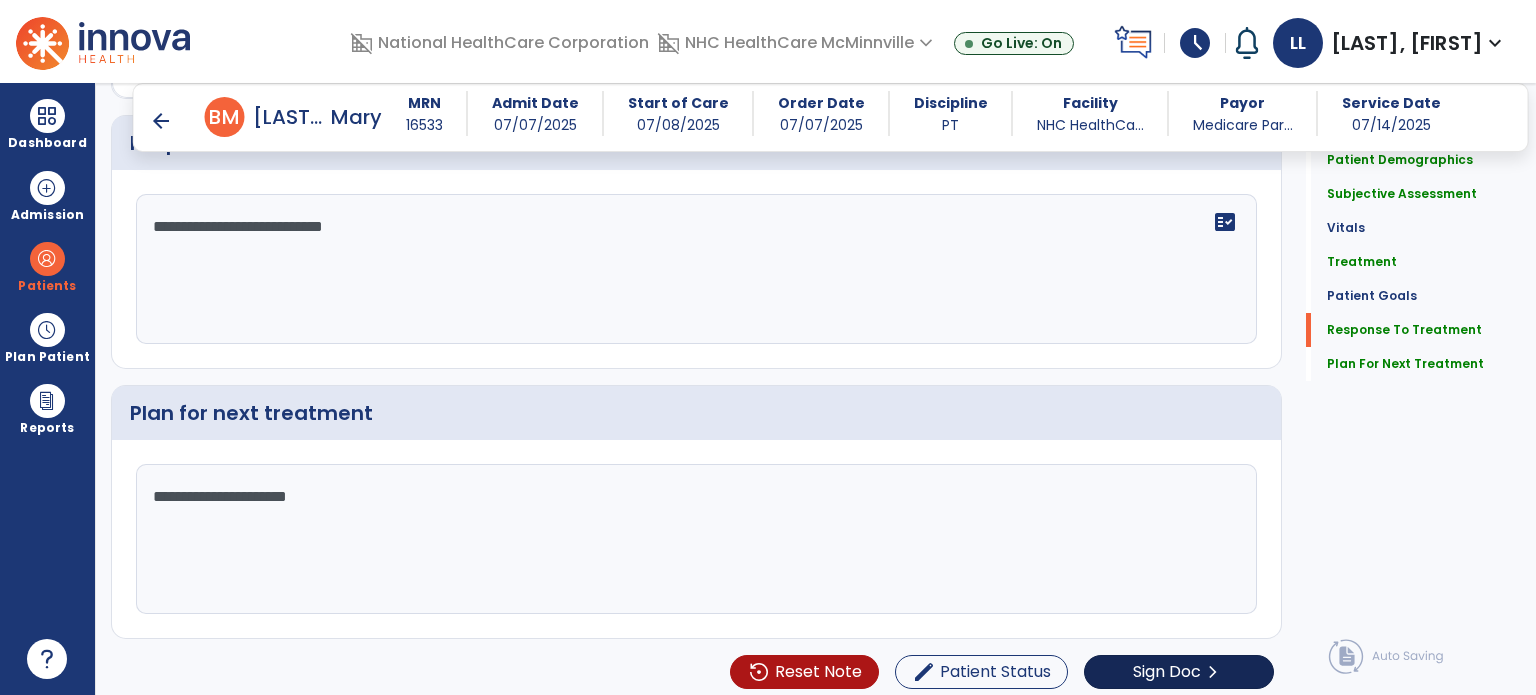 type on "**********" 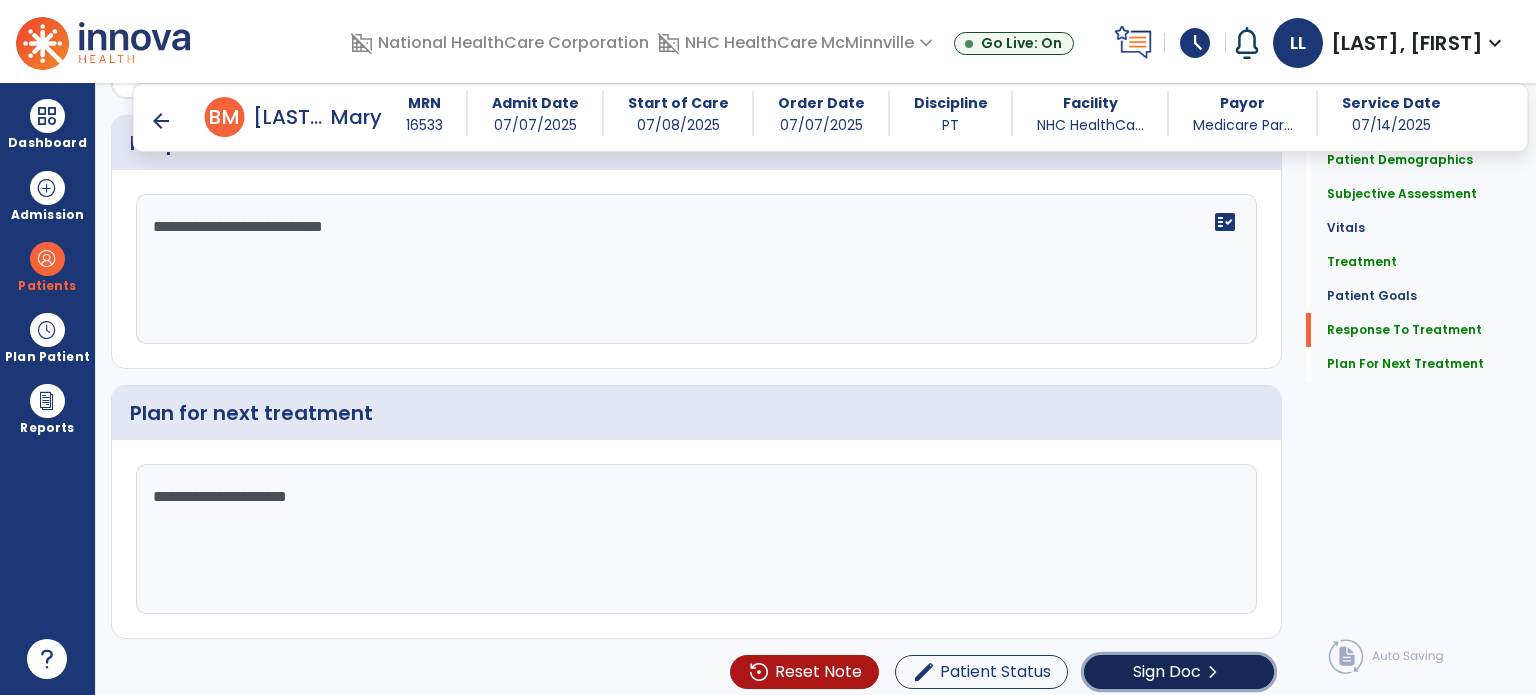 click on "Sign Doc  chevron_right" 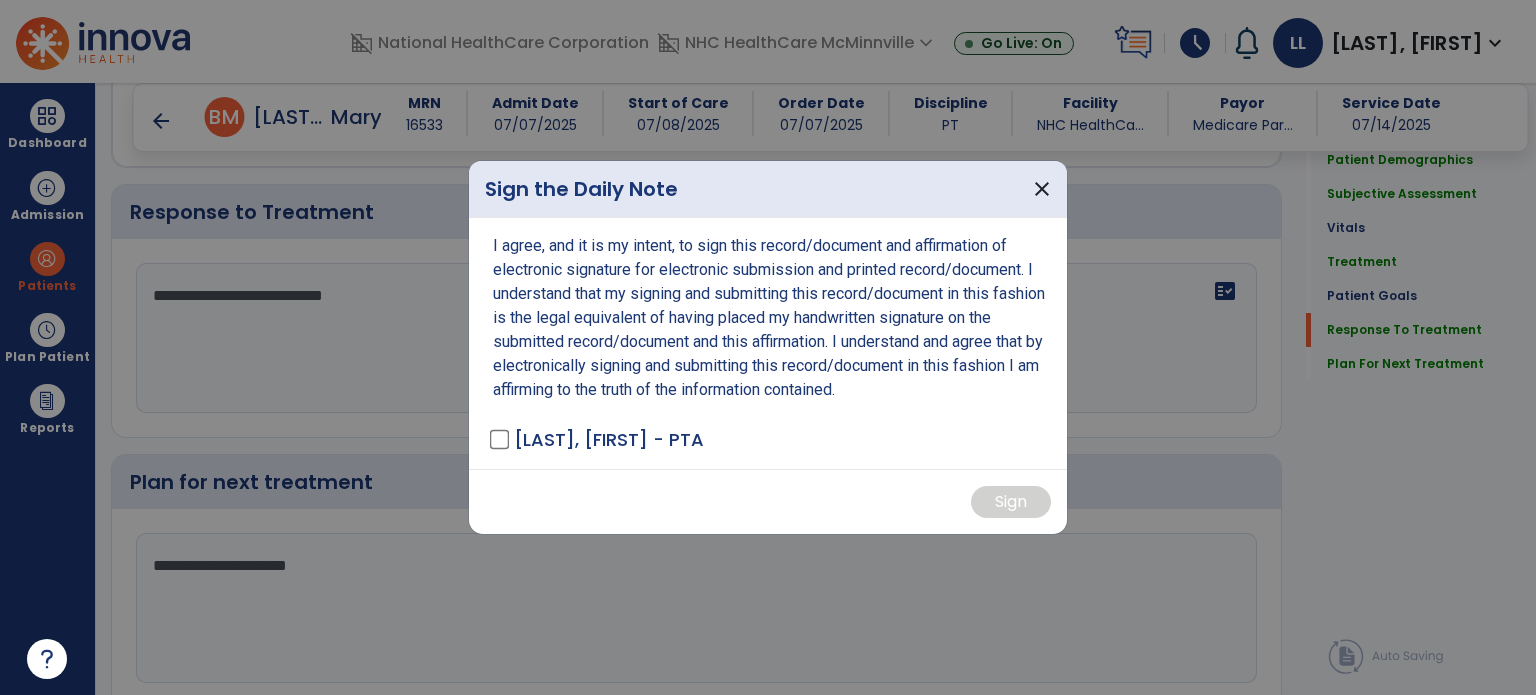 scroll, scrollTop: 3221, scrollLeft: 0, axis: vertical 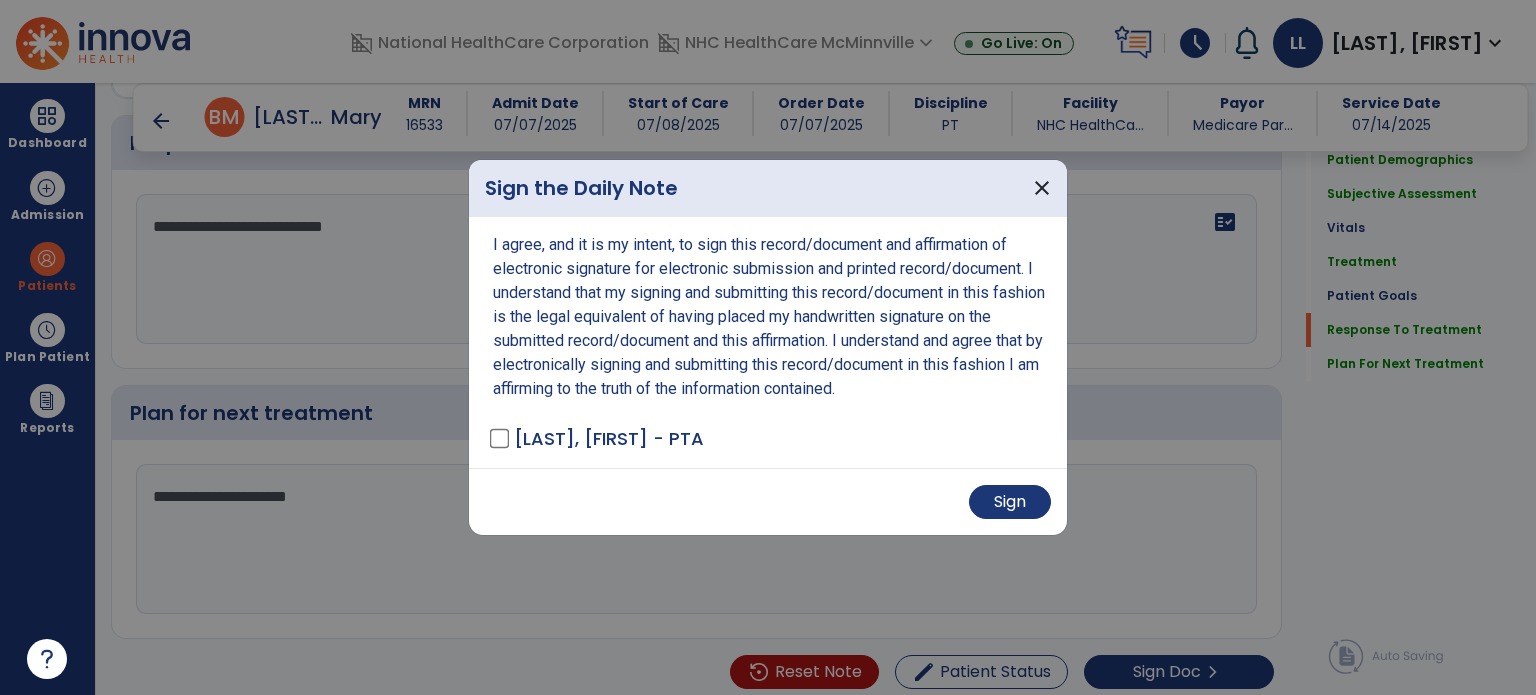 click at bounding box center (768, 347) 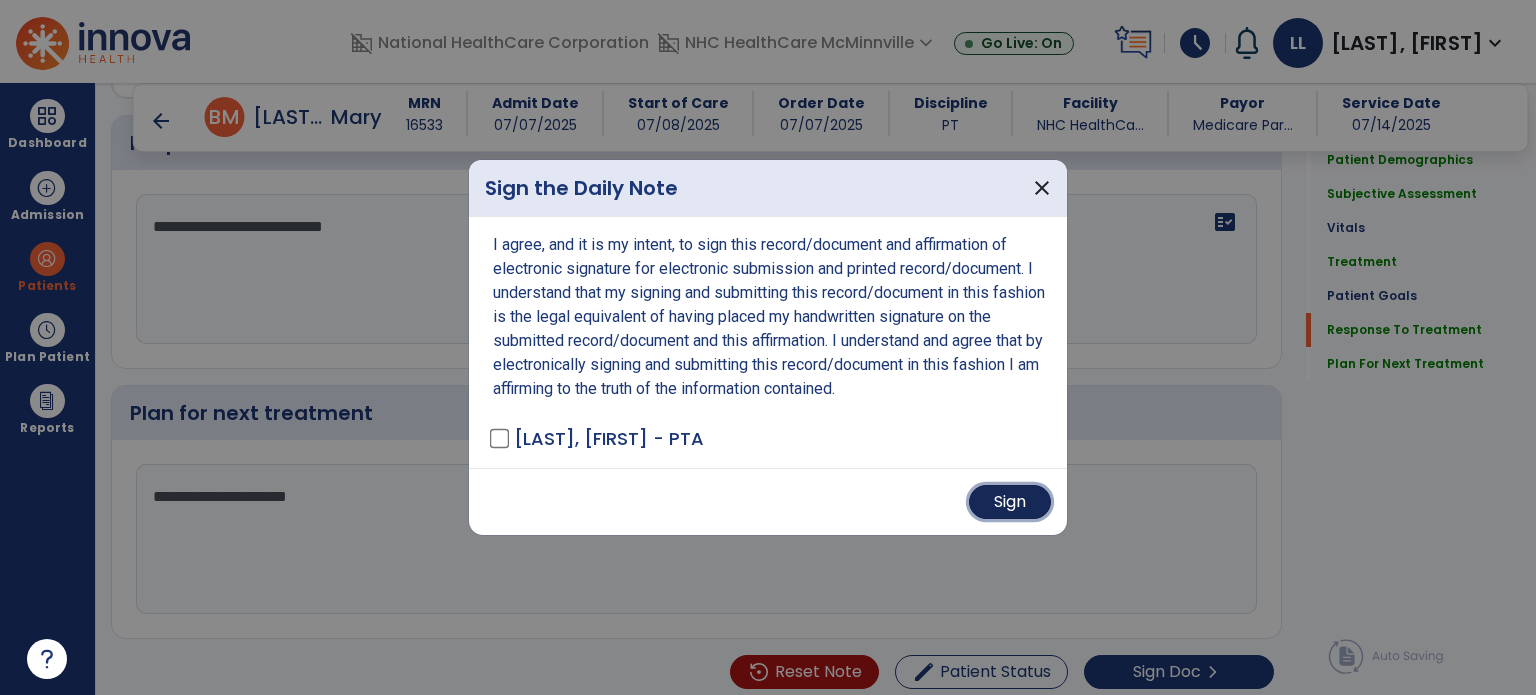 click on "Sign" at bounding box center (1010, 502) 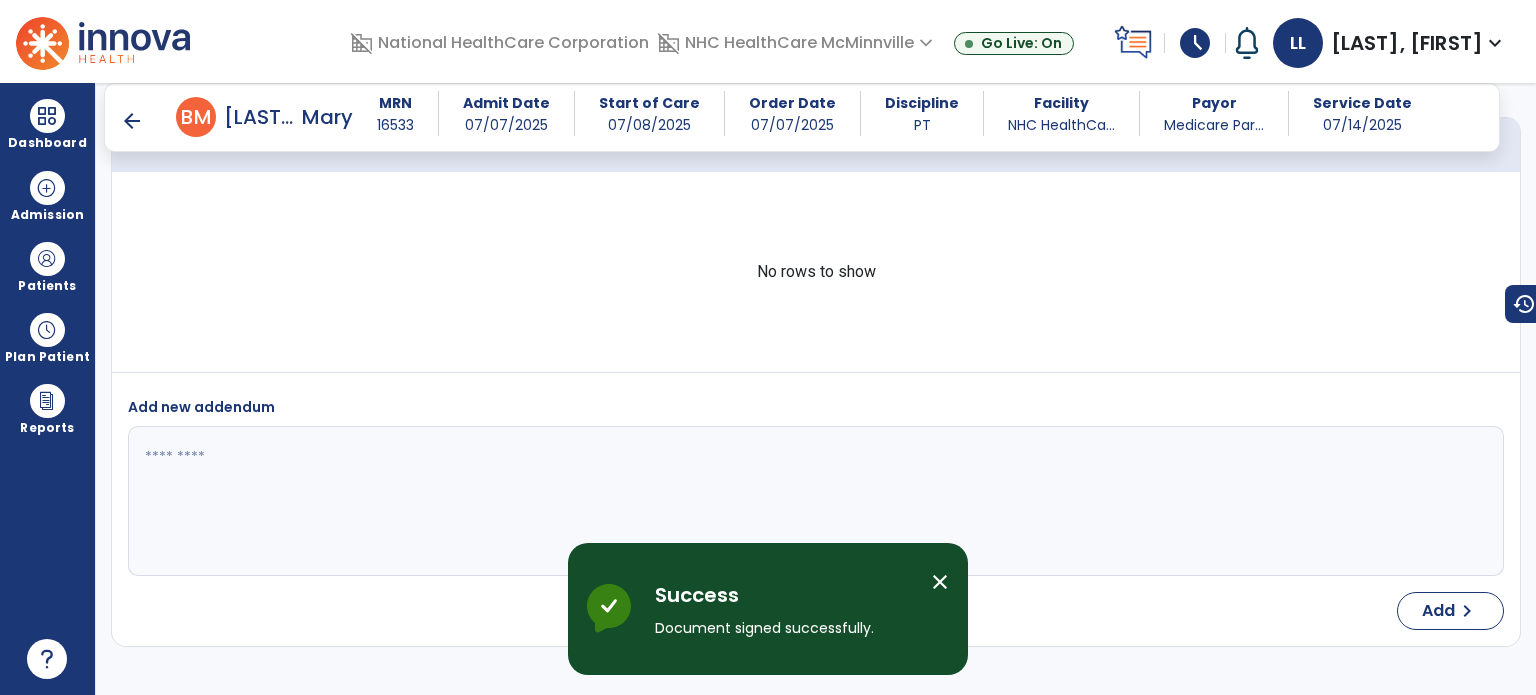 scroll, scrollTop: 5060, scrollLeft: 0, axis: vertical 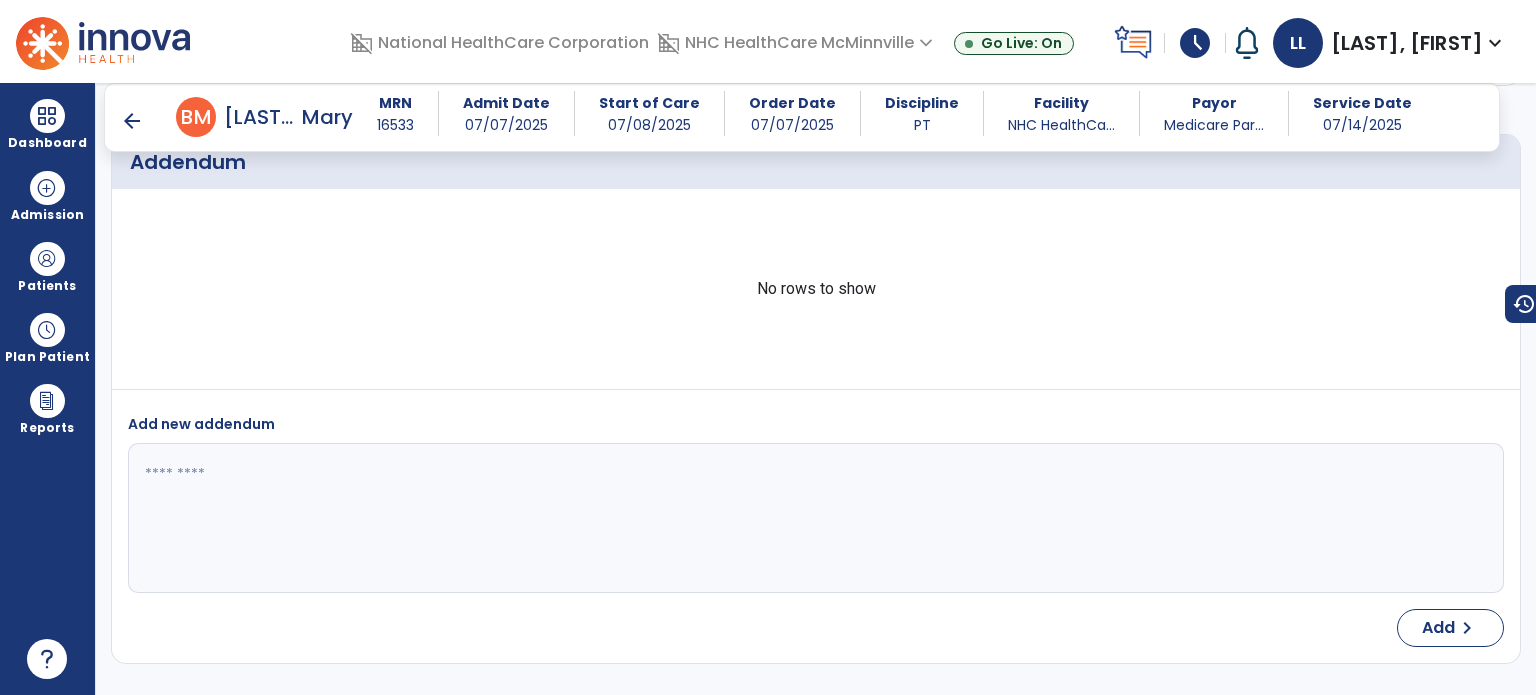 click on "arrow_back" at bounding box center (132, 121) 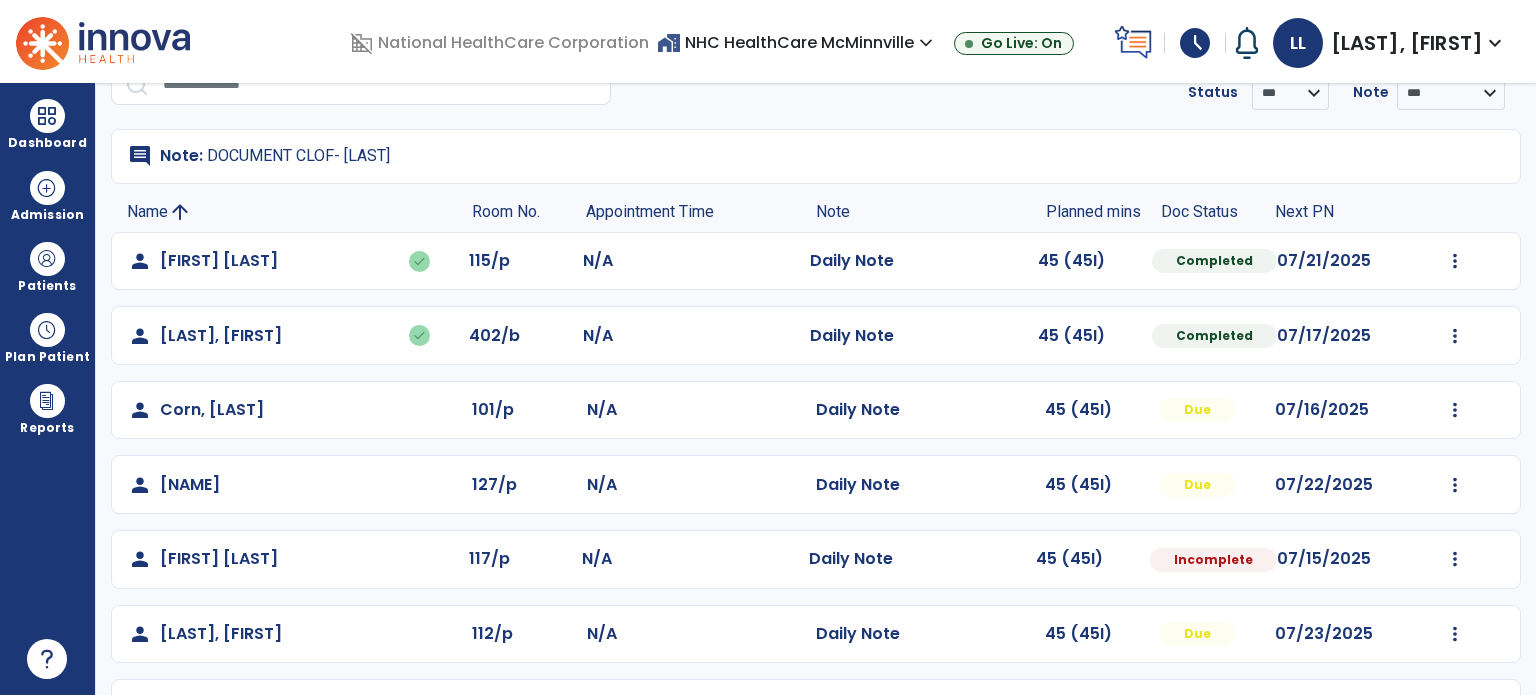 scroll, scrollTop: 200, scrollLeft: 0, axis: vertical 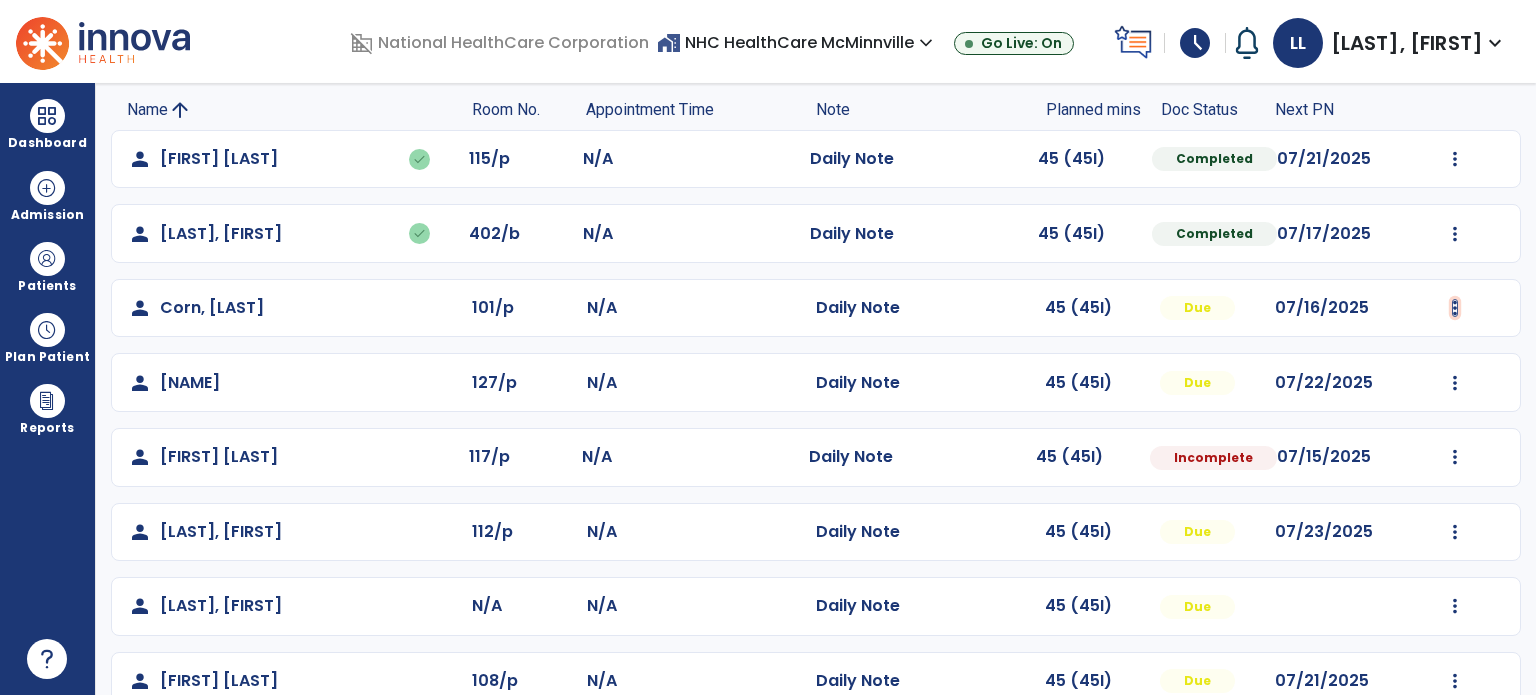 click at bounding box center [1455, 159] 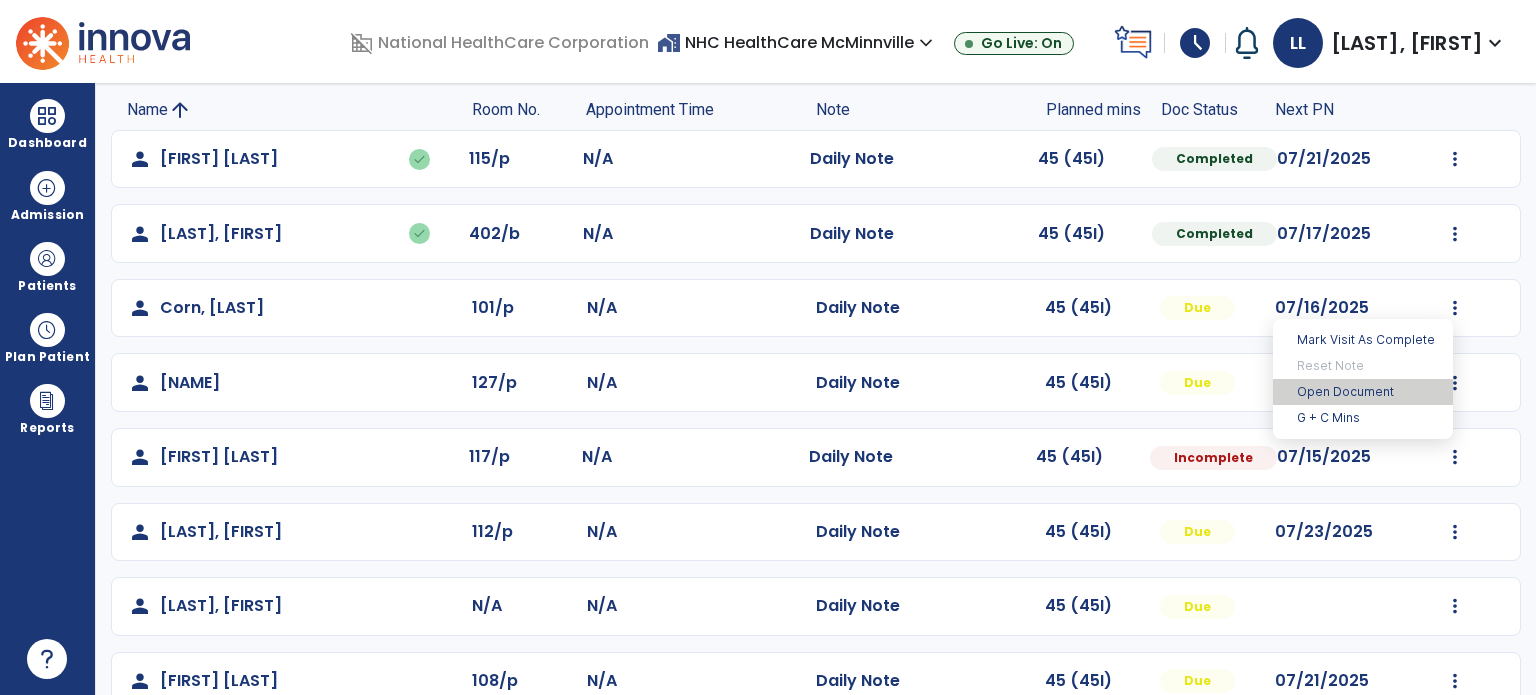 click on "Open Document" at bounding box center (1363, 392) 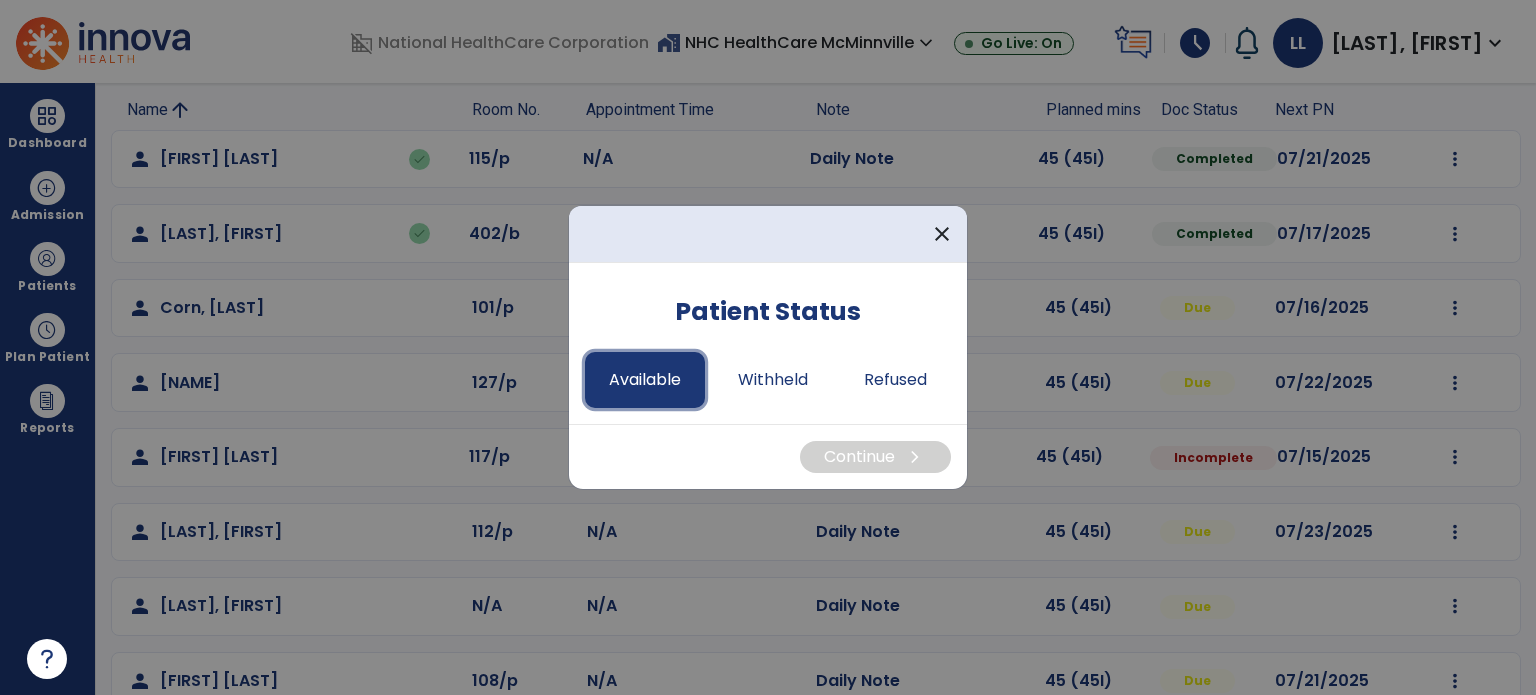 click on "Available" at bounding box center [645, 380] 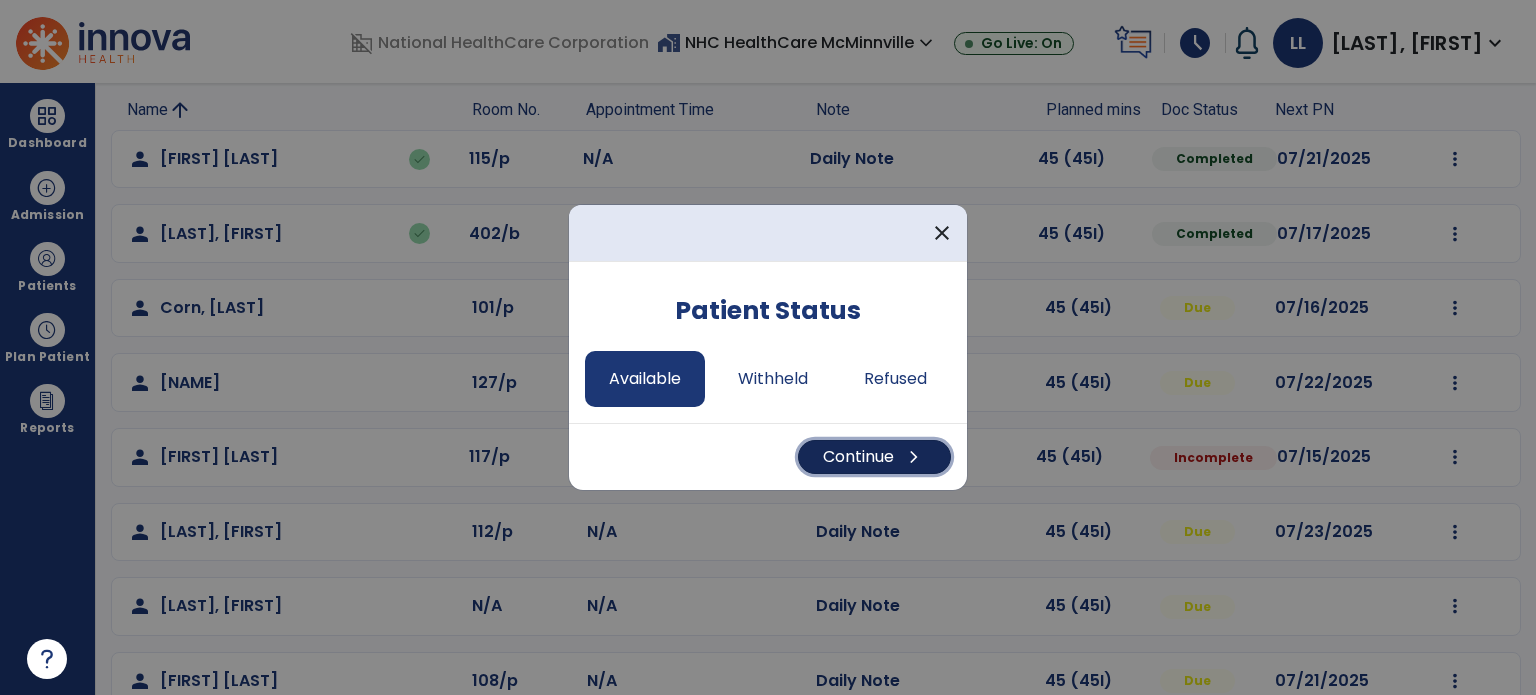 click on "Continue   chevron_right" at bounding box center [874, 457] 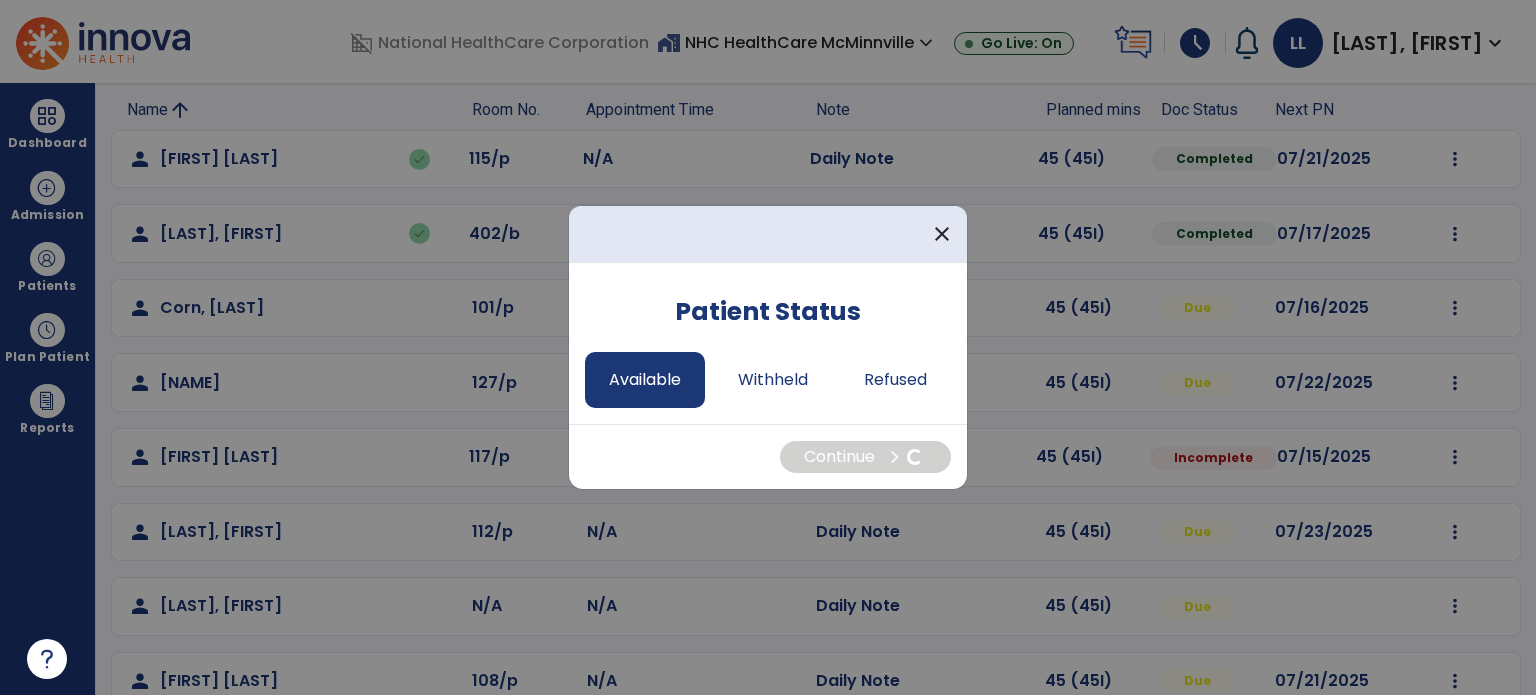 select on "*" 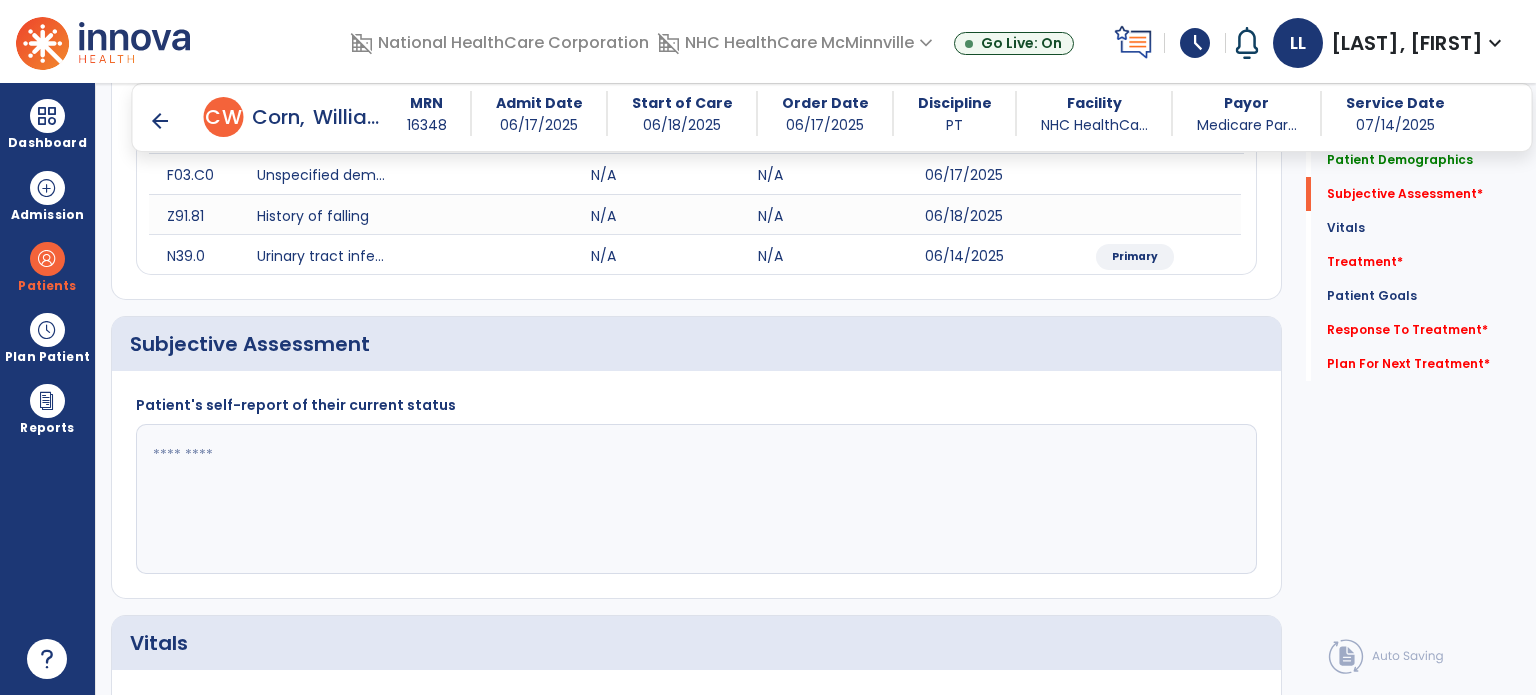 scroll, scrollTop: 400, scrollLeft: 0, axis: vertical 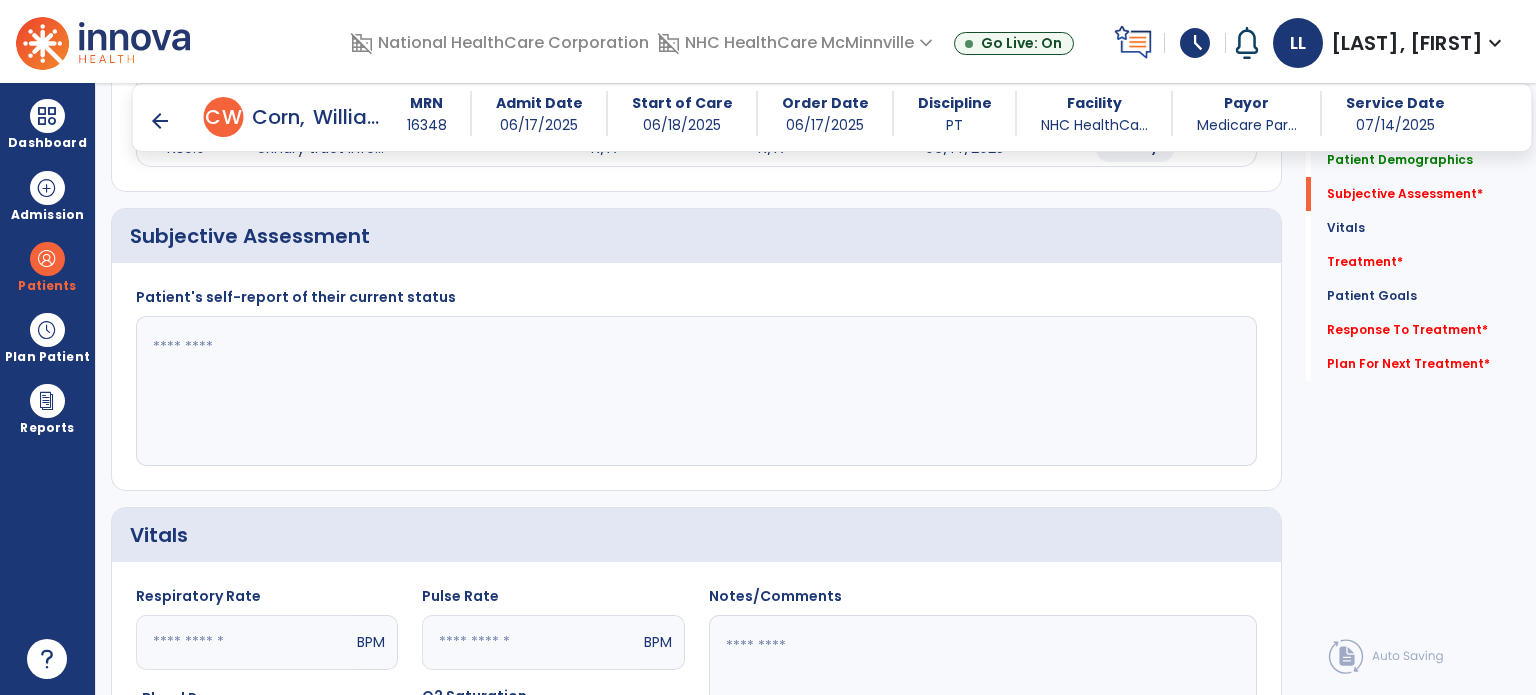 click 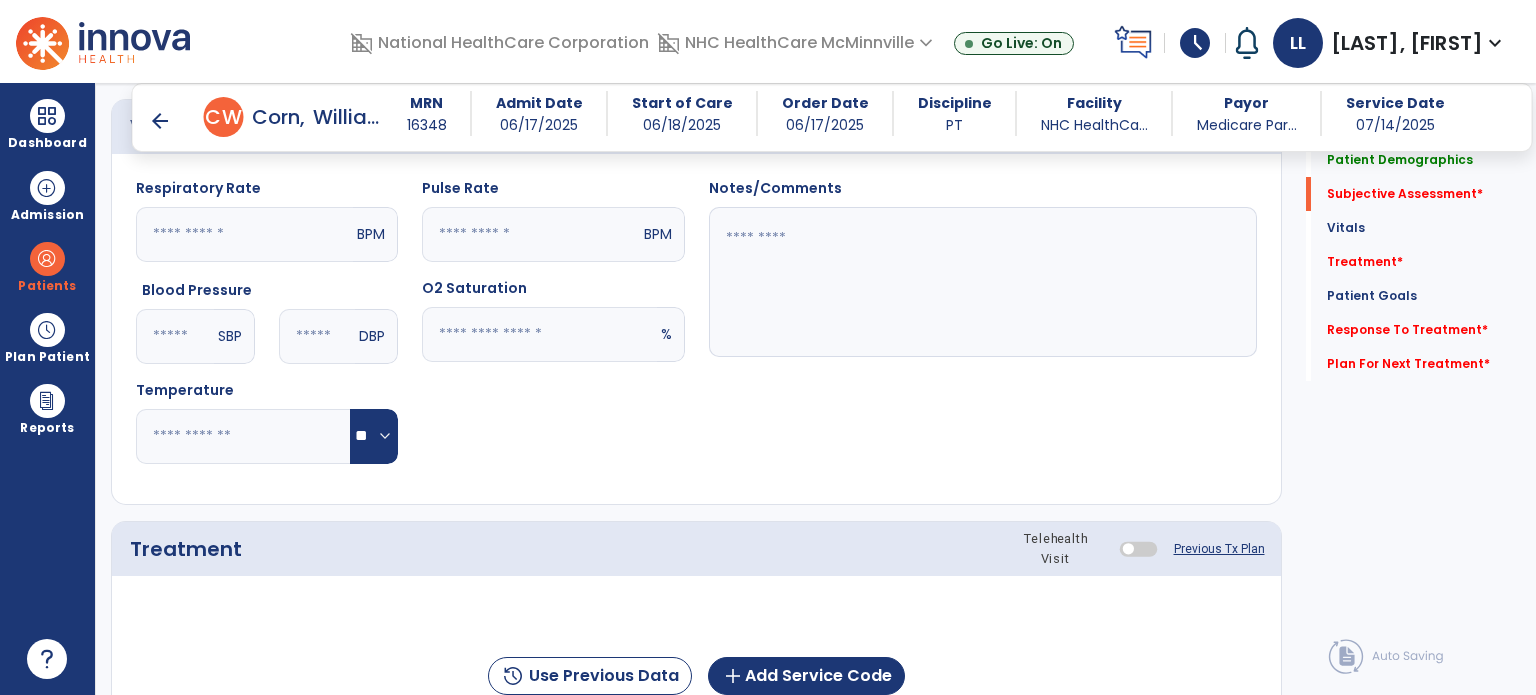 scroll, scrollTop: 900, scrollLeft: 0, axis: vertical 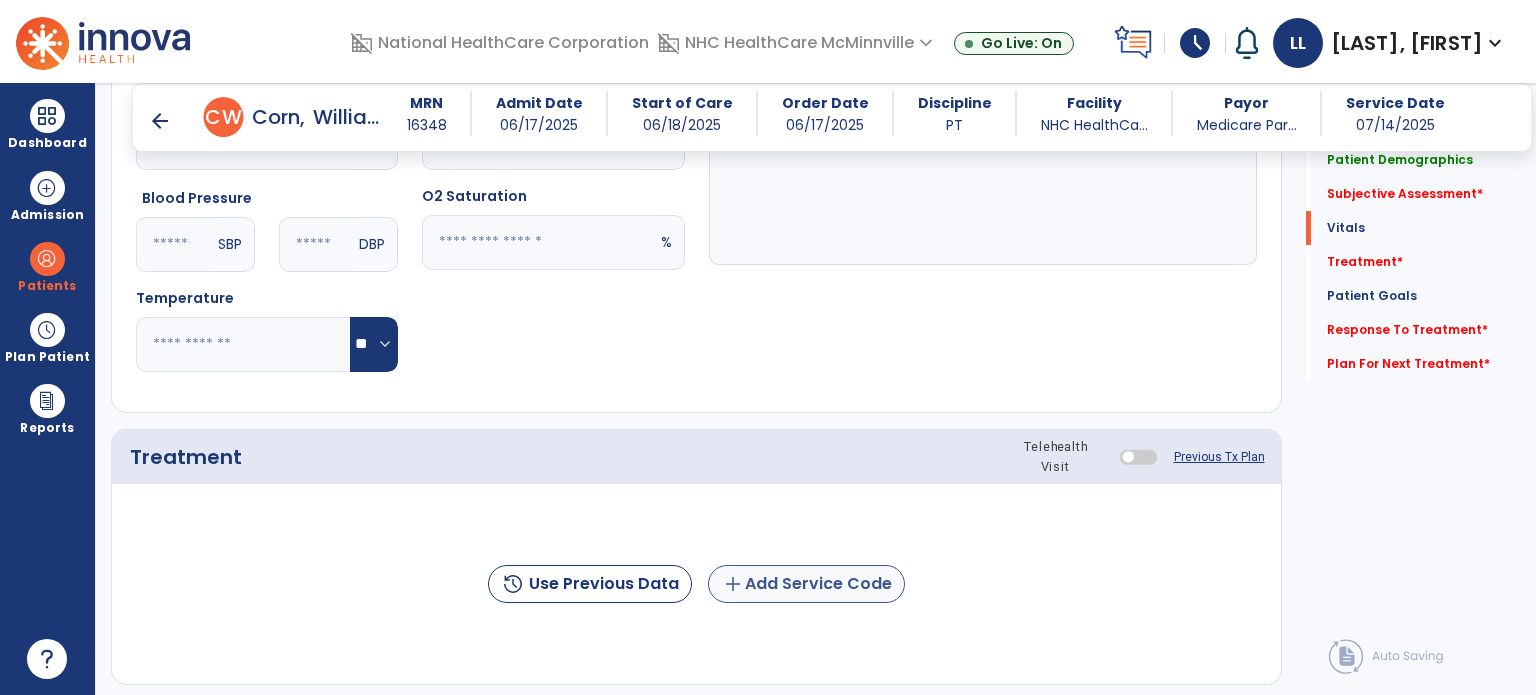 type on "**********" 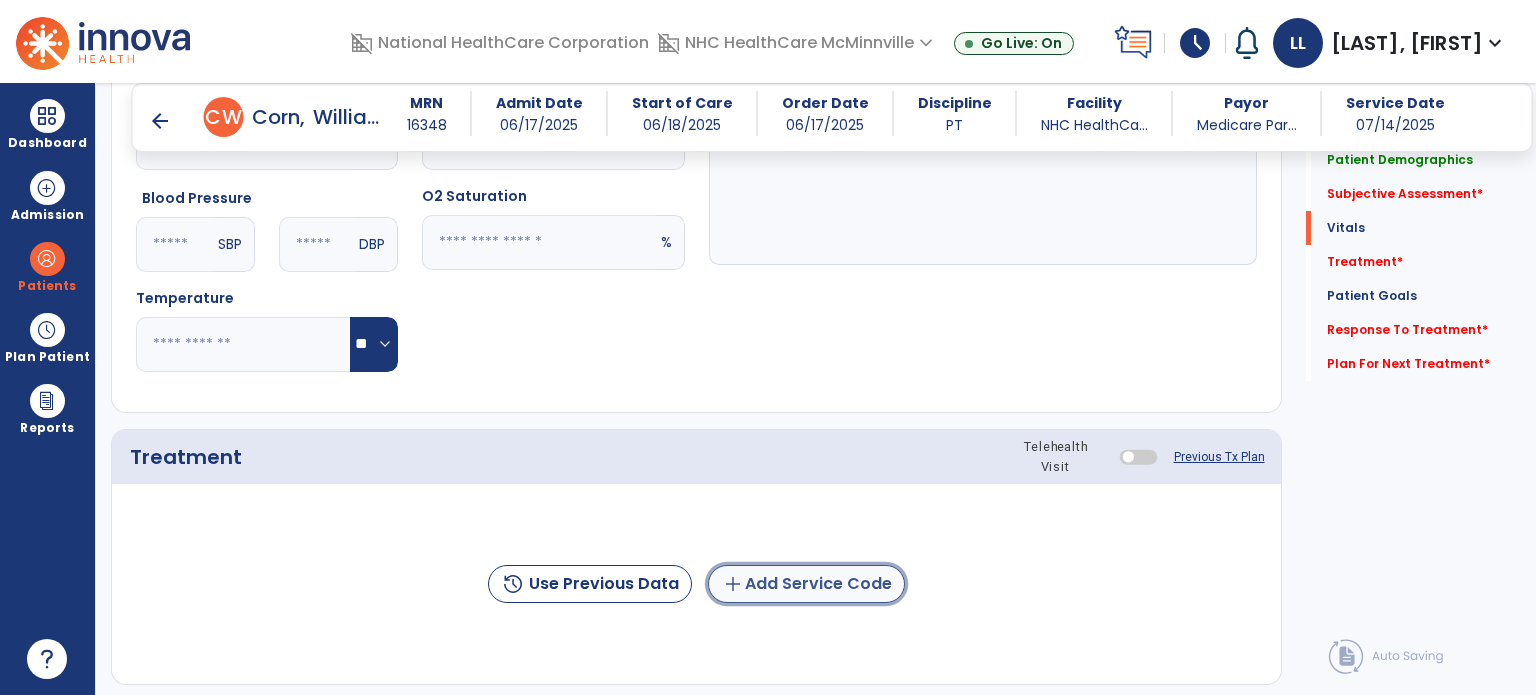 click on "add  Add Service Code" 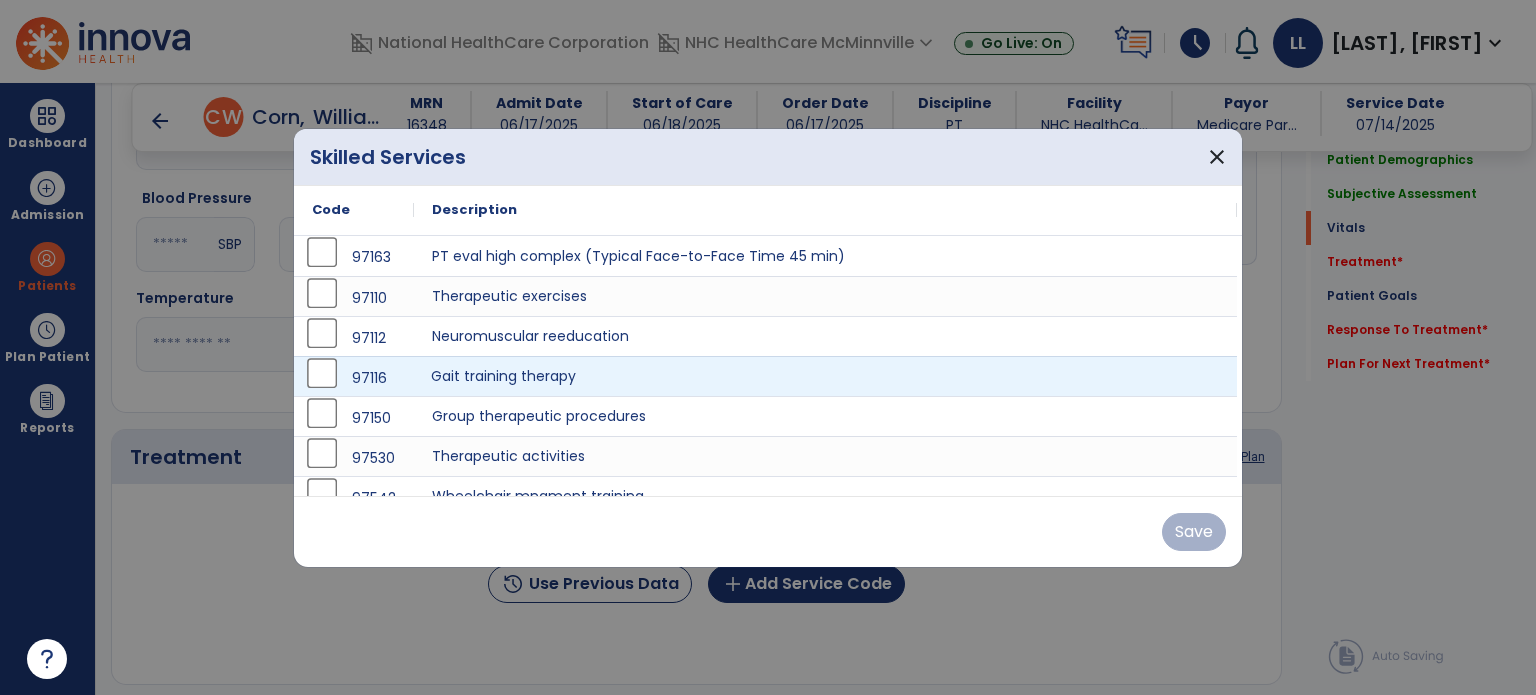 click on "Gait training therapy" at bounding box center (825, 376) 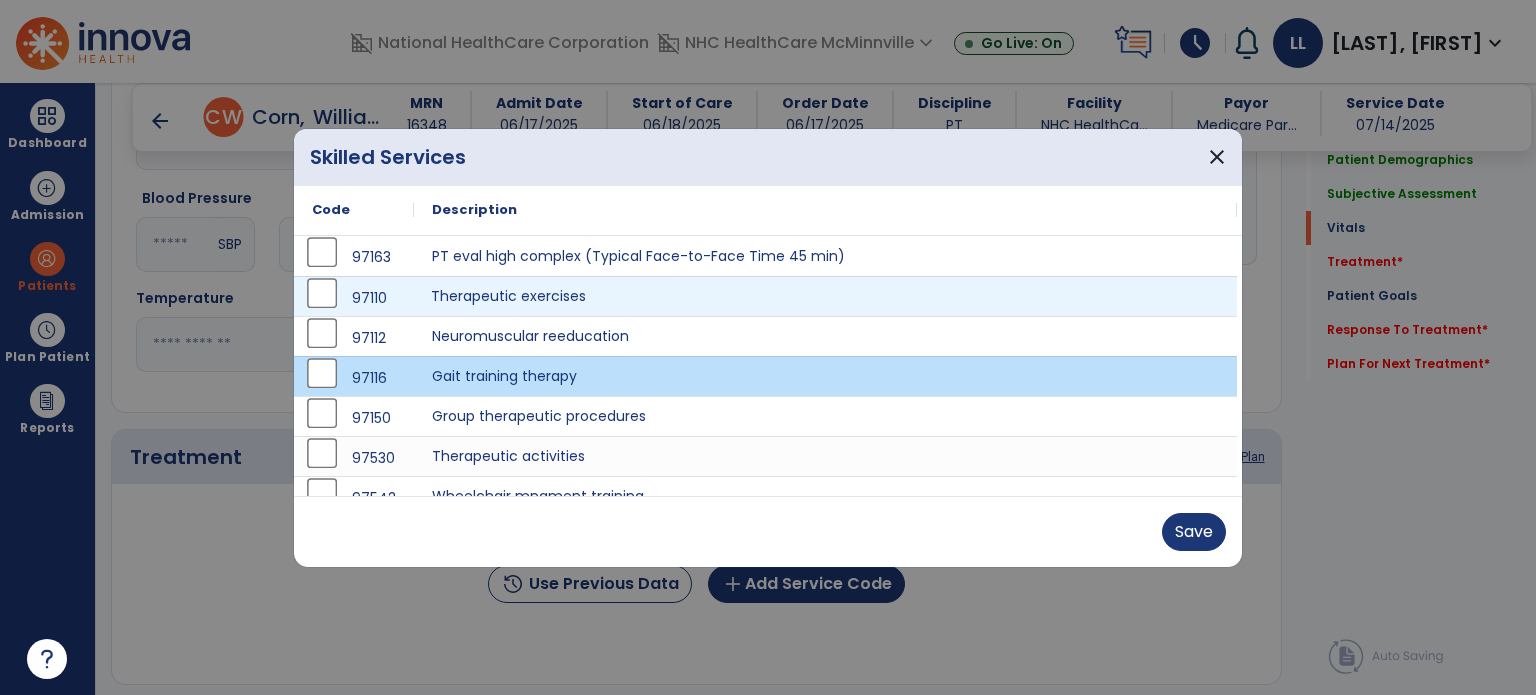 click on "Therapeutic exercises" at bounding box center (825, 296) 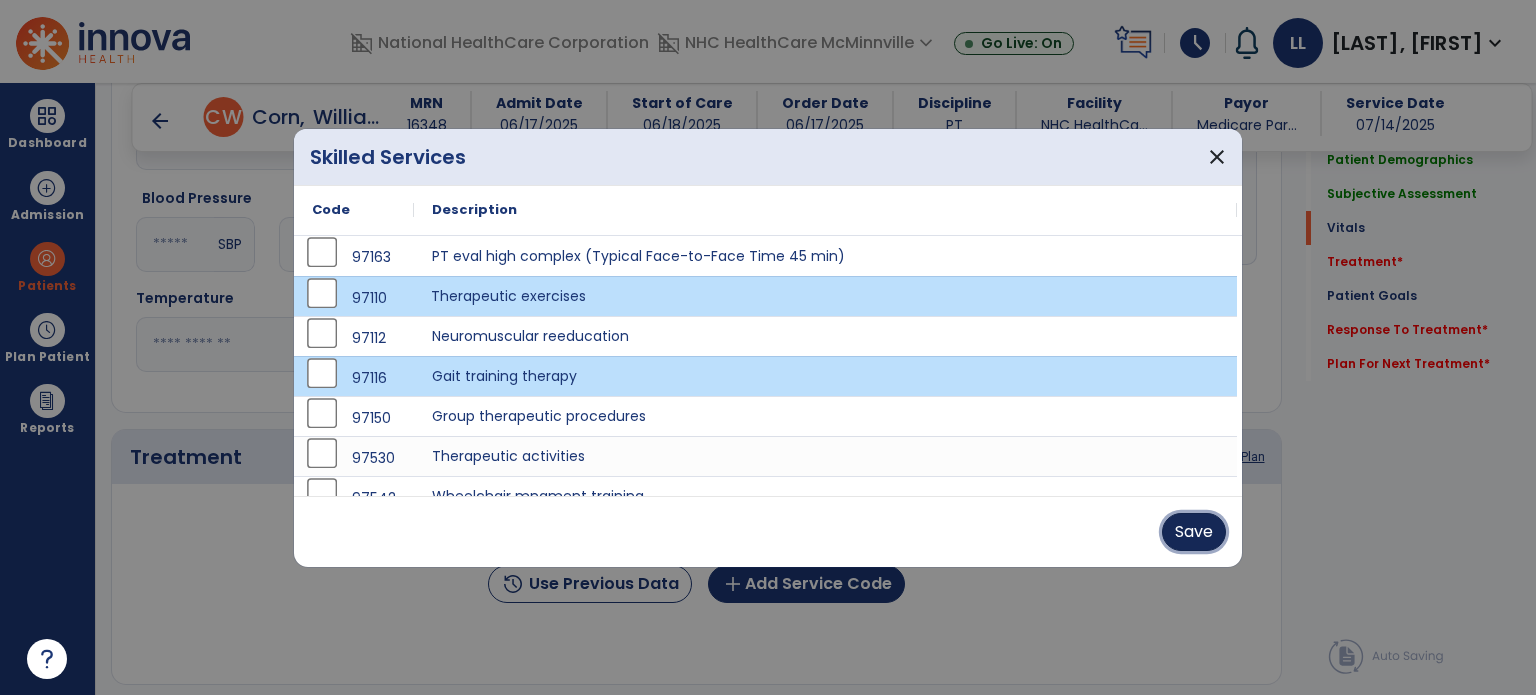 click on "Save" at bounding box center [1194, 532] 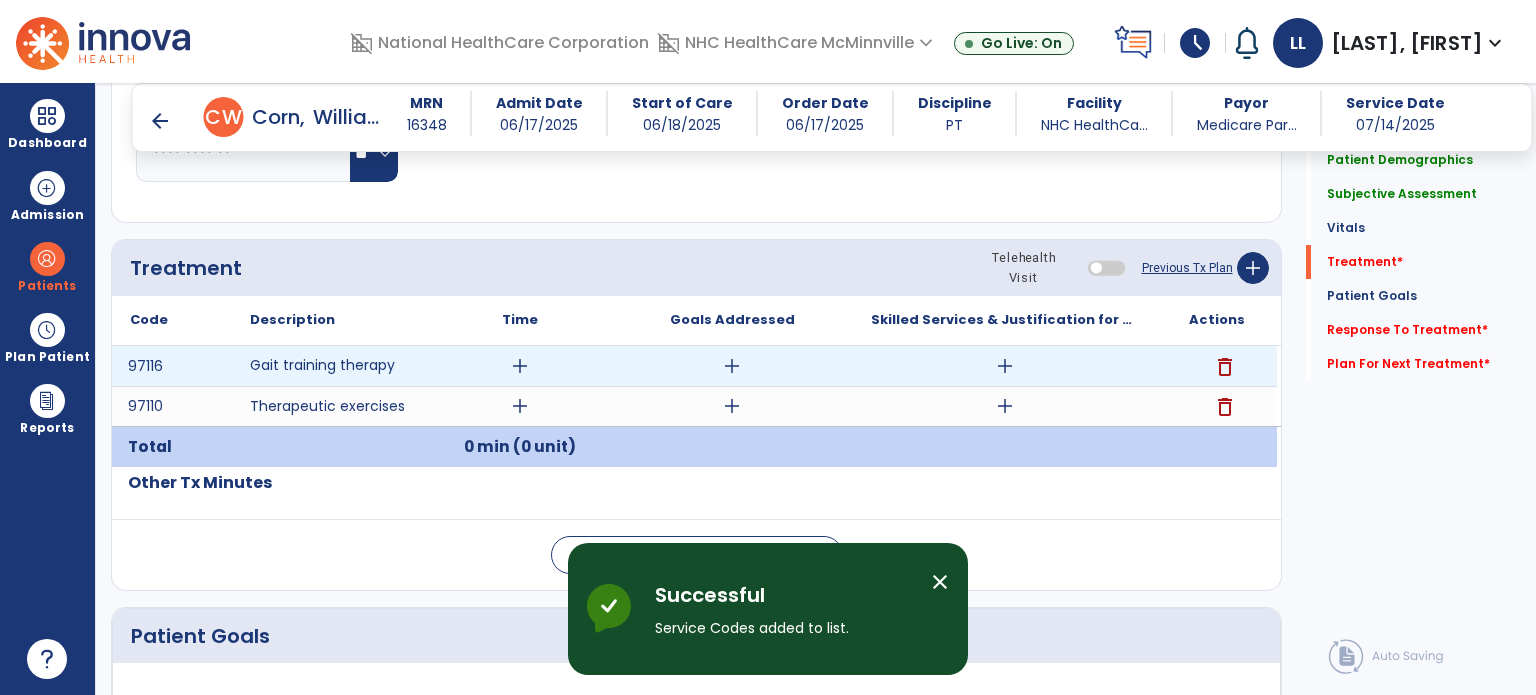 scroll, scrollTop: 1100, scrollLeft: 0, axis: vertical 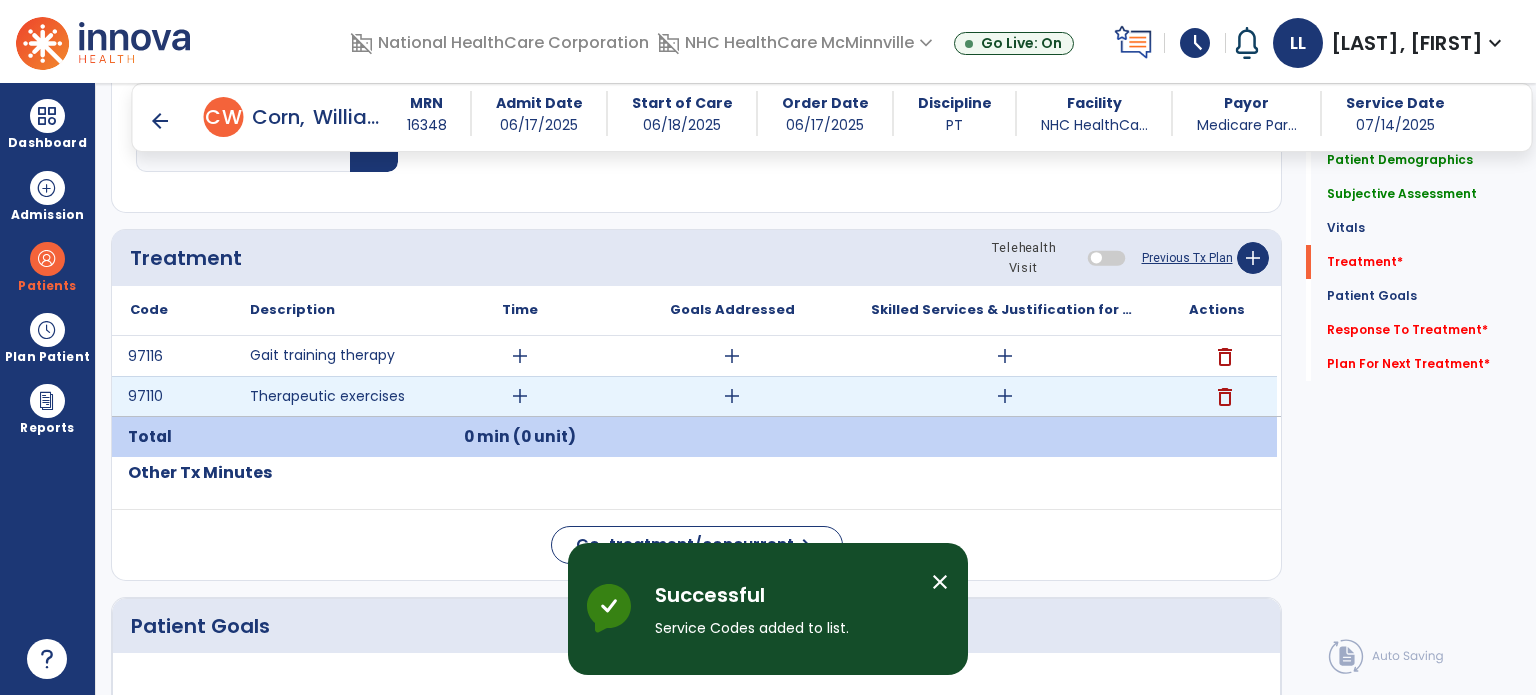 click on "add" at bounding box center (520, 396) 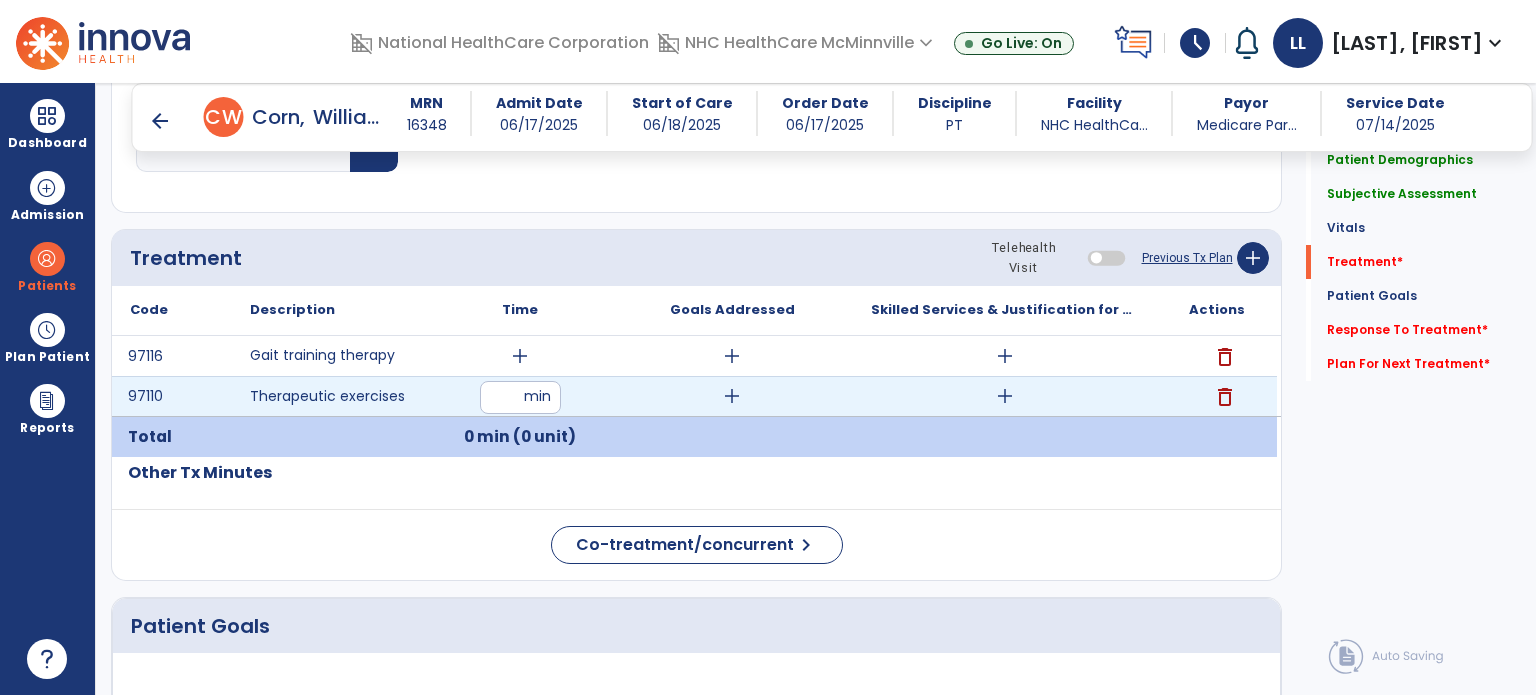 type on "**" 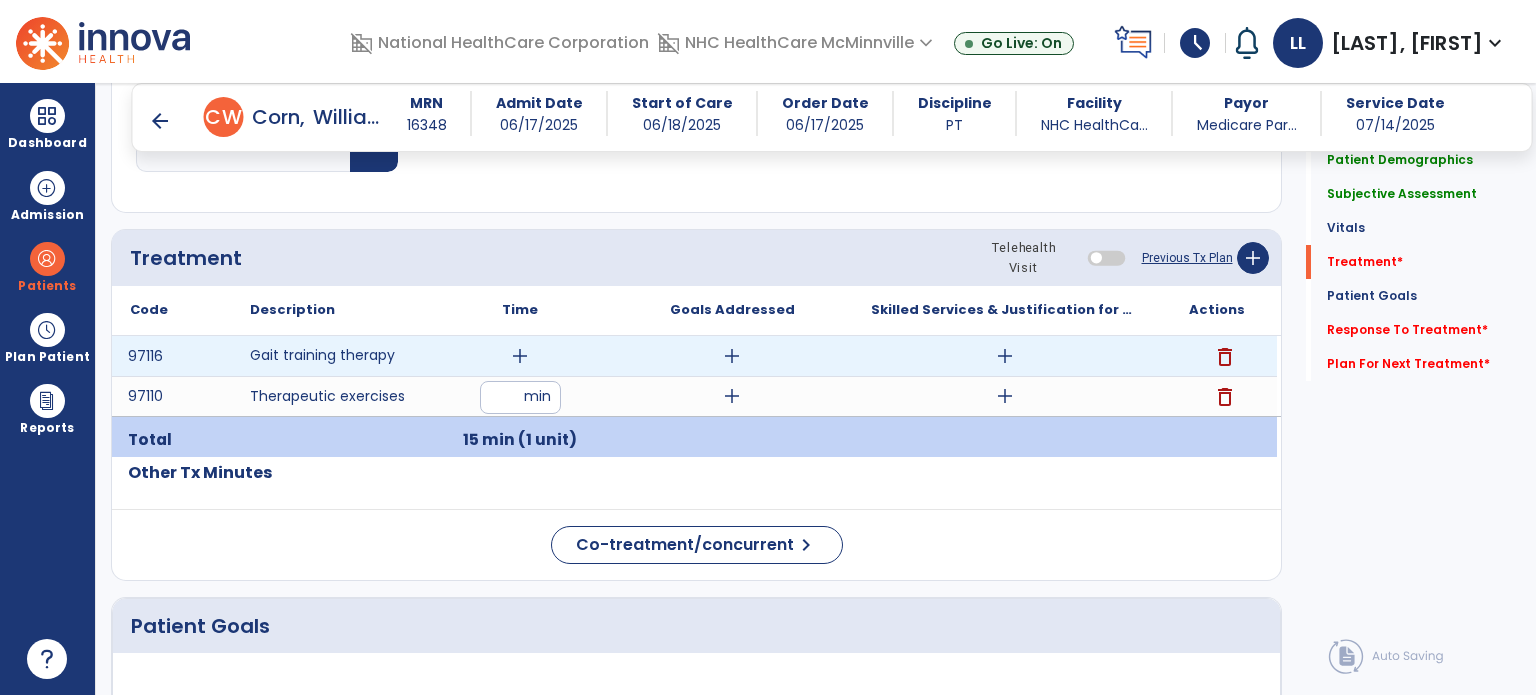 click on "add" at bounding box center [520, 356] 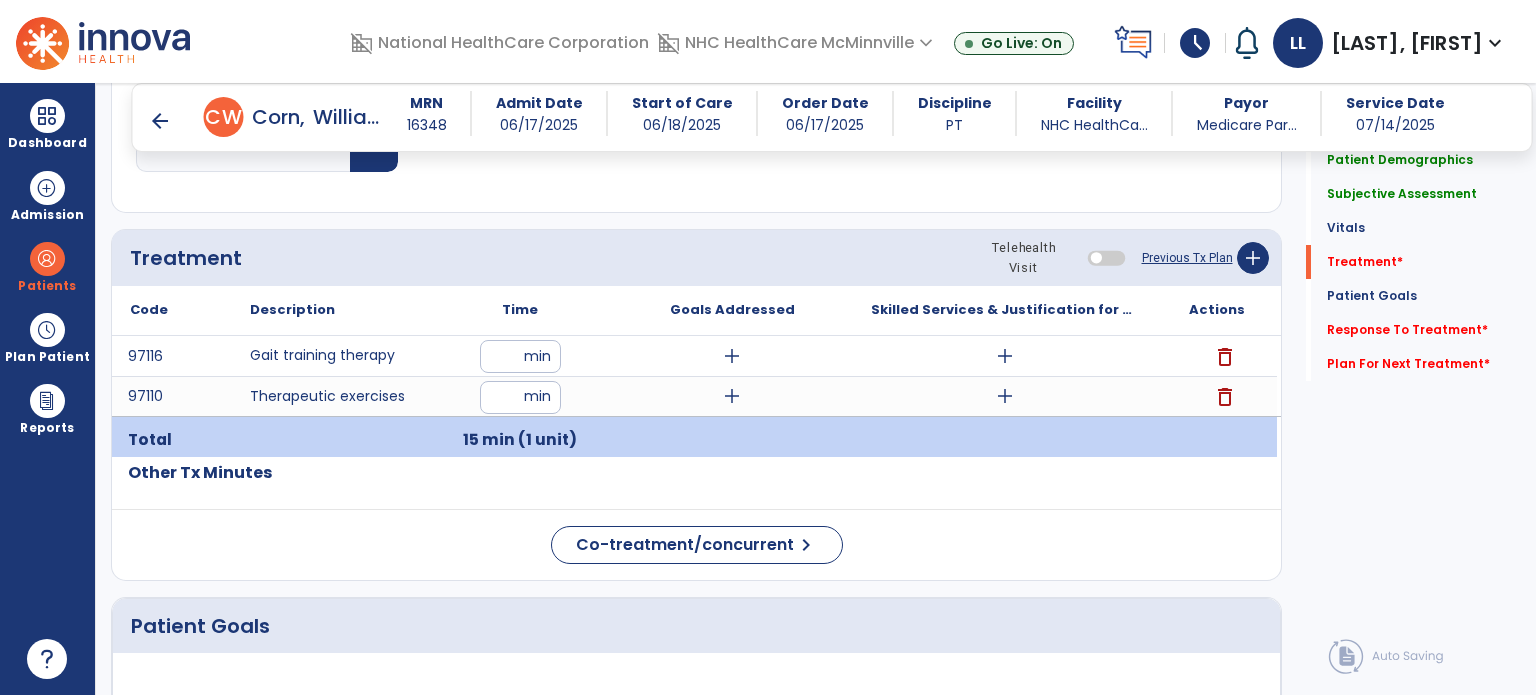 type on "**" 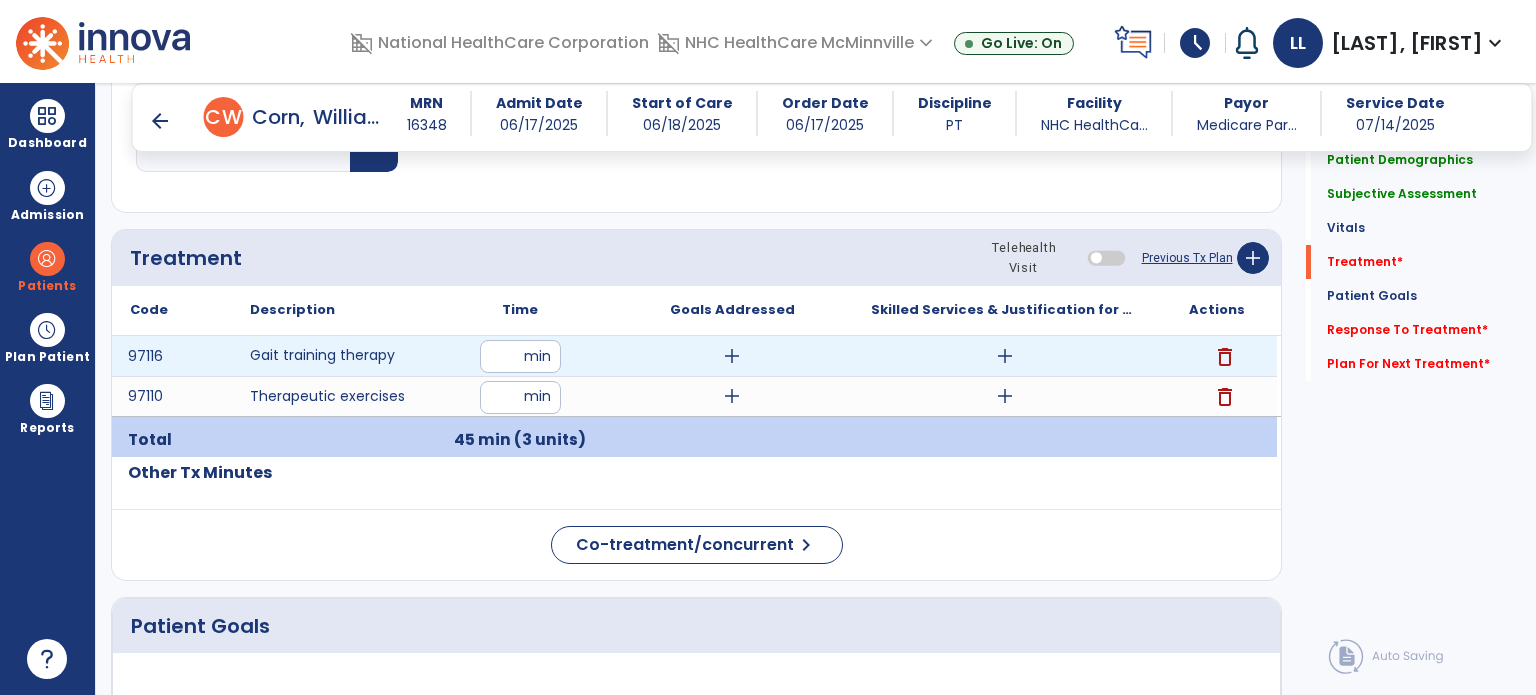 click on "add" at bounding box center (1005, 356) 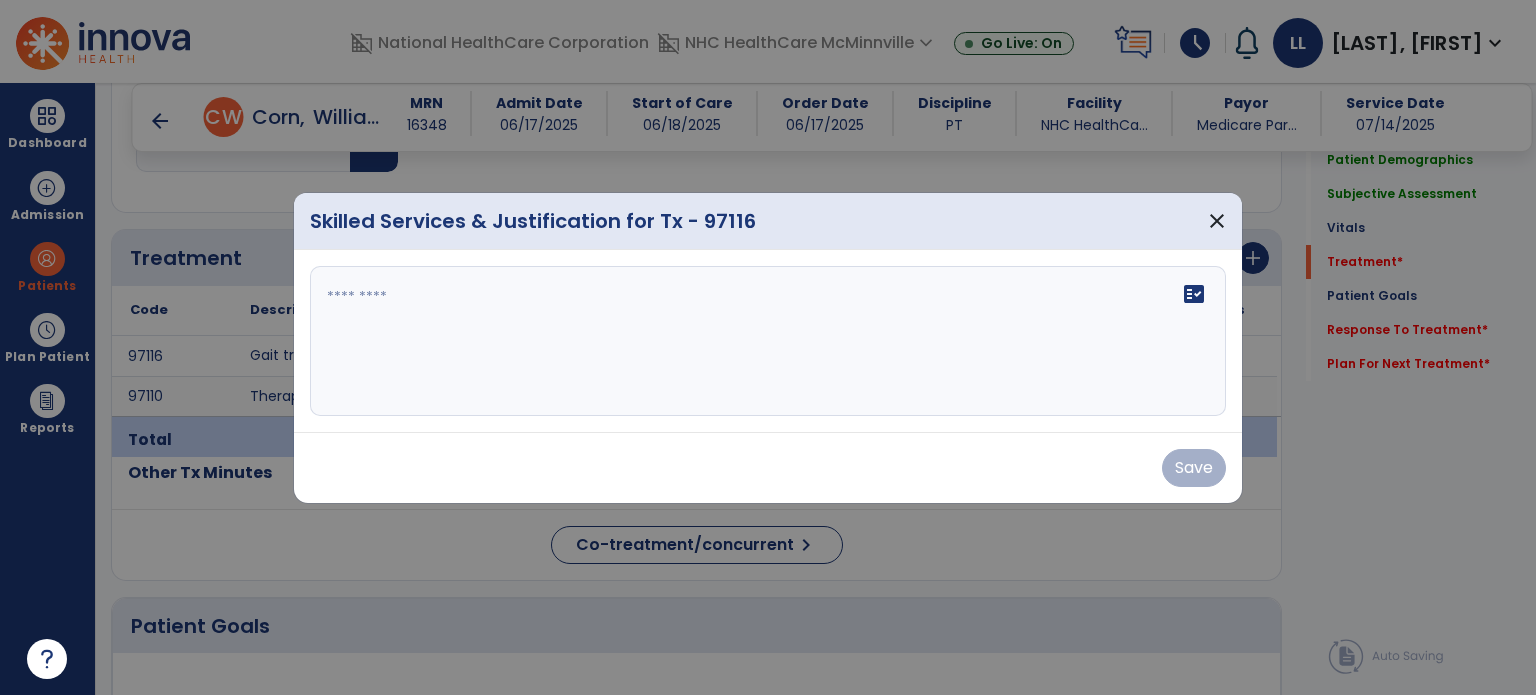 click on "fact_check" at bounding box center [768, 341] 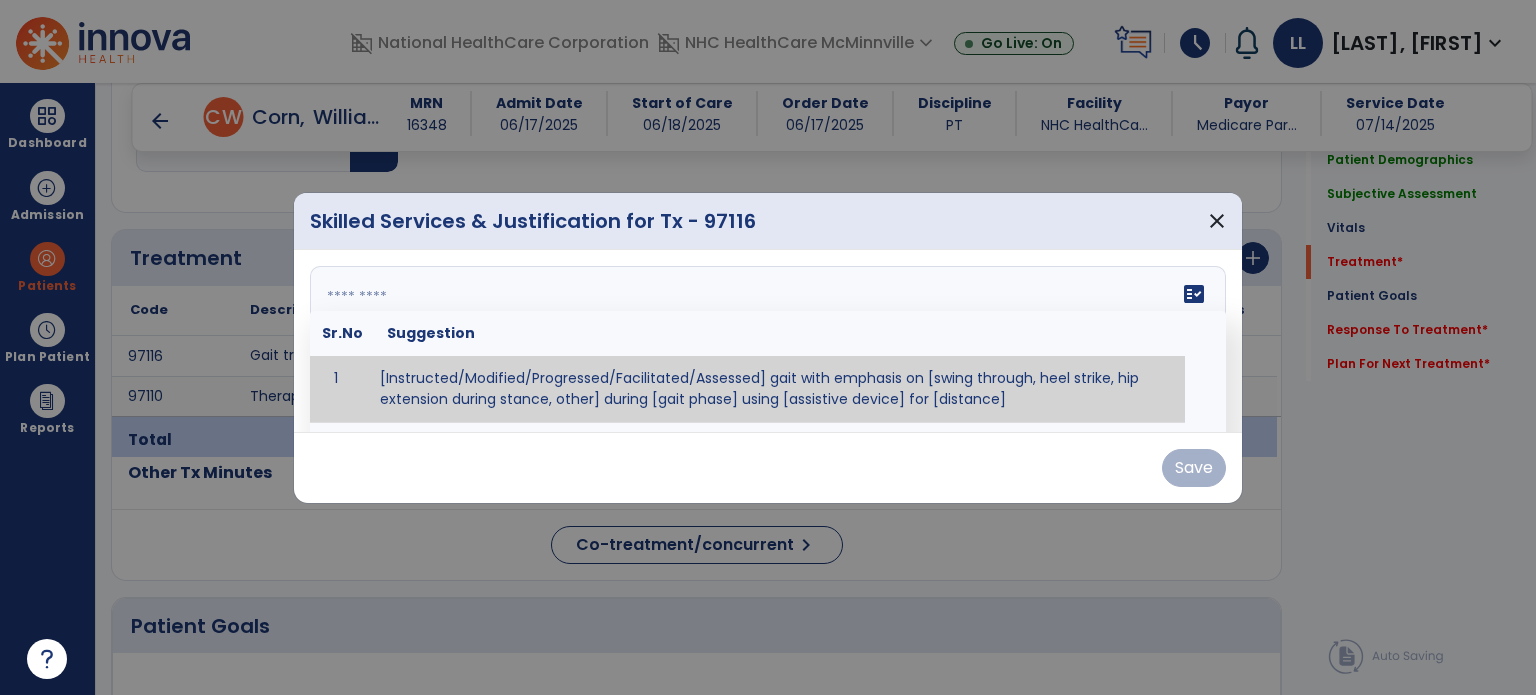 paste on "**********" 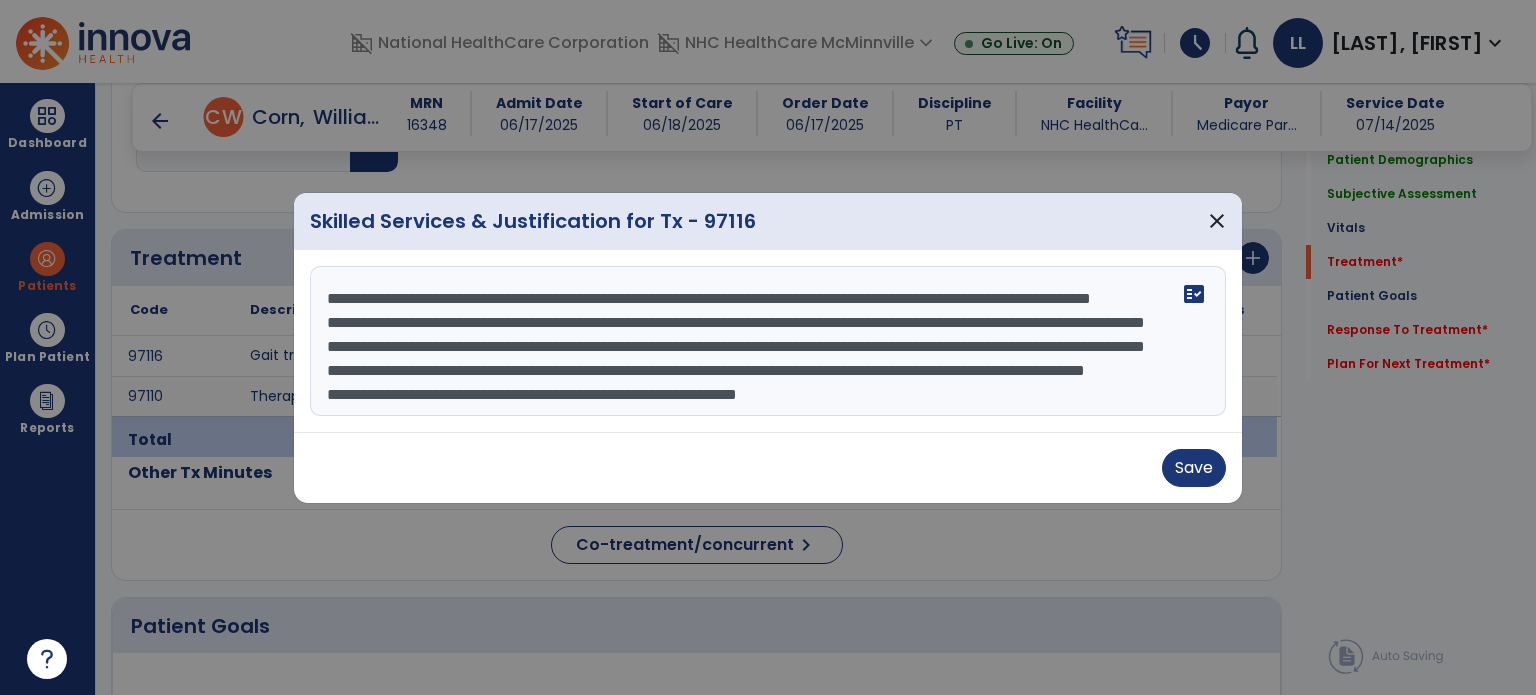 scroll, scrollTop: 111, scrollLeft: 0, axis: vertical 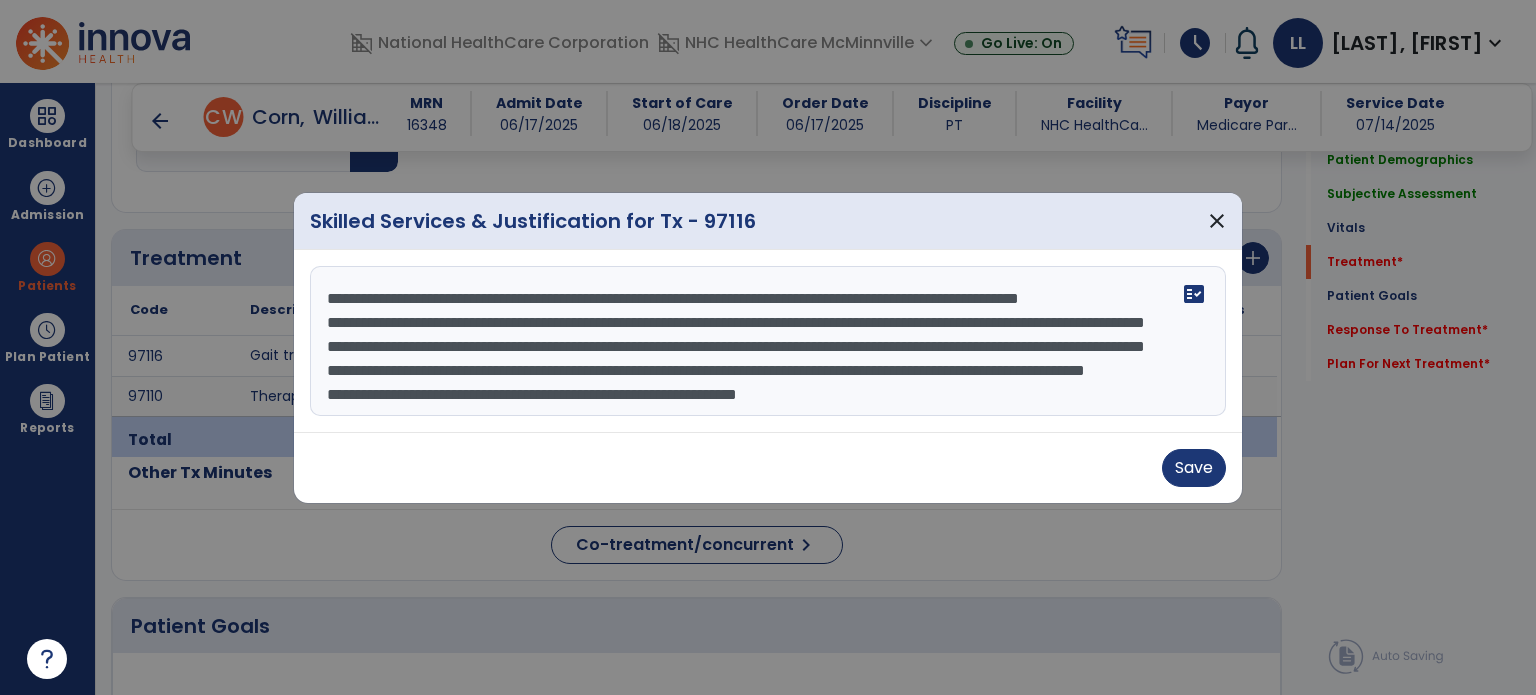 click on "**********" at bounding box center (768, 341) 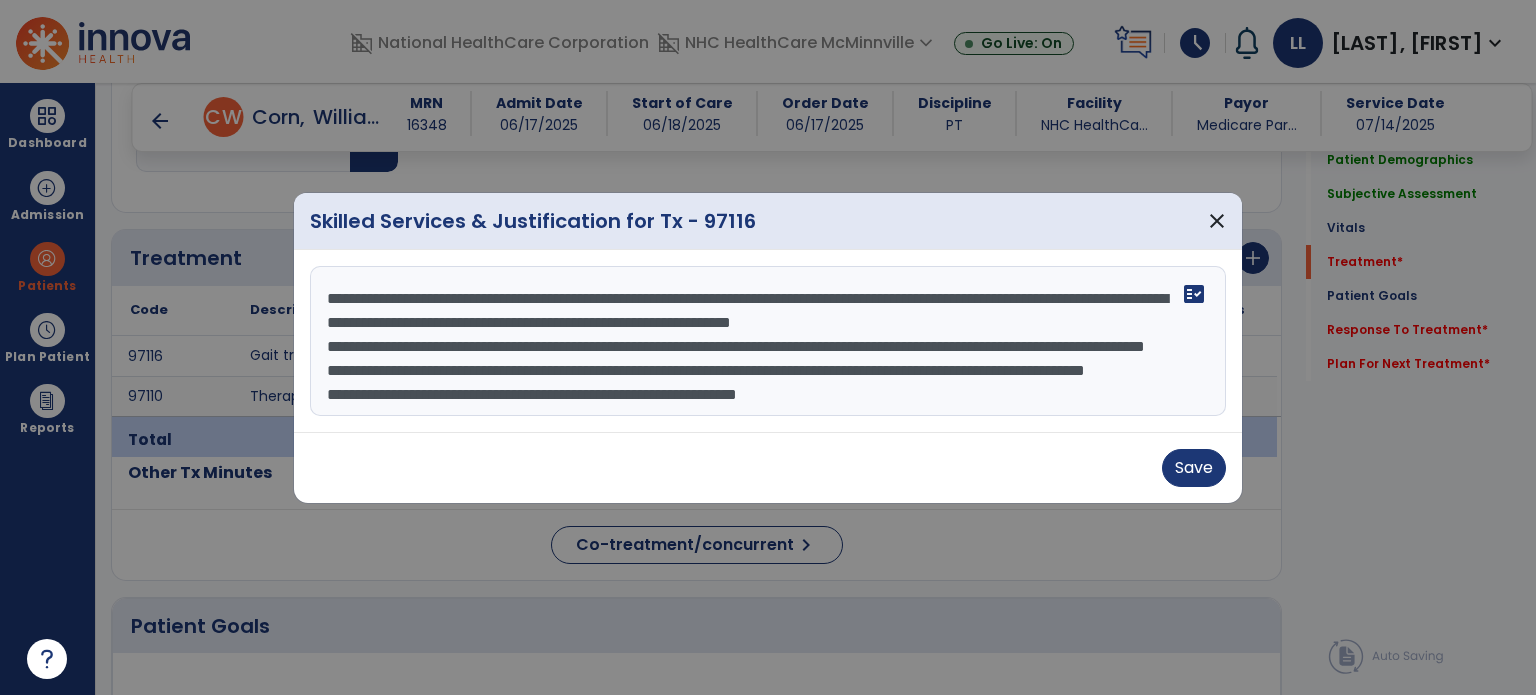 click on "**********" at bounding box center (768, 341) 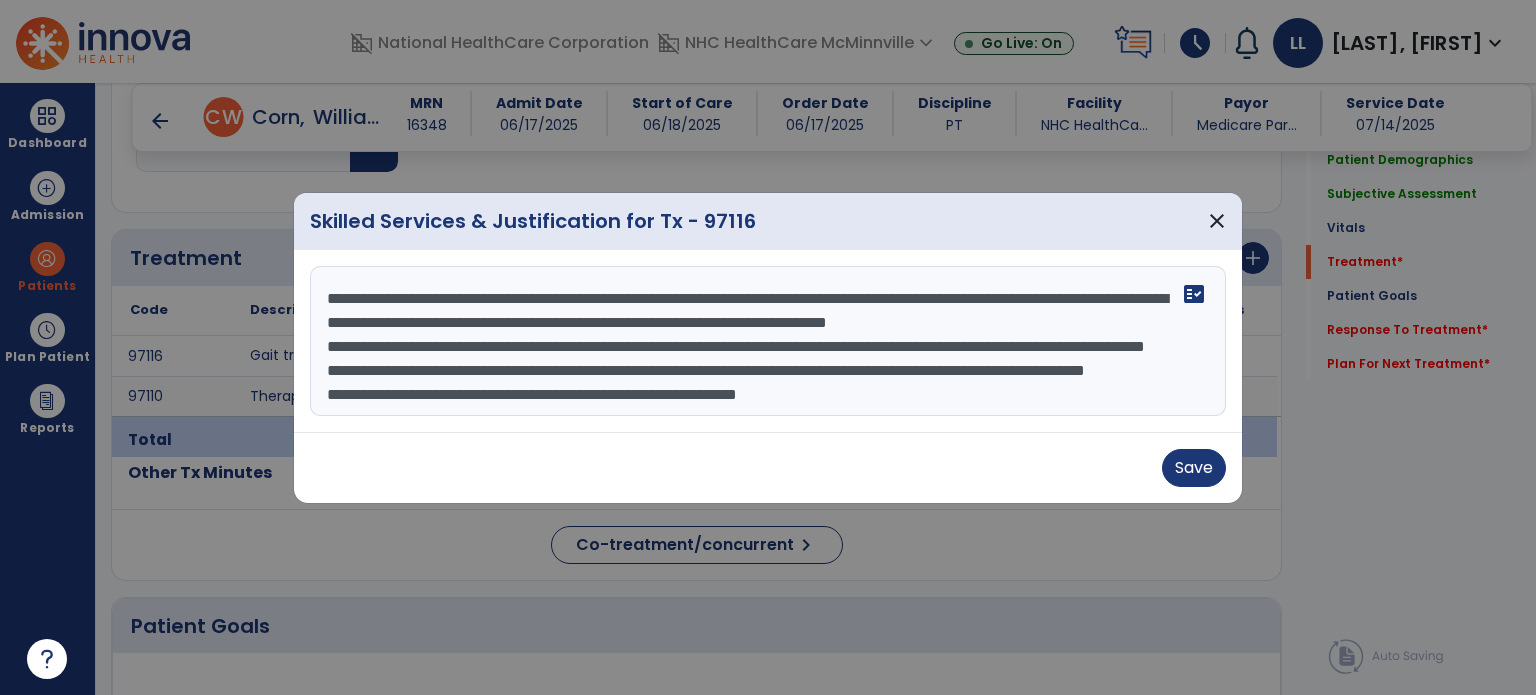 click on "**********" at bounding box center (768, 341) 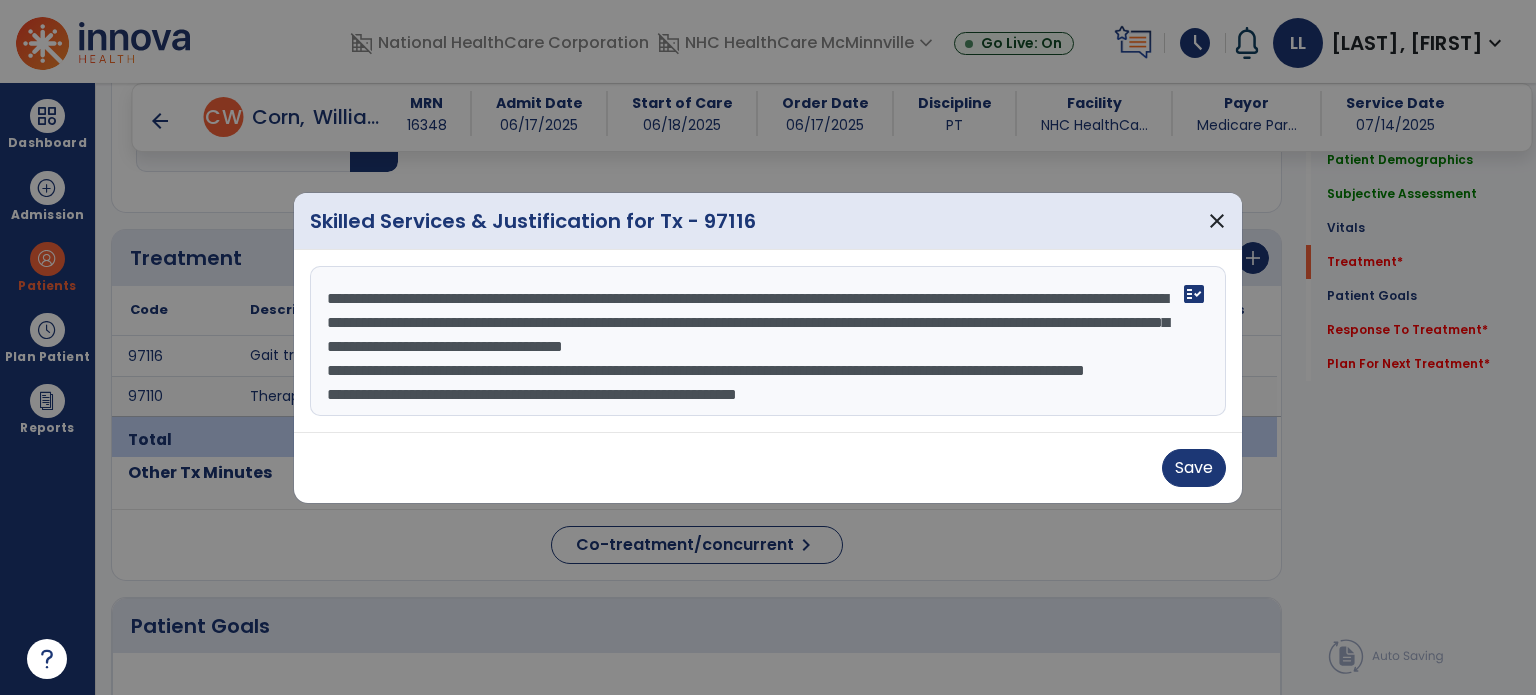 click on "**********" at bounding box center (768, 341) 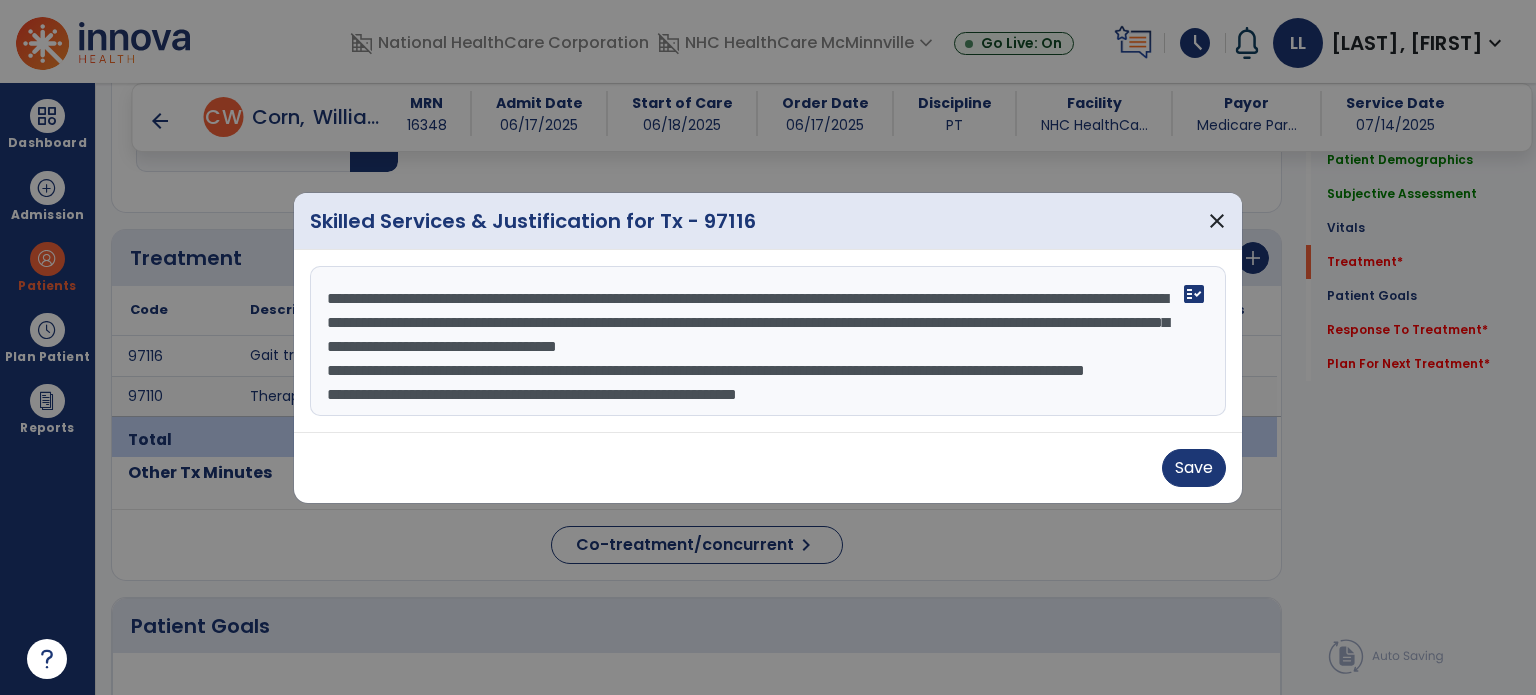 scroll, scrollTop: 48, scrollLeft: 0, axis: vertical 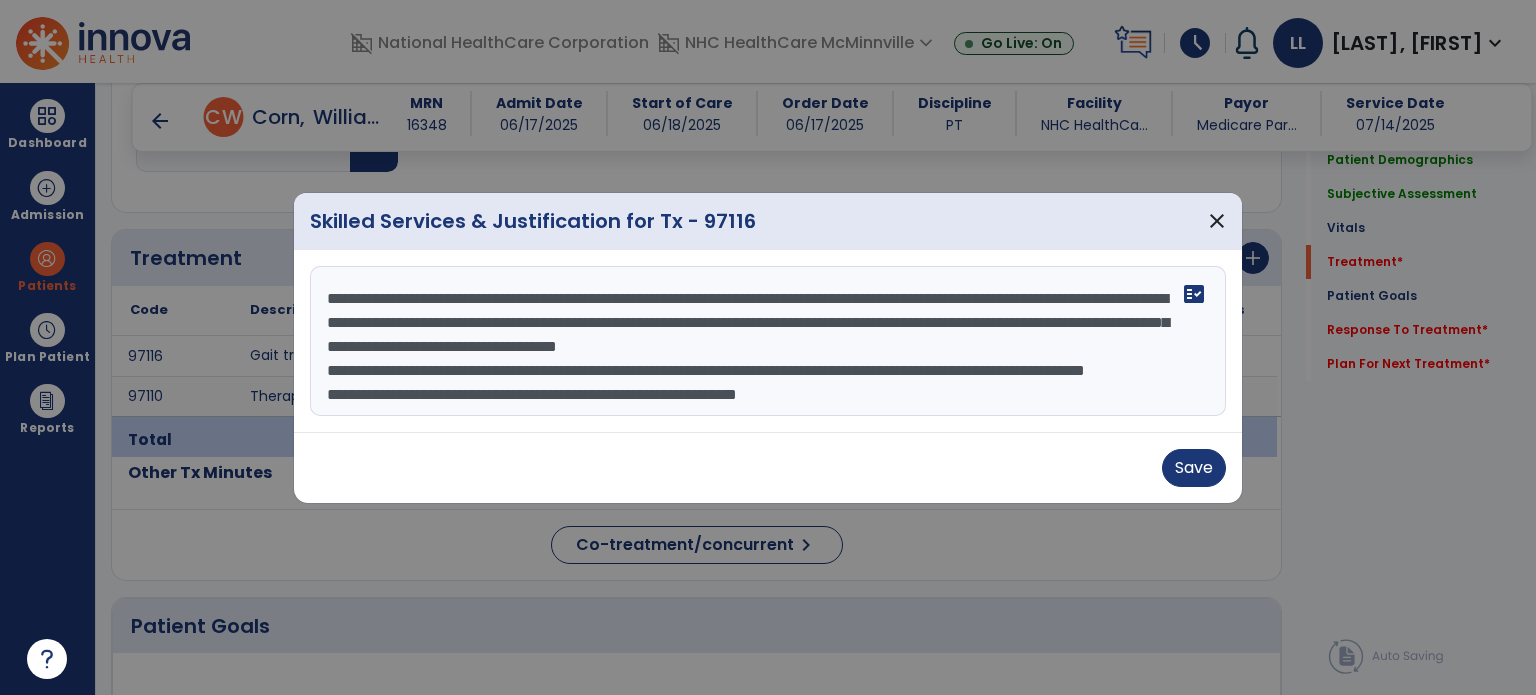 drag, startPoint x: 740, startPoint y: 276, endPoint x: 892, endPoint y: 407, distance: 200.6614 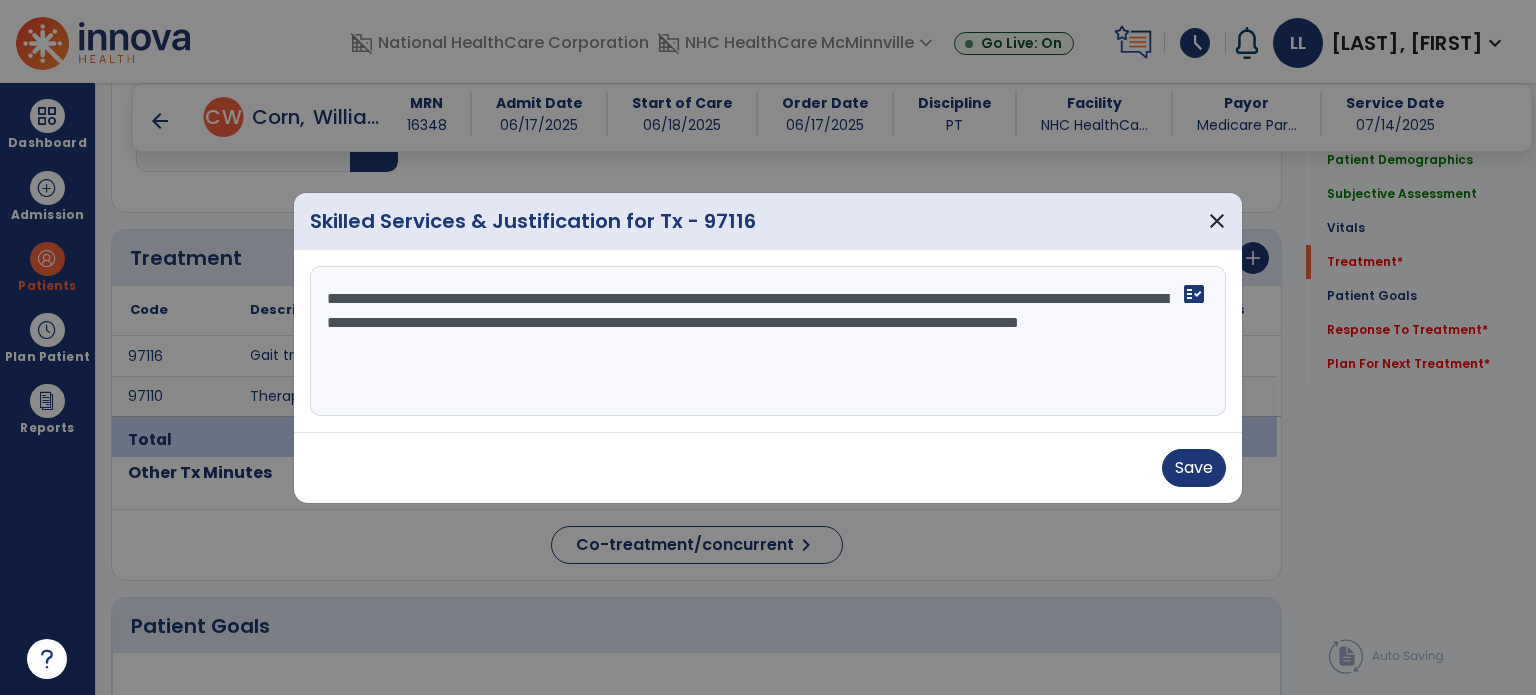 scroll, scrollTop: 0, scrollLeft: 0, axis: both 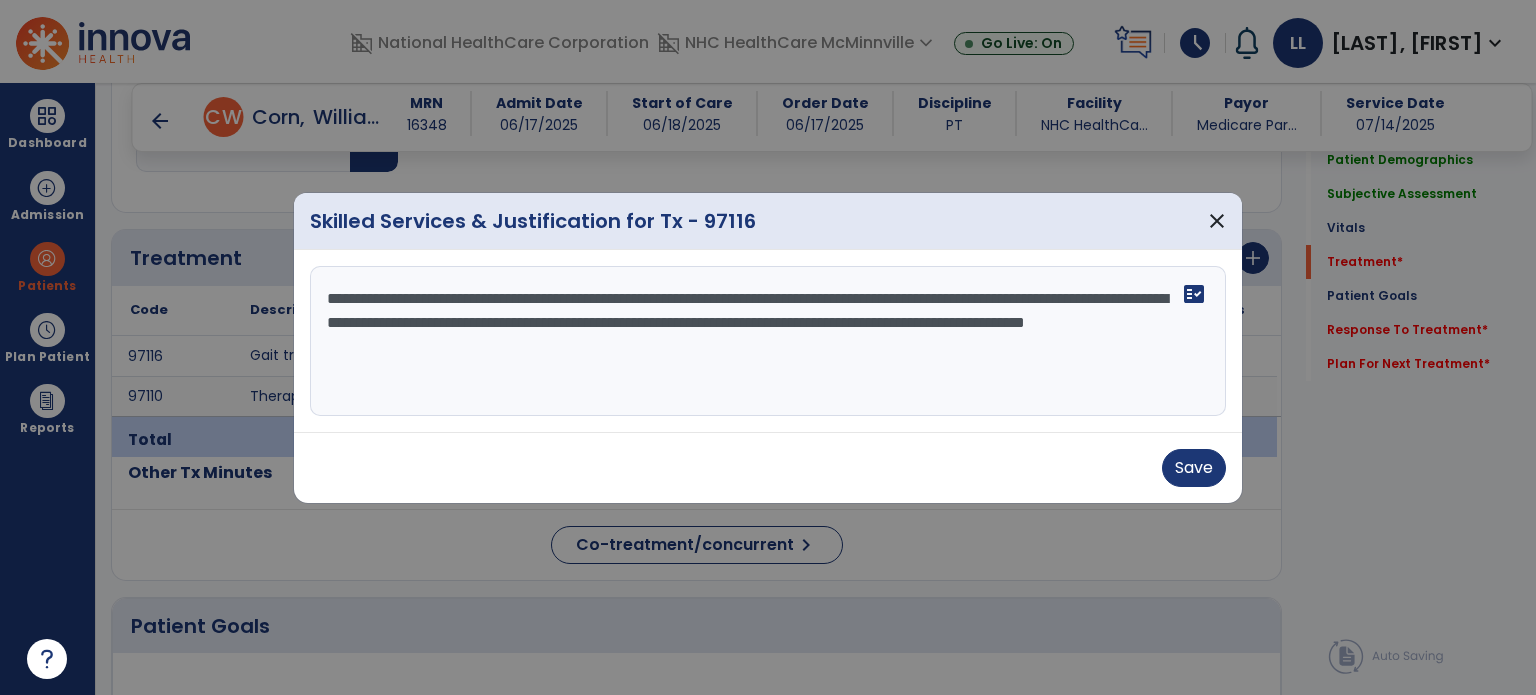 paste on "**********" 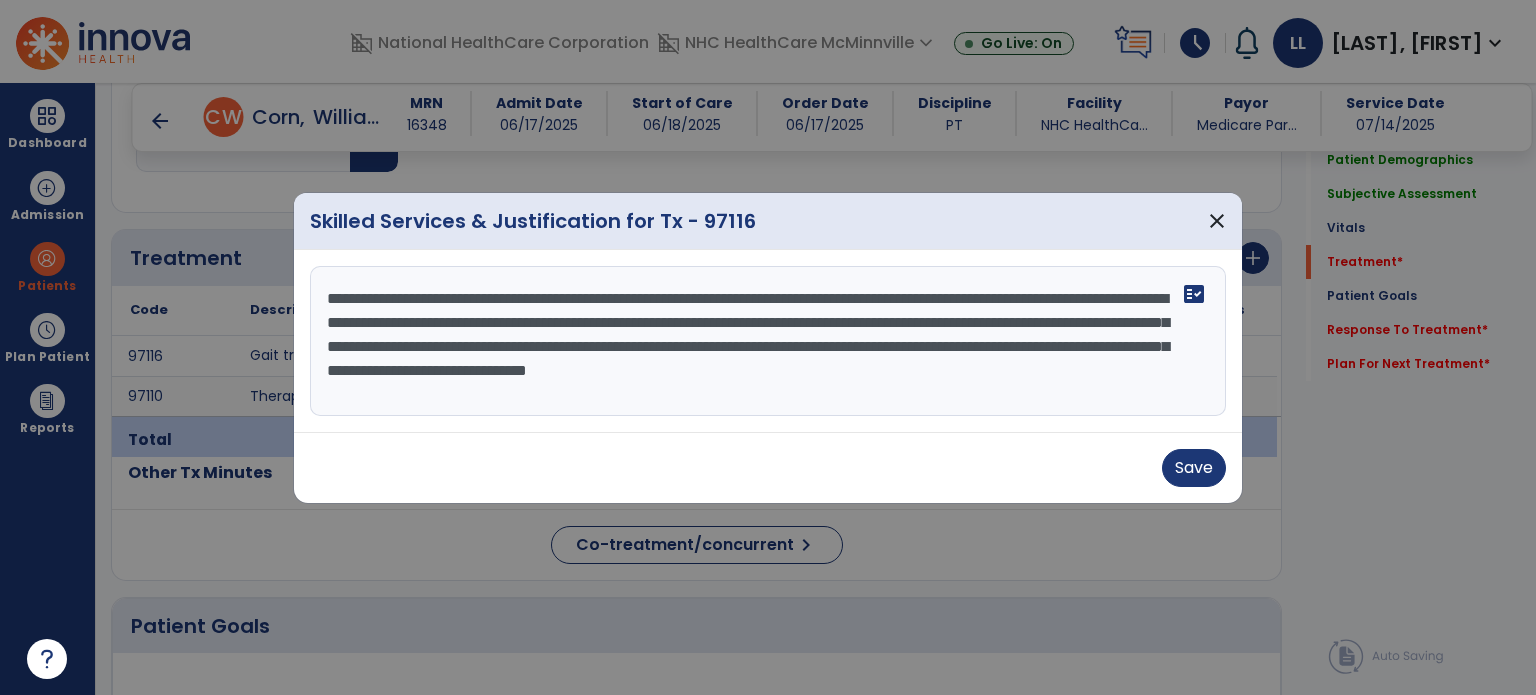 drag, startPoint x: 612, startPoint y: 371, endPoint x: 917, endPoint y: 378, distance: 305.08032 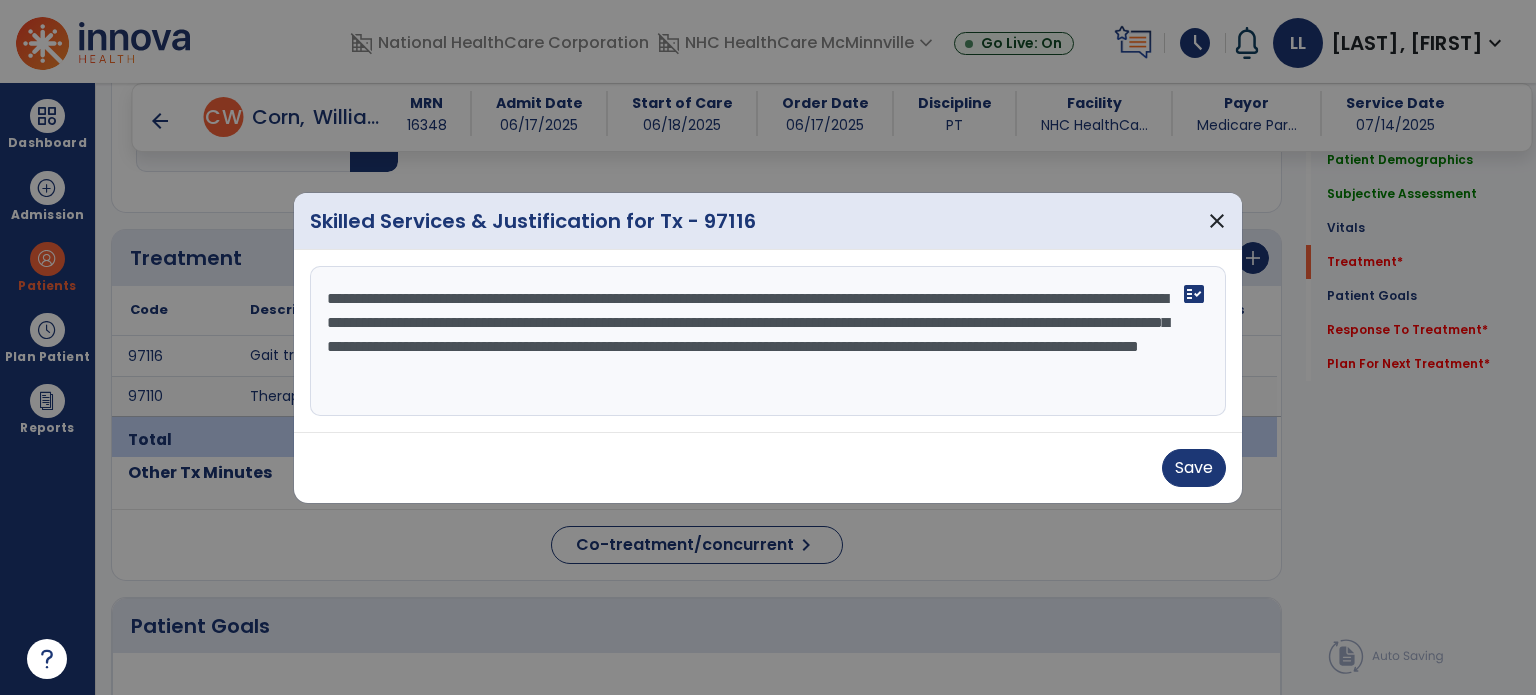 click on "**********" at bounding box center (768, 341) 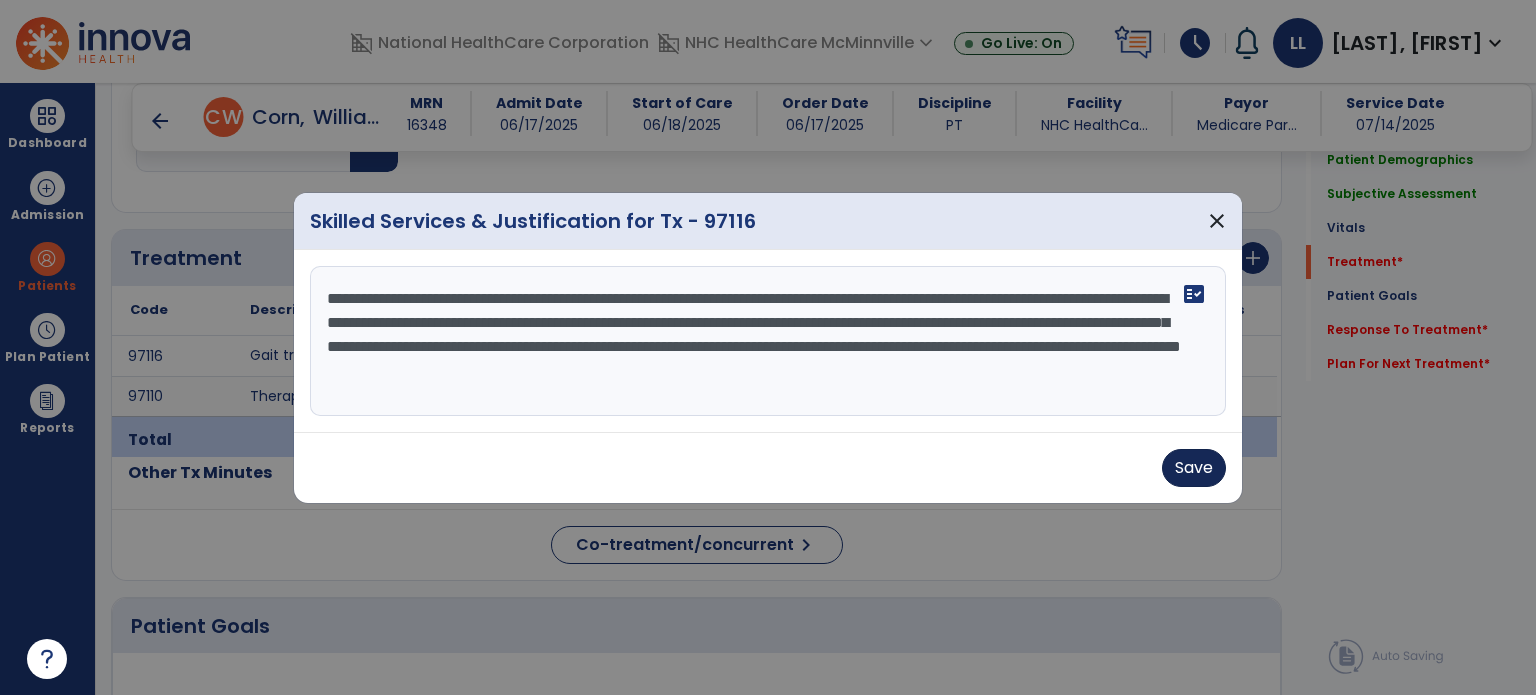 type on "**********" 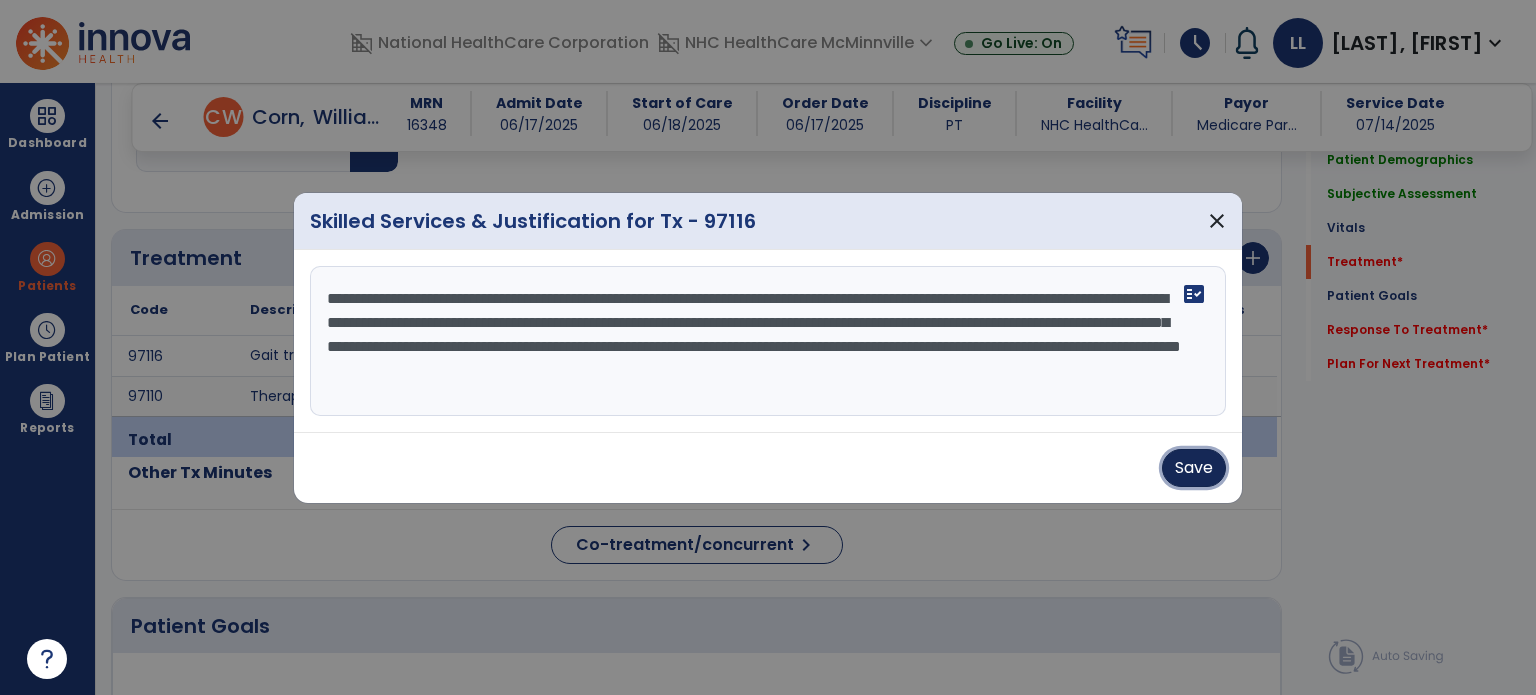 click on "Save" at bounding box center (1194, 468) 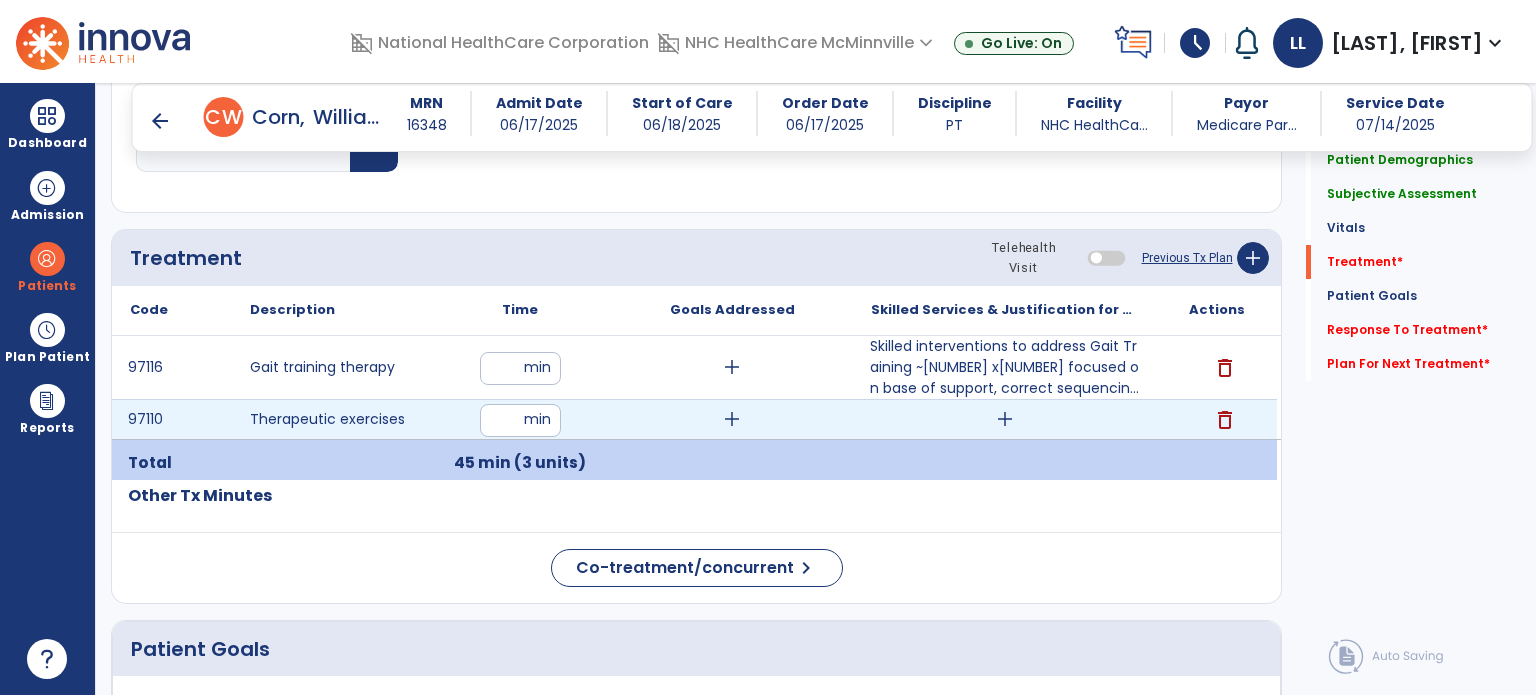 click on "add" at bounding box center [1005, 419] 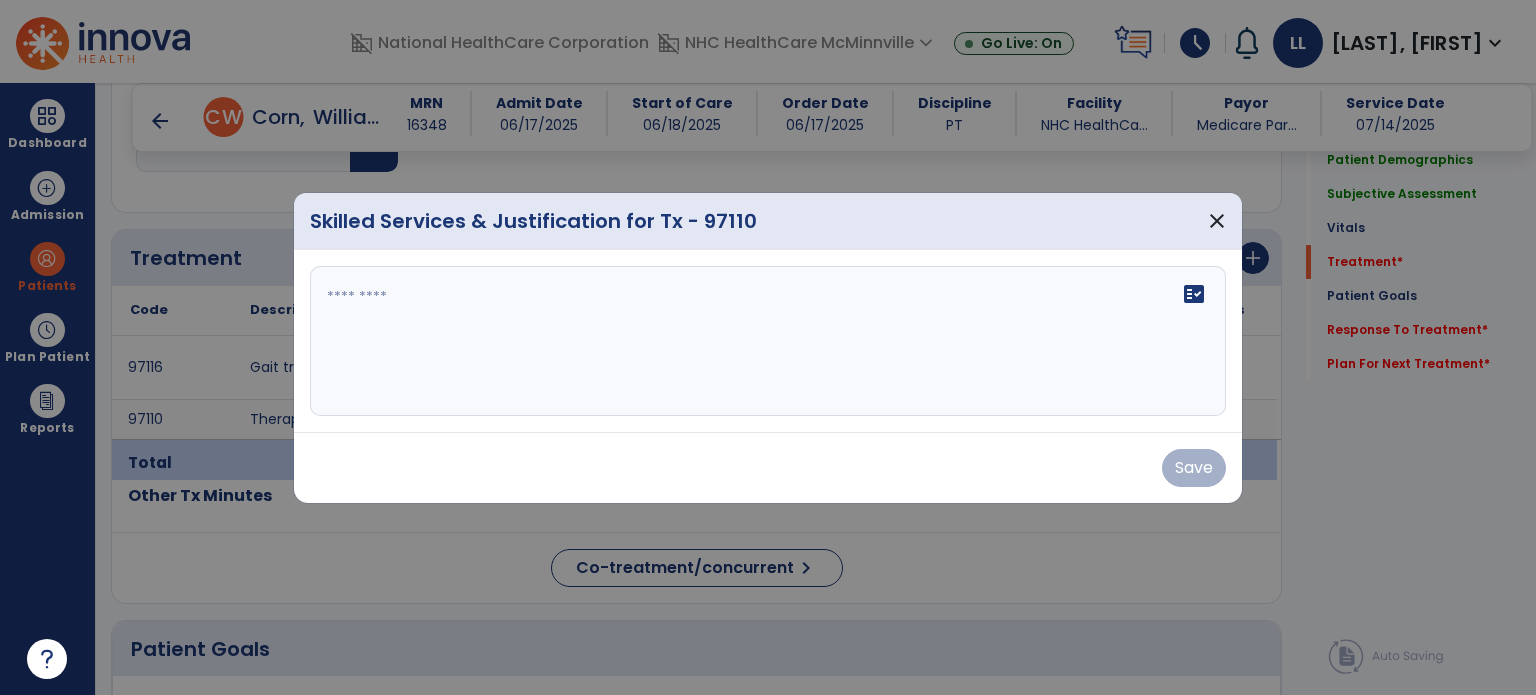 click on "fact_check" at bounding box center [768, 341] 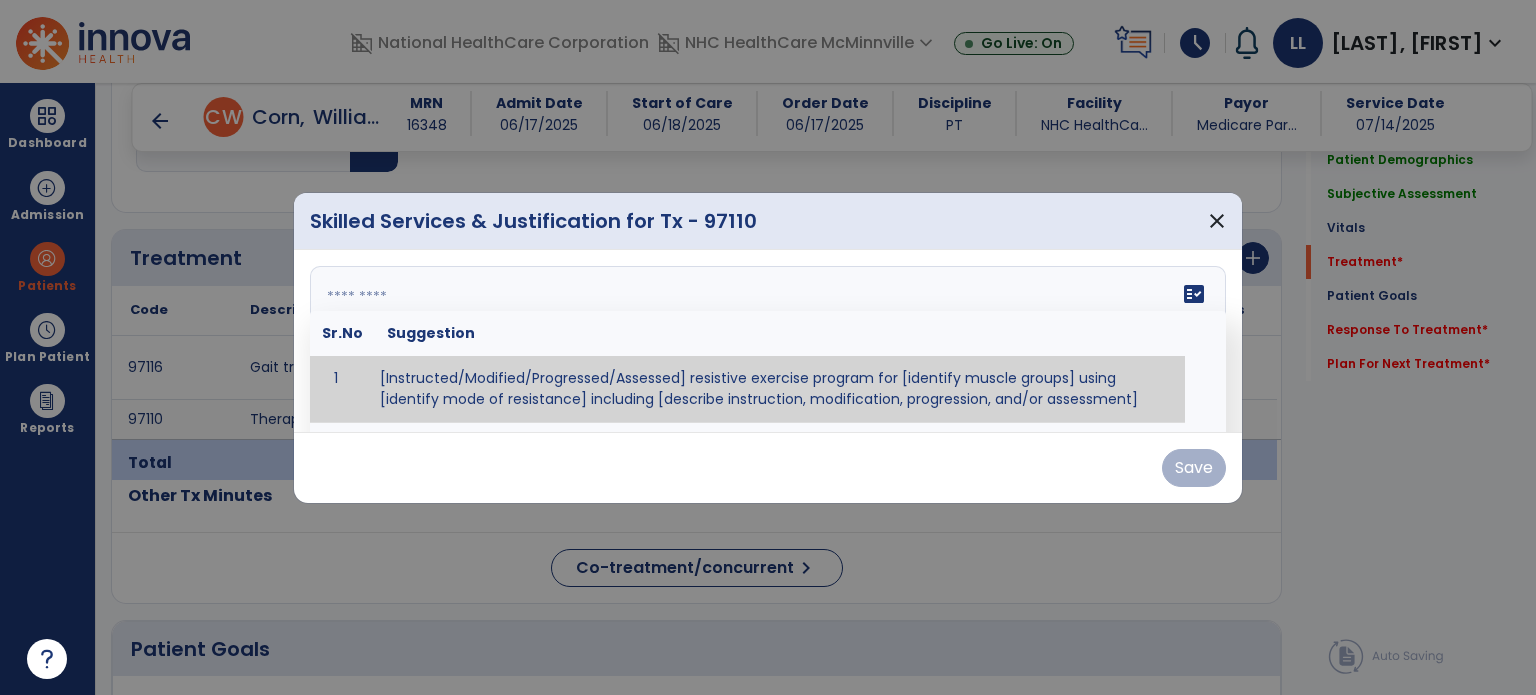 paste on "**********" 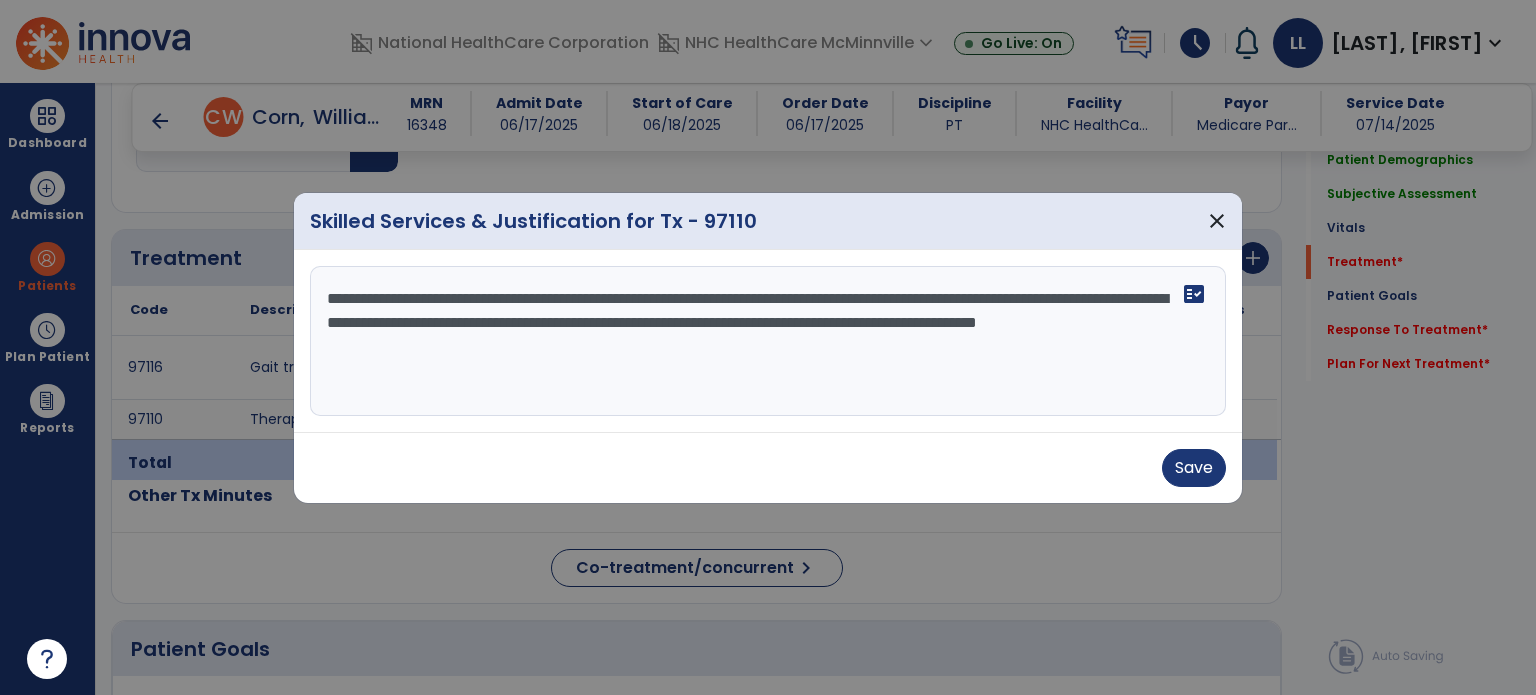 click on "**********" at bounding box center (768, 341) 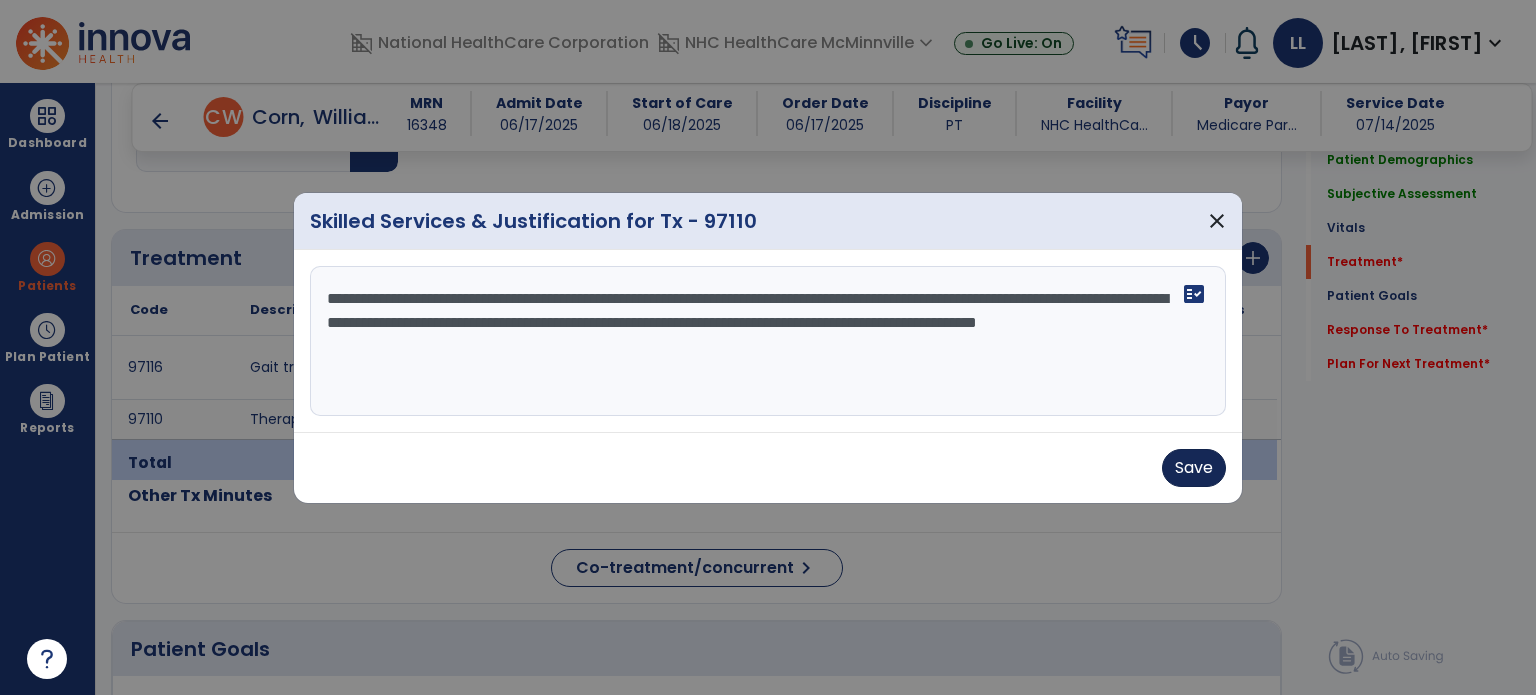 type on "**********" 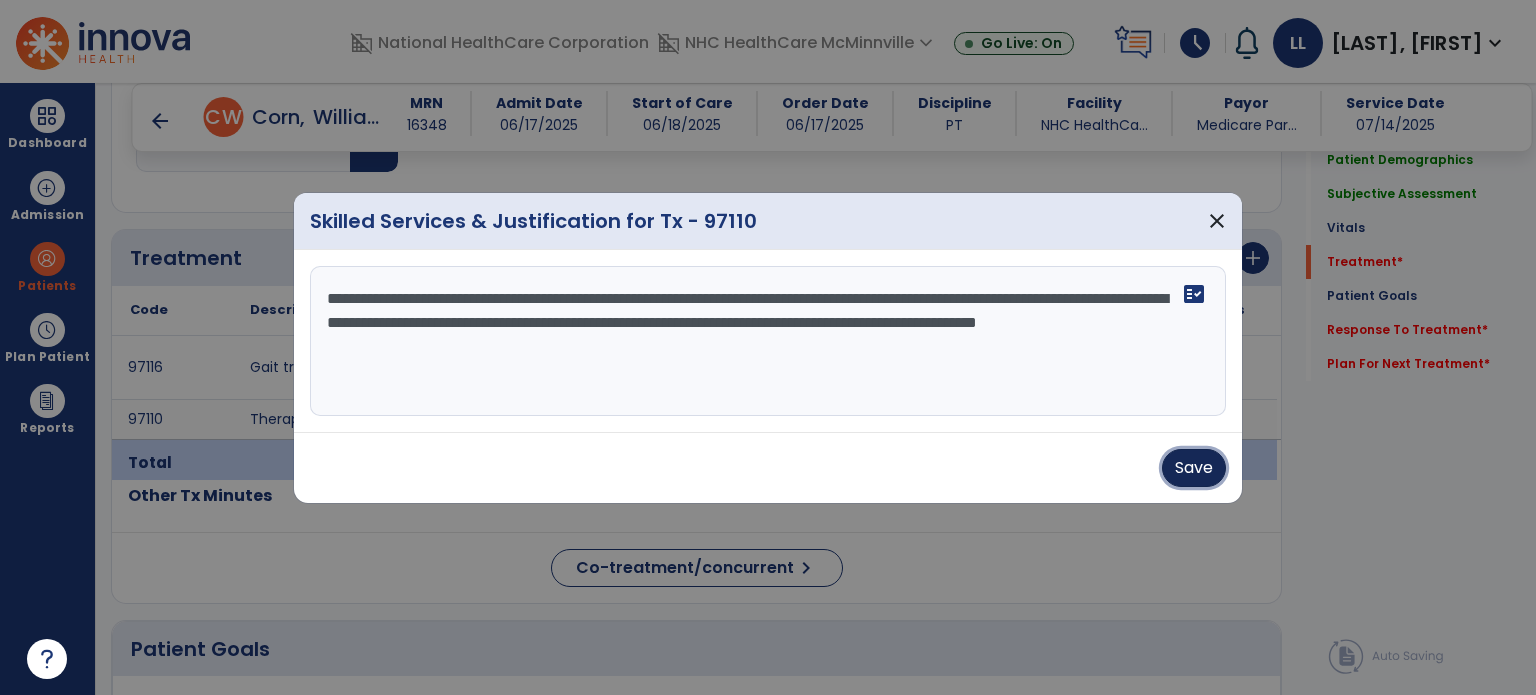 click on "Save" at bounding box center [1194, 468] 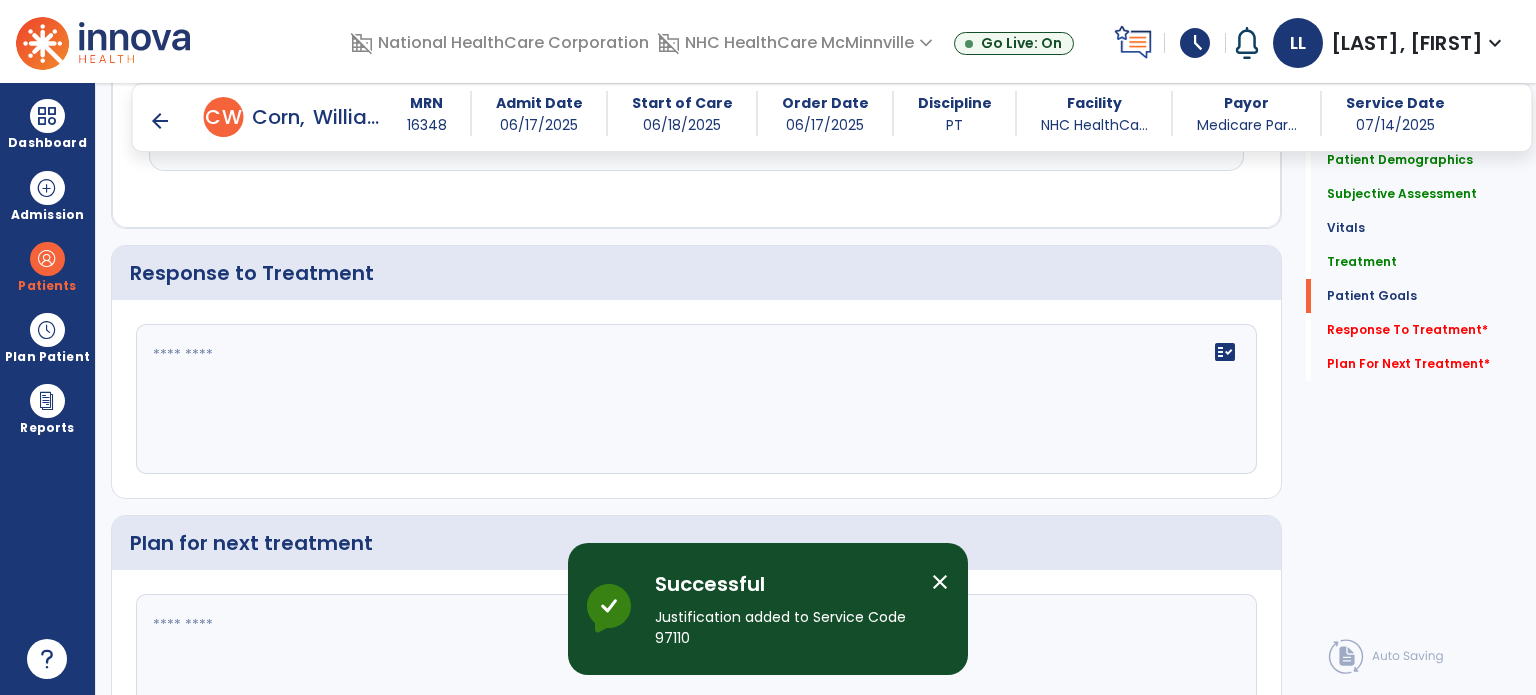 scroll, scrollTop: 2842, scrollLeft: 0, axis: vertical 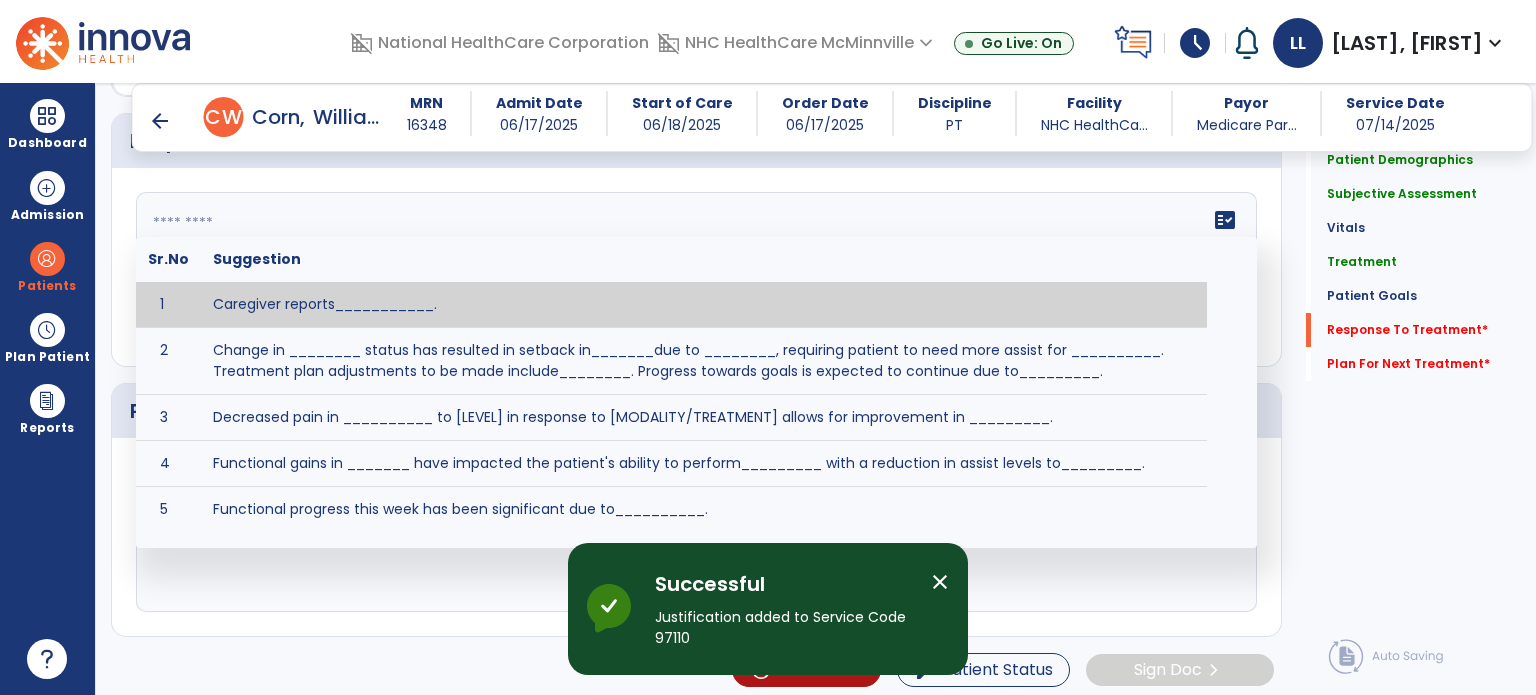 click on "fact_check  Sr.No Suggestion 1 Caregiver reports___________. 2 Change in ________ status has resulted in setback in_______due to ________, requiring patient to need more assist for __________.   Treatment plan adjustments to be made include________.  Progress towards goals is expected to continue due to_________. 3 Decreased pain in __________ to [LEVEL] in response to [MODALITY/TREATMENT] allows for improvement in _________. 4 Functional gains in _______ have impacted the patient's ability to perform_________ with a reduction in assist levels to_________. 5 Functional progress this week has been significant due to__________. 6 Gains in ________ have improved the patient's ability to perform ______with decreased levels of assist to___________. 7 Improvement in ________allows patient to tolerate higher levels of challenges in_________. 8 Pain in [AREA] has decreased to [LEVEL] in response to [TREATMENT/MODALITY], allowing fore ease in completing__________. 9 10 11 12 13 14 15 16 17 18 19 20 21" 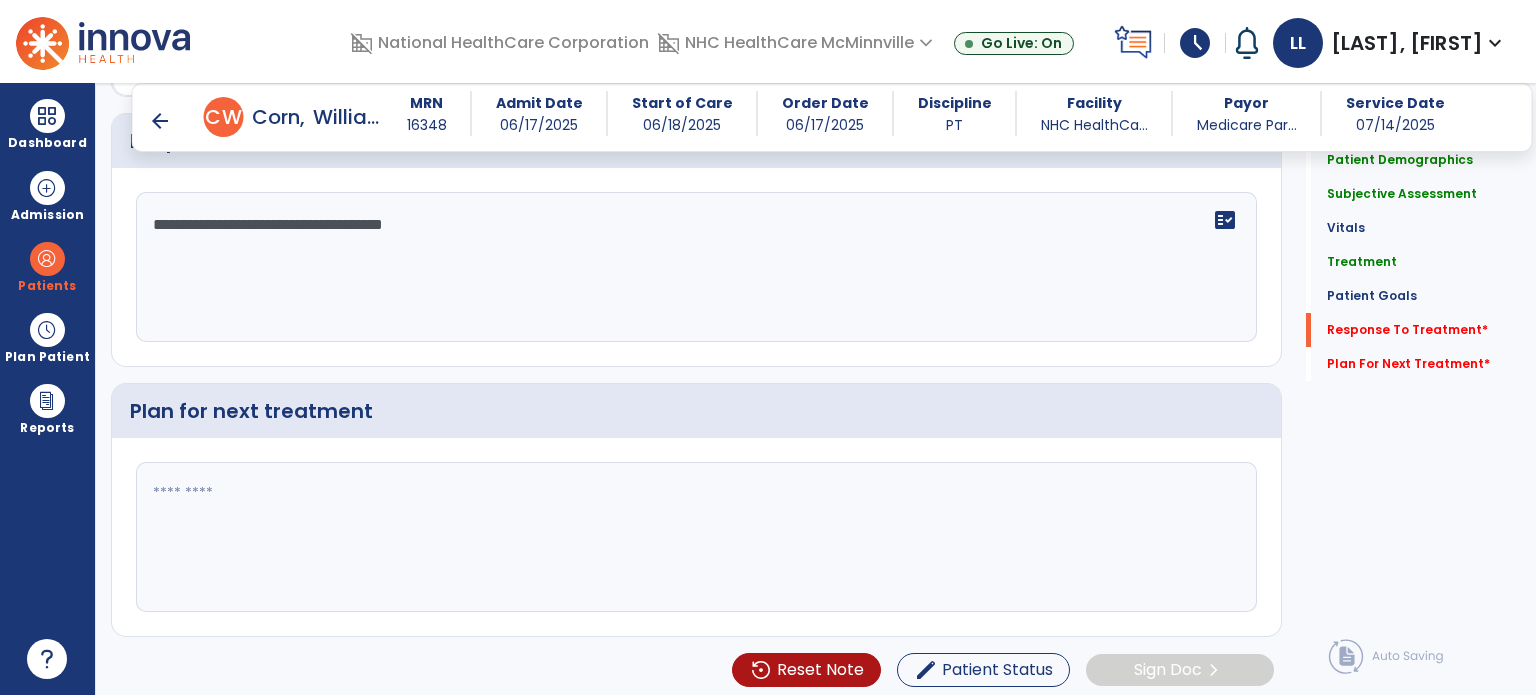 type on "**********" 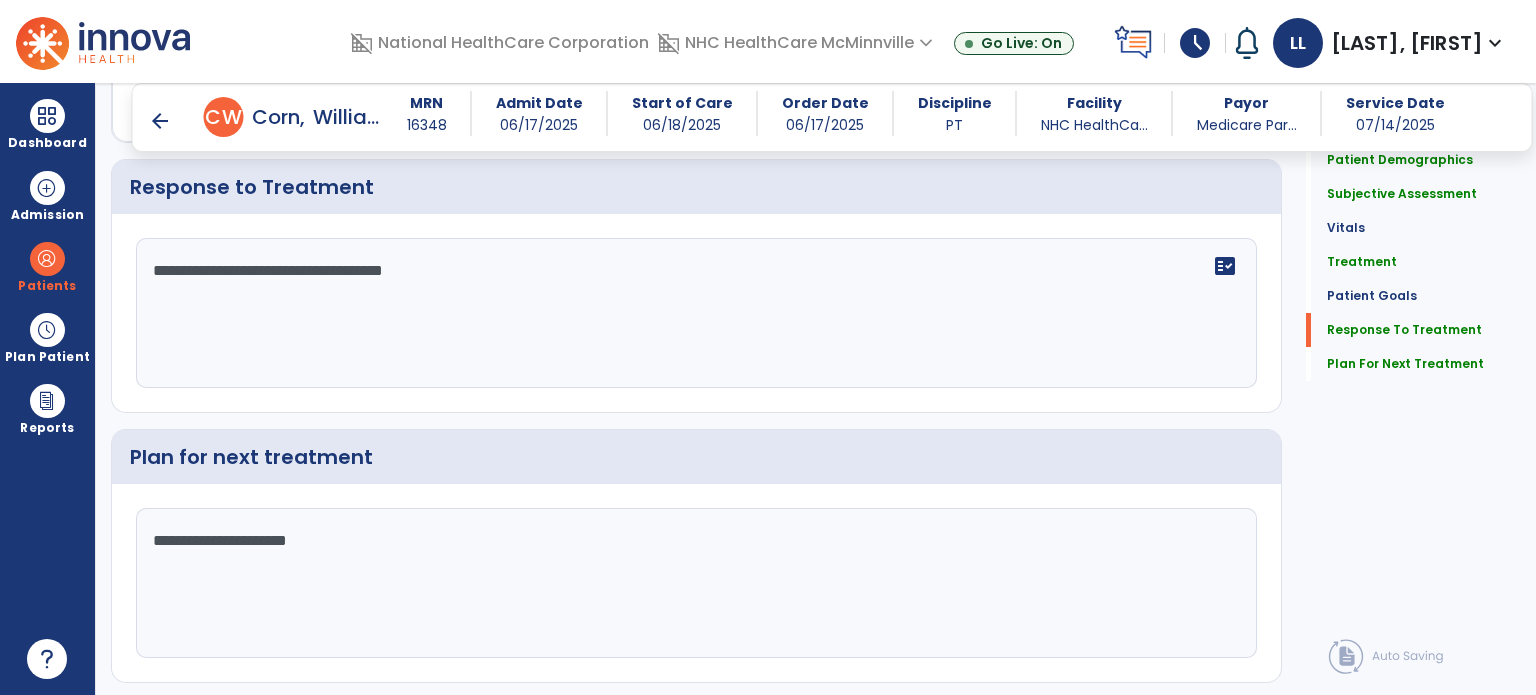 scroll, scrollTop: 2842, scrollLeft: 0, axis: vertical 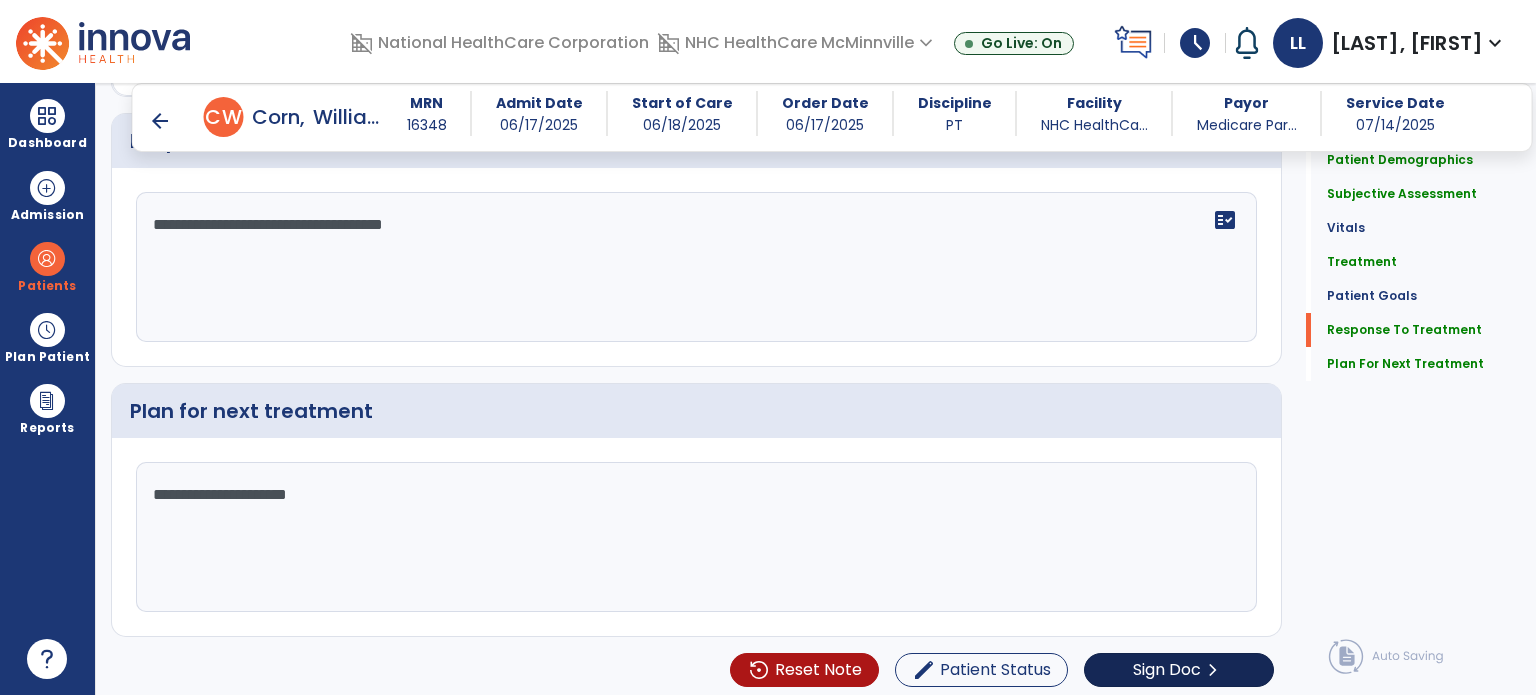 type on "**********" 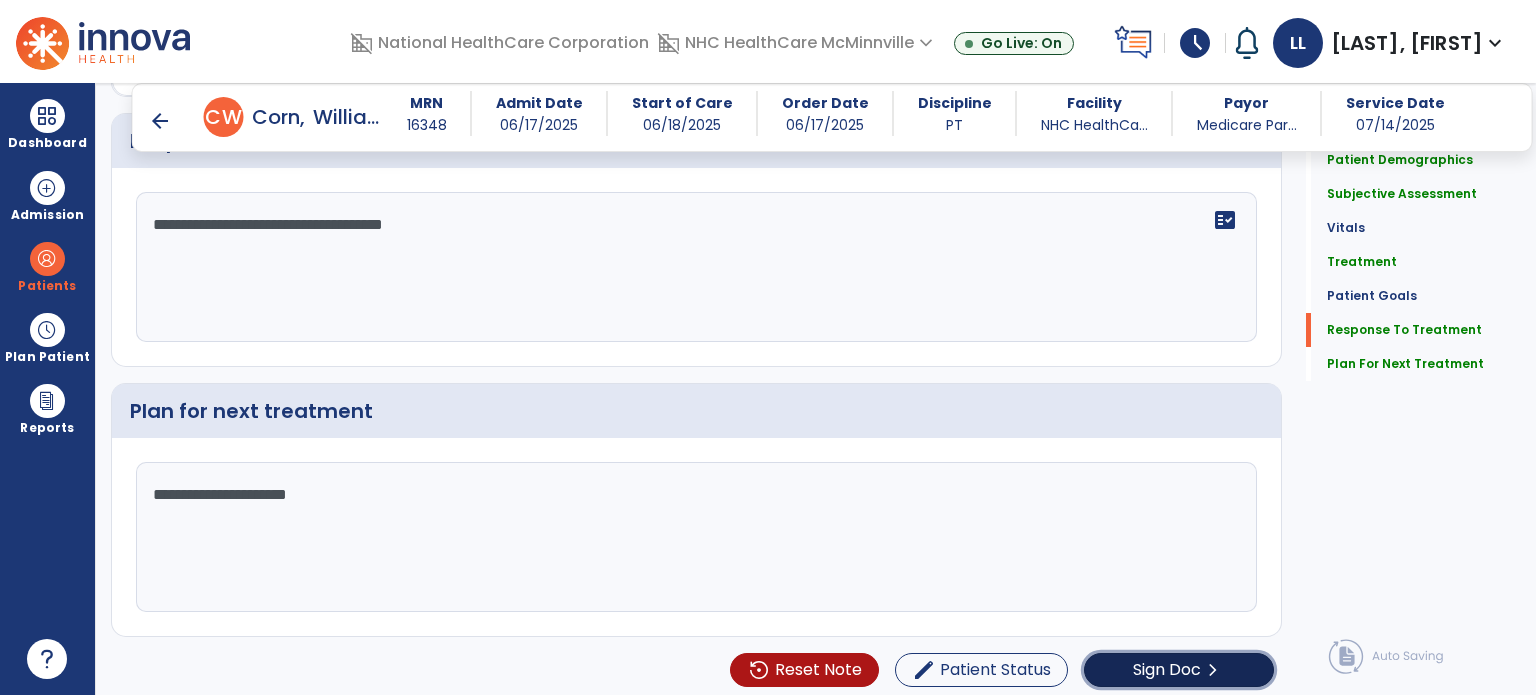 click on "Sign Doc  chevron_right" 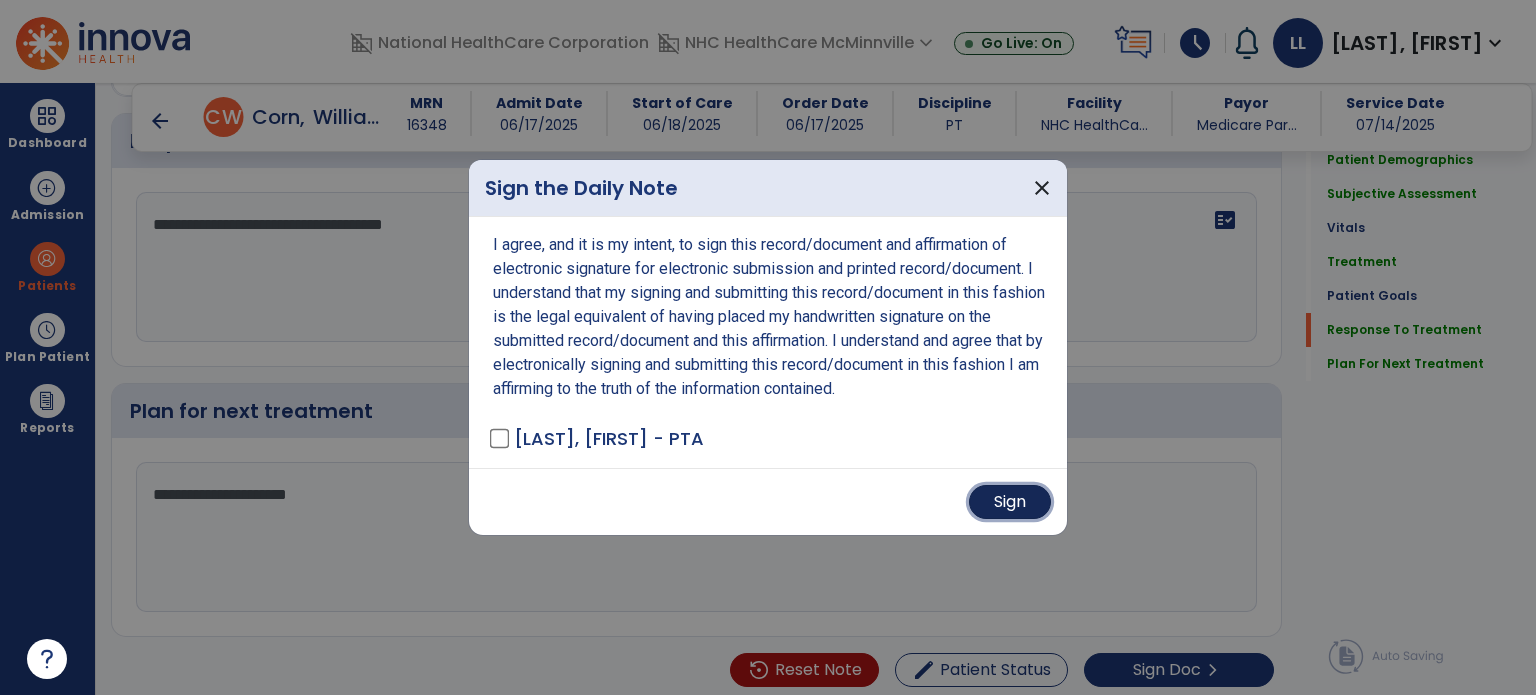 click on "Sign" at bounding box center (1010, 502) 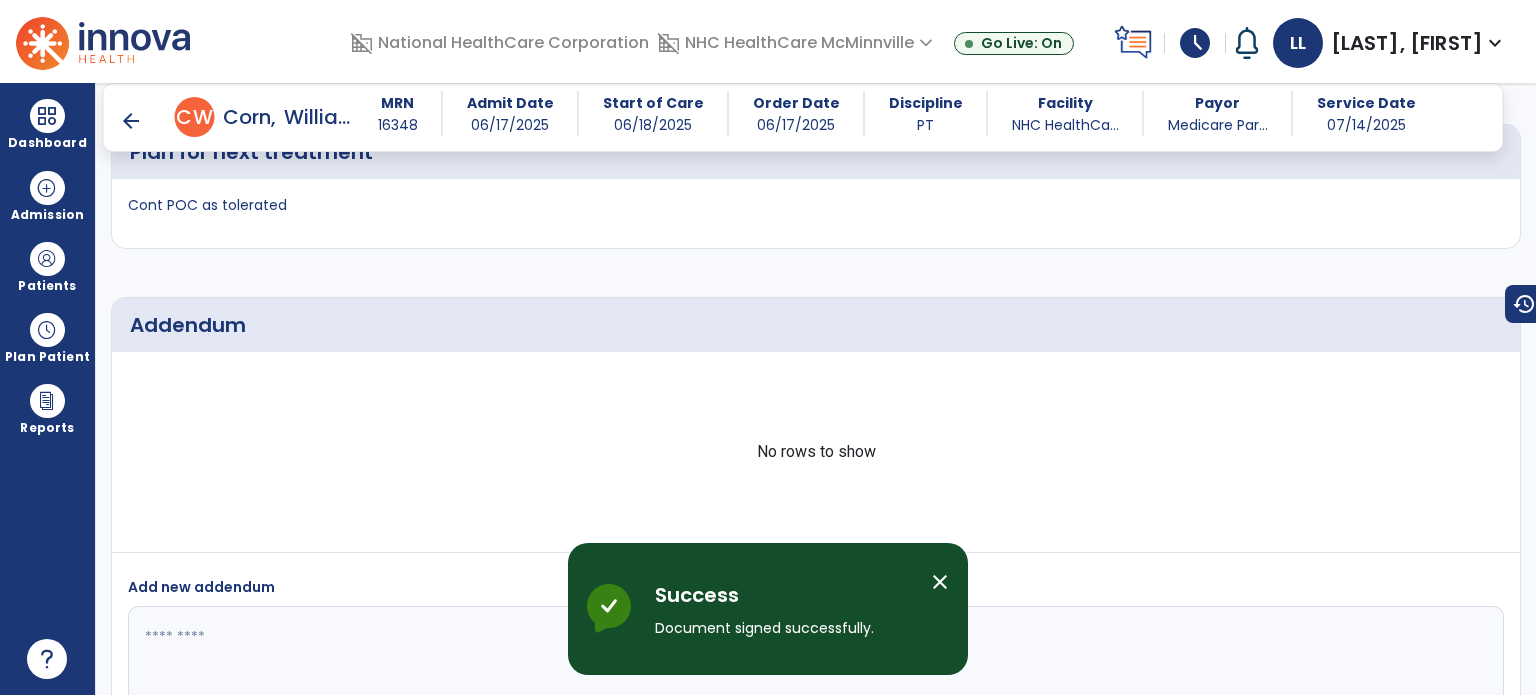 scroll, scrollTop: 4204, scrollLeft: 0, axis: vertical 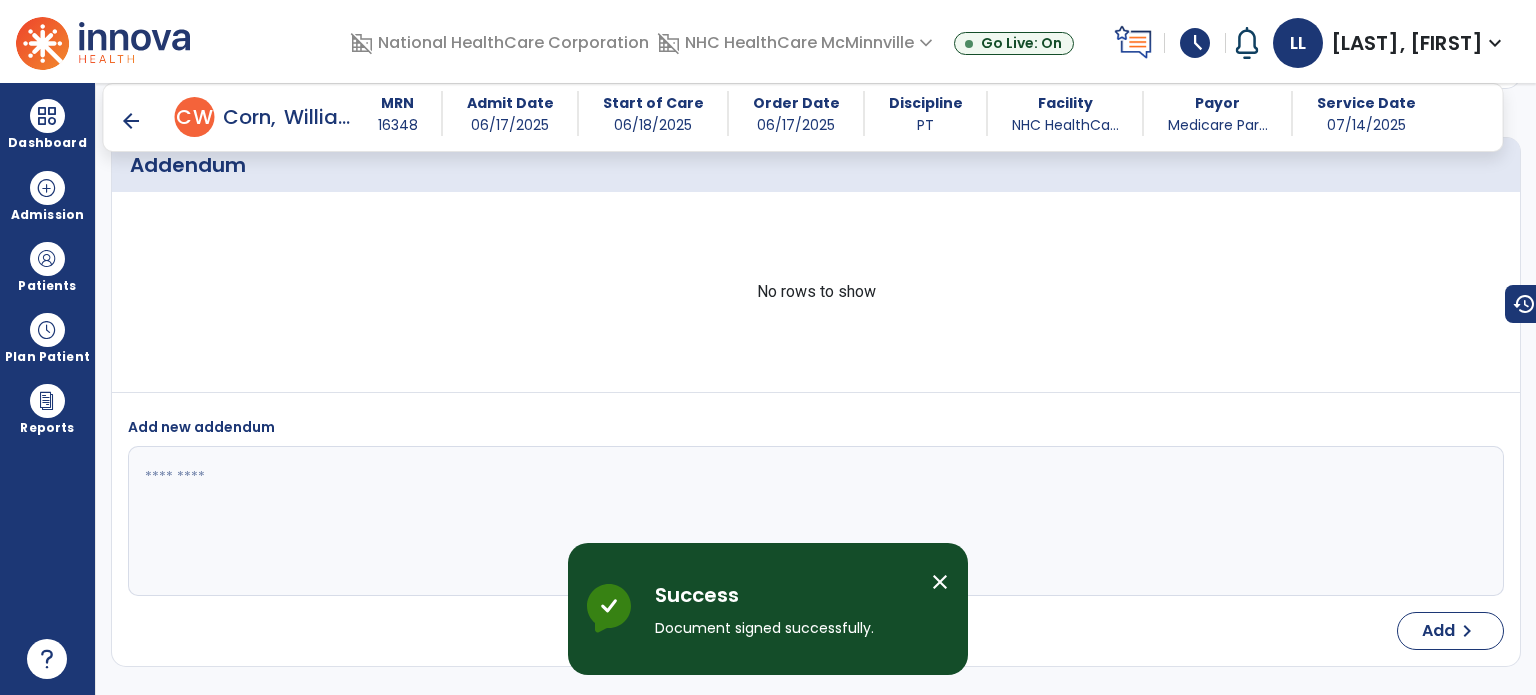 click on "arrow_back" at bounding box center (131, 121) 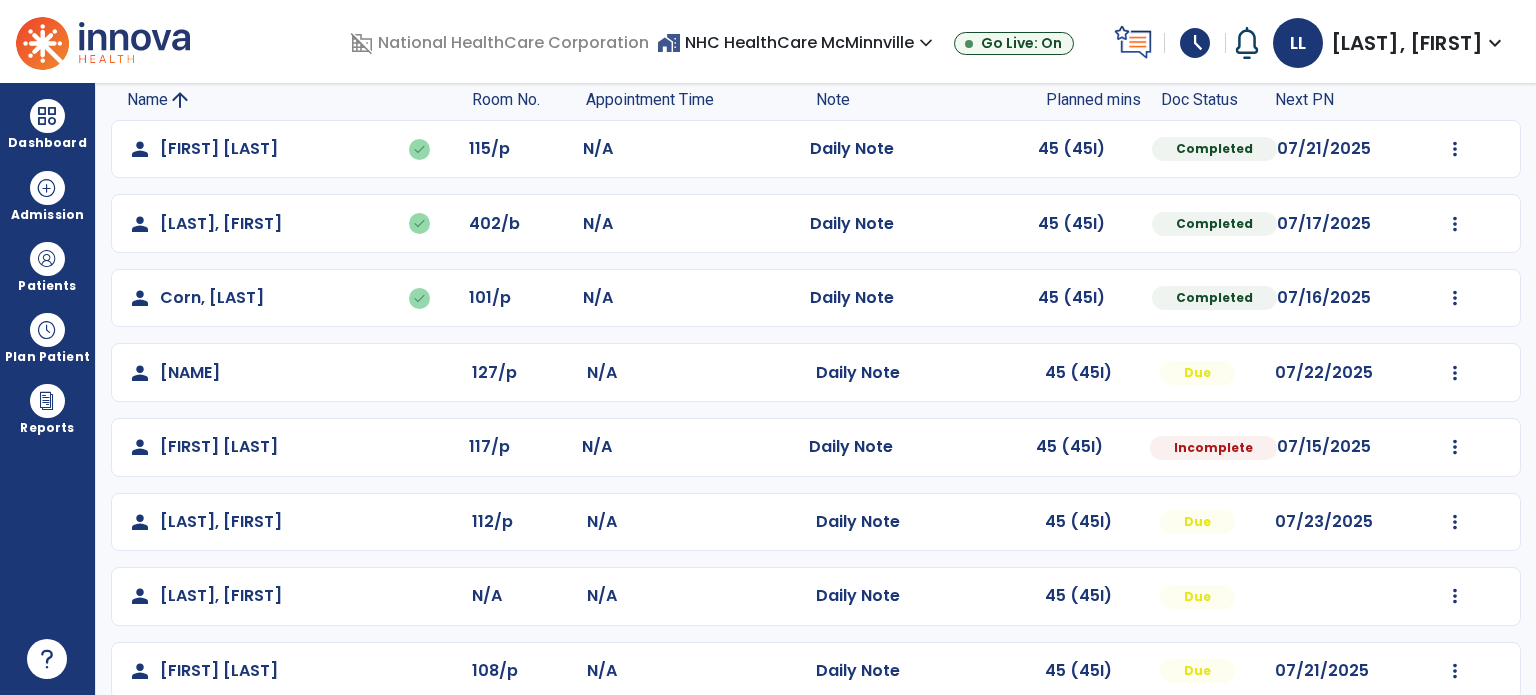 scroll, scrollTop: 240, scrollLeft: 0, axis: vertical 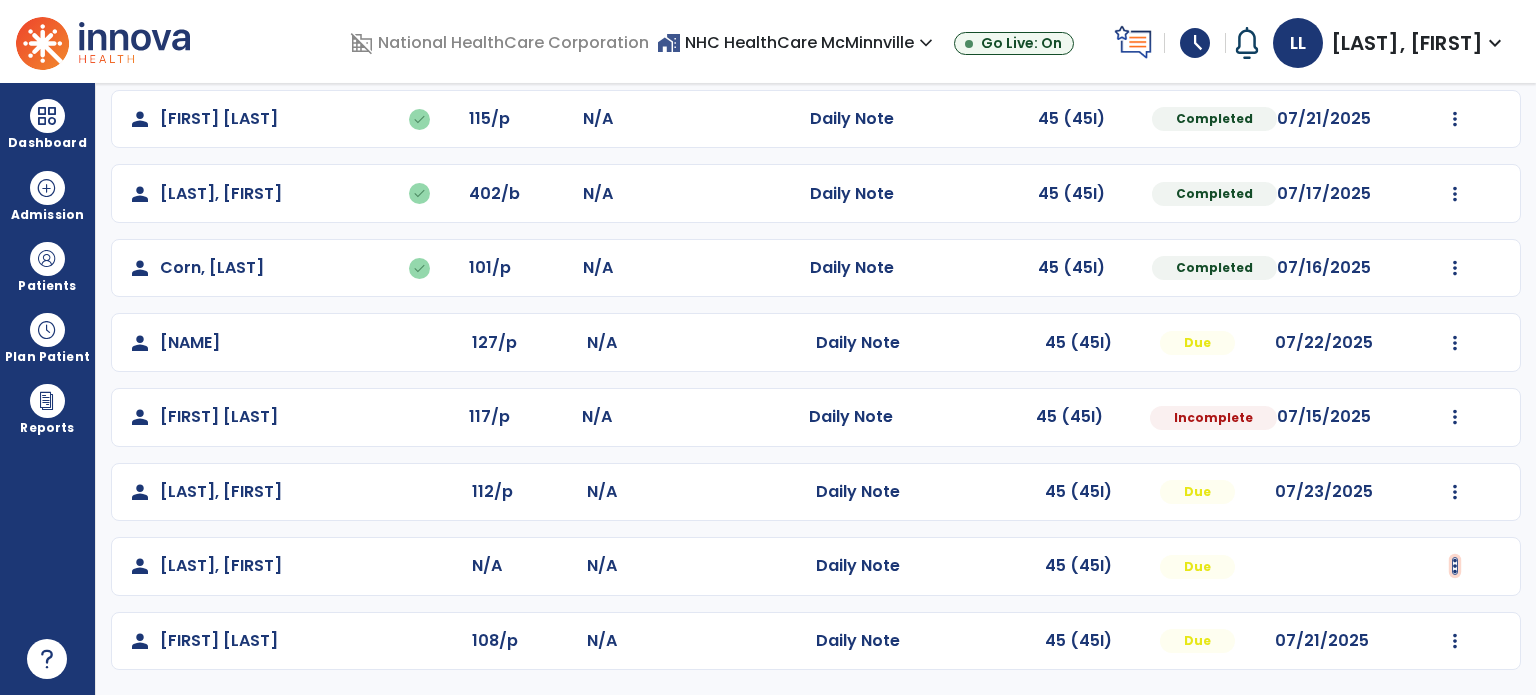 click at bounding box center (1455, 119) 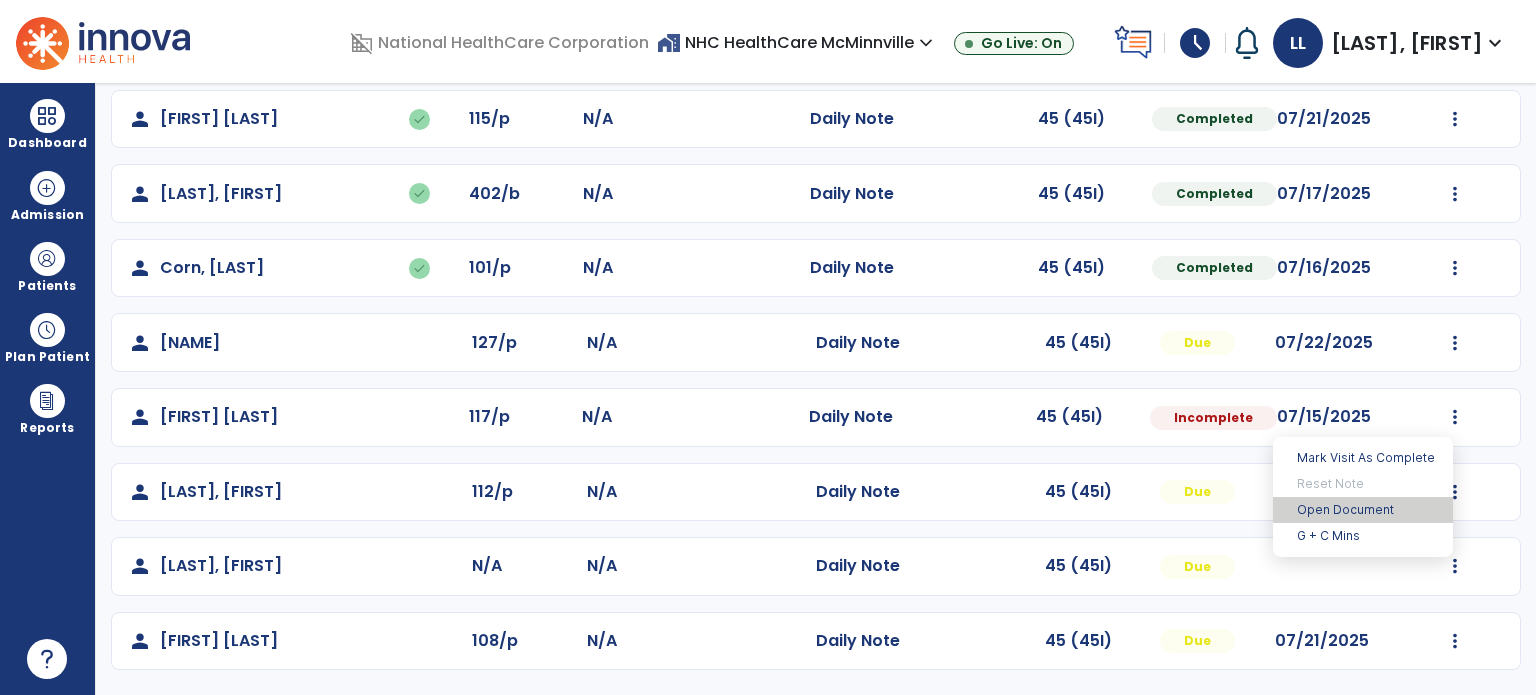click on "Open Document" at bounding box center [1363, 510] 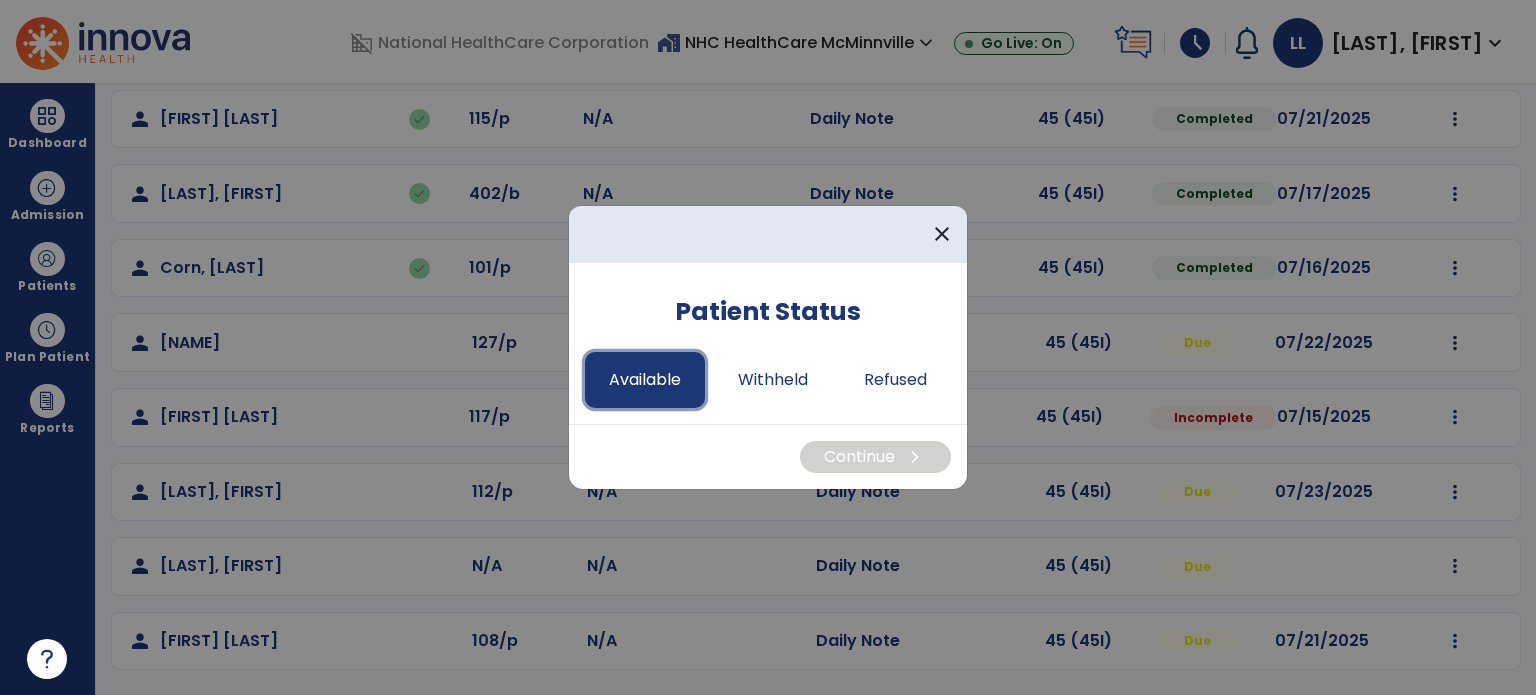 click on "Available" at bounding box center (645, 380) 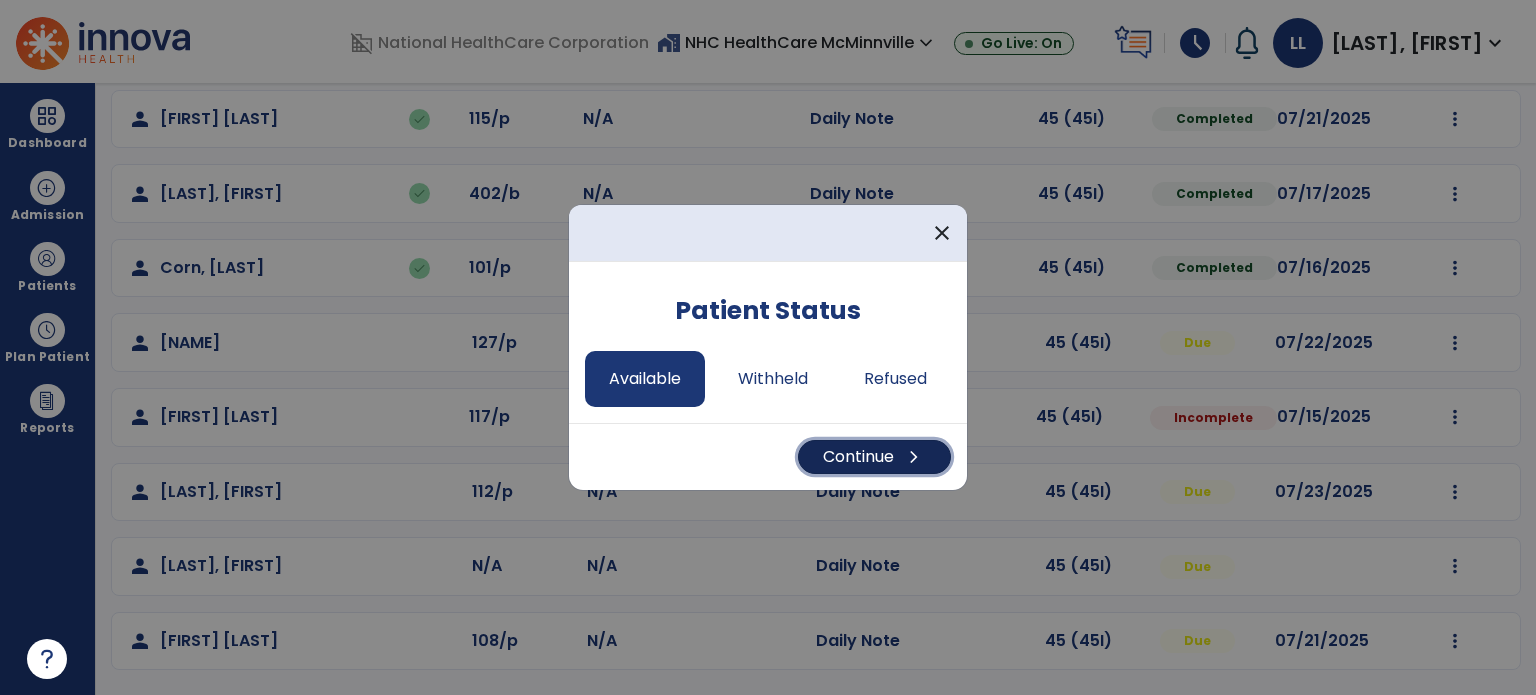 click on "Continue   chevron_right" at bounding box center [874, 457] 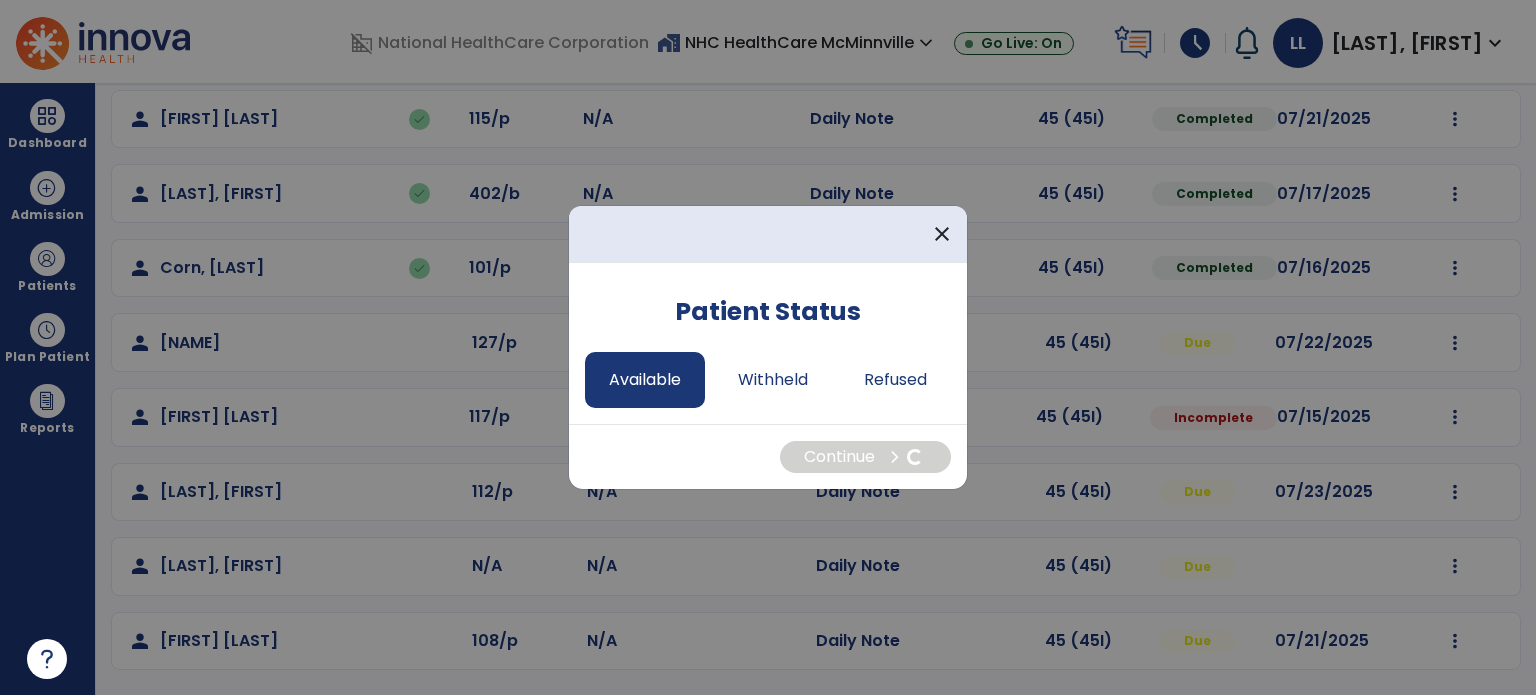 select on "*" 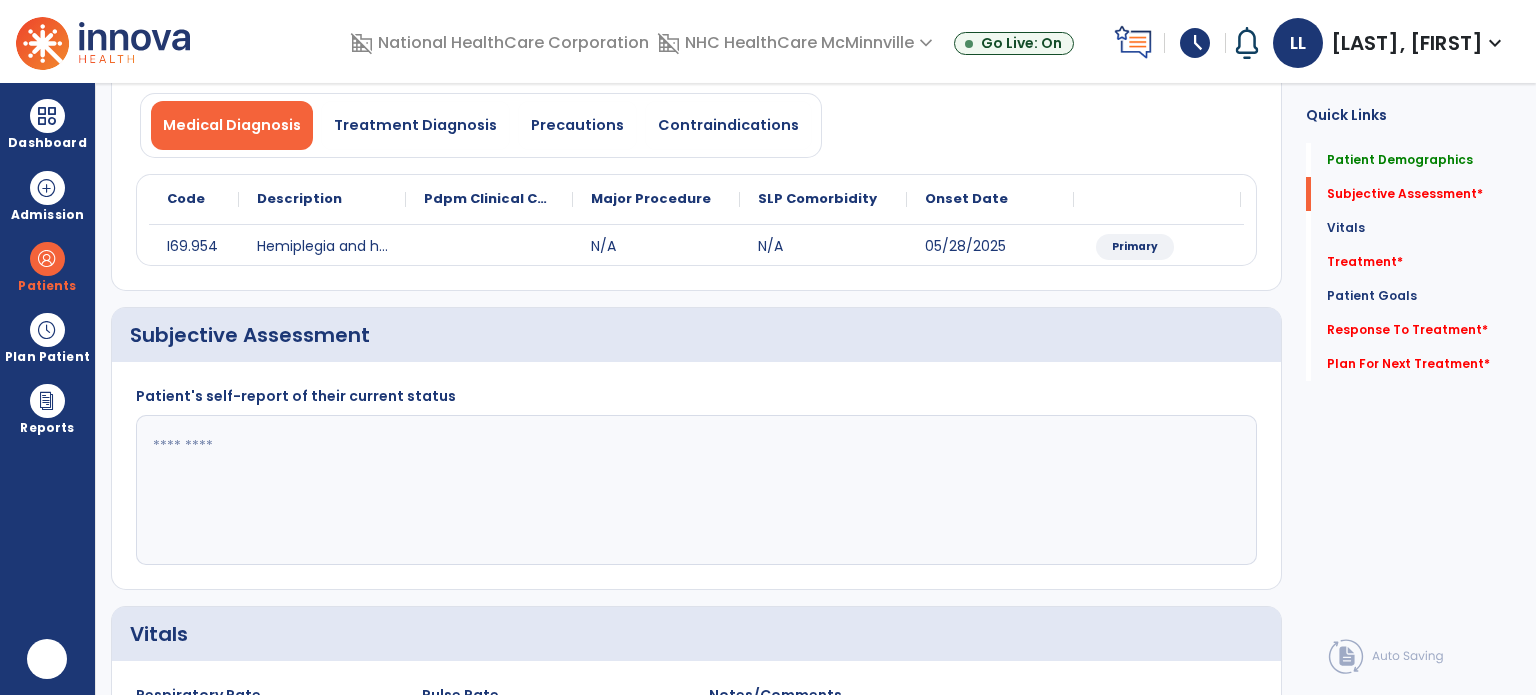 scroll, scrollTop: 0, scrollLeft: 0, axis: both 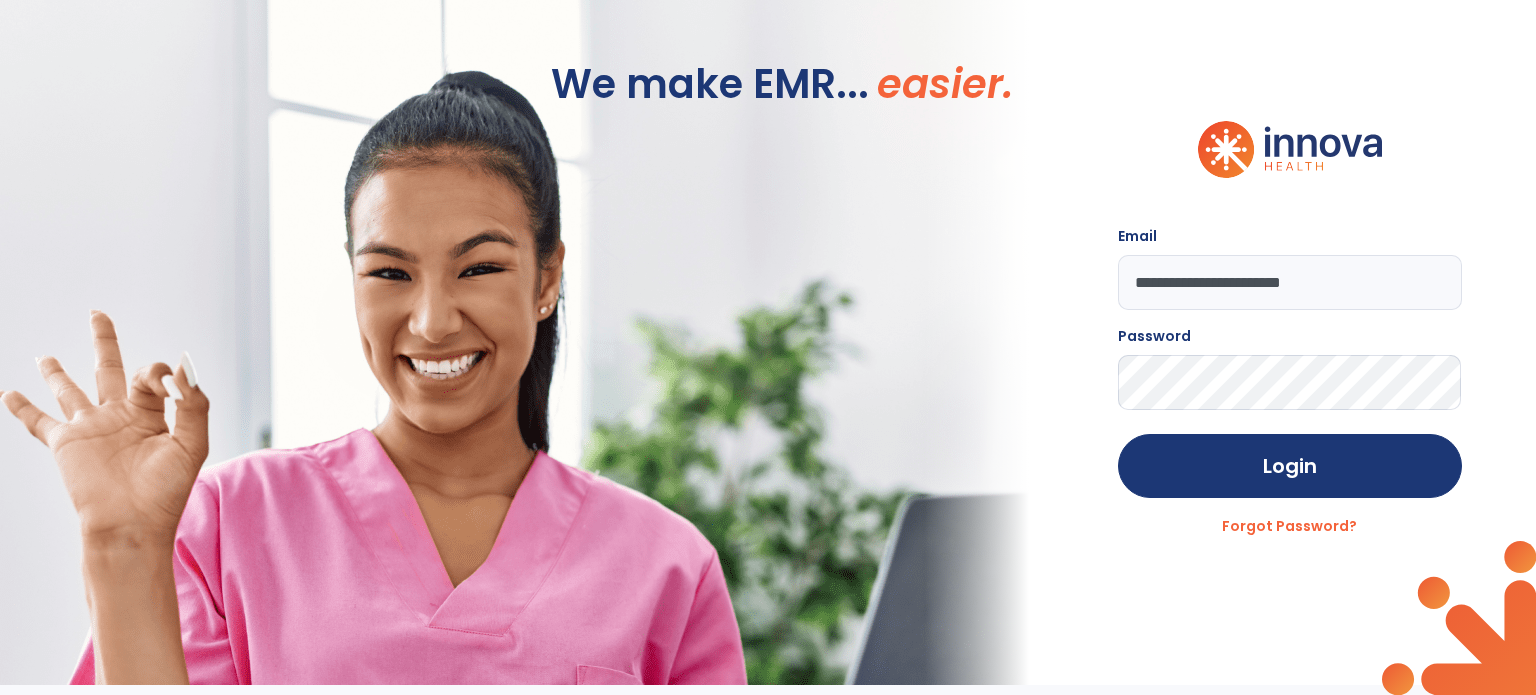 click on "**********" 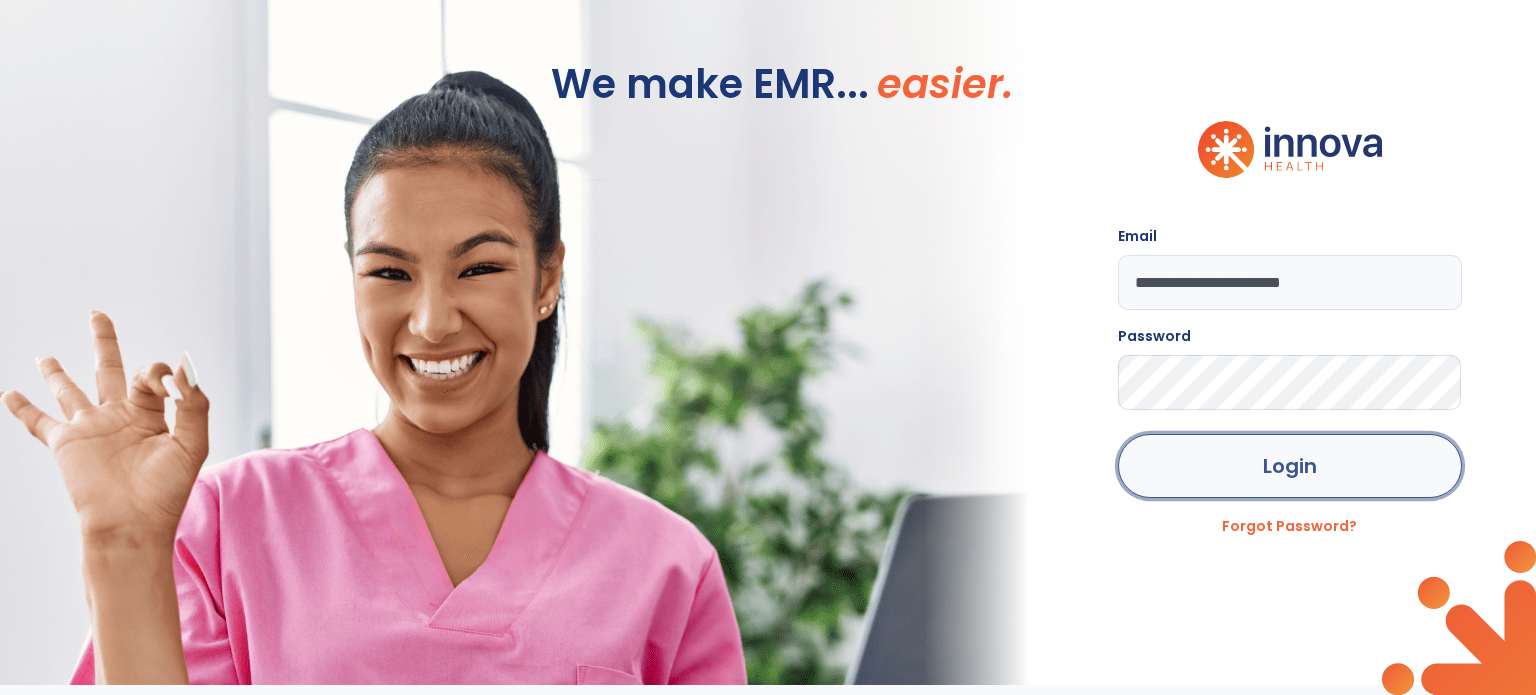 click on "Login" 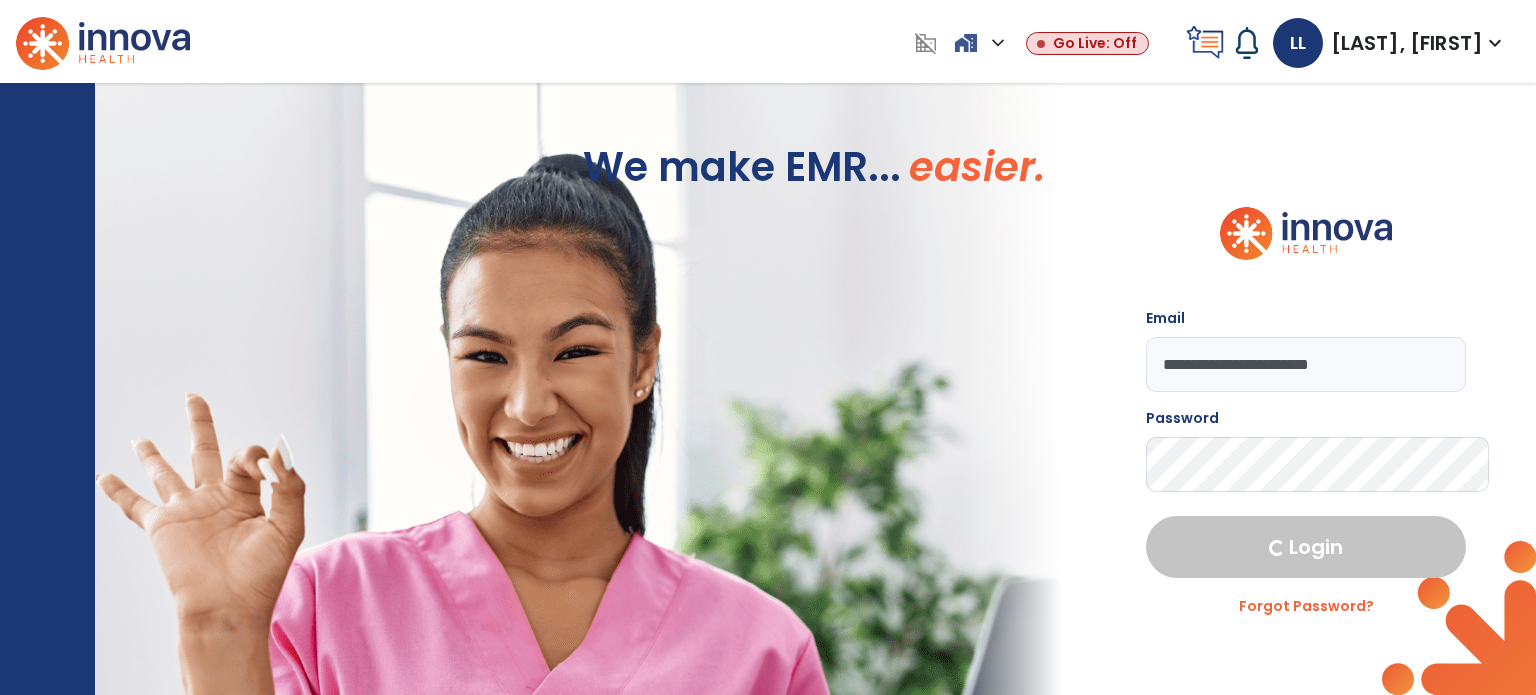 select on "****" 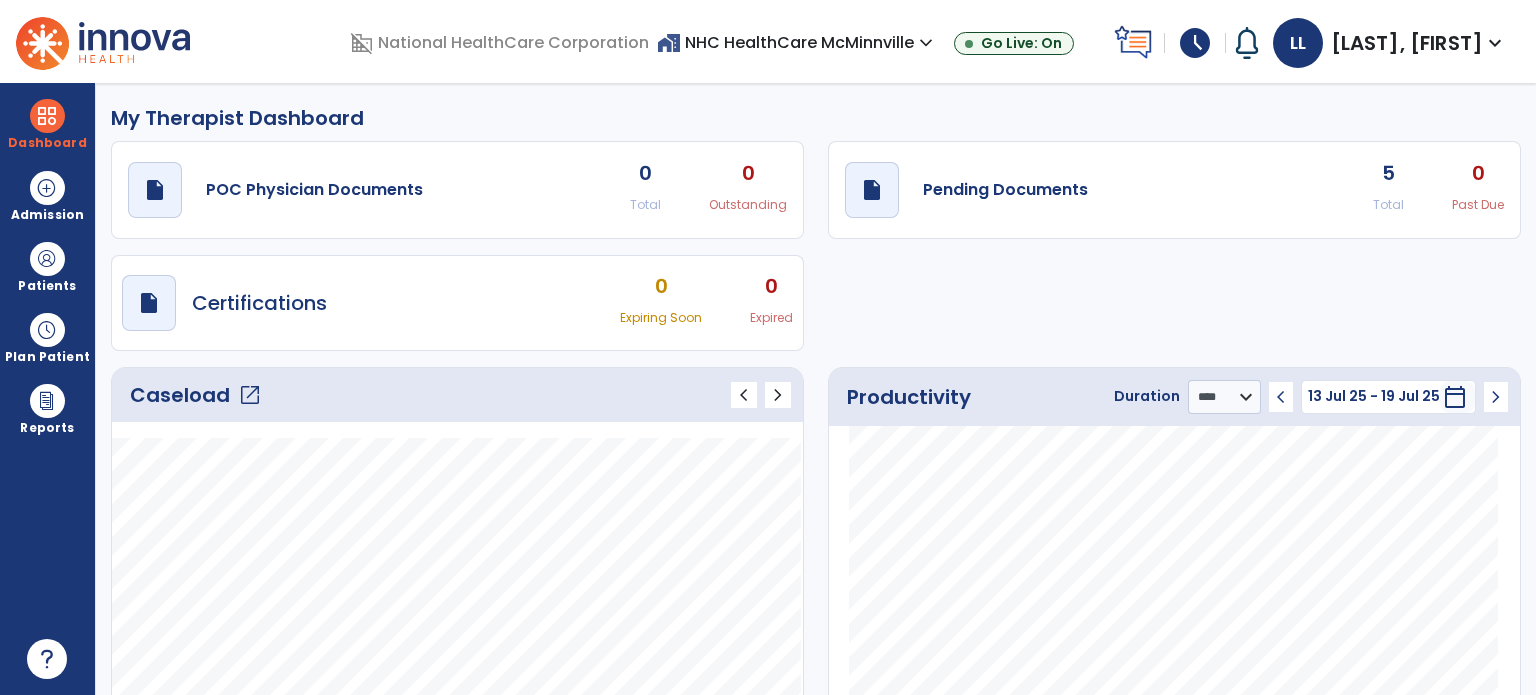 click on "open_in_new" 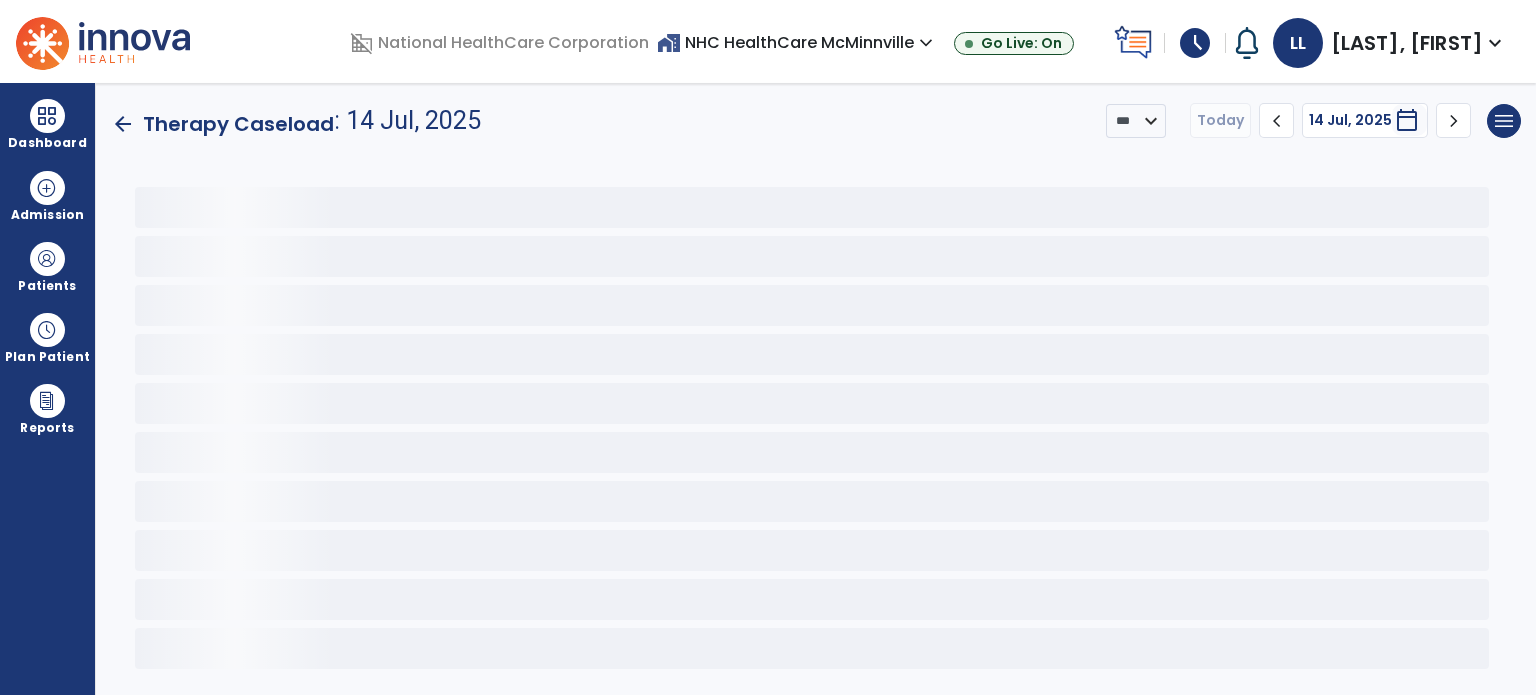 scroll, scrollTop: 0, scrollLeft: 0, axis: both 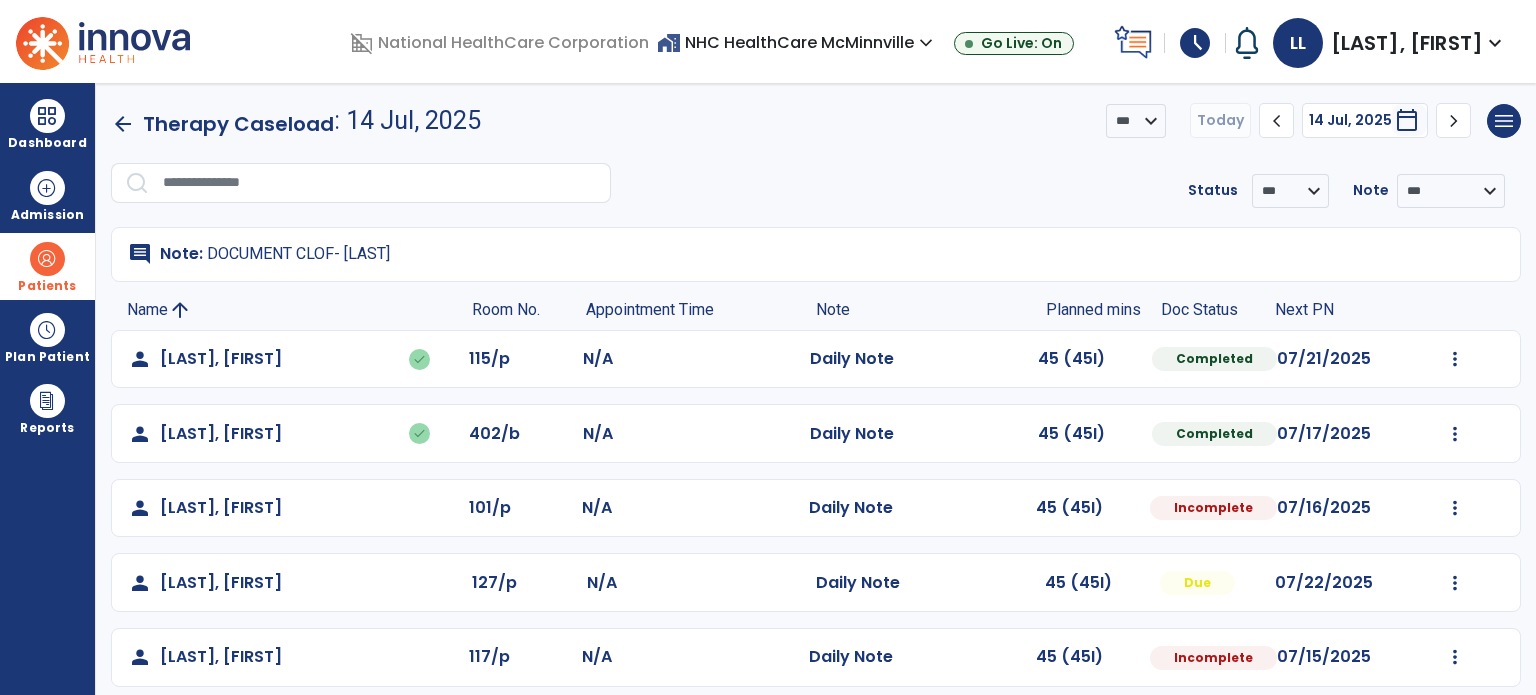 click on "Patients" at bounding box center [47, 266] 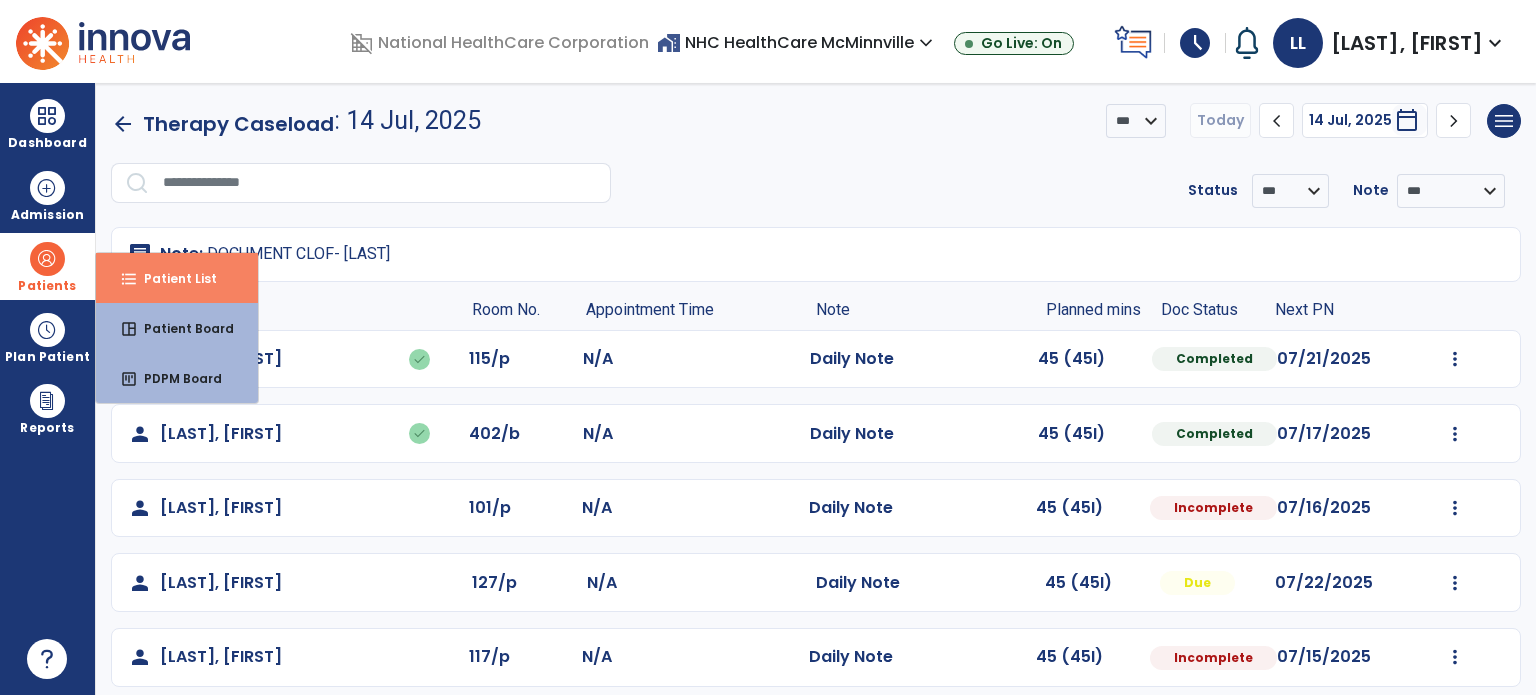 click on "format_list_bulleted  Patient List" at bounding box center (177, 278) 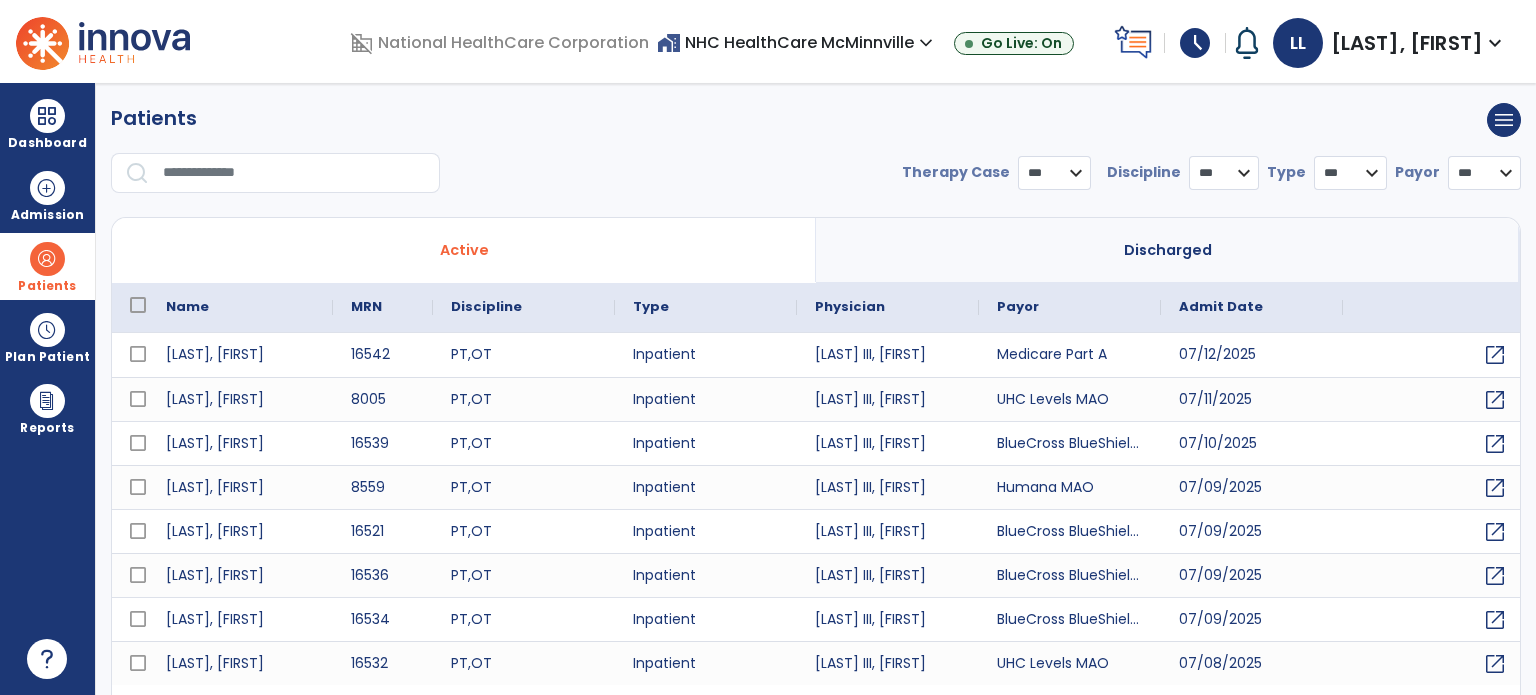 select on "***" 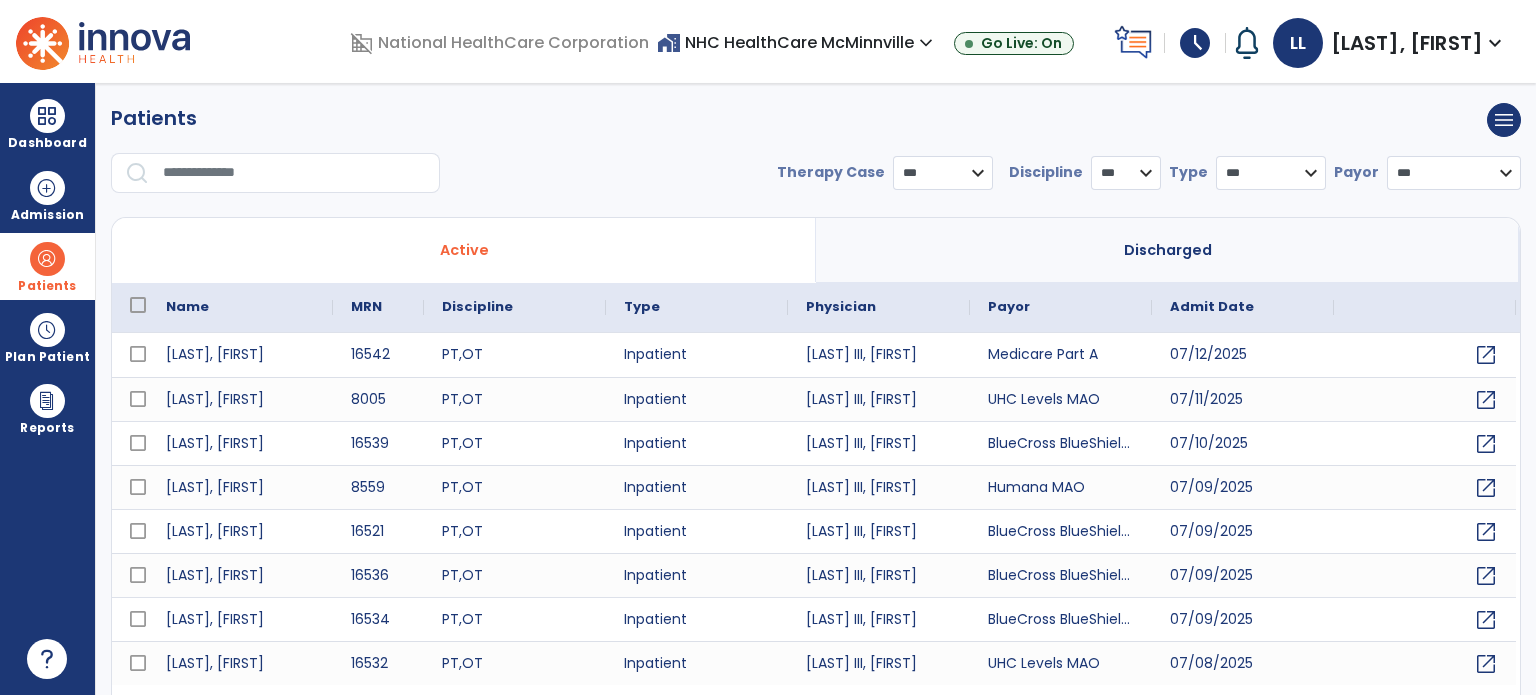 click on "**********" at bounding box center (816, 156) 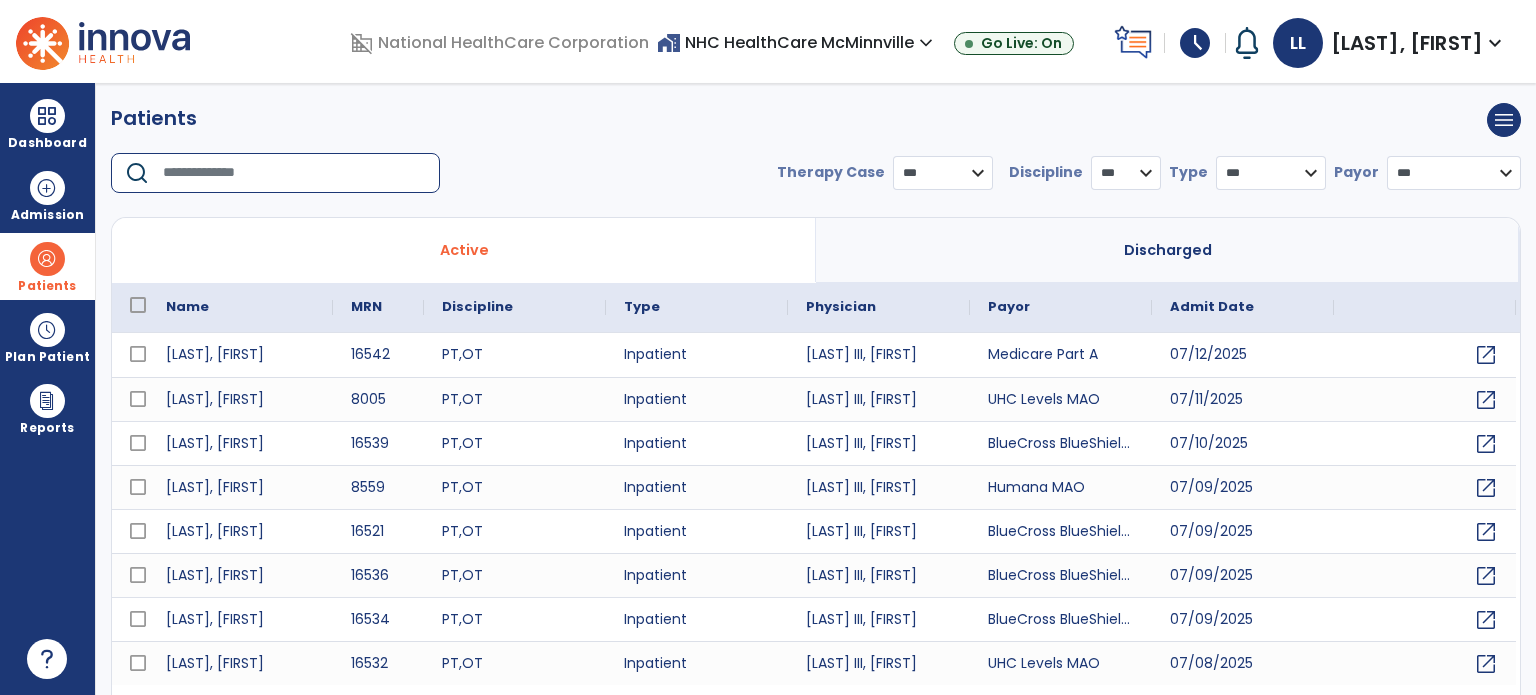 click at bounding box center (294, 173) 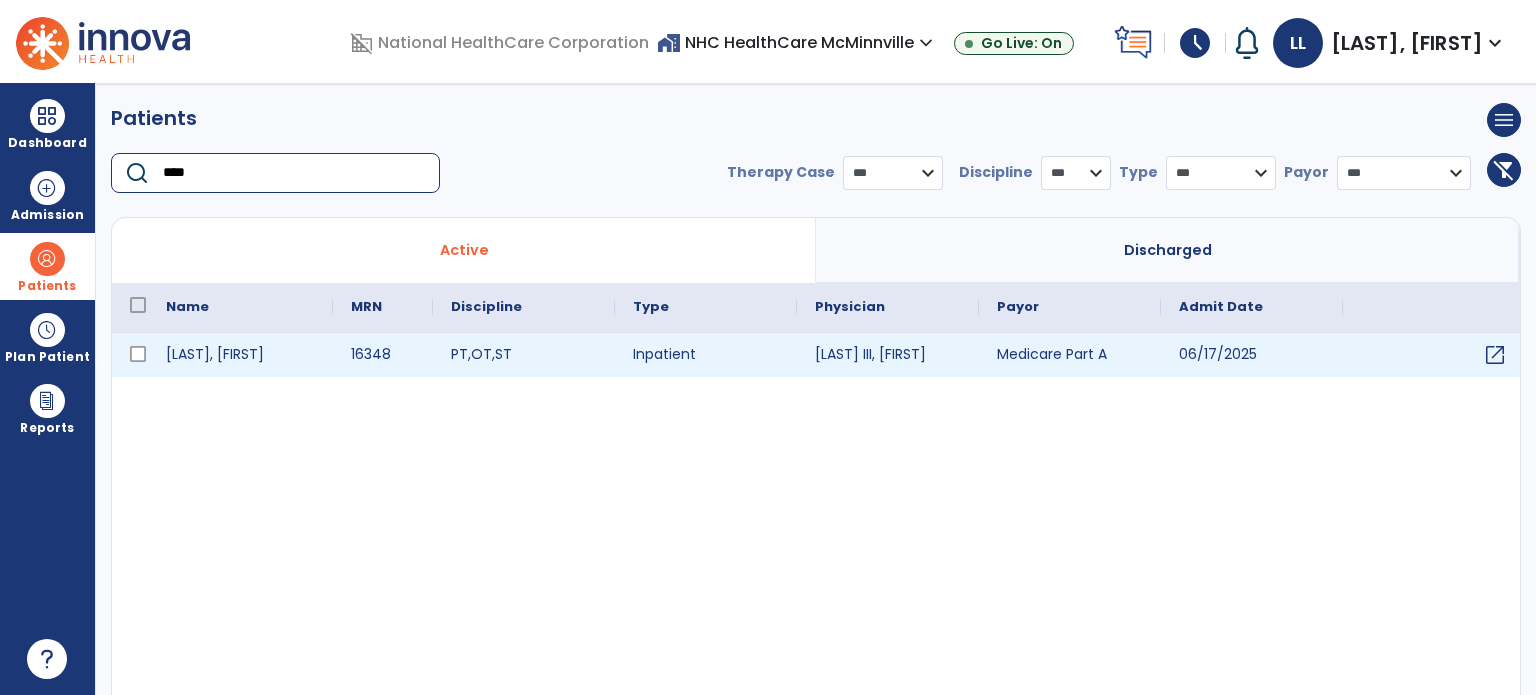 type on "****" 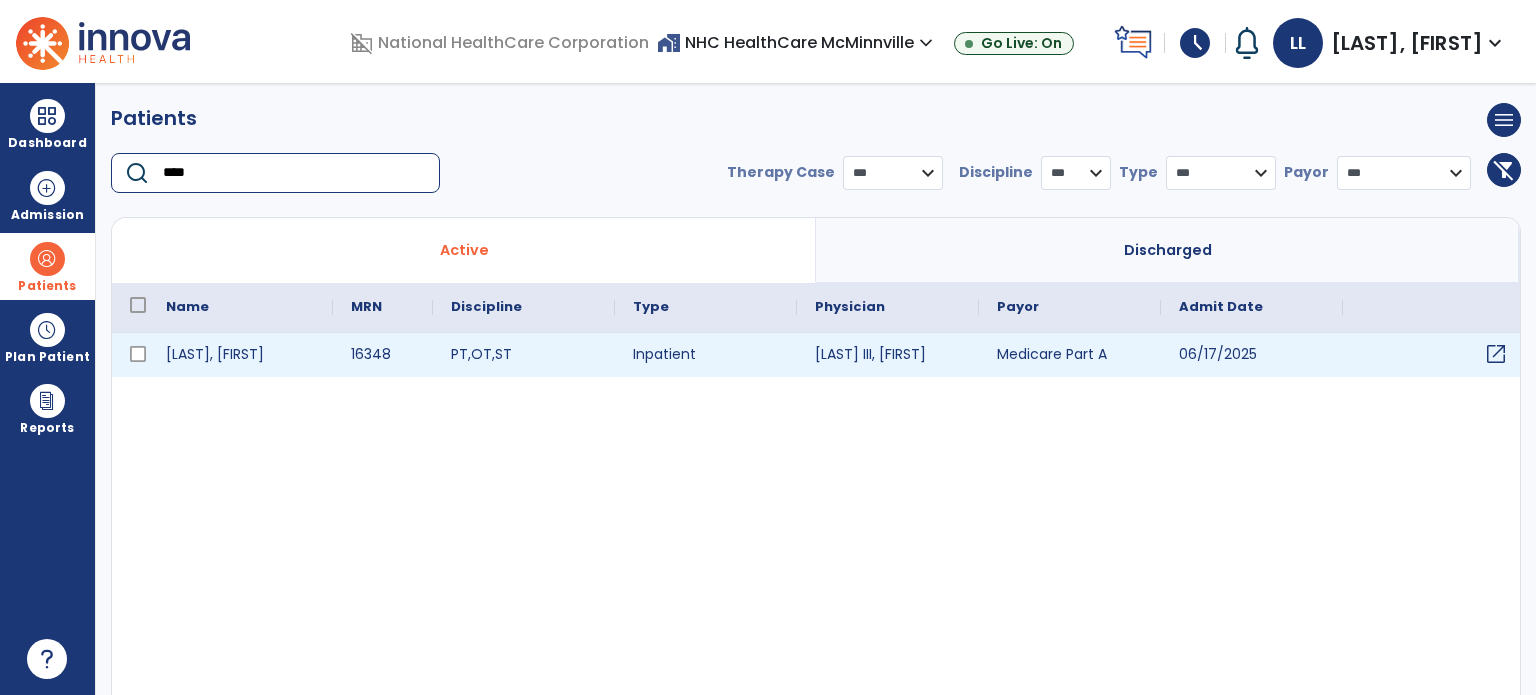 click on "open_in_new" at bounding box center [1496, 354] 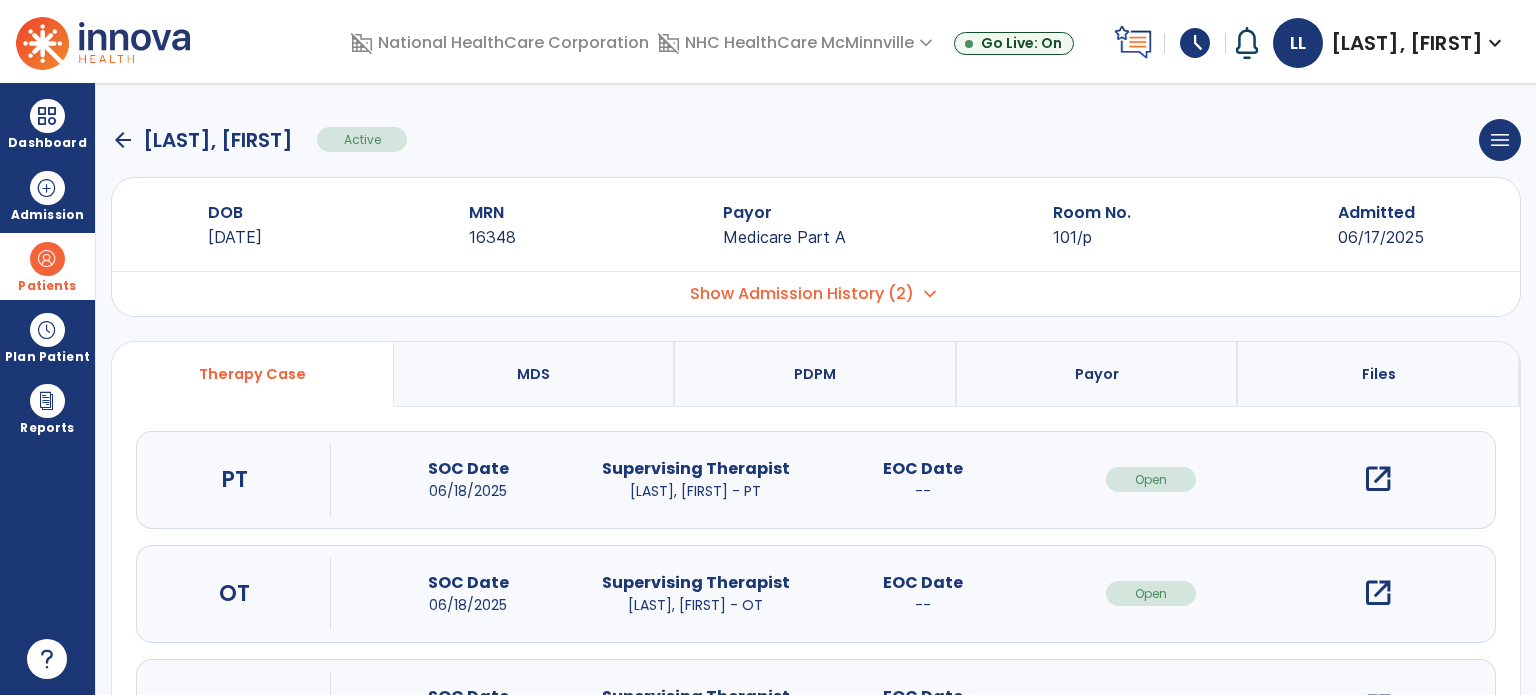 click on "open_in_new" at bounding box center (1378, 479) 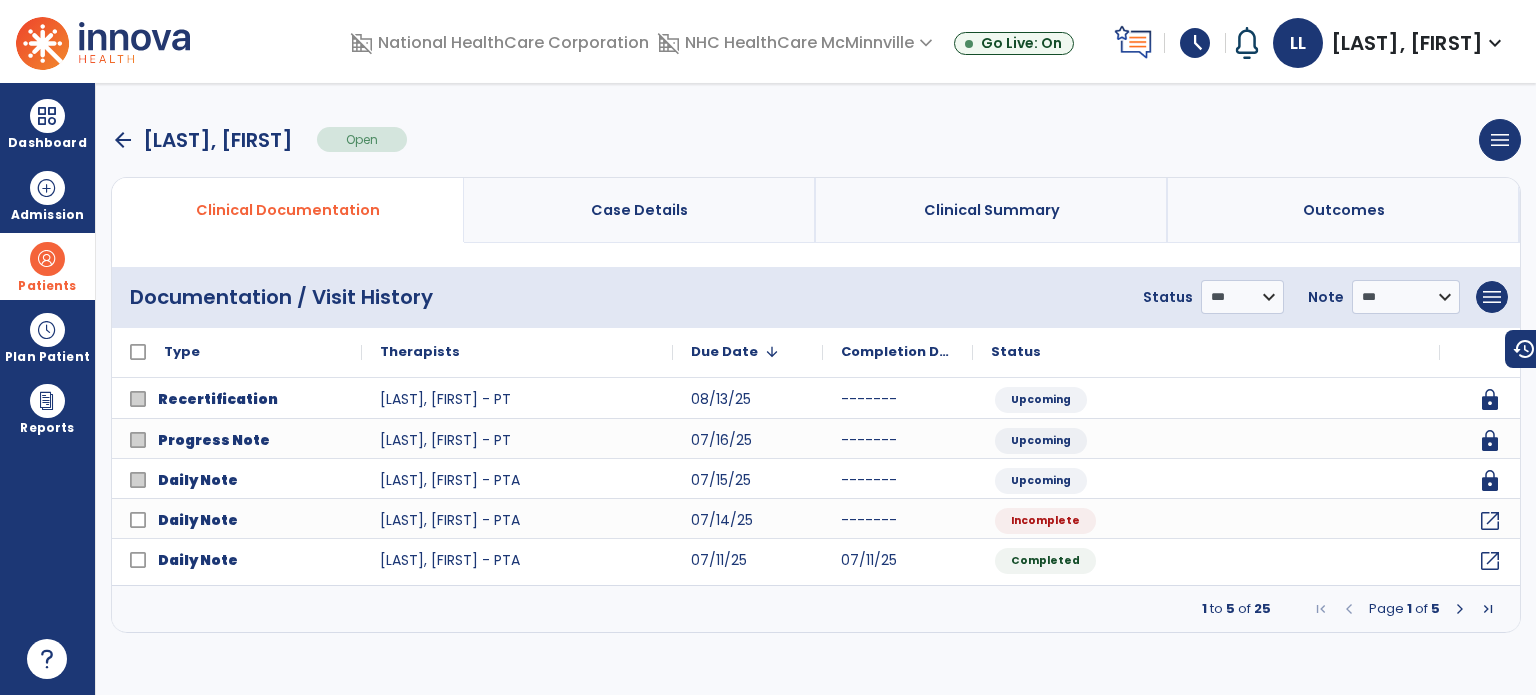 click at bounding box center (1460, 609) 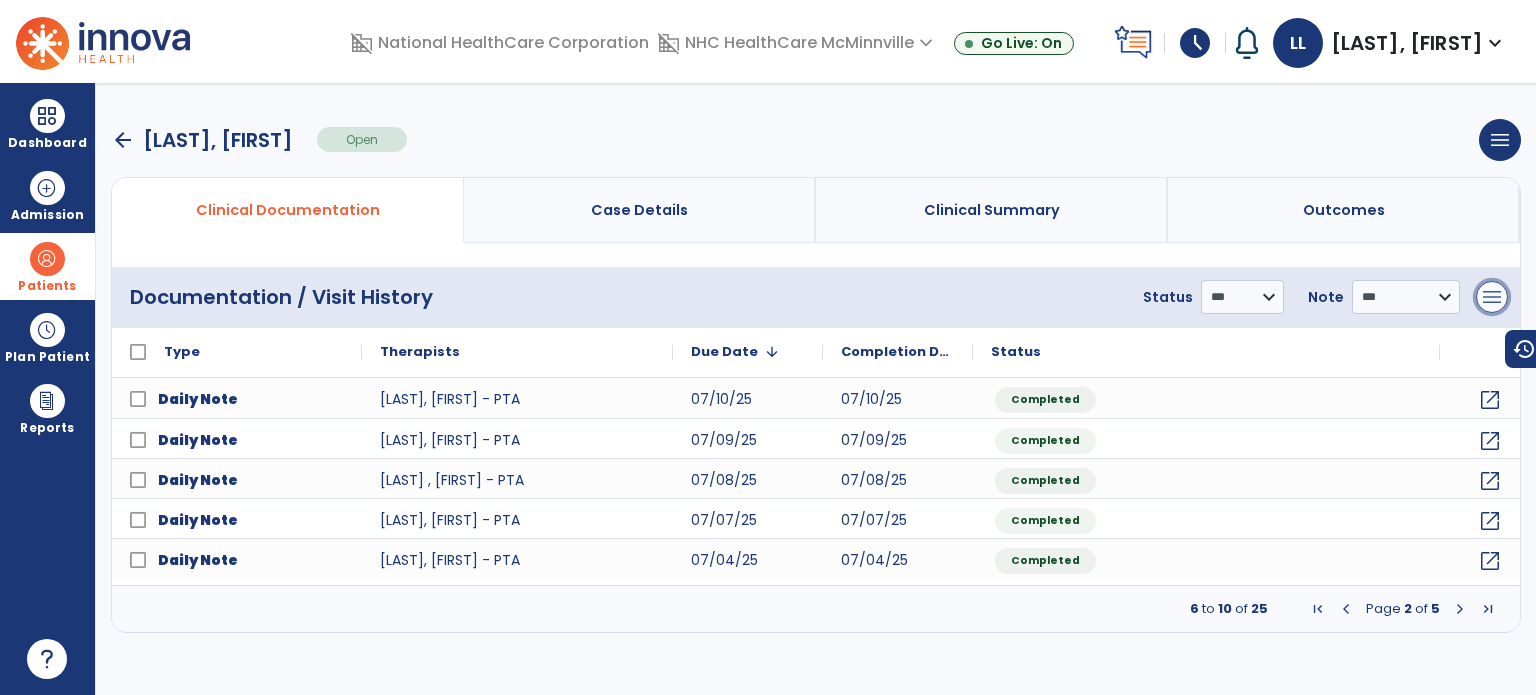 click on "menu" at bounding box center [1492, 297] 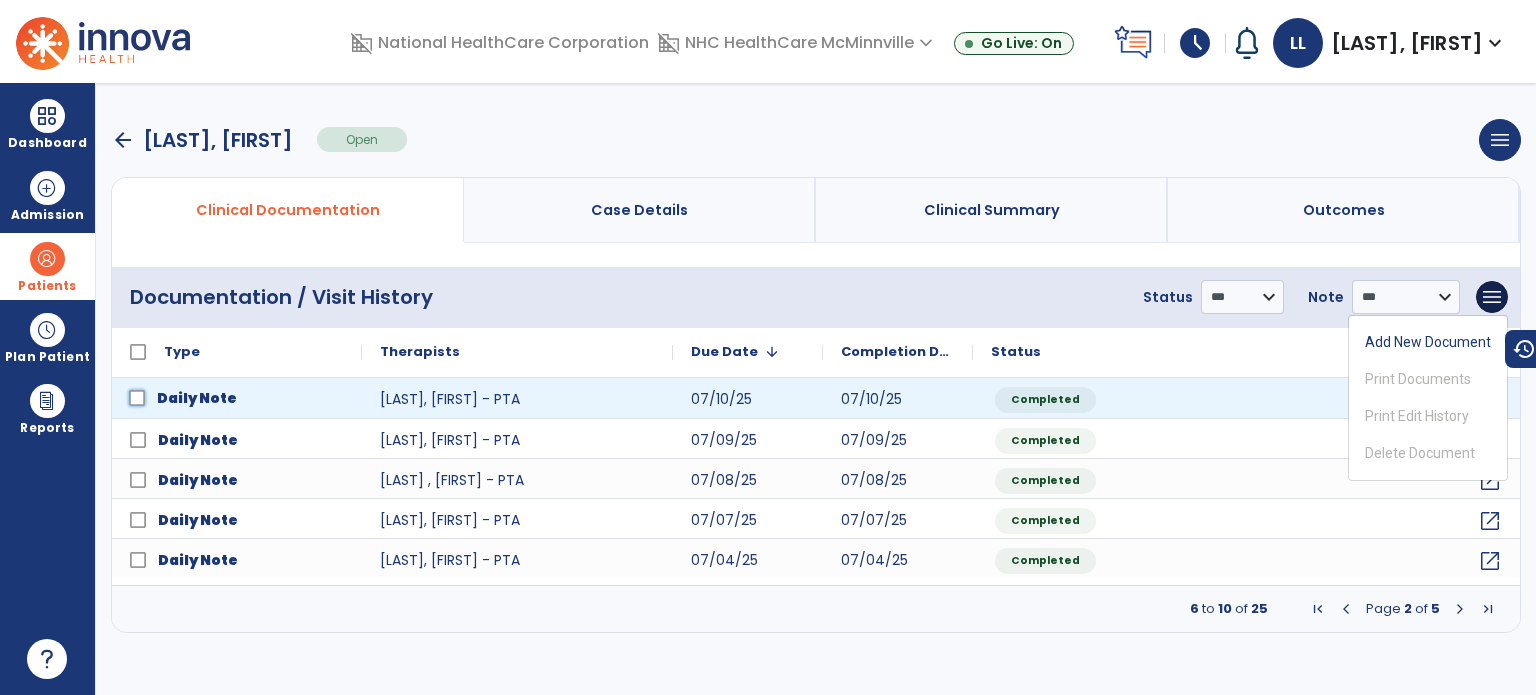 click on "Daily Note" 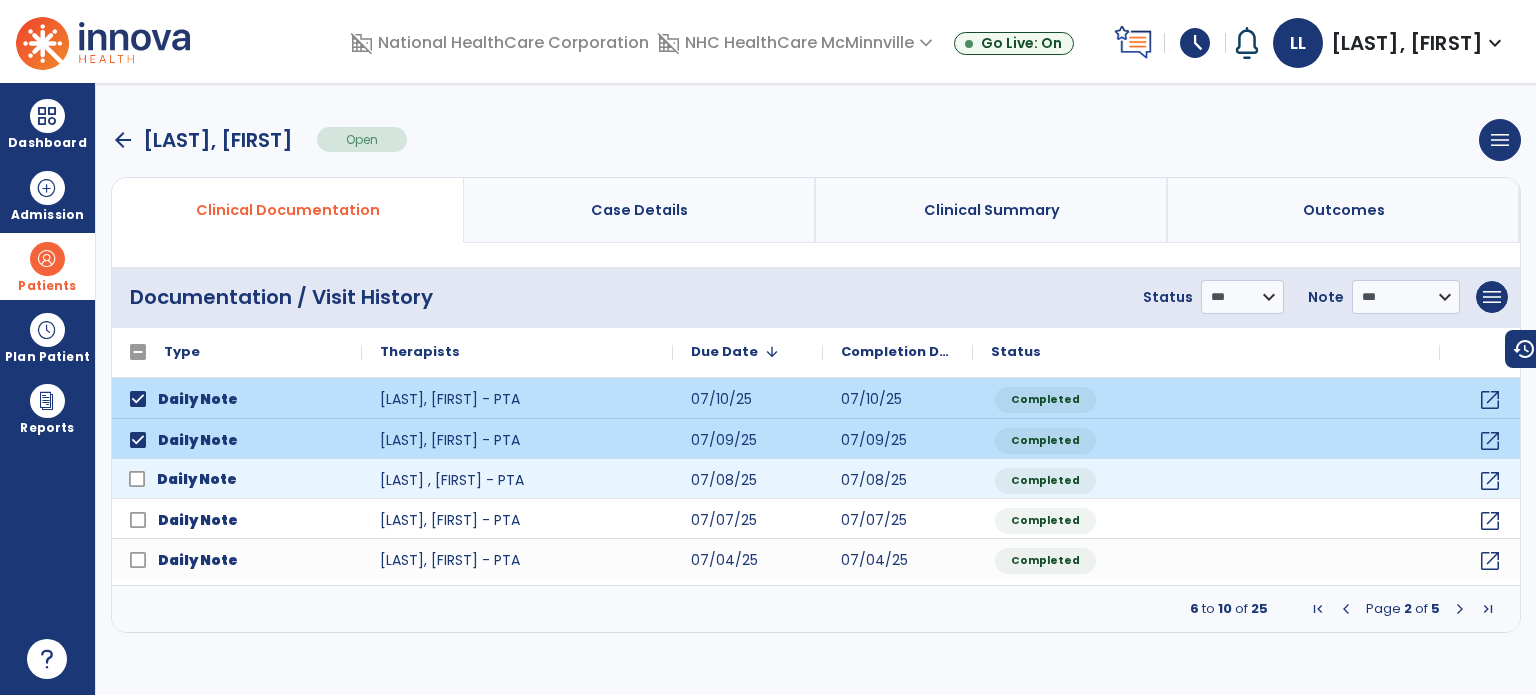 click 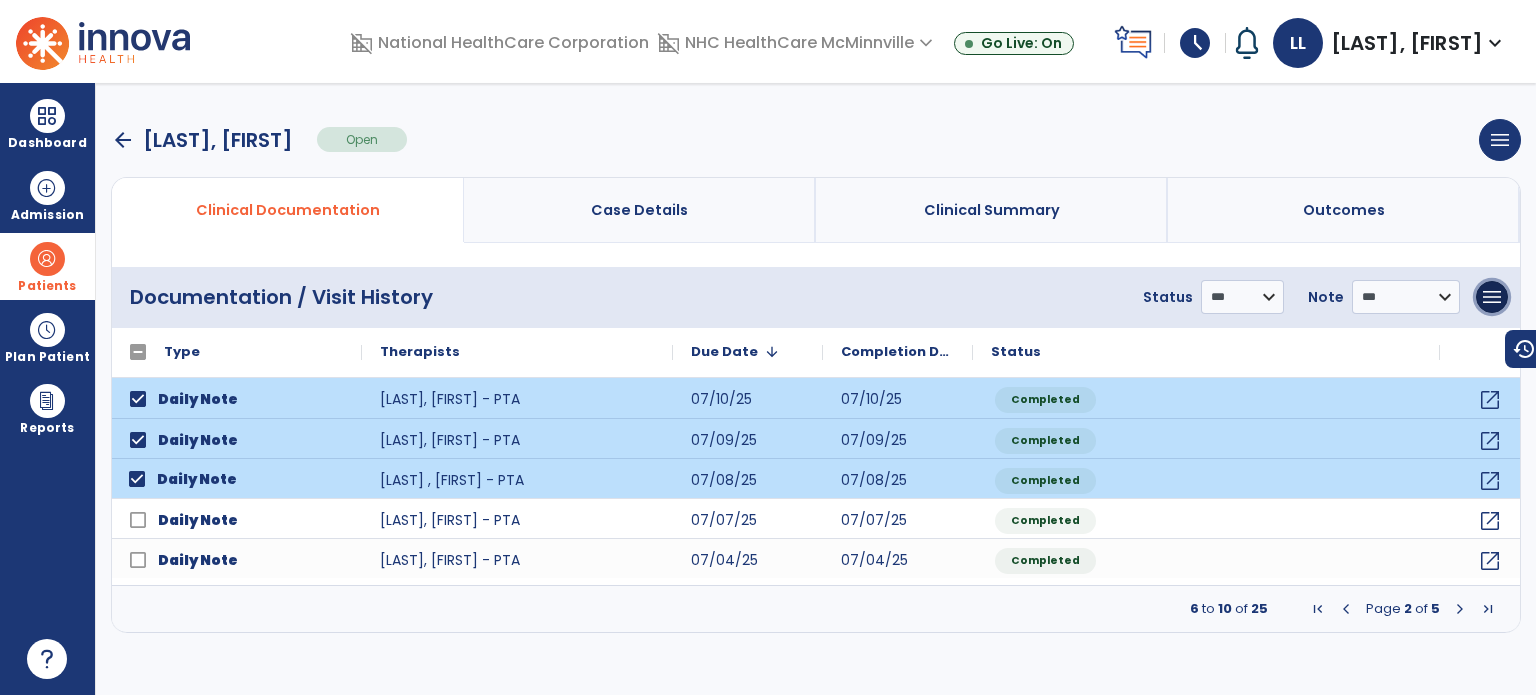 drag, startPoint x: 1484, startPoint y: 287, endPoint x: 1455, endPoint y: 287, distance: 29 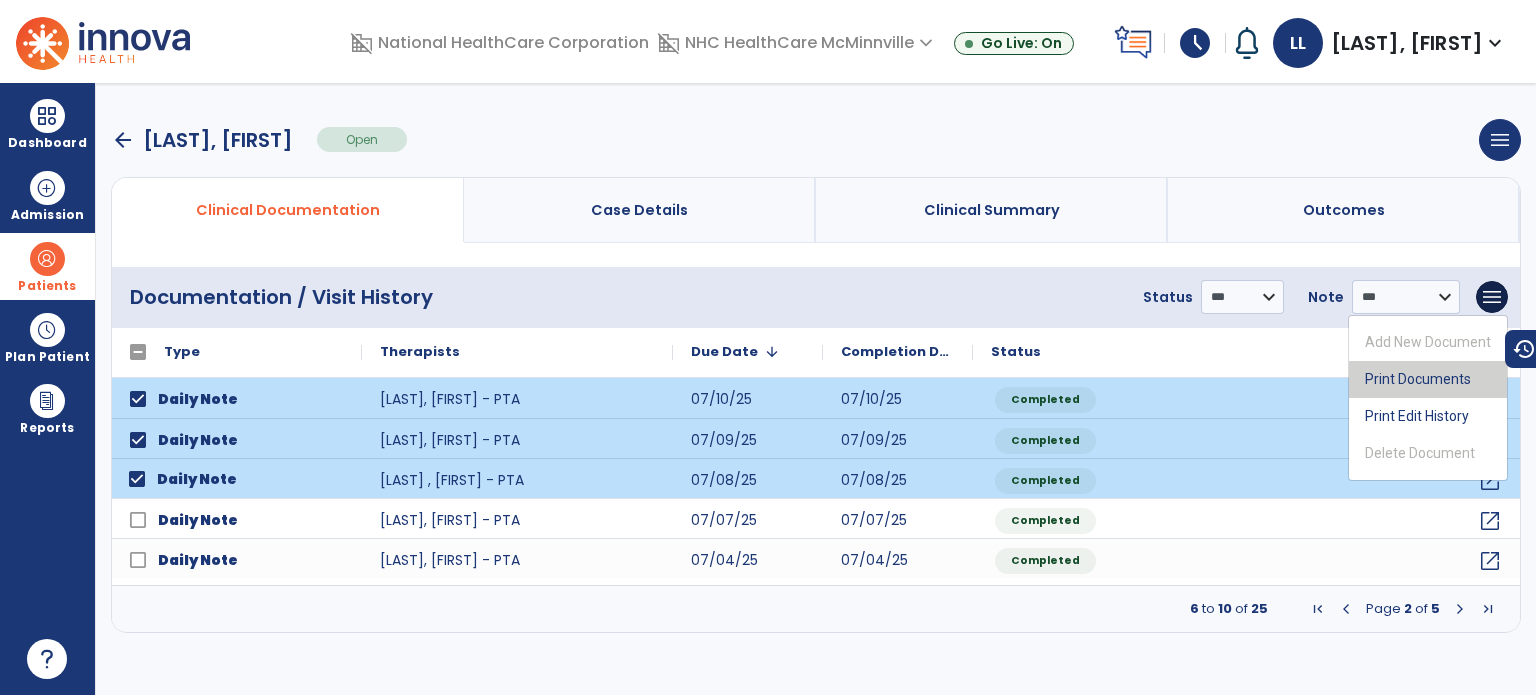 click on "Print Documents" at bounding box center (1428, 379) 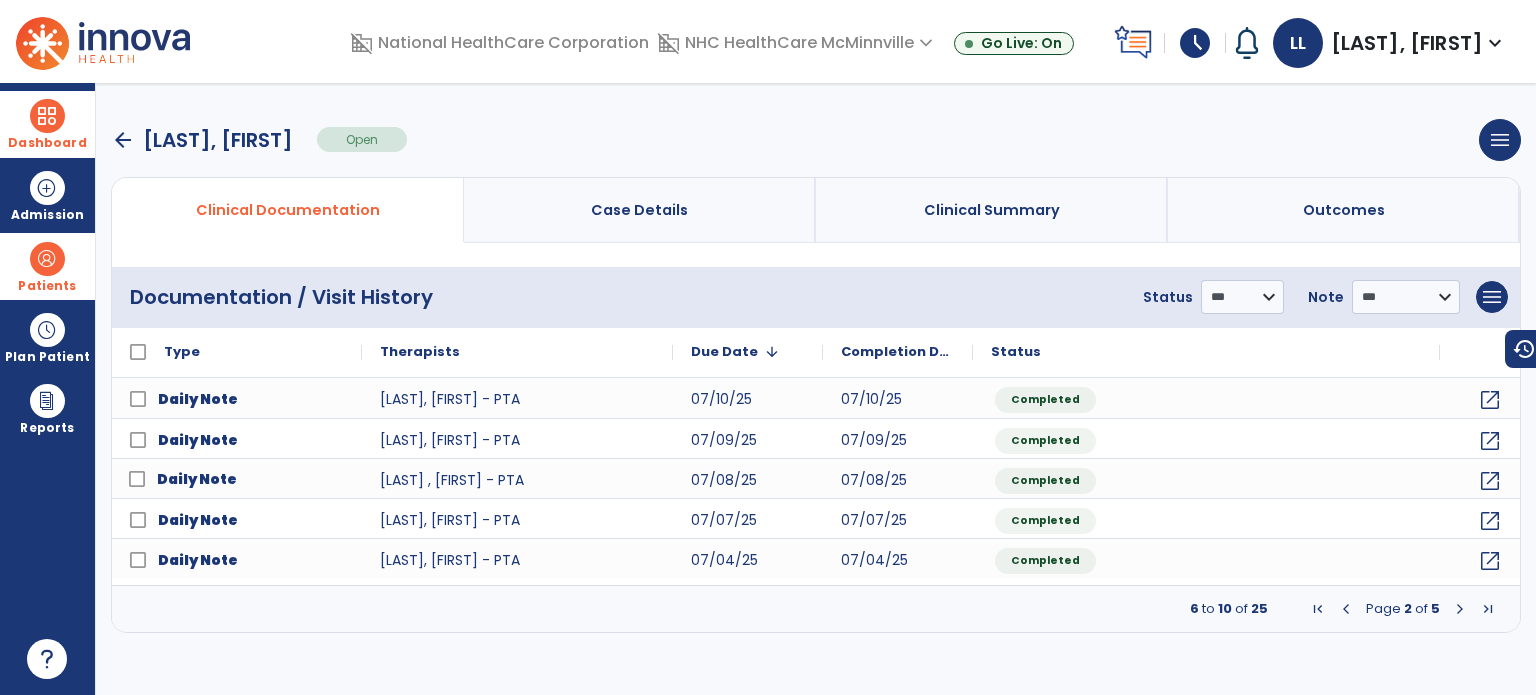 click at bounding box center (47, 116) 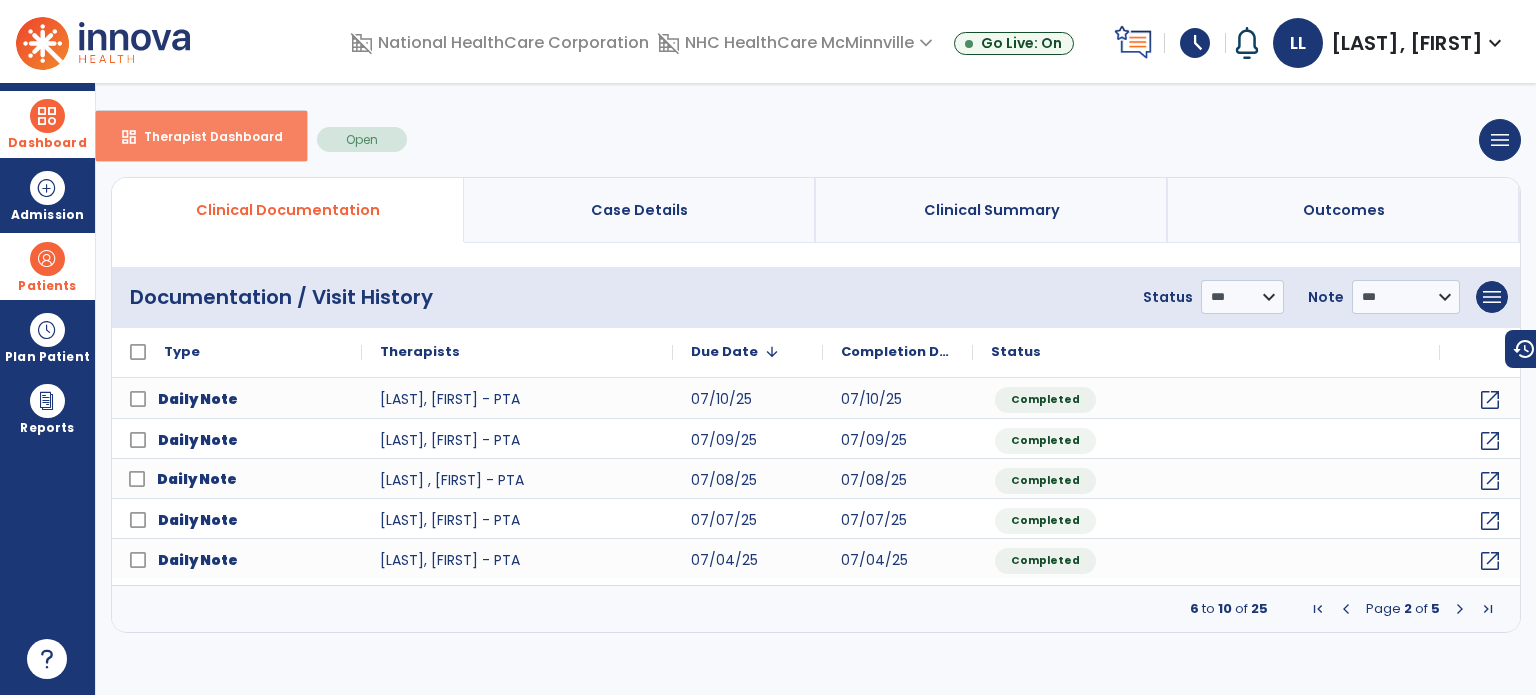 click on "dashboard  Therapist Dashboard" at bounding box center (201, 136) 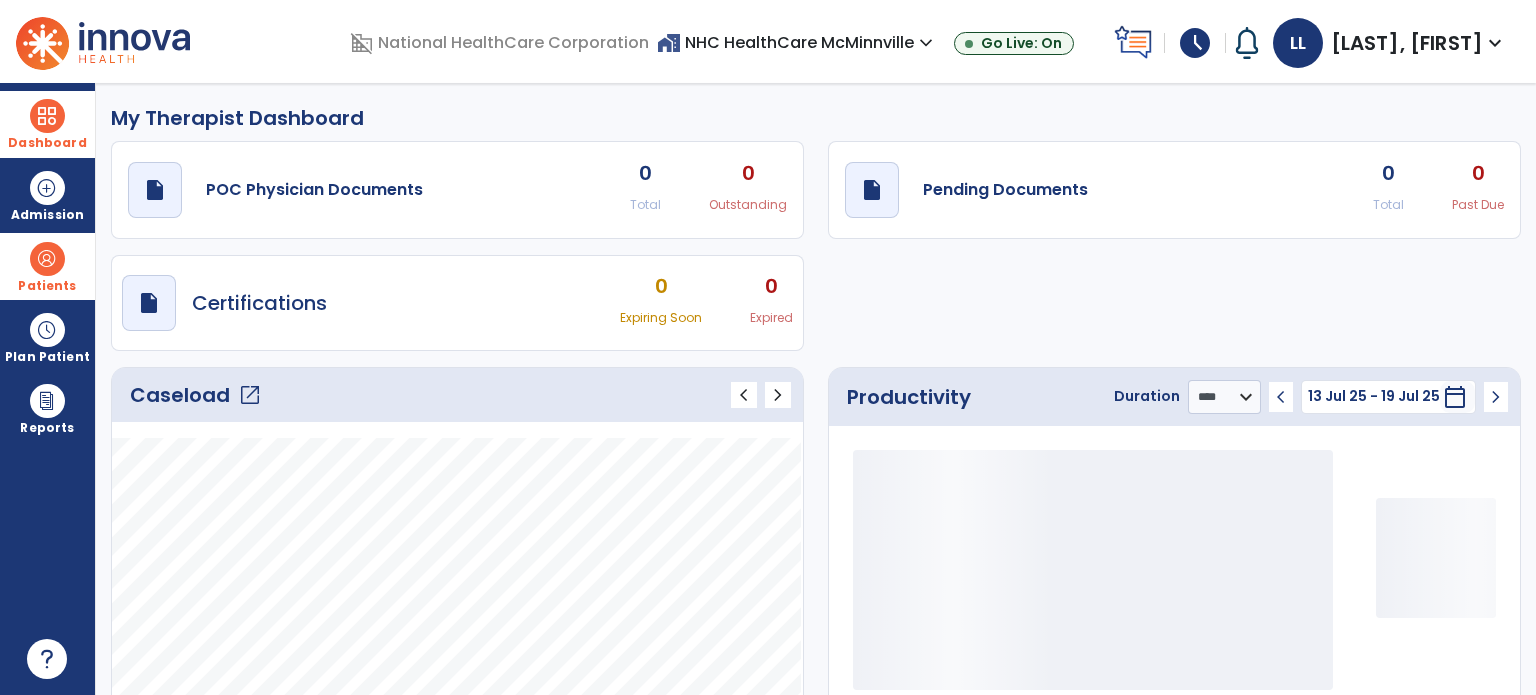 click on "open_in_new" 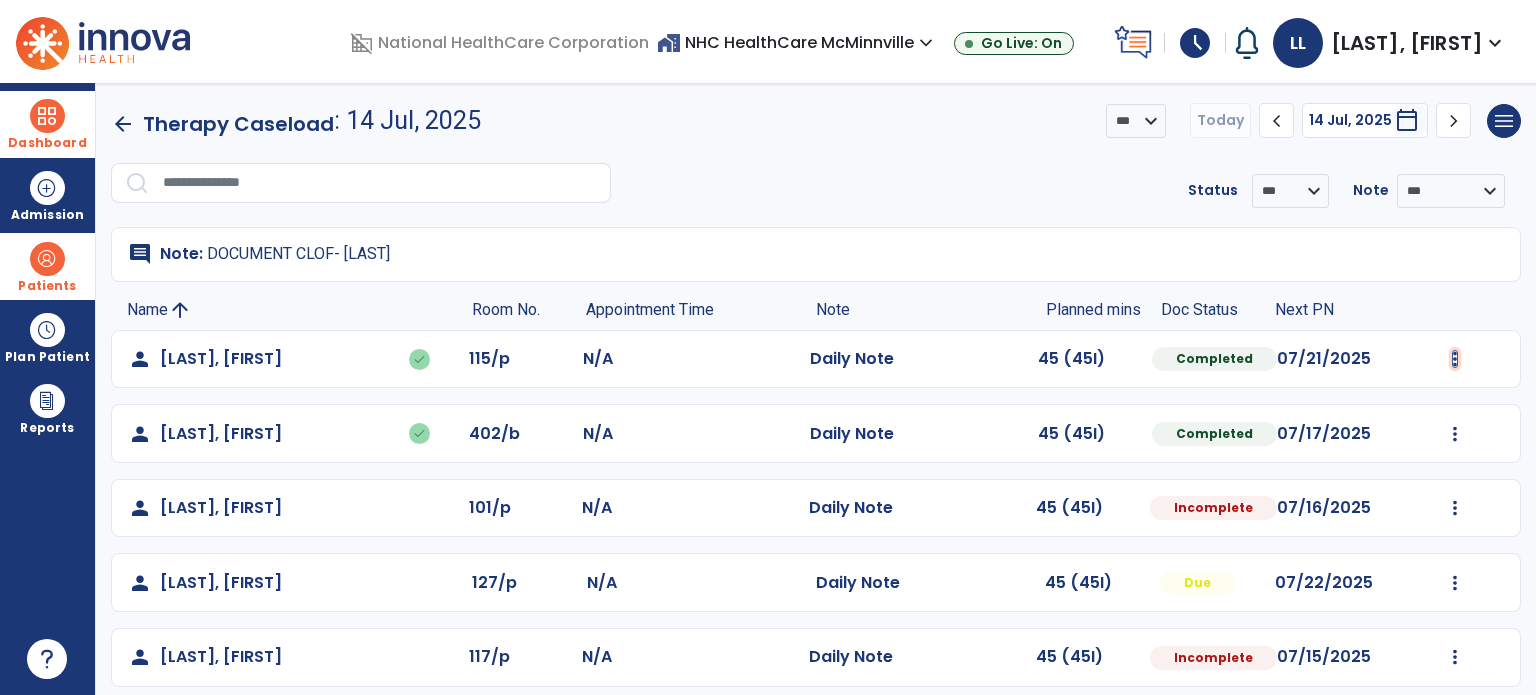 click at bounding box center (1455, 359) 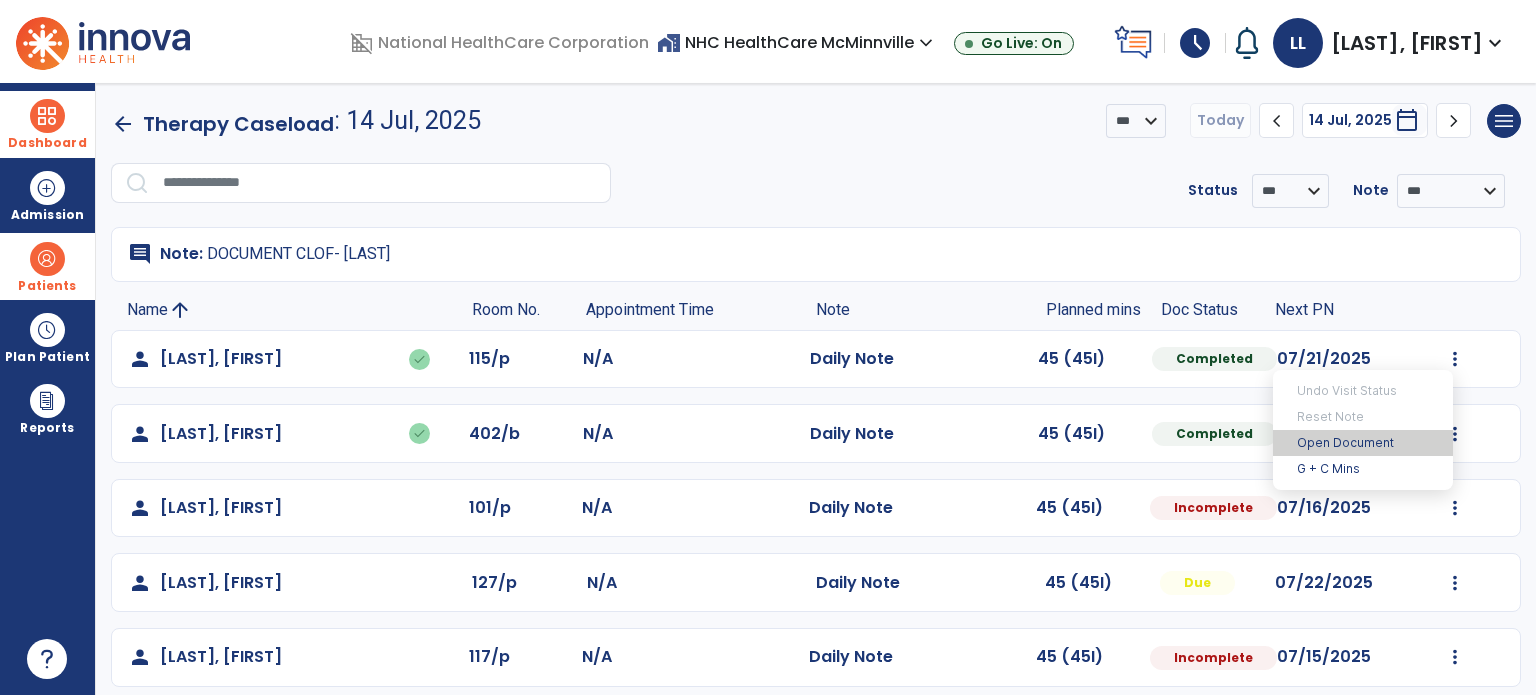 click on "Open Document" at bounding box center [1363, 443] 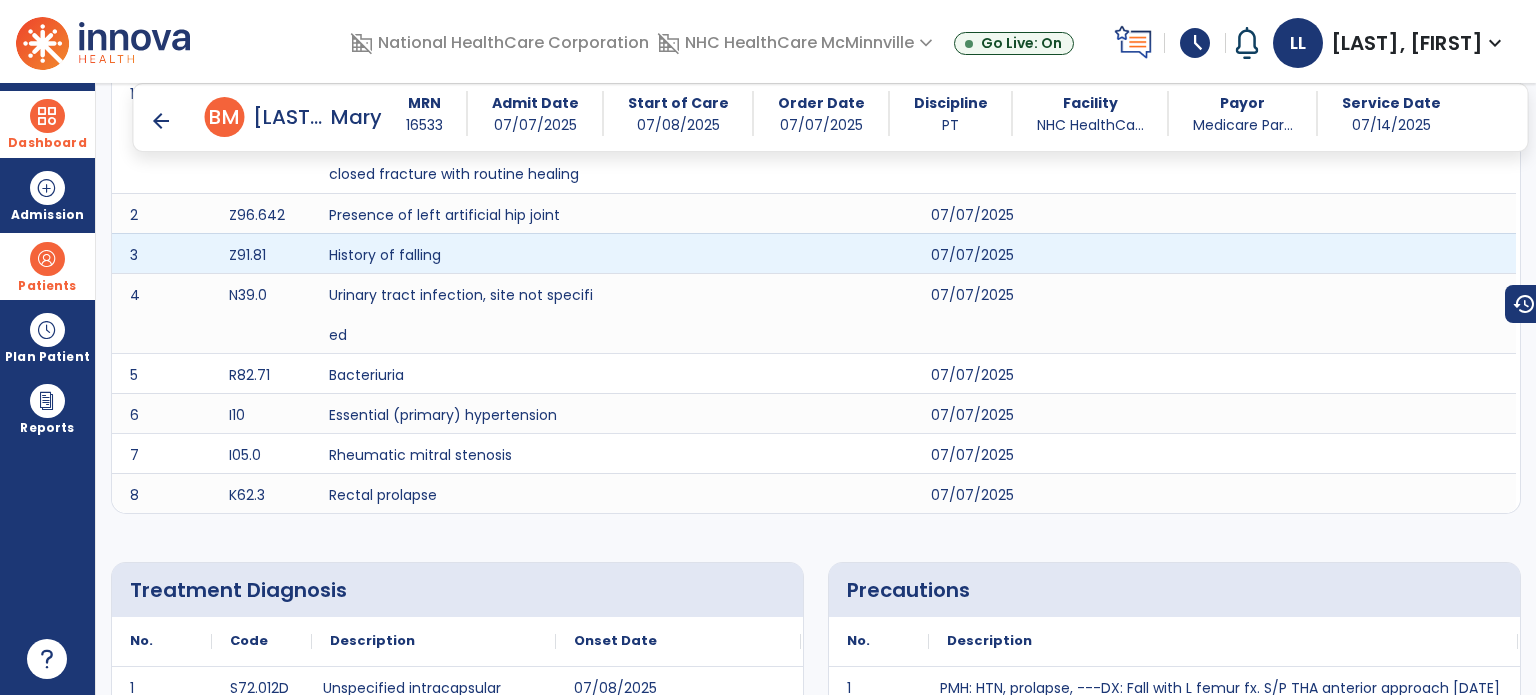 scroll, scrollTop: 0, scrollLeft: 0, axis: both 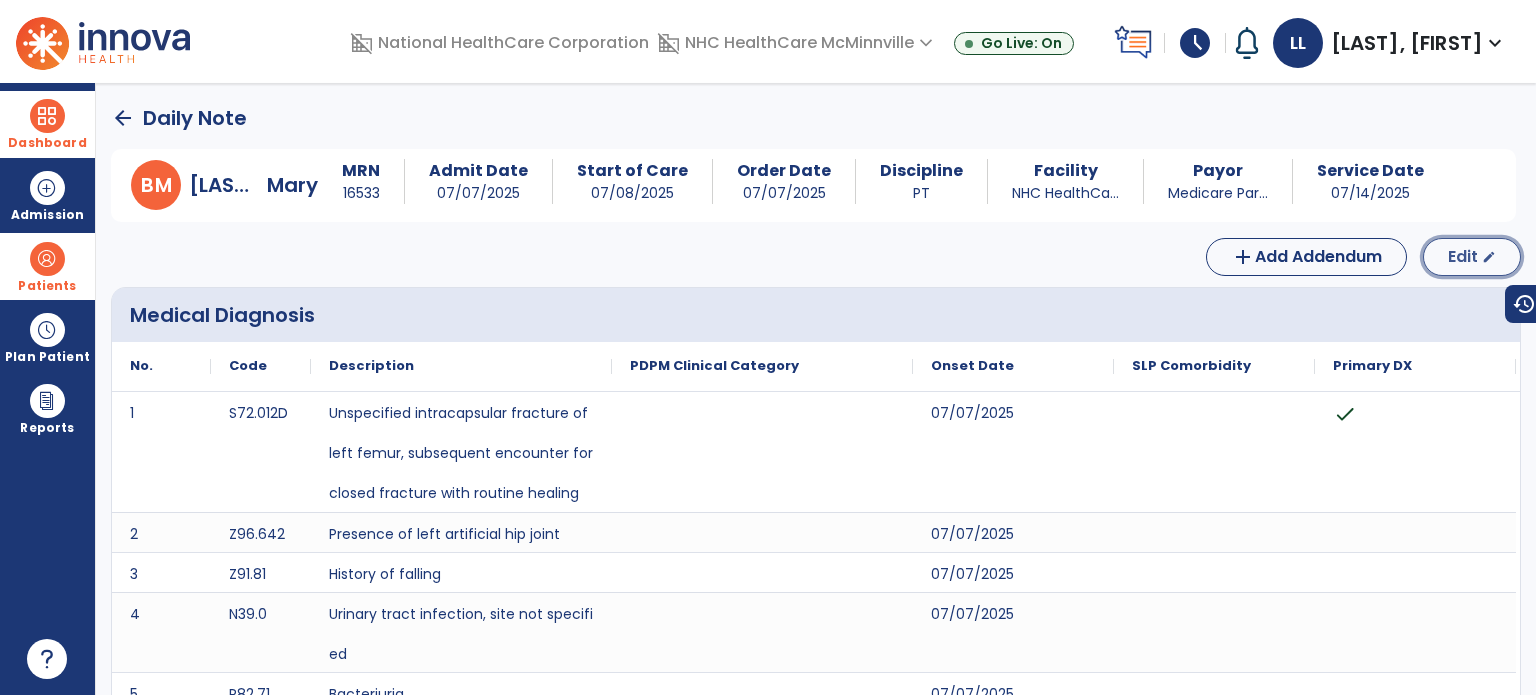 click on "Edit  edit" 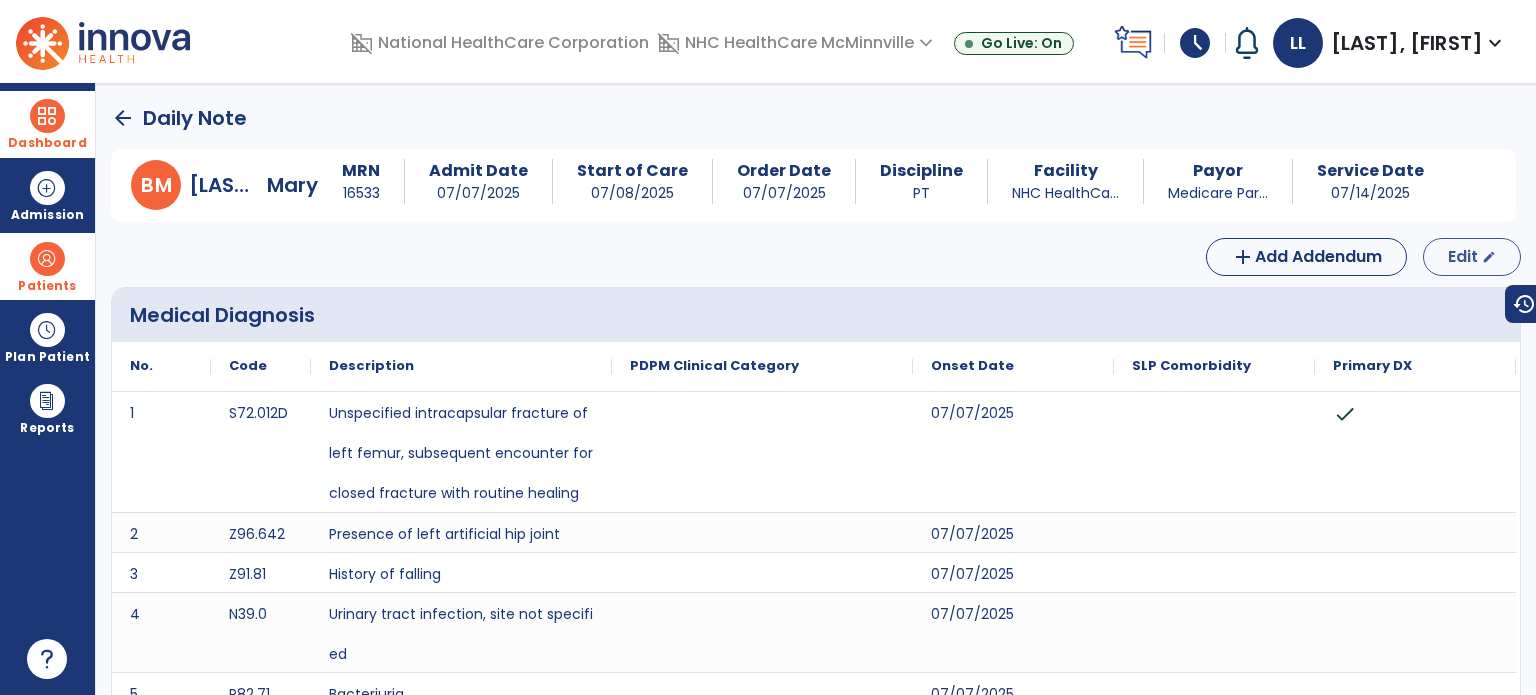 select on "*" 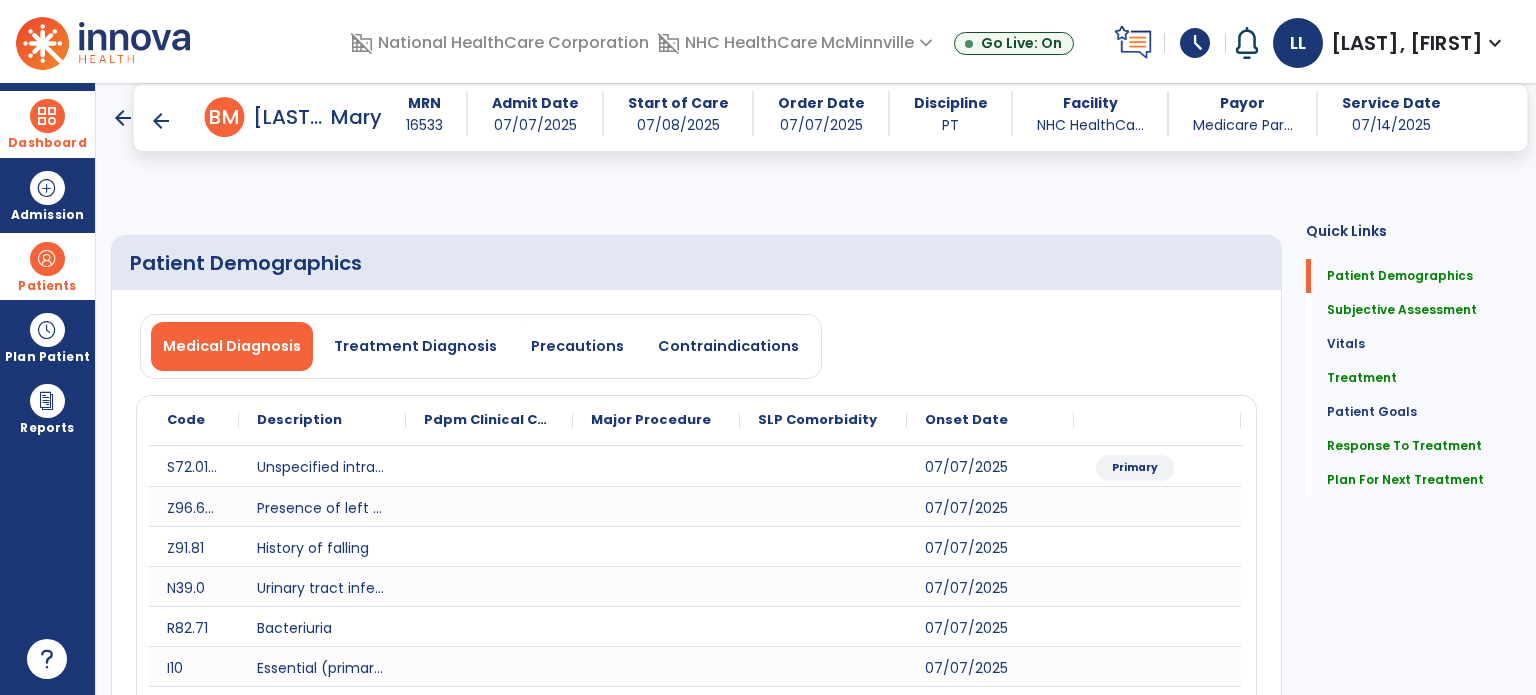 scroll, scrollTop: 700, scrollLeft: 0, axis: vertical 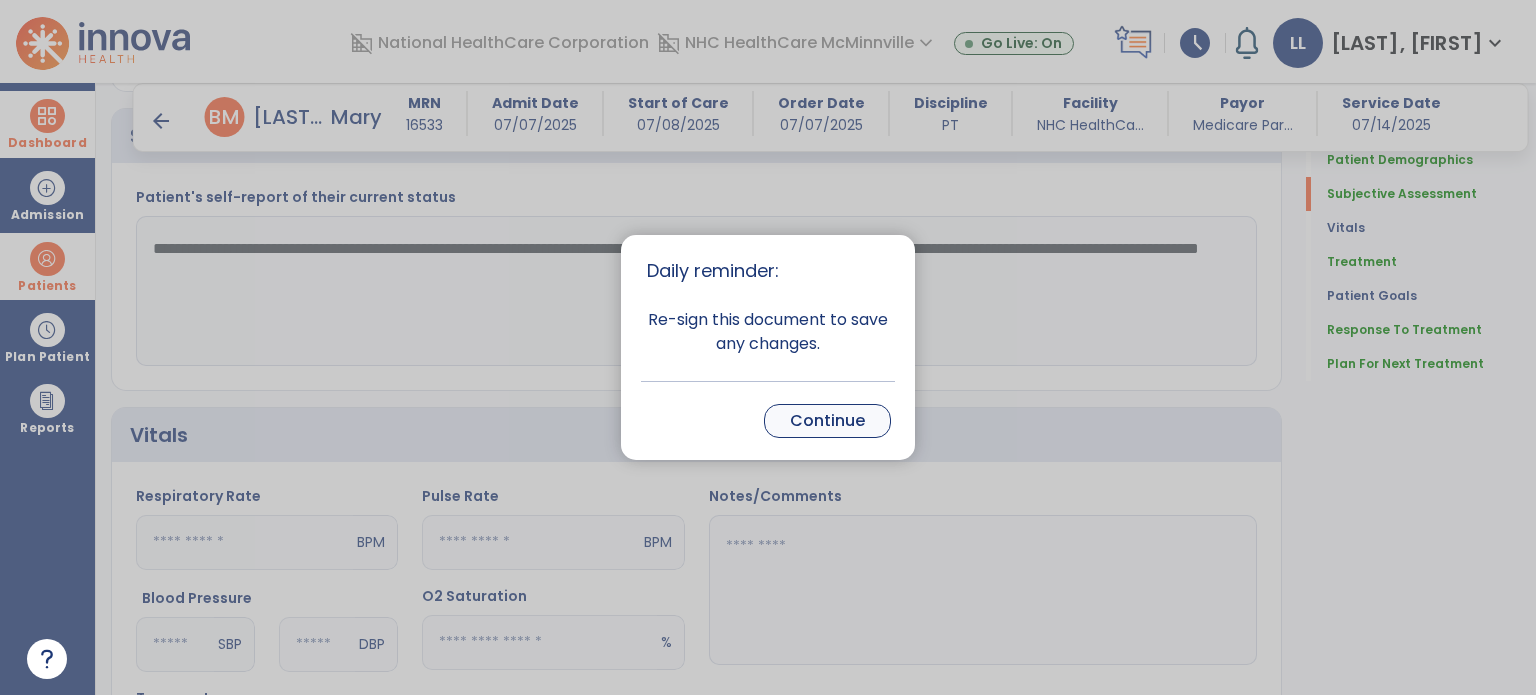 click on "Continue" at bounding box center [827, 421] 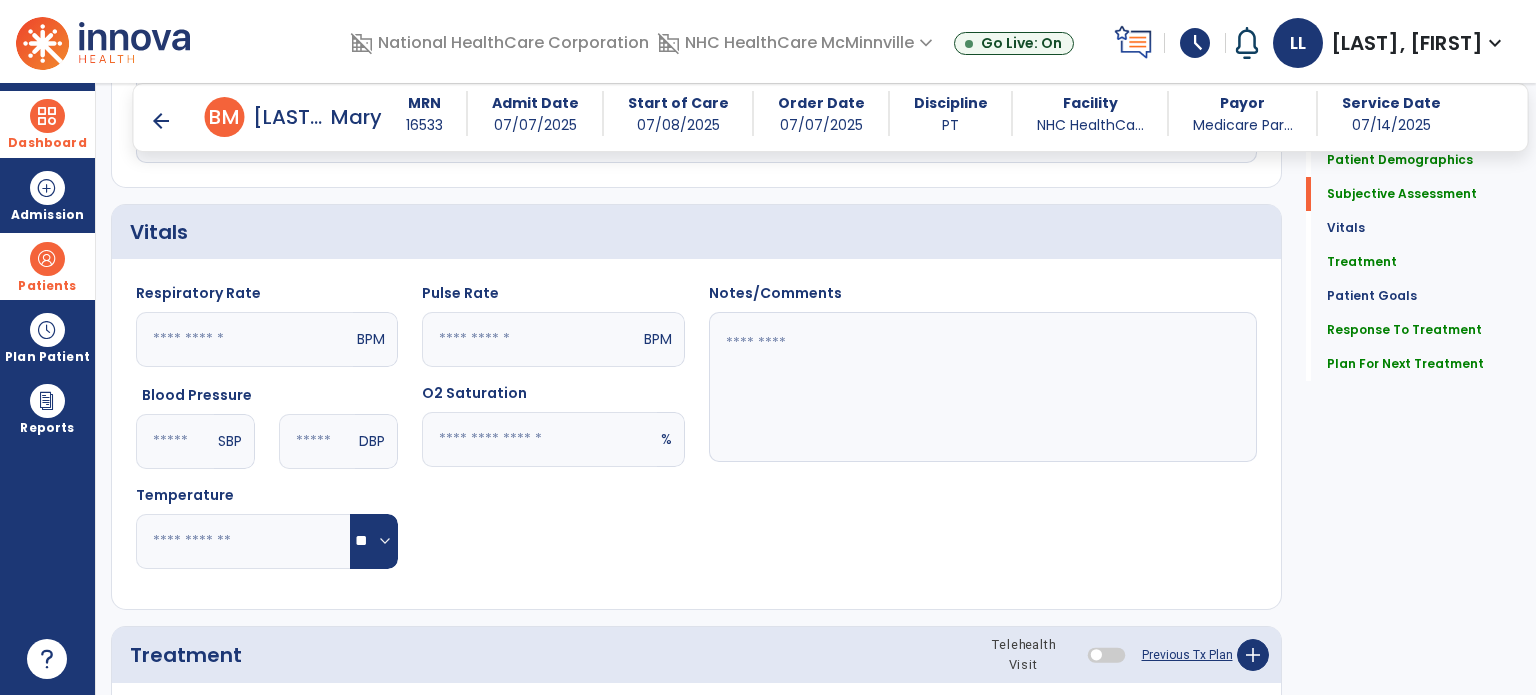 scroll, scrollTop: 1200, scrollLeft: 0, axis: vertical 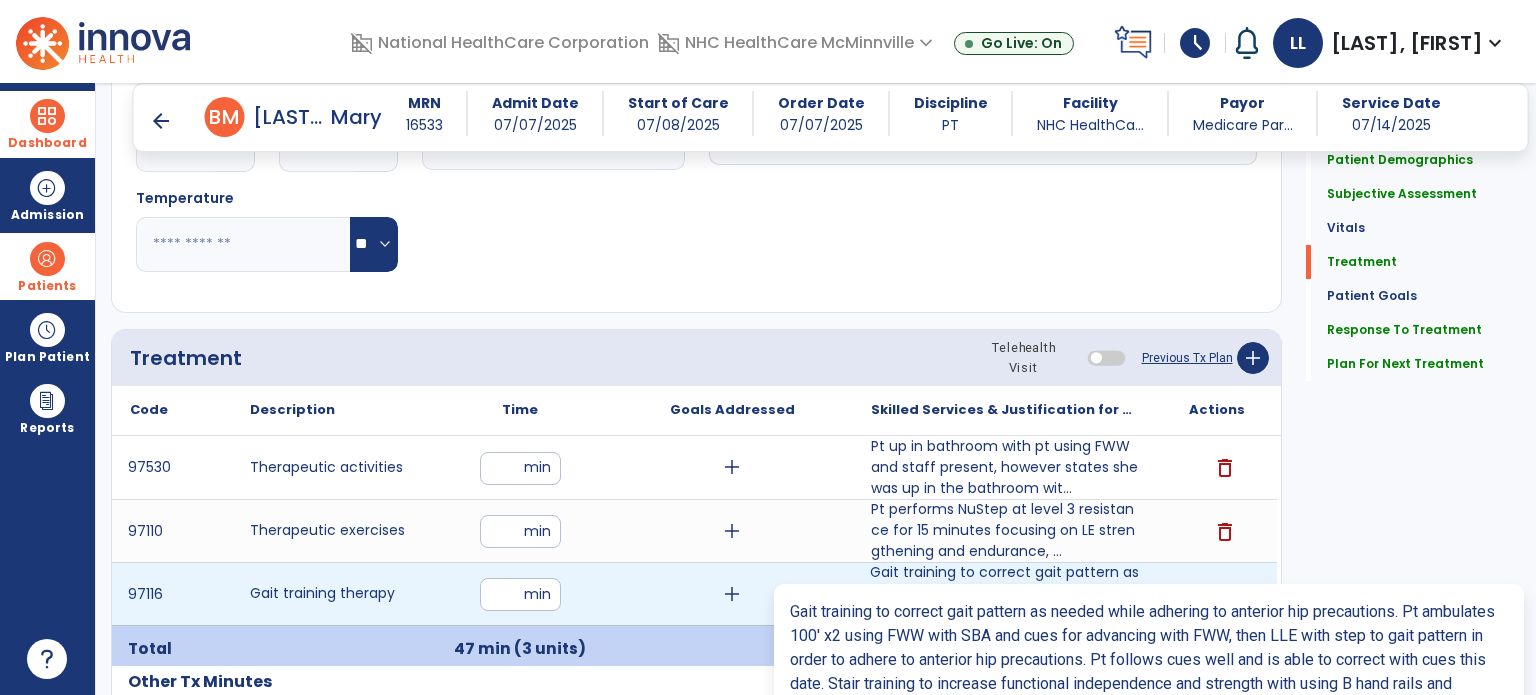 click on "Gait training to correct gait pattern as needed while adhering to anterior hip precautions. Pt ambul..." at bounding box center (1004, 593) 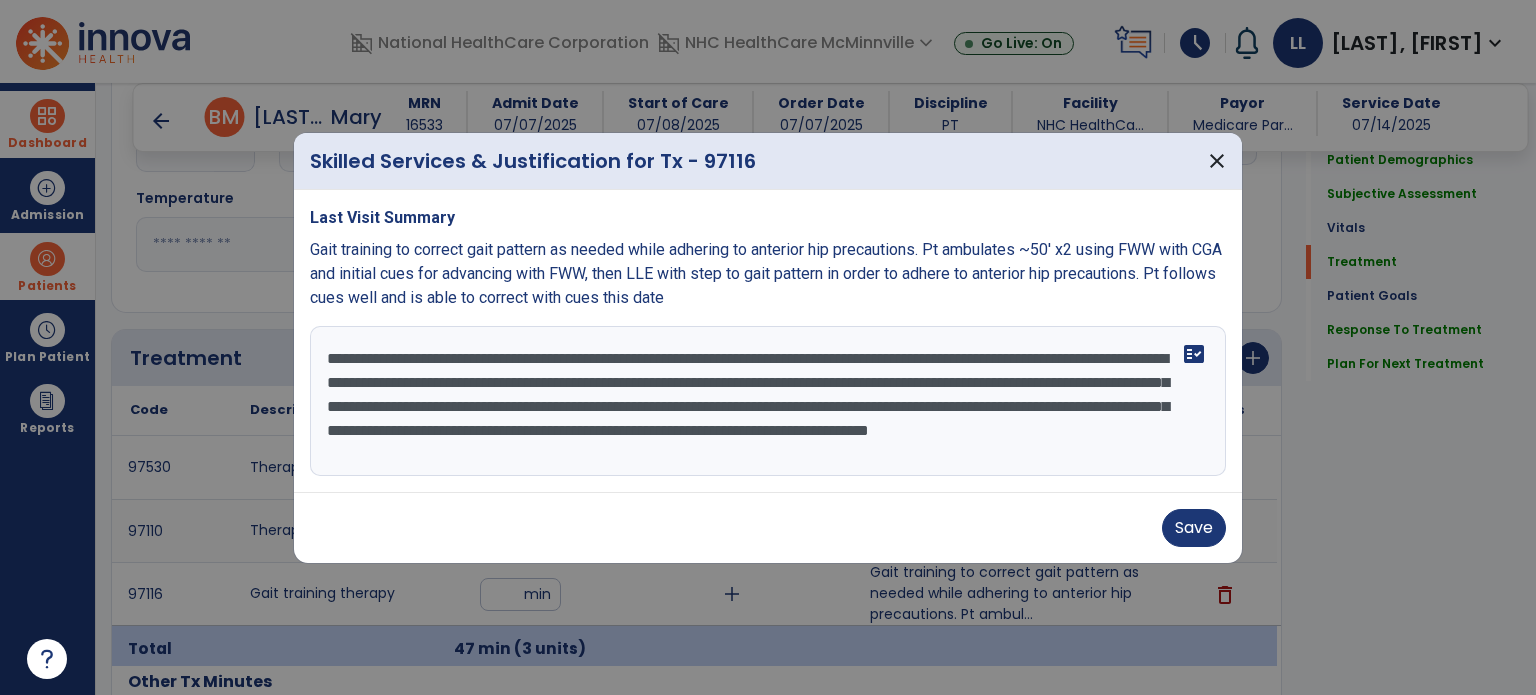 drag, startPoint x: 1096, startPoint y: 407, endPoint x: 1117, endPoint y: 474, distance: 70.21396 